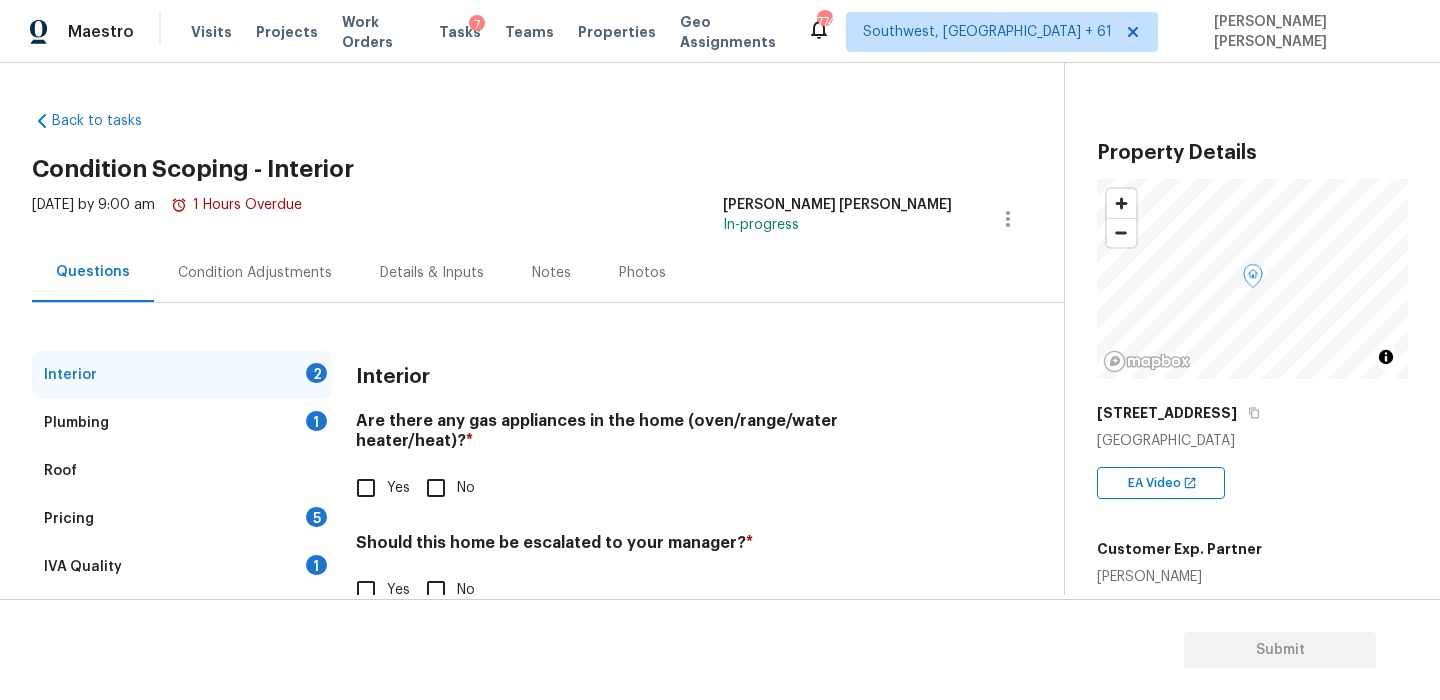 scroll, scrollTop: 0, scrollLeft: 0, axis: both 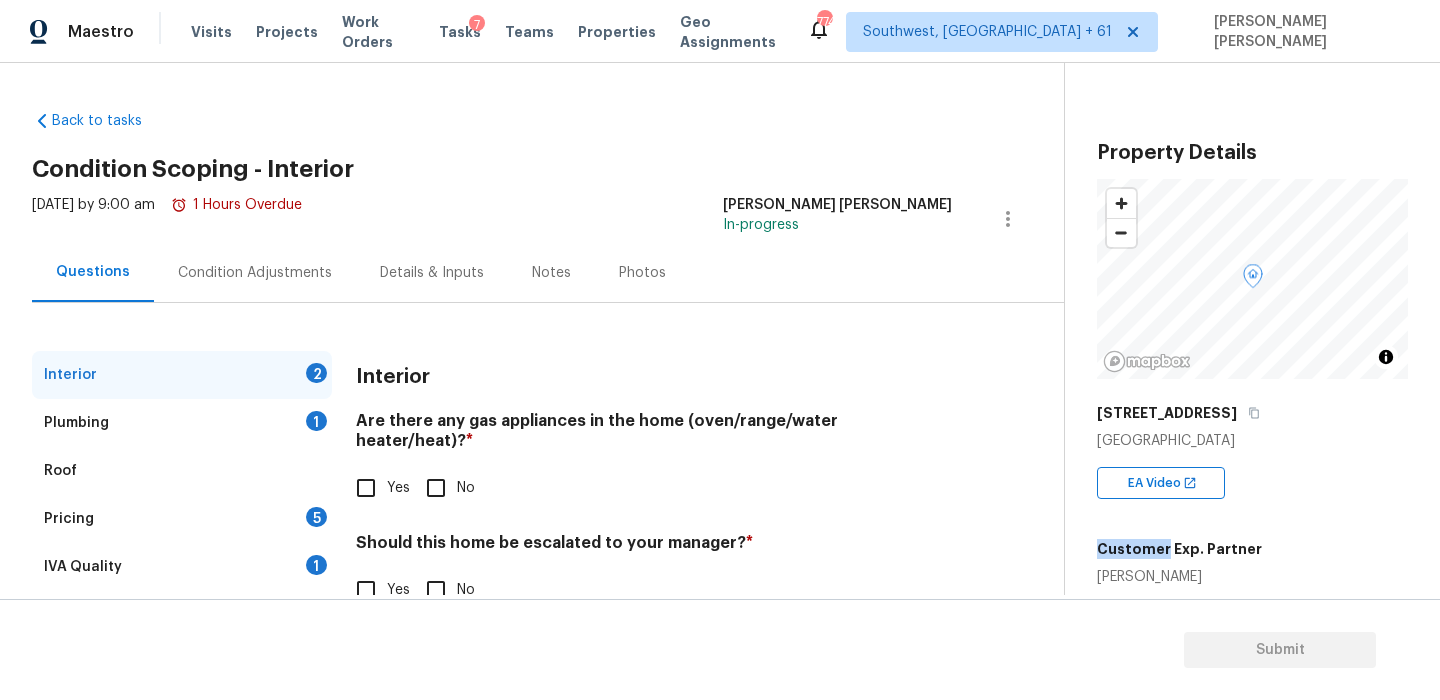 click on "9310 Blue Pine Ln Fredericksburg, VA 22407 EA Video Customer Exp. Partner Gabby Perez Square Foot 3423 Bedrooms 4 Full Bathrooms 3 Half Bathrooms 1 Year Built 2016 In Gated Community - Number of Pets - Smoking - Septic system - Home Additions -" at bounding box center (1252, 747) 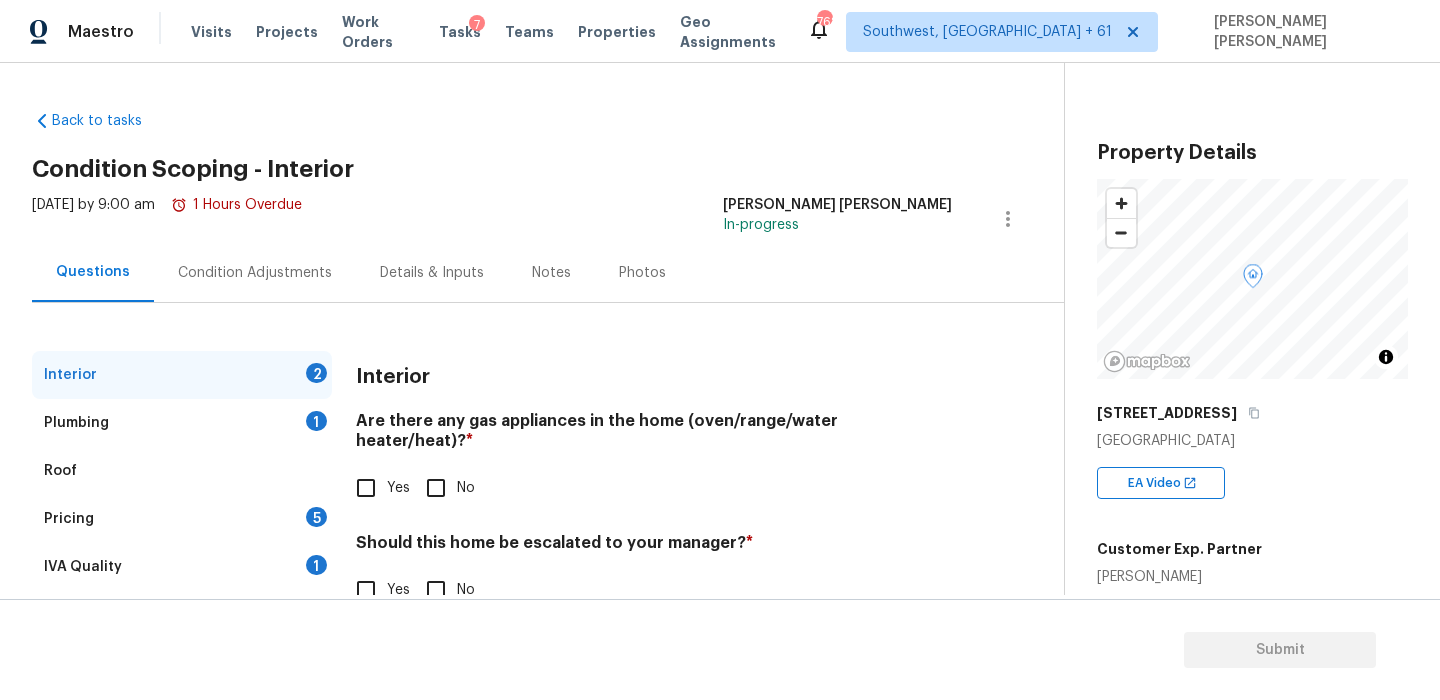 click on "Back to tasks Condition Scoping - Interior Mon, Jul 14 2025 by 9:00 am   1 Hours Overdue Mohammed Moshin Ali In-progress Questions Condition Adjustments Details & Inputs Notes Photos Interior 2 Plumbing 1 Roof Pricing 5 IVA Quality 1 Add Area Interior Are there any gas appliances in the home (oven/range/water heater/heat)?  * Yes No Should this home be escalated to your manager?  * Yes No" at bounding box center (548, 370) 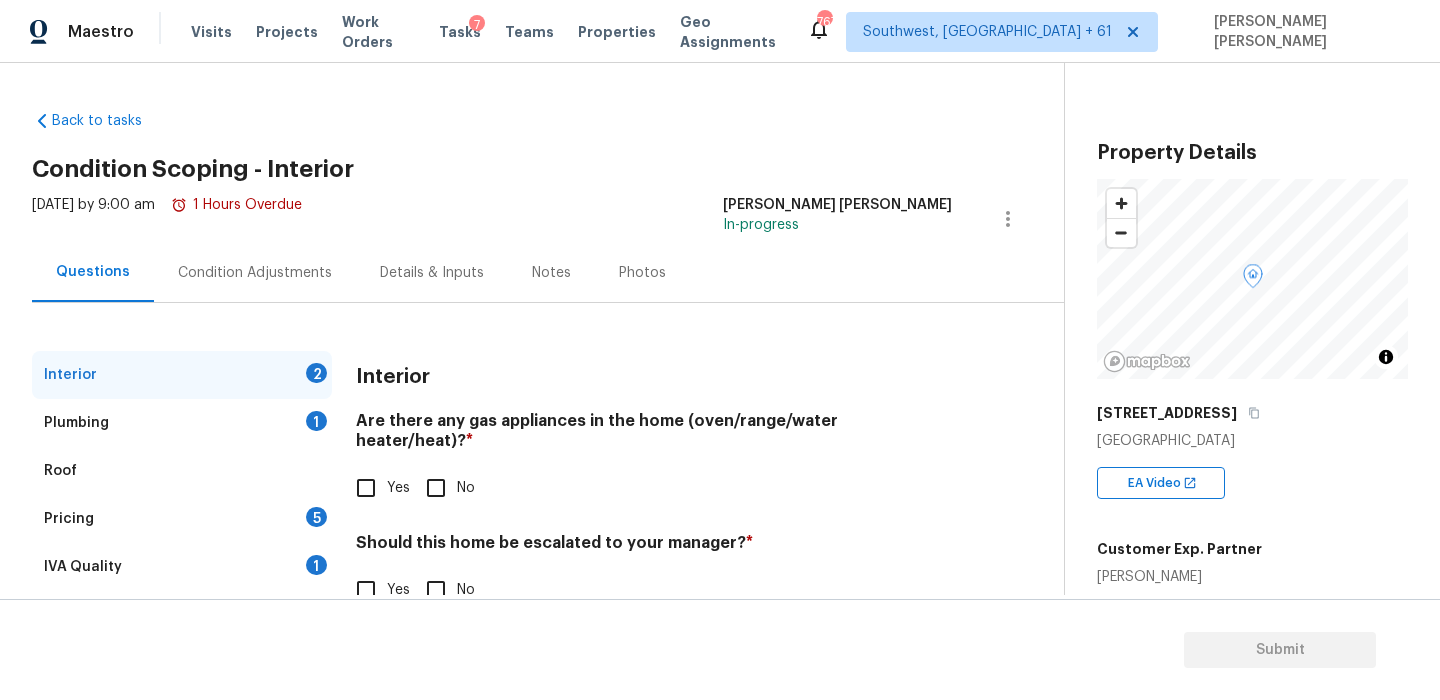 click on "Back to tasks Condition Scoping - Interior Mon, Jul 14 2025 by 9:00 am   1 Hours Overdue Mohammed Moshin Ali In-progress Questions Condition Adjustments Details & Inputs Notes Photos Interior 2 Plumbing 1 Roof Pricing 5 IVA Quality 1 Add Area Interior Are there any gas appliances in the home (oven/range/water heater/heat)?  * Yes No Should this home be escalated to your manager?  * Yes No" at bounding box center [548, 370] 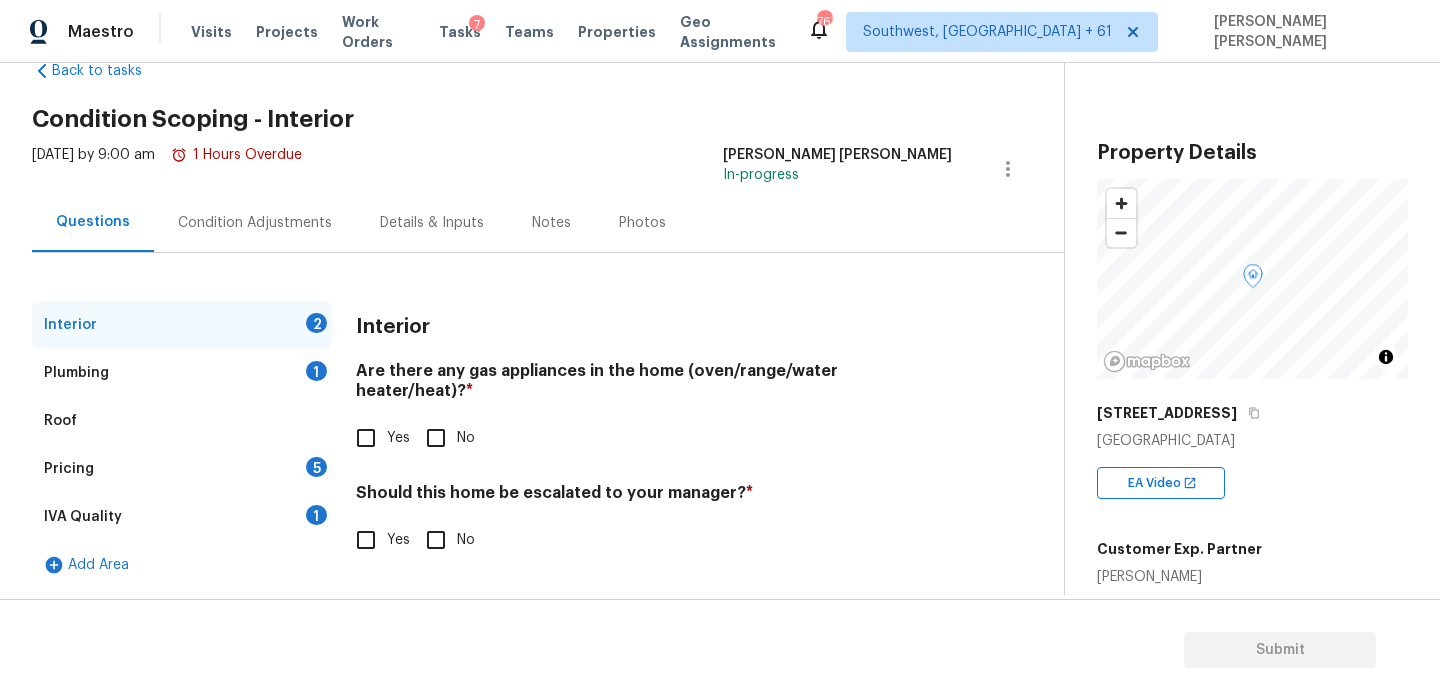 click on "No" at bounding box center [436, 438] 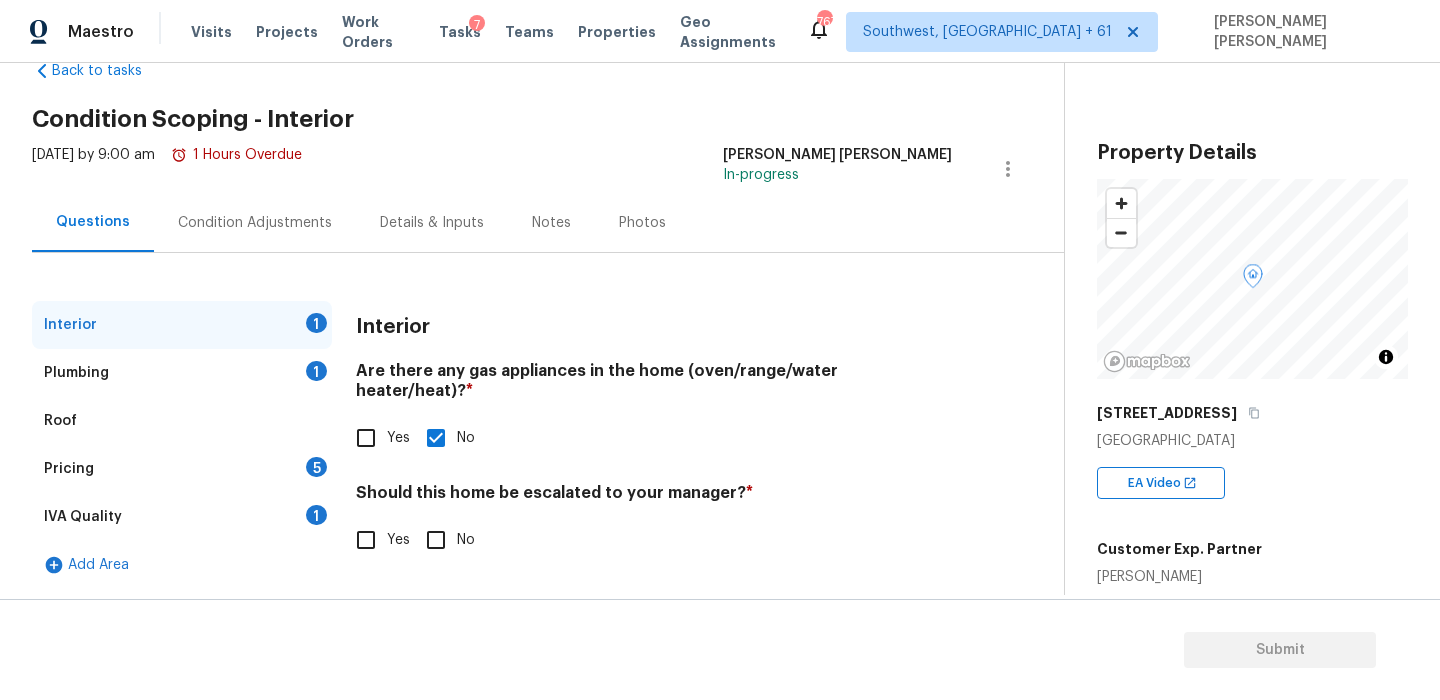 click on "Yes" at bounding box center [366, 540] 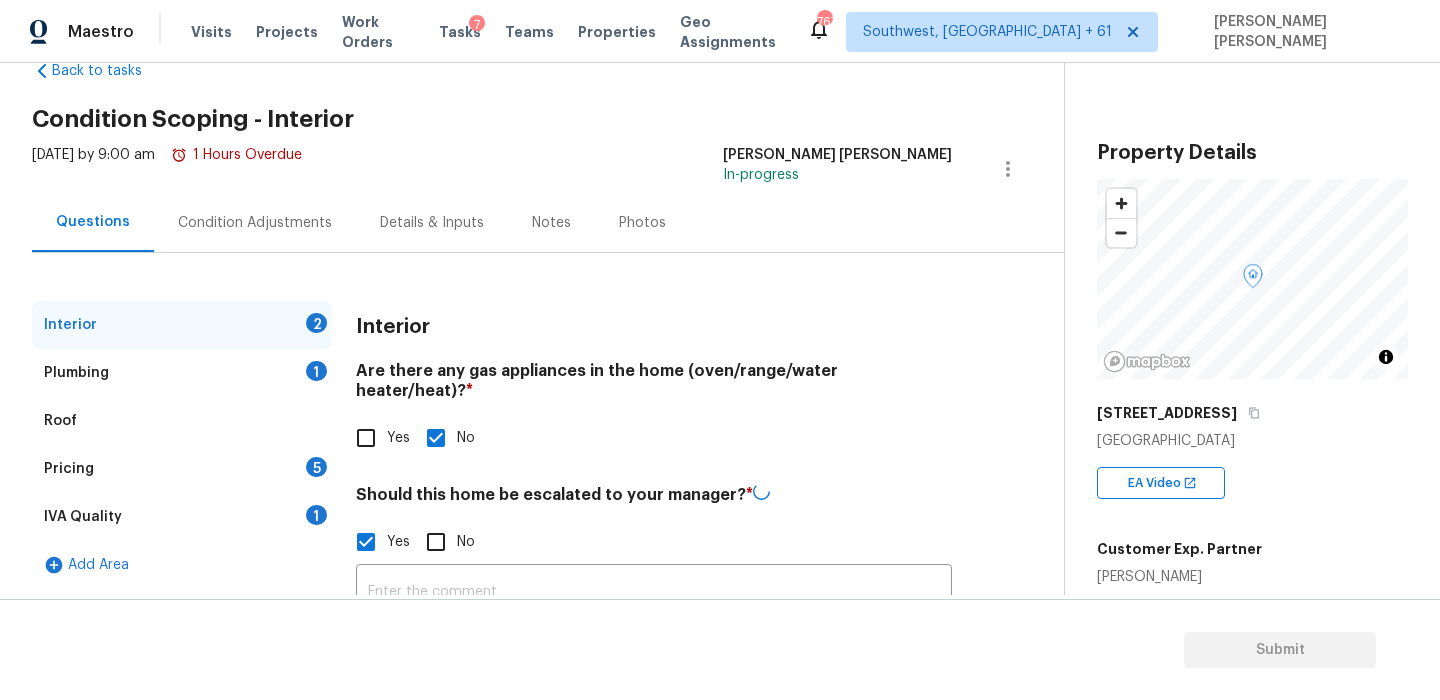 click on "IVA Quality 1" at bounding box center (182, 517) 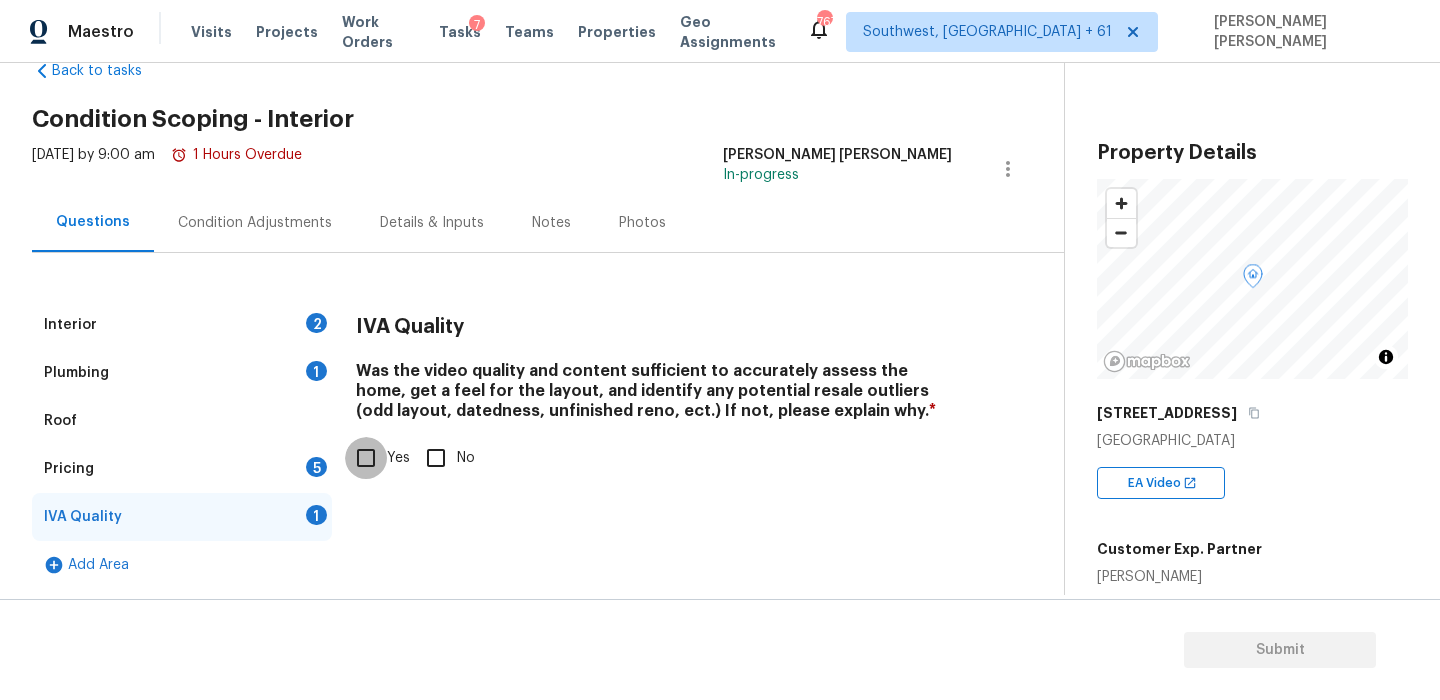 click on "Yes" at bounding box center (366, 458) 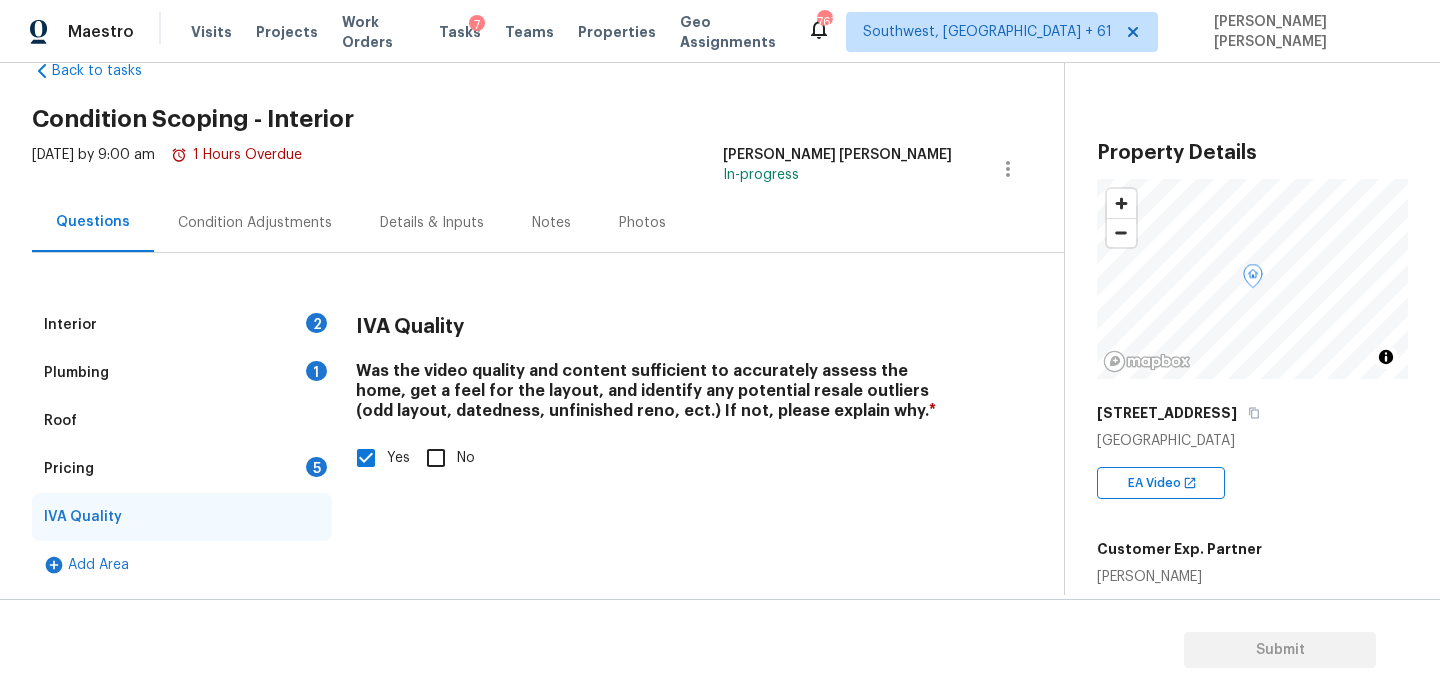 click on "Plumbing 1" at bounding box center (182, 373) 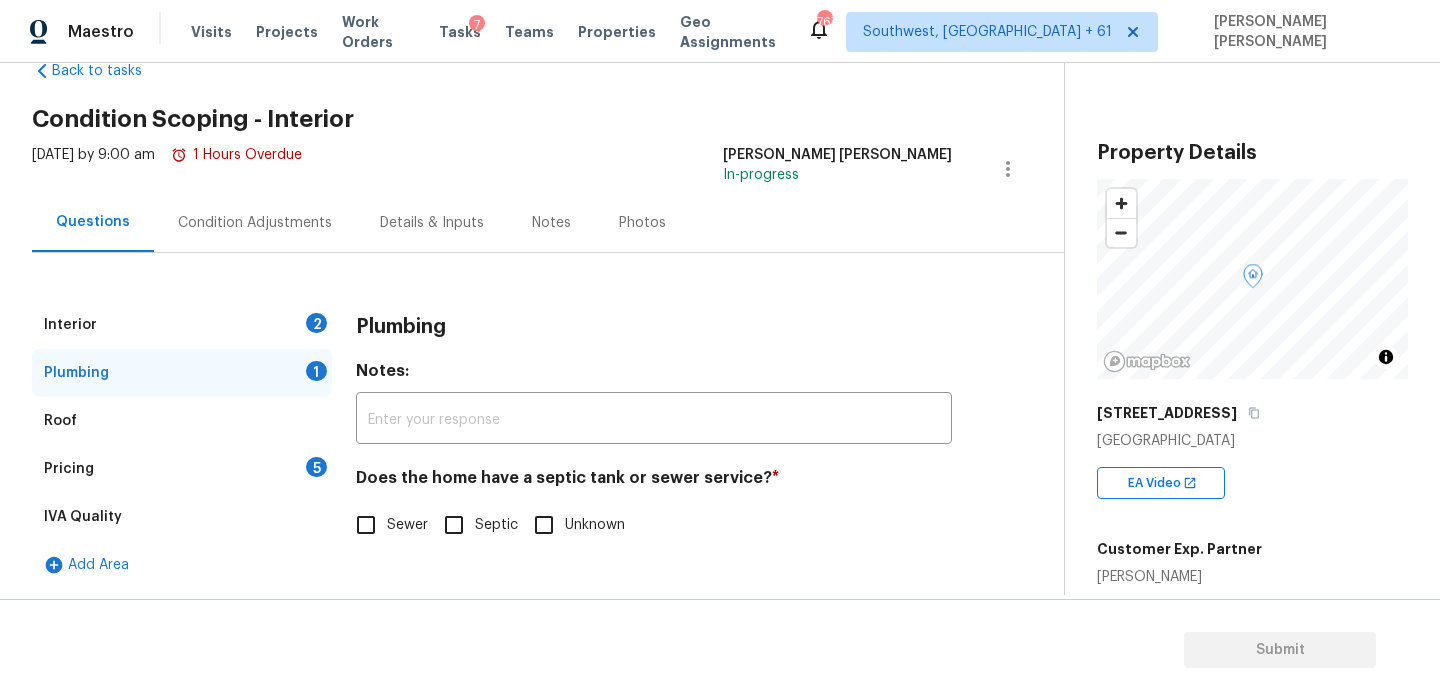 click on "Sewer" at bounding box center (366, 525) 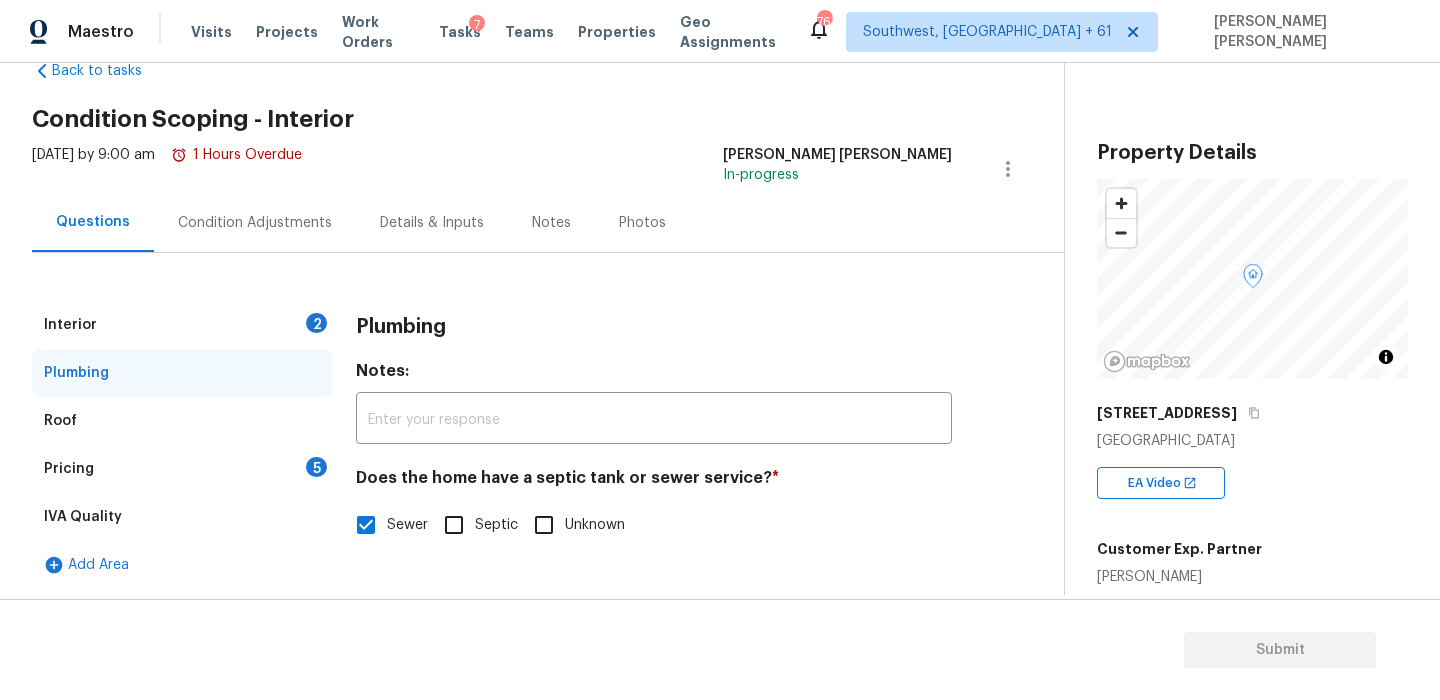 click on "Interior 2" at bounding box center [182, 325] 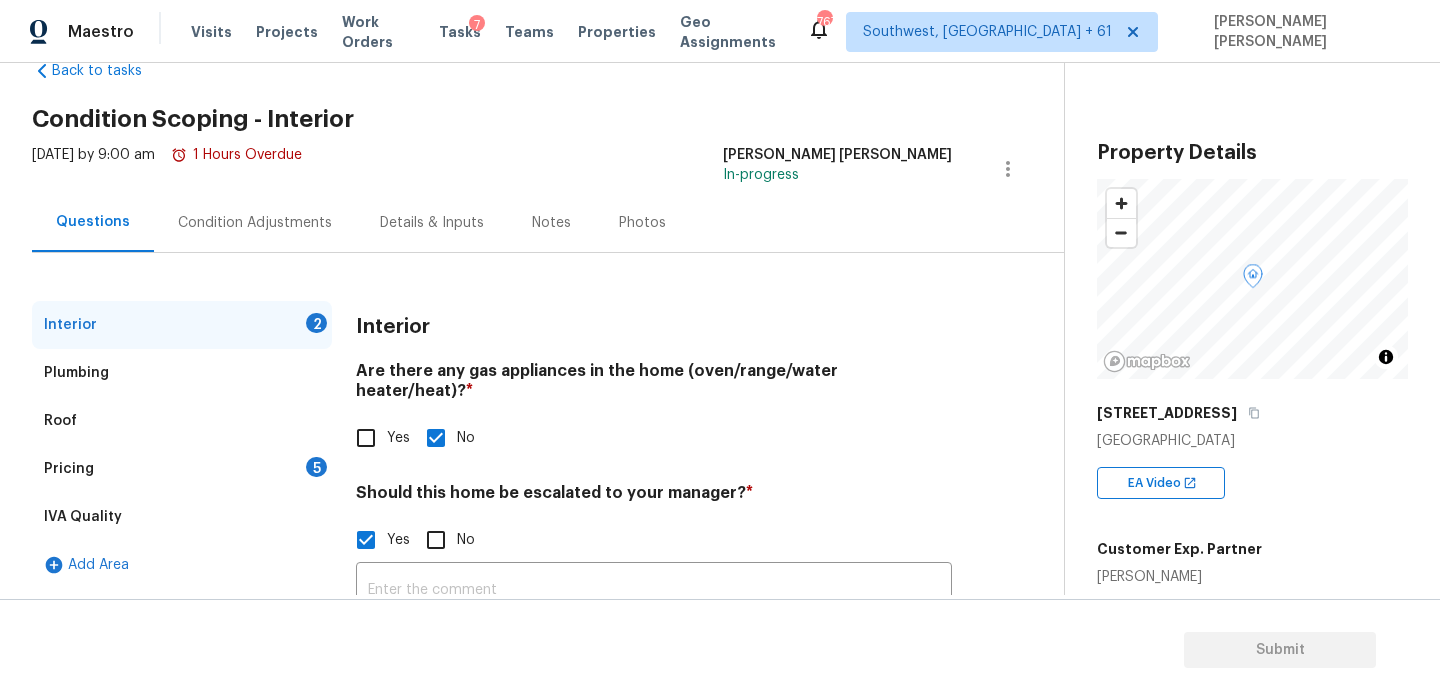 scroll, scrollTop: 215, scrollLeft: 0, axis: vertical 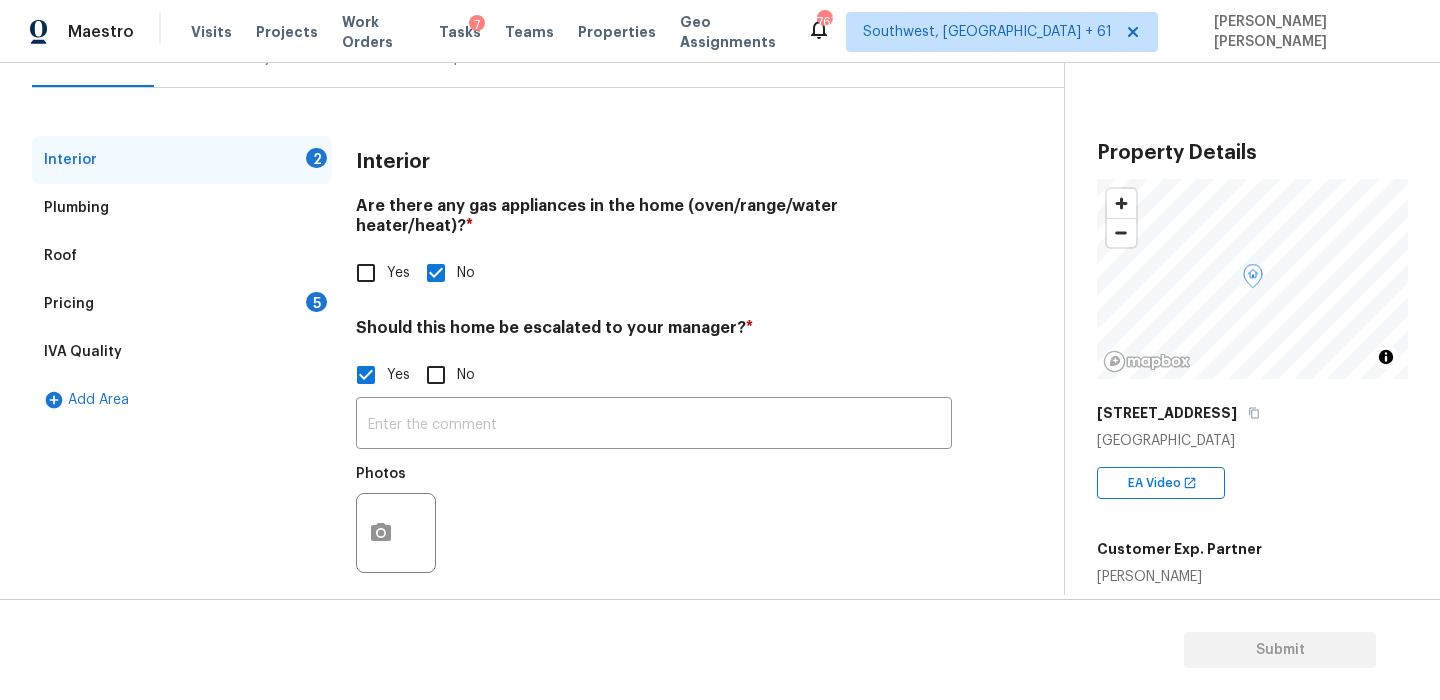 click on "Pricing 5" at bounding box center (182, 304) 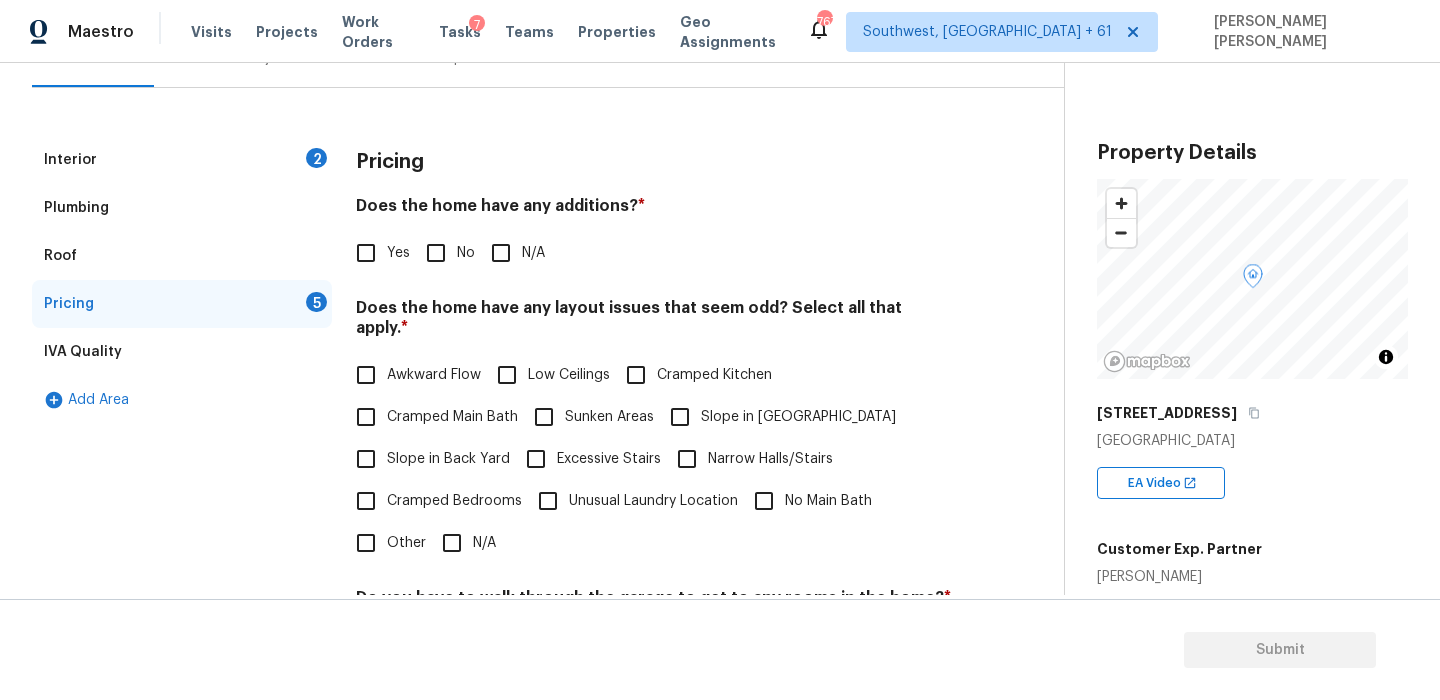 click on "Yes" at bounding box center [366, 253] 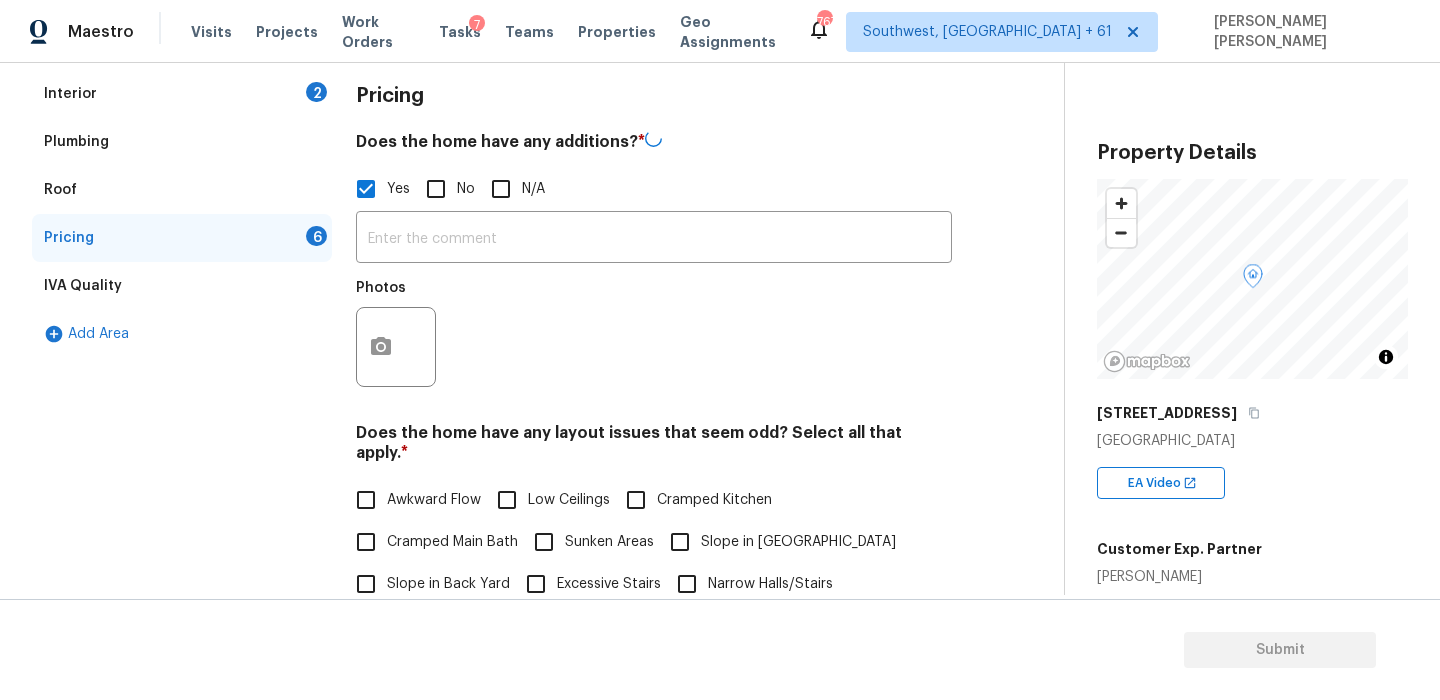 scroll, scrollTop: 347, scrollLeft: 0, axis: vertical 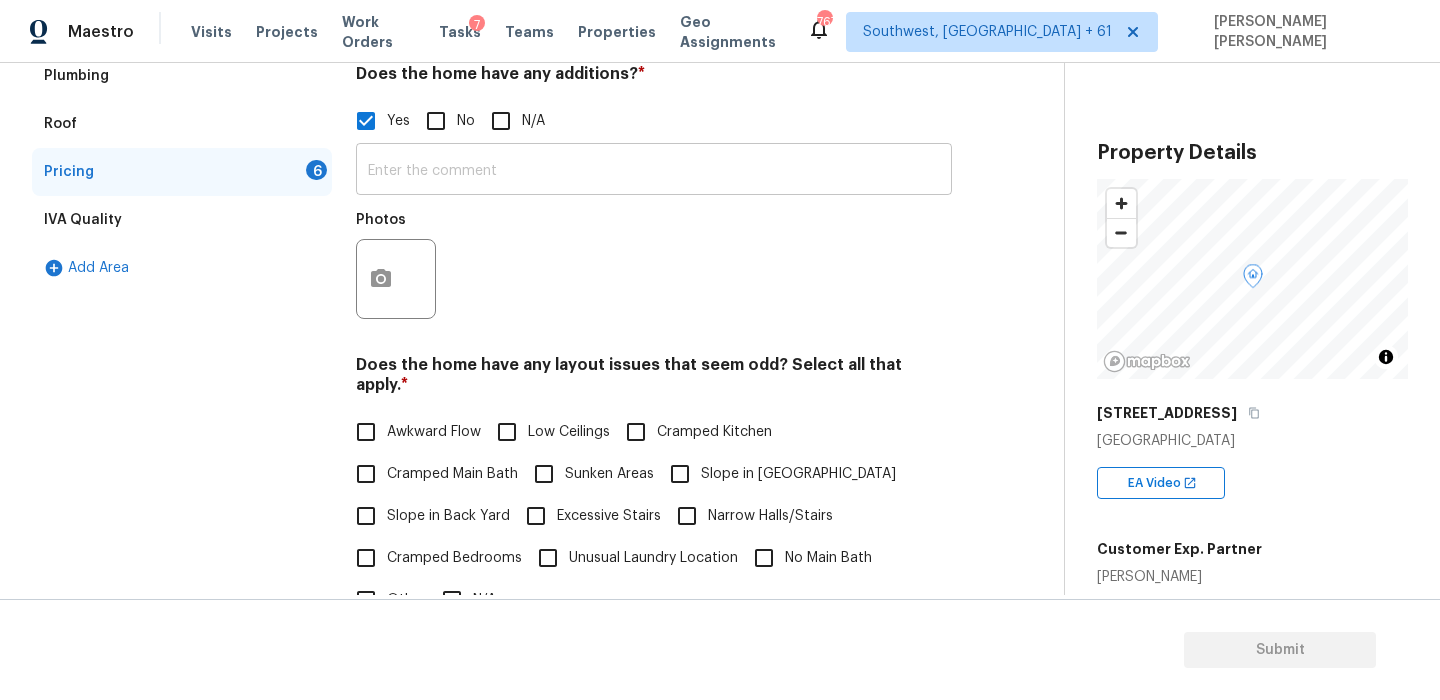 click at bounding box center (654, 171) 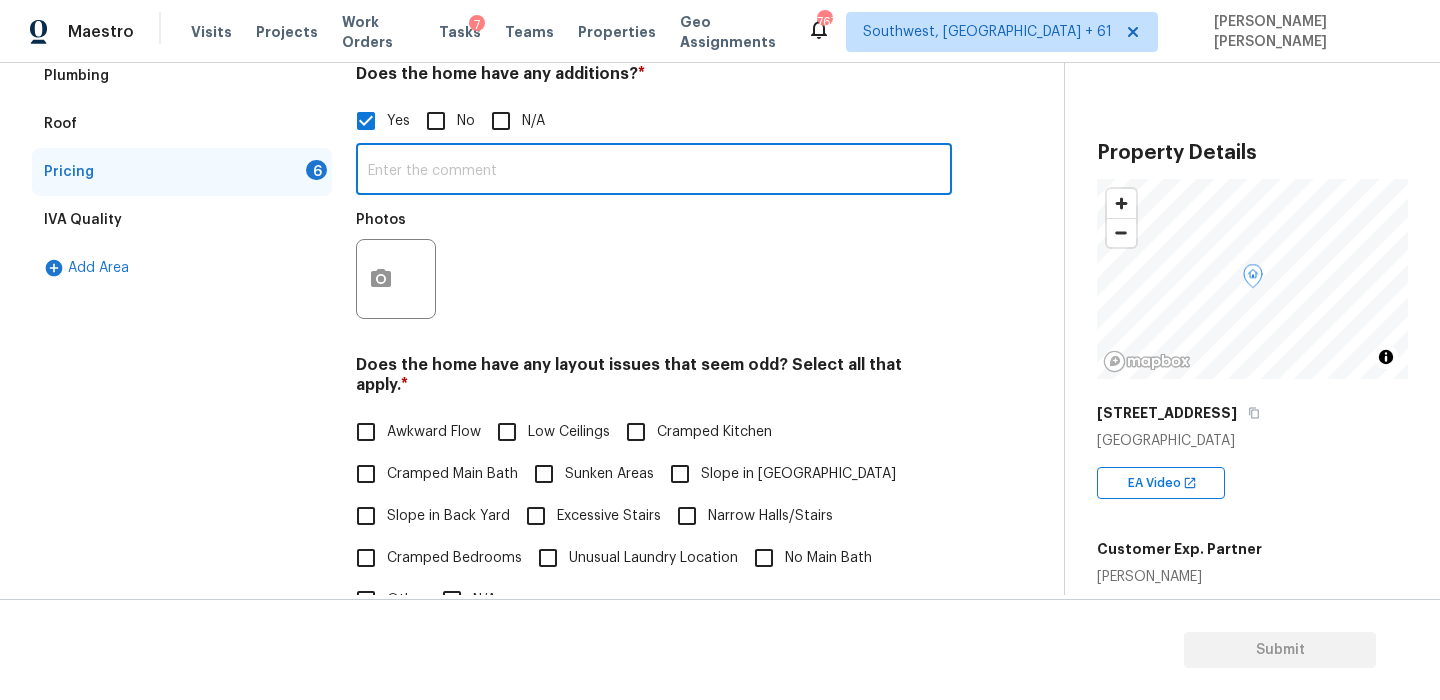 paste on "The garage looks to have been removed and made into additional living space not up to par. The laundry room is in the same area and an additional bathroom in there too." 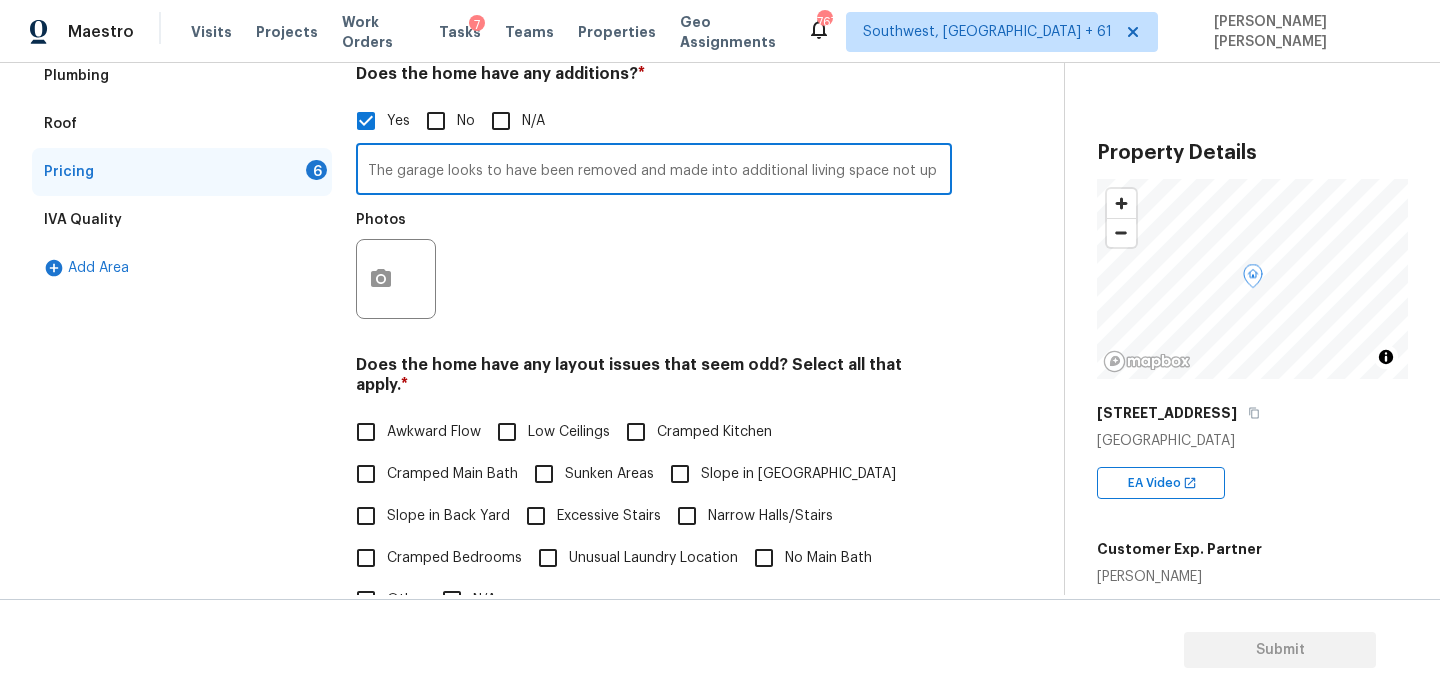 scroll, scrollTop: 0, scrollLeft: 543, axis: horizontal 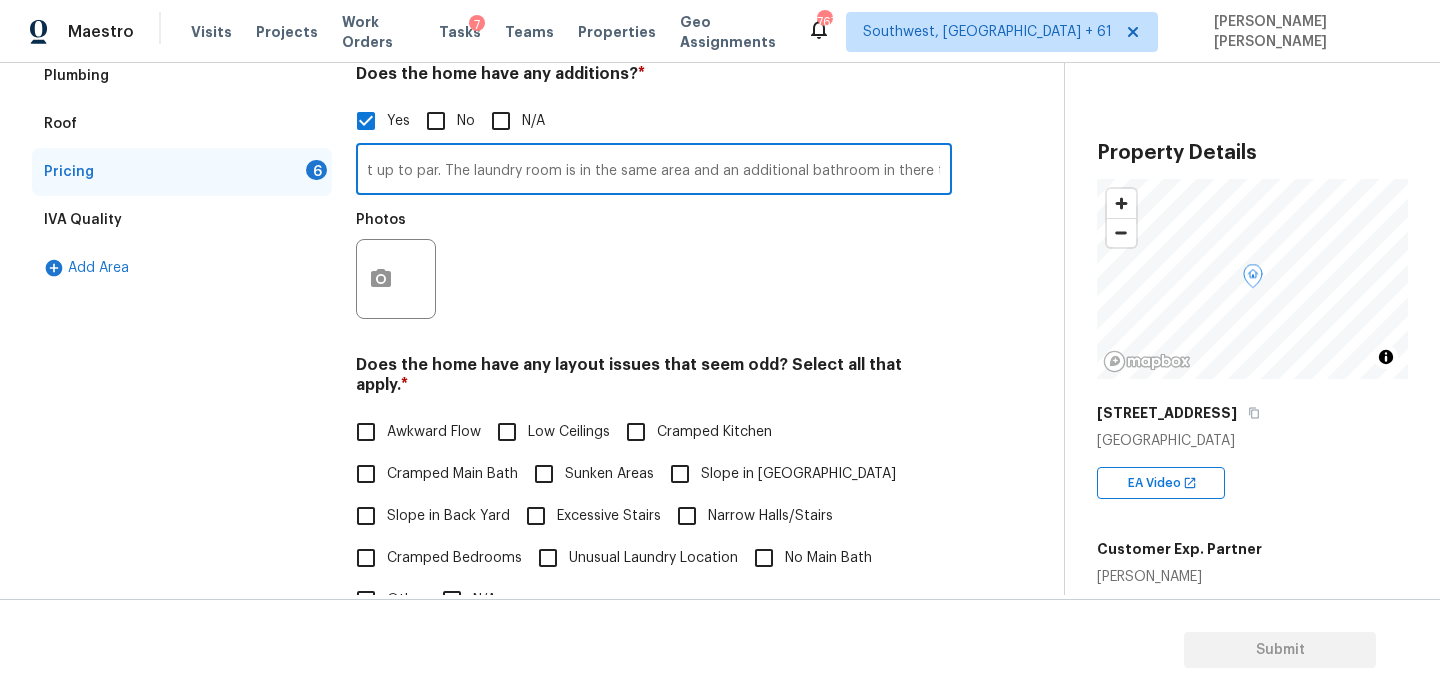 type on "The garage looks to have been removed and made into additional living space not up to par. The laundry room is in the same area and an additional bathroom in there too." 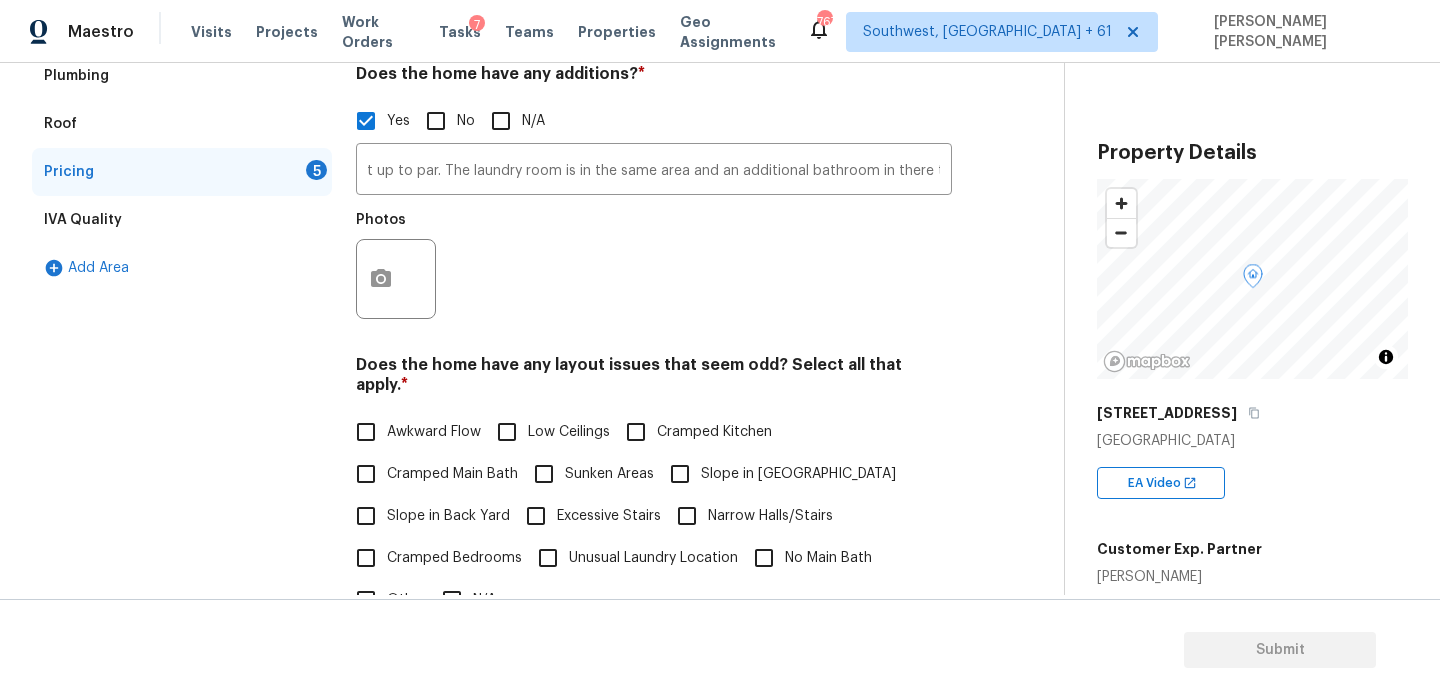 scroll, scrollTop: 0, scrollLeft: 0, axis: both 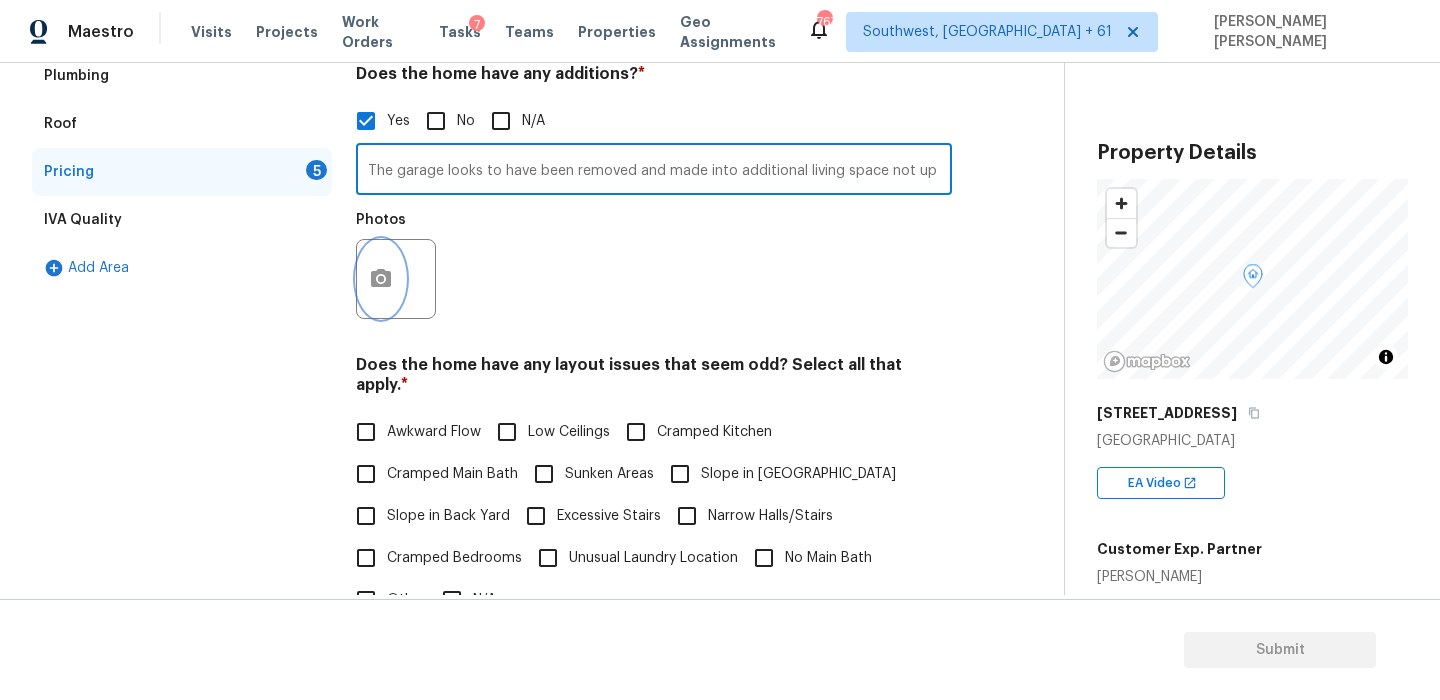 click at bounding box center (381, 279) 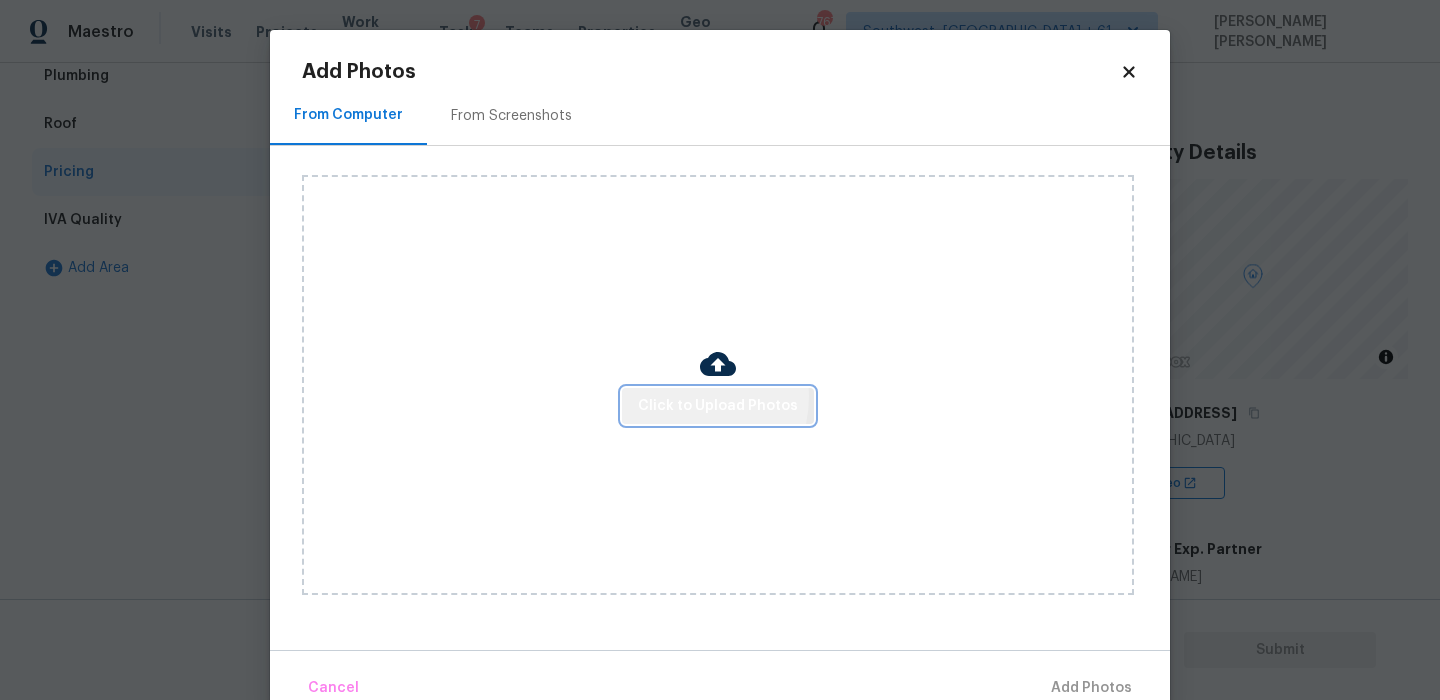 click on "Click to Upload Photos" at bounding box center (718, 406) 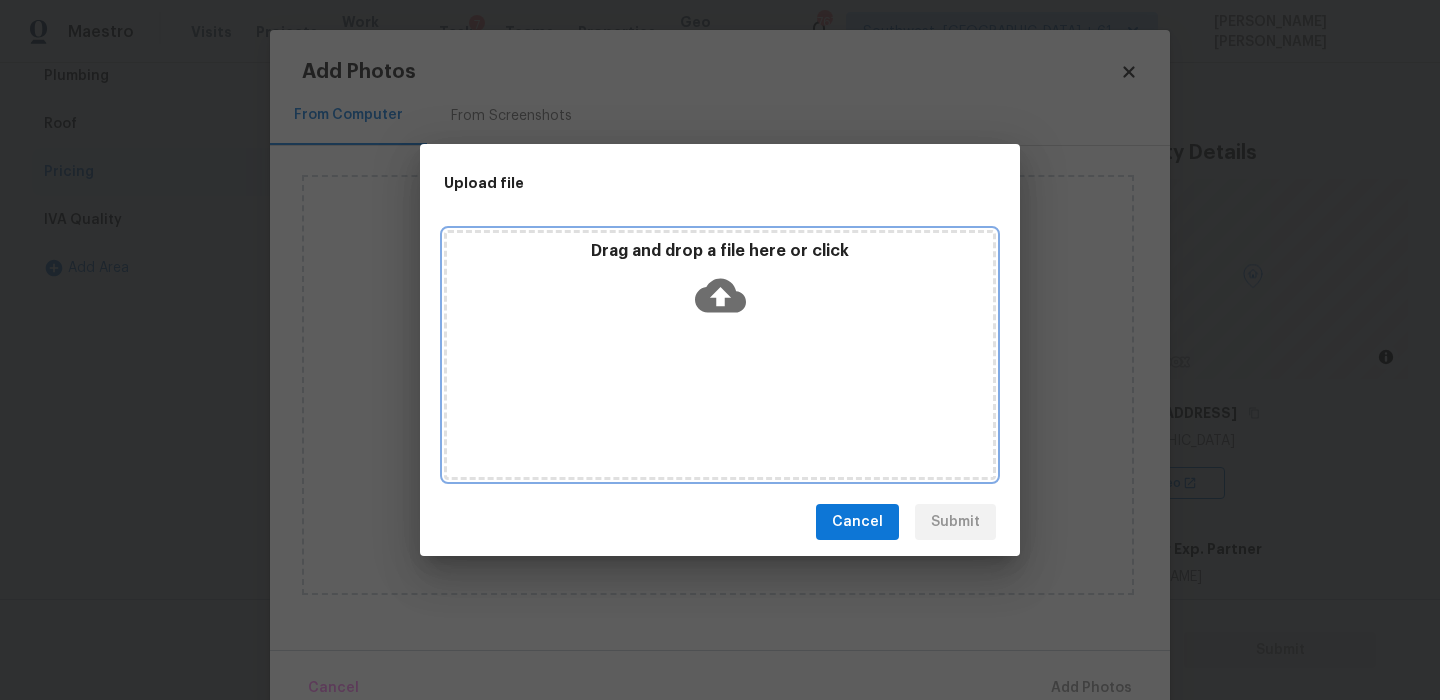 click 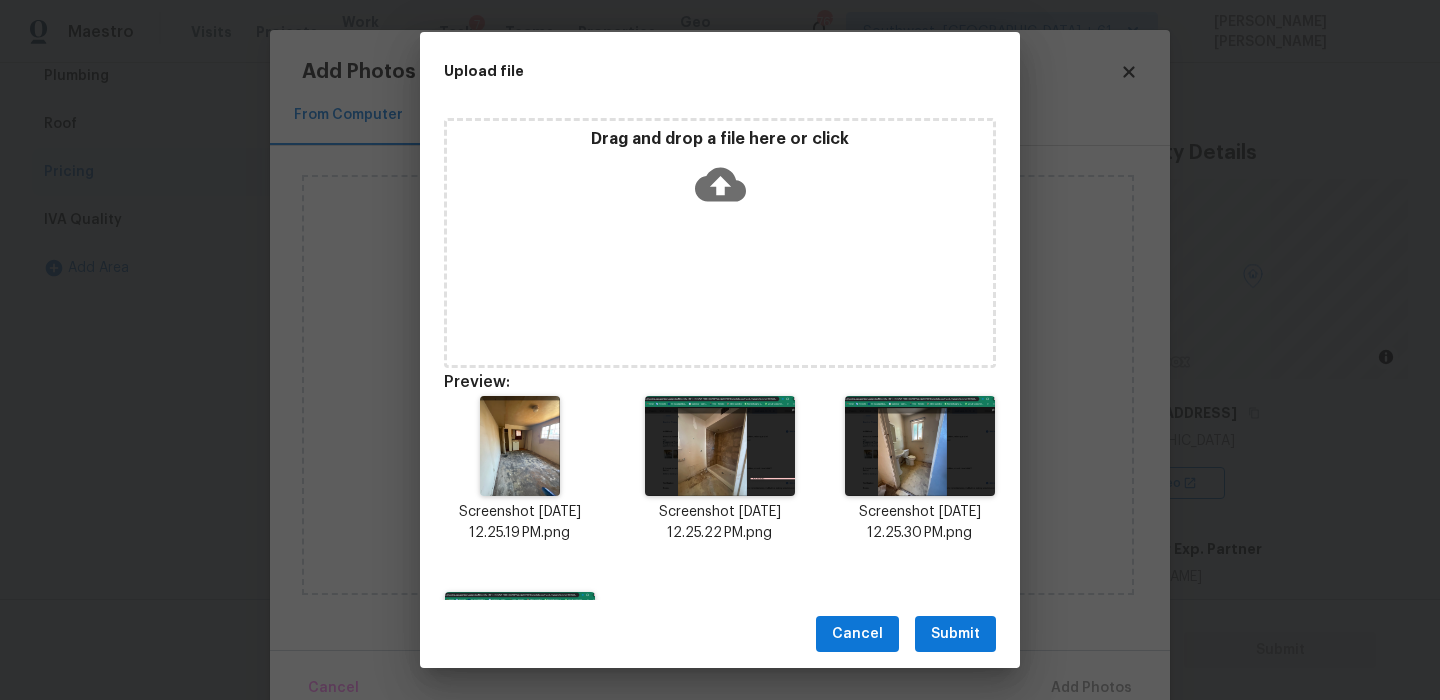 click on "Submit" at bounding box center (955, 634) 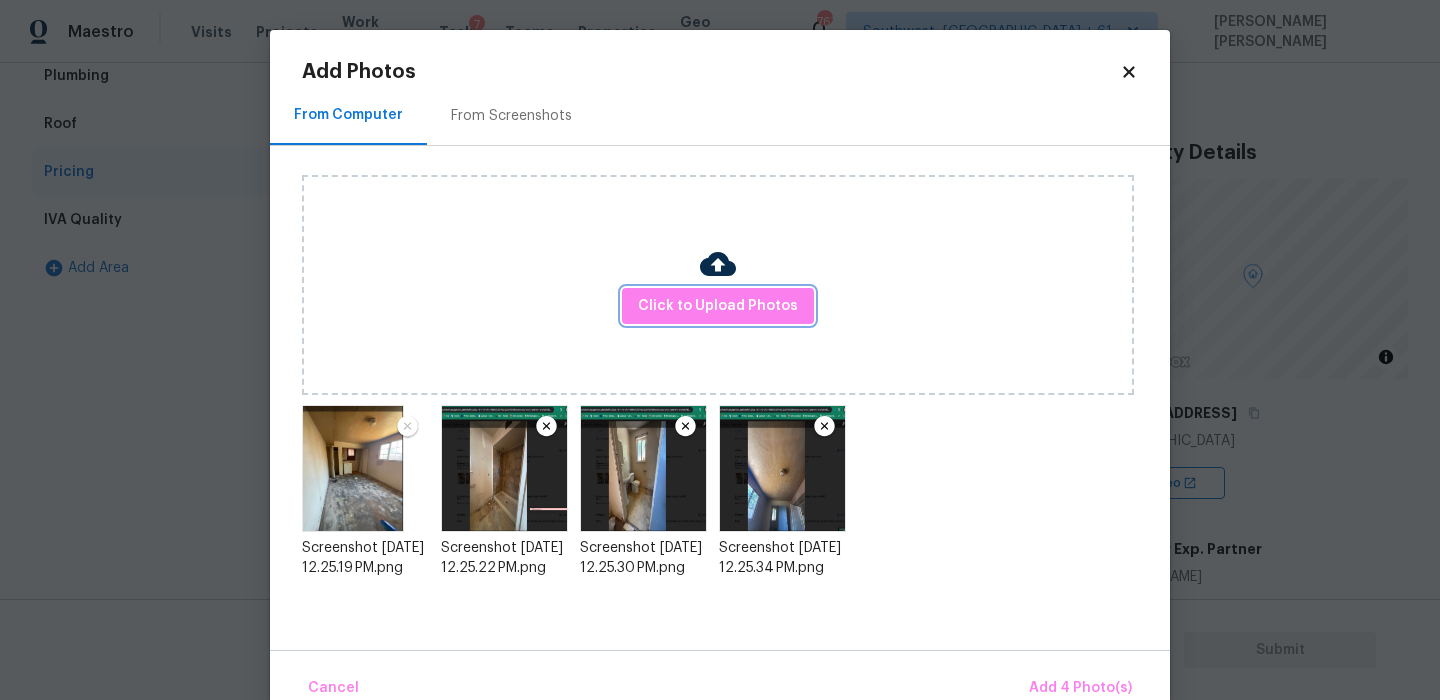 scroll, scrollTop: 40, scrollLeft: 0, axis: vertical 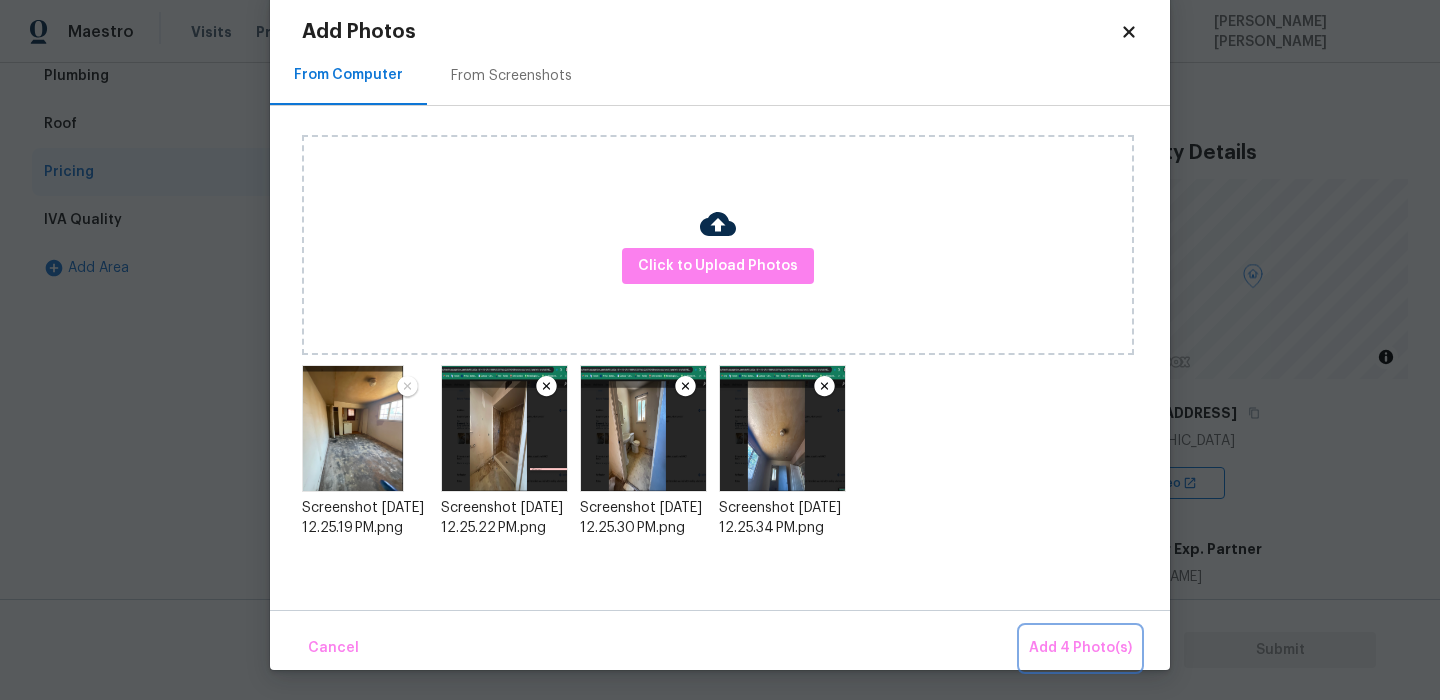 click on "Add 4 Photo(s)" at bounding box center (1080, 648) 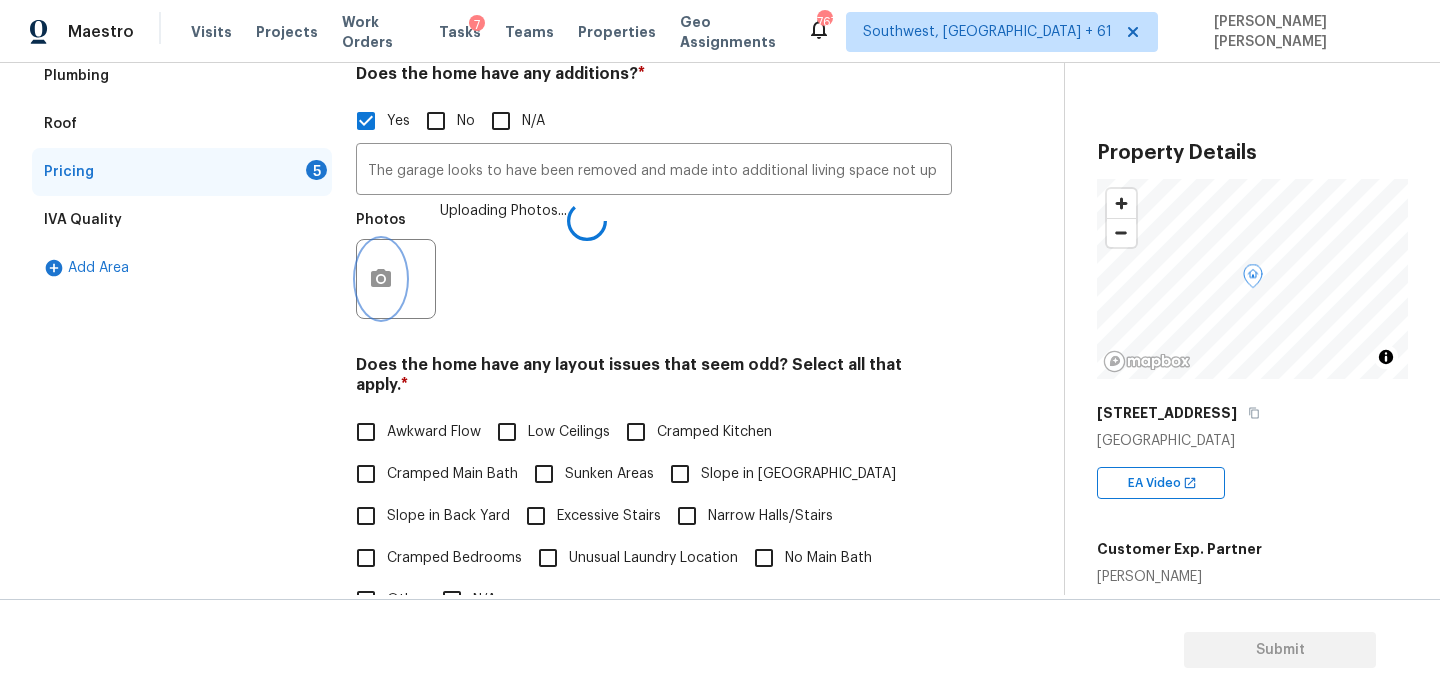 scroll, scrollTop: 0, scrollLeft: 0, axis: both 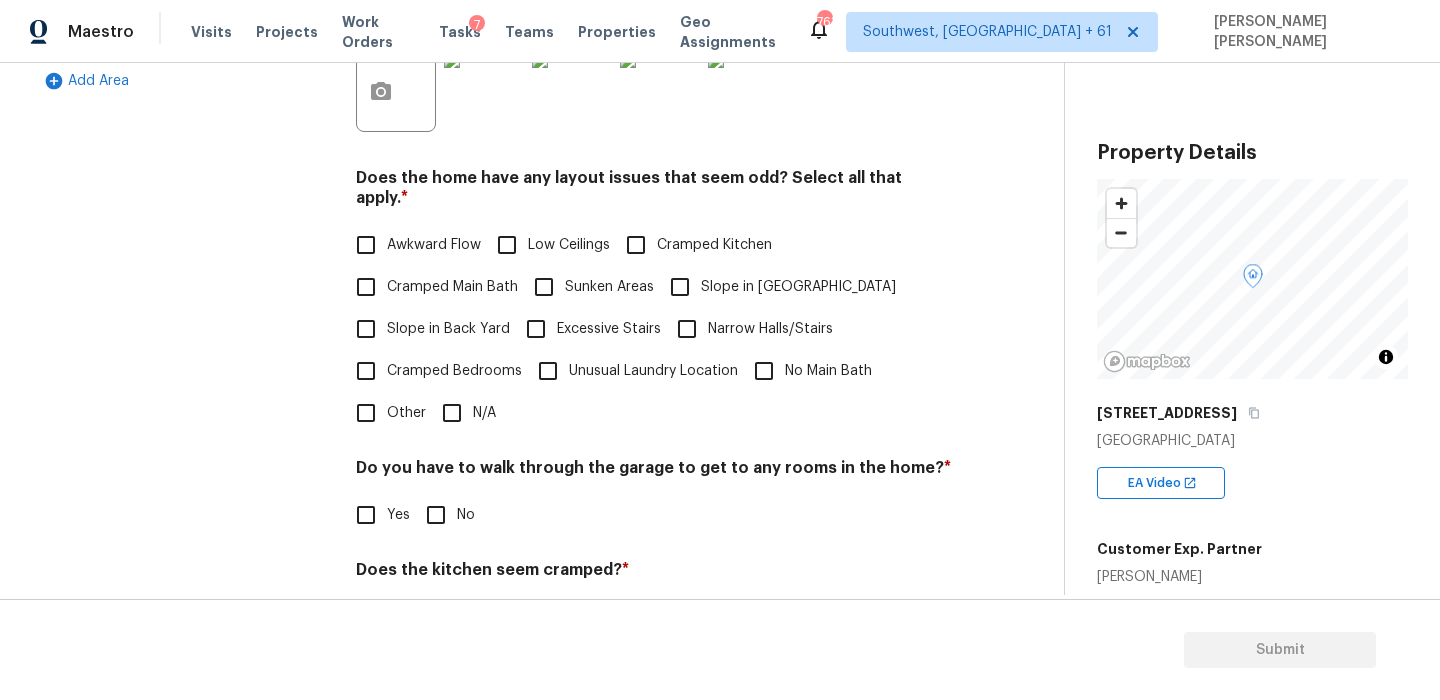 click on "Back to tasks Condition Scoping - Interior Mon, Jul 14 2025 by 9:00 am   1 Hours Overdue Mohammed Moshin Ali In-progress Questions Condition Adjustments Details & Inputs Notes Photos Interior 2 Plumbing Roof Pricing 4 IVA Quality Add Area Pricing Does the home have any additions?  * Yes No N/A The garage looks to have been removed and made into additional living space not up to par. The laundry room is in the same area and an additional bathroom in there too. ​ Photos Does the home have any layout issues that seem odd? Select all that apply.  * Awkward Flow Low Ceilings Cramped Kitchen Cramped Main Bath Sunken Areas Slope in Front Yard Slope in Back Yard Excessive Stairs Narrow Halls/Stairs Cramped Bedrooms Unusual Laundry Location No Main Bath Other N/A Do you have to walk through the garage to get to any rooms in the home?  * Yes No Does the kitchen seem cramped?  * Yes No Does the home appear to be very outdated?  * Yes No" at bounding box center [548, 165] 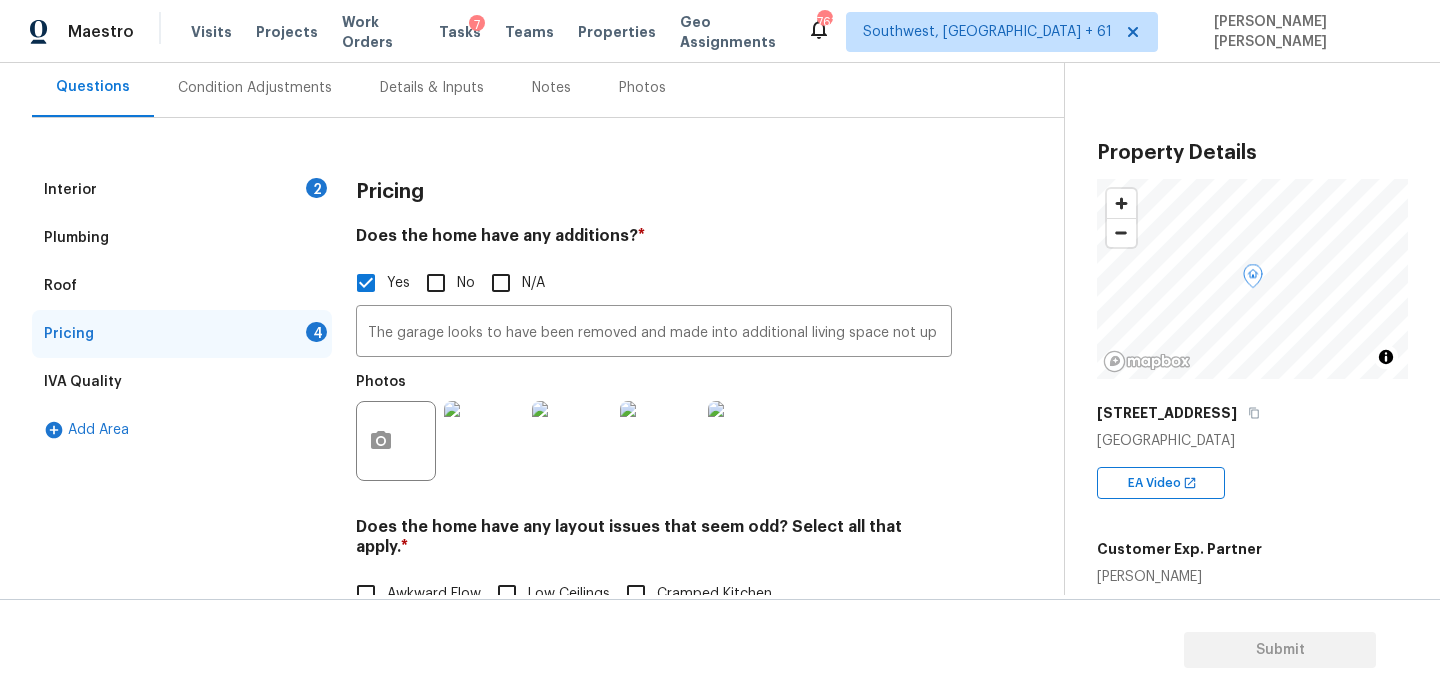 scroll, scrollTop: 107, scrollLeft: 0, axis: vertical 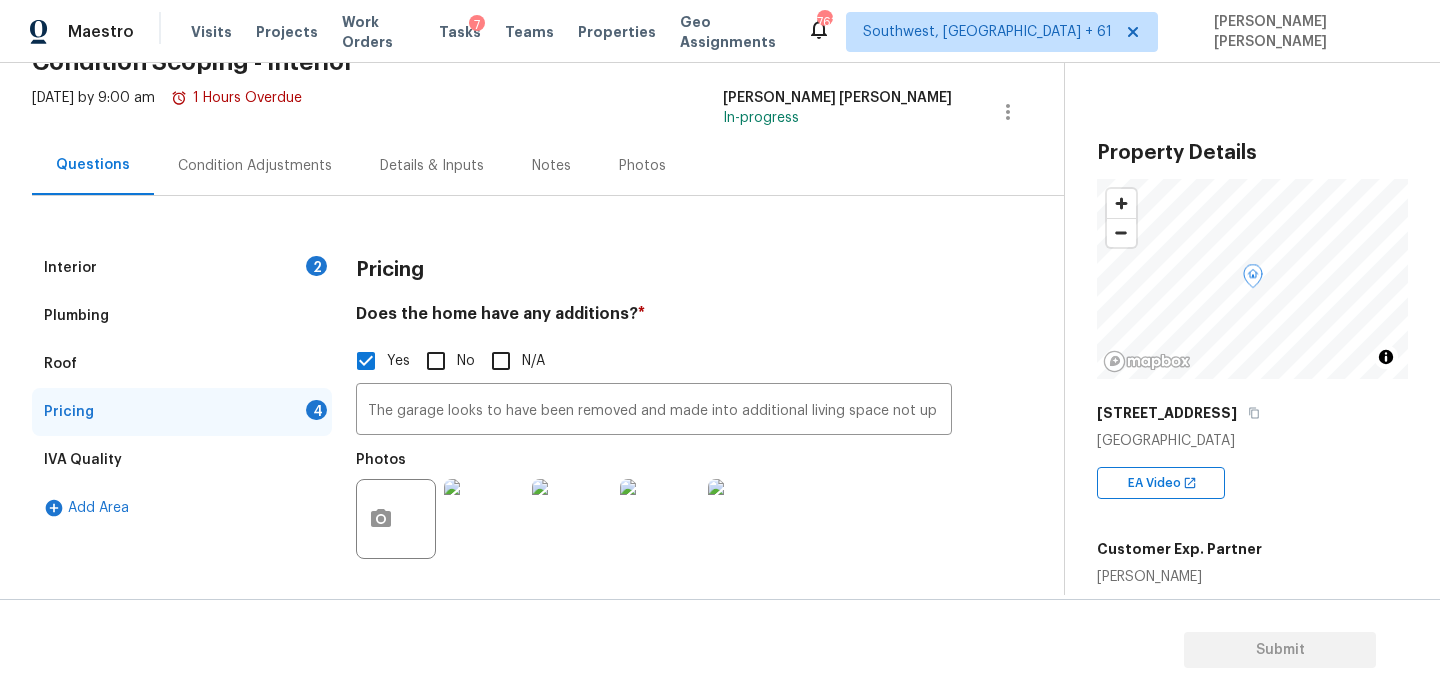 click on "Condition Adjustments" at bounding box center (255, 166) 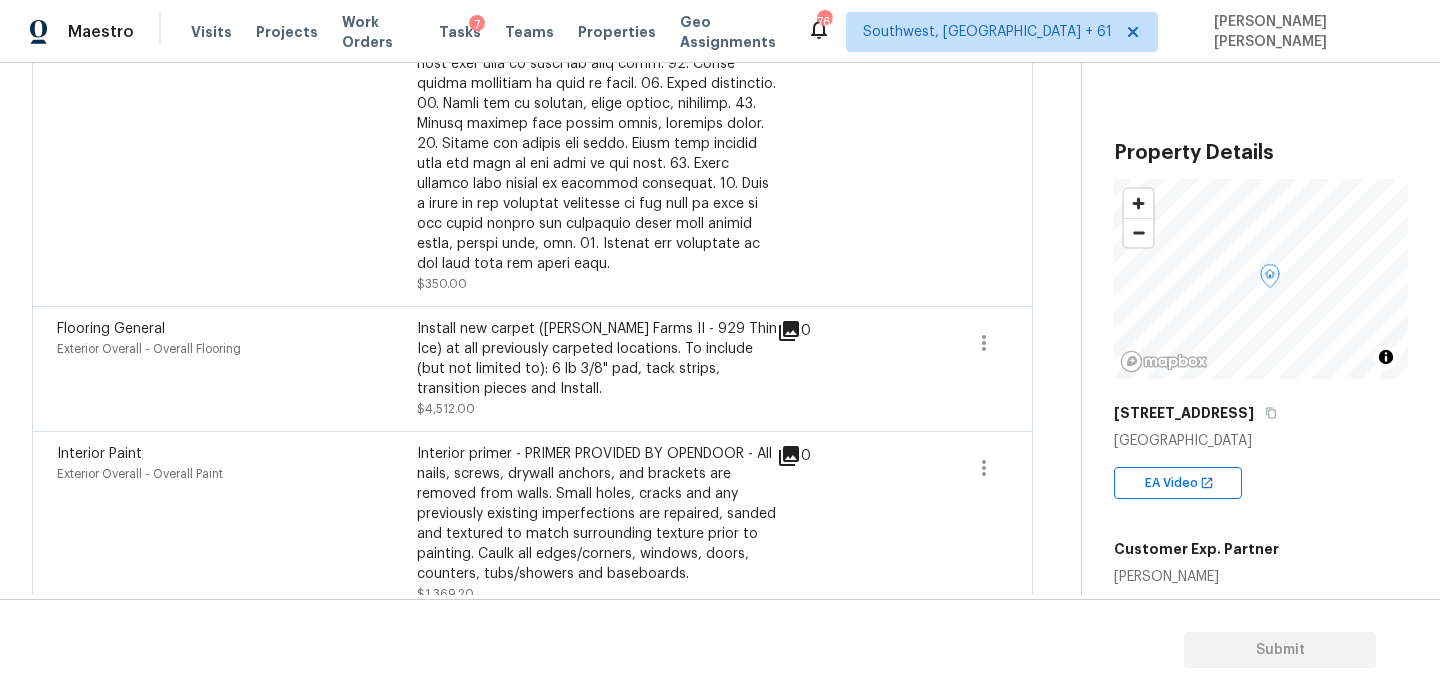 scroll, scrollTop: 0, scrollLeft: 0, axis: both 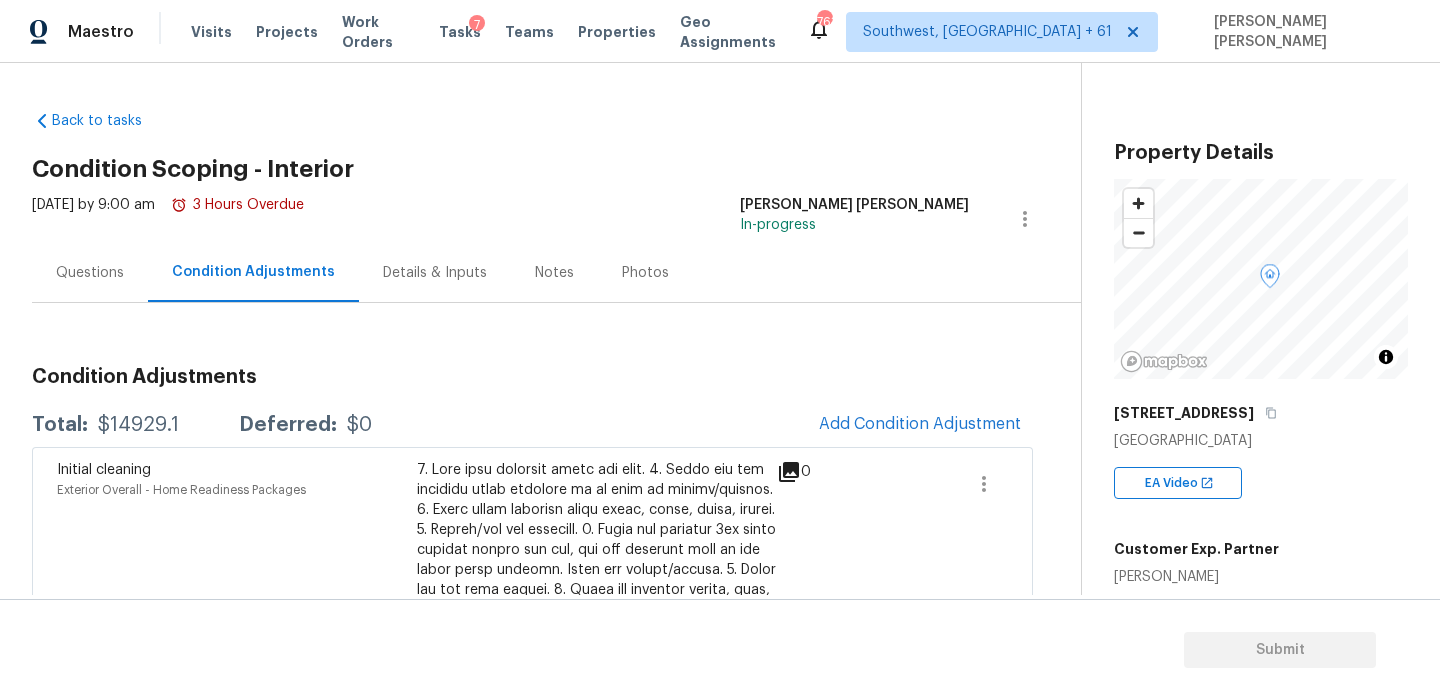 click on "Back to tasks Condition Scoping - Interior Mon, Jul 14 2025 by 9:00 am   3 Hours Overdue Mohammed Moshin Ali In-progress Questions Condition Adjustments Details & Inputs Notes Photos Condition Adjustments Total:  $14929.1 Deferred:  $0 Add Condition Adjustment Initial cleaning Exterior Overall - Home Readiness Packages $350.00   0 Flooring General Exterior Overall - Overall Flooring Install new carpet (Abshire Farms II - 929 Thin Ice) at all previously carpeted locations. To include (but not limited to): 6 lb 3/8" pad, tack strips, transition pieces and Install. $4,512.00   0 Interior Paint Exterior Overall - Overall Paint Interior primer - PRIMER PROVIDED BY OPENDOOR - All nails, screws, drywall anchors, and brackets are removed from walls. Small holes, cracks and any previously existing imperfections are repaired, sanded and textured to match surrounding texture prior to painting. Caulk all edges/corners, windows, doors, counters, tubs/showers and baseboards. $1,369.20   0 Pressure Washing $450.00   0   0" at bounding box center [556, 1059] 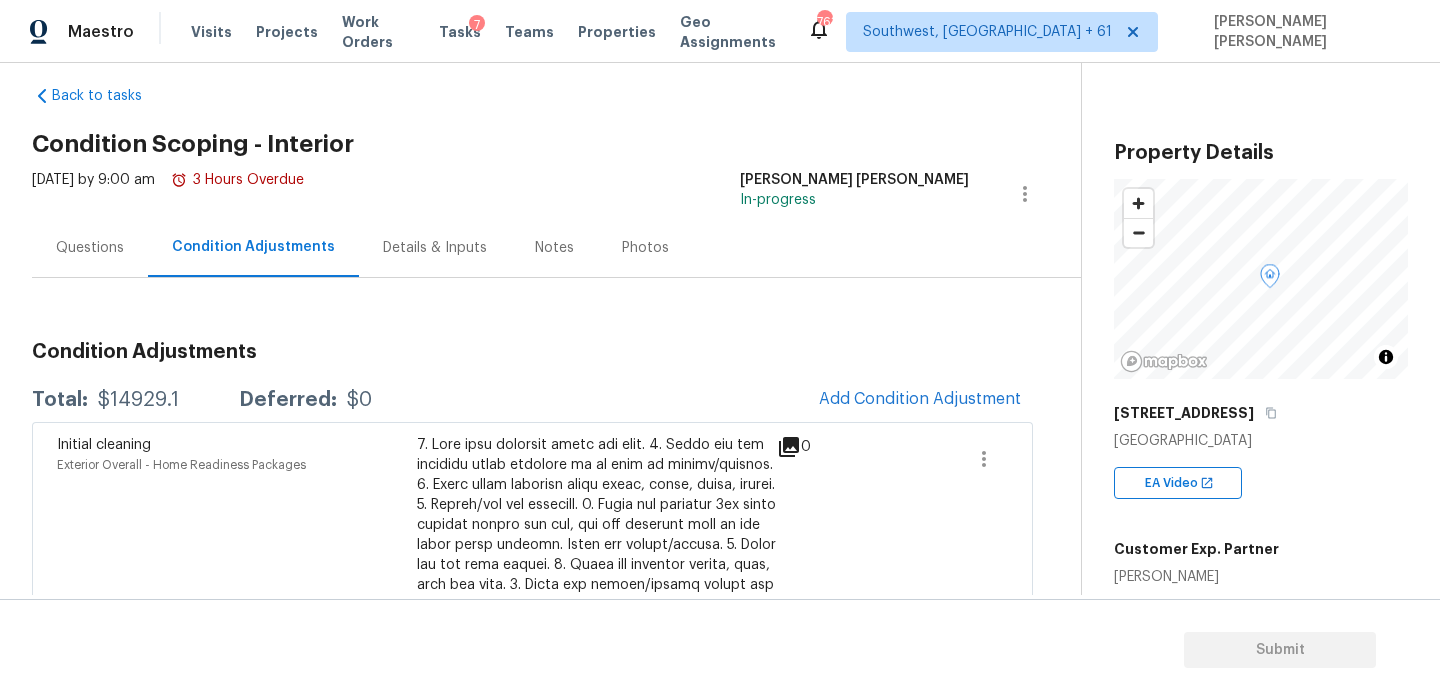scroll, scrollTop: 0, scrollLeft: 0, axis: both 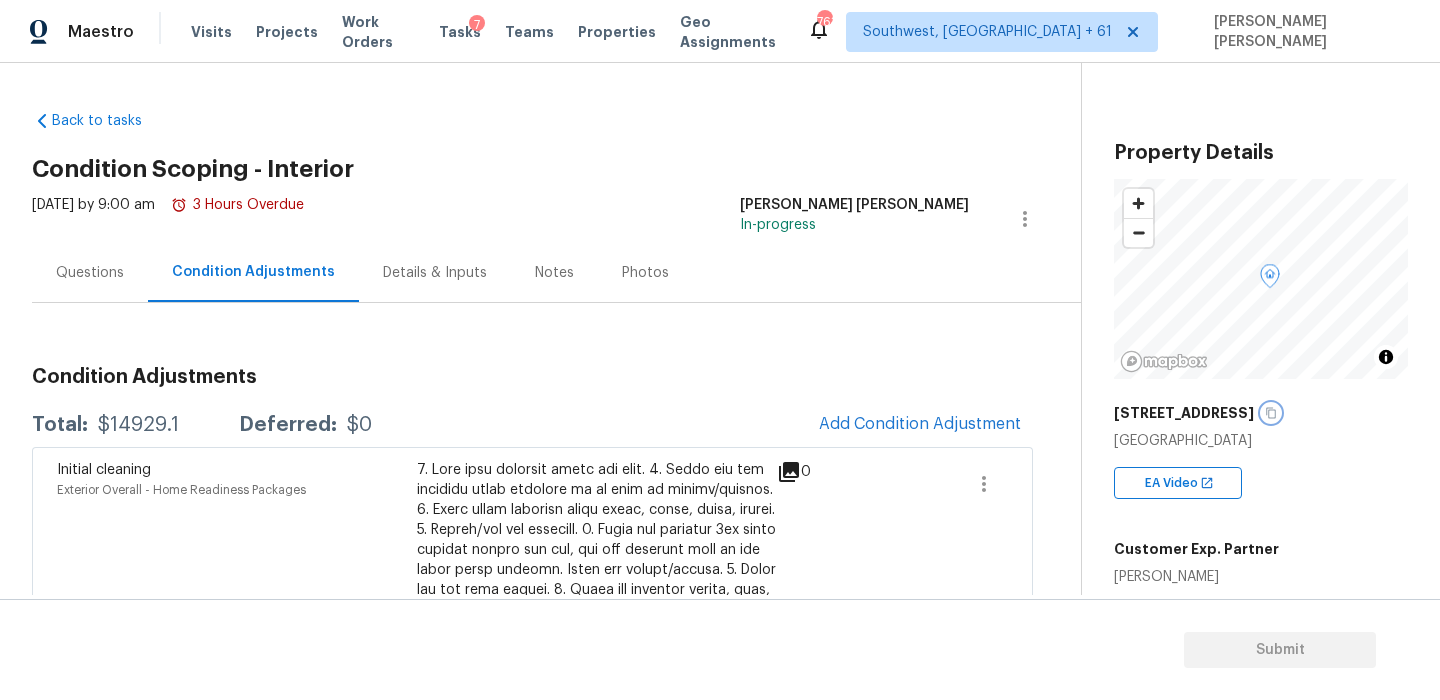 click at bounding box center [1271, 413] 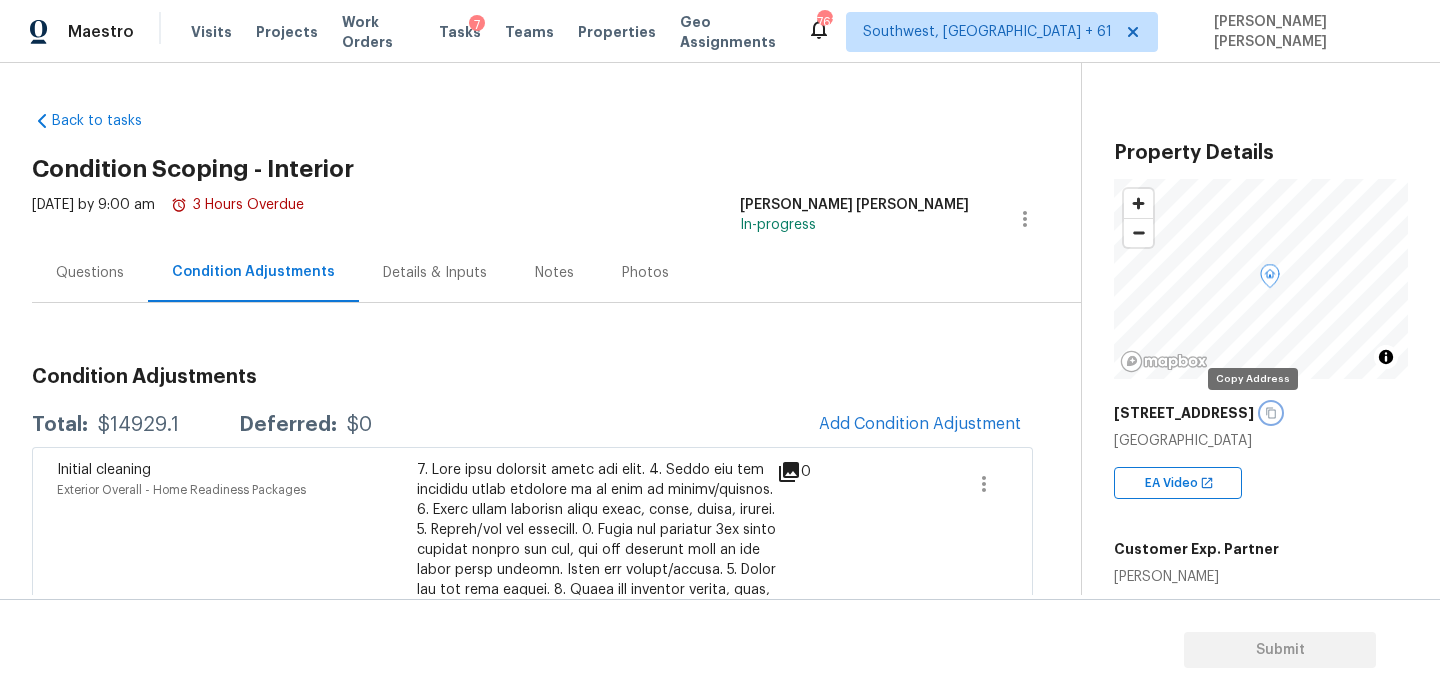 click at bounding box center [1271, 413] 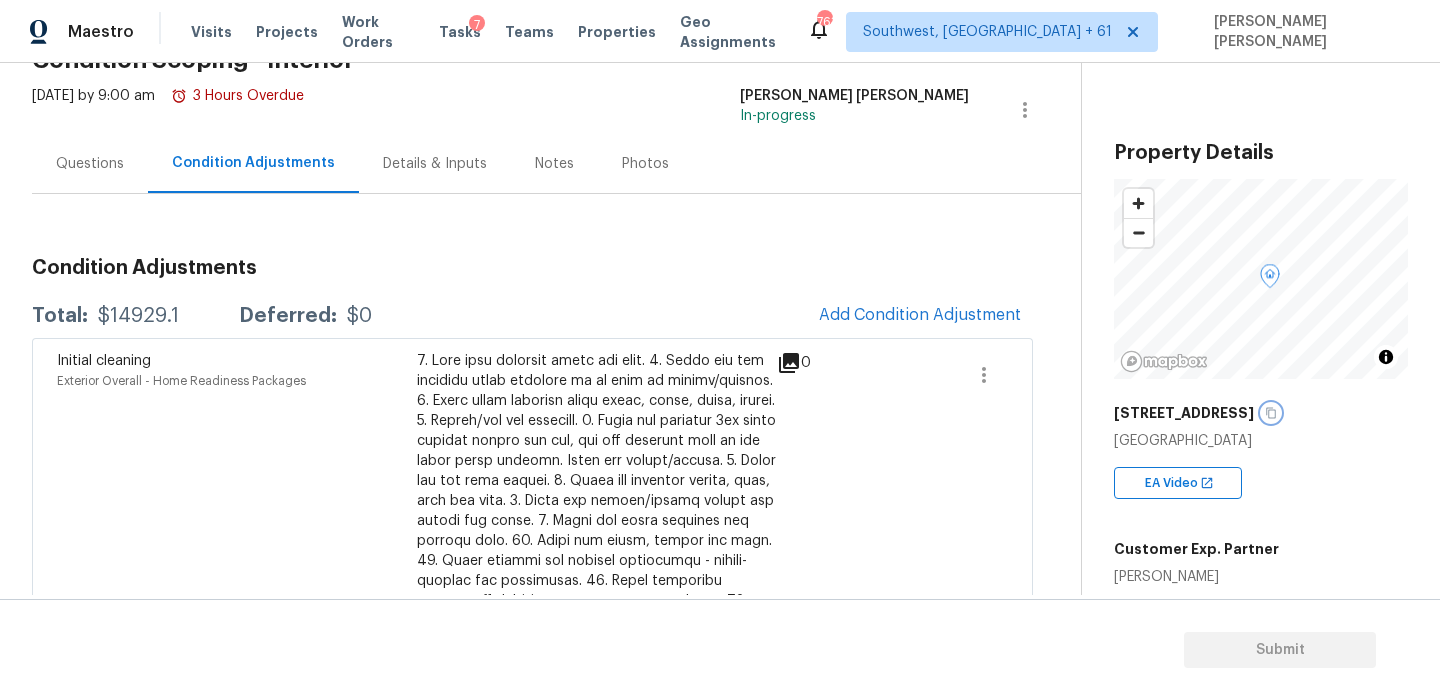 scroll, scrollTop: 0, scrollLeft: 0, axis: both 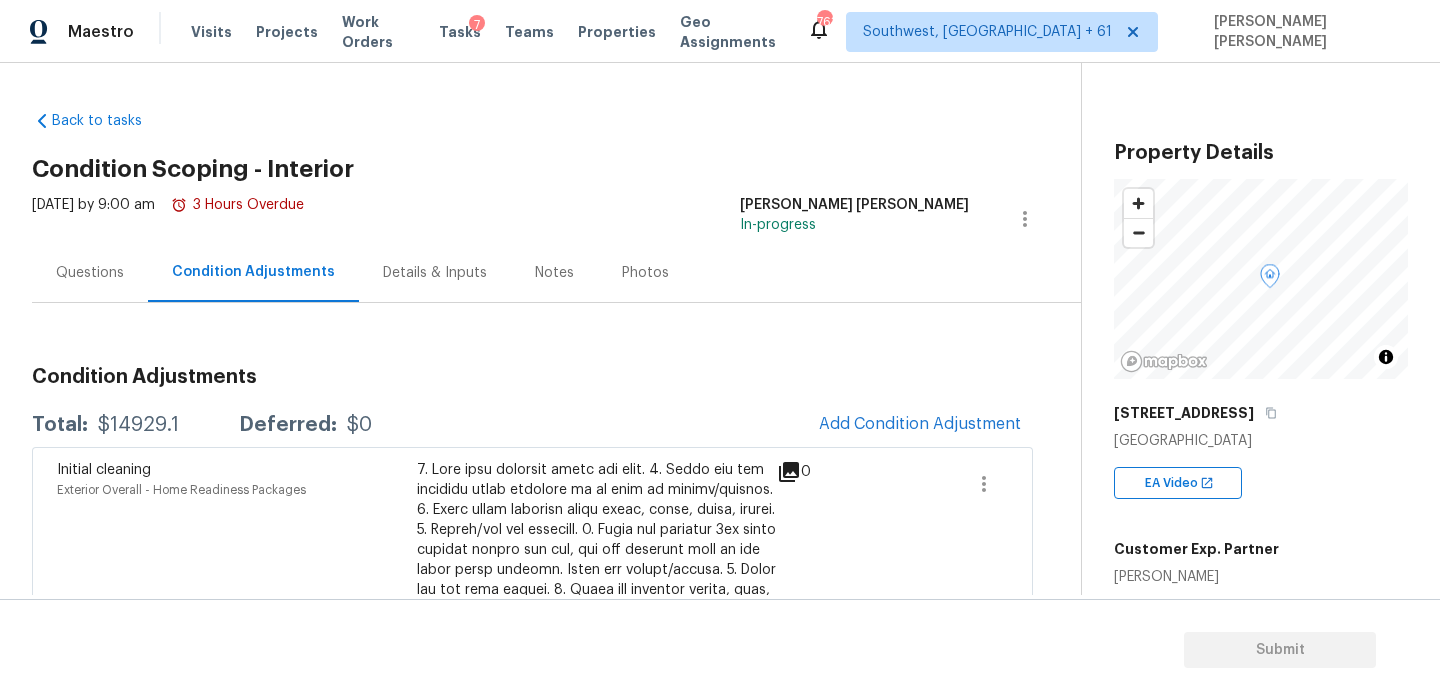 click on "Tasks 7" at bounding box center [460, 32] 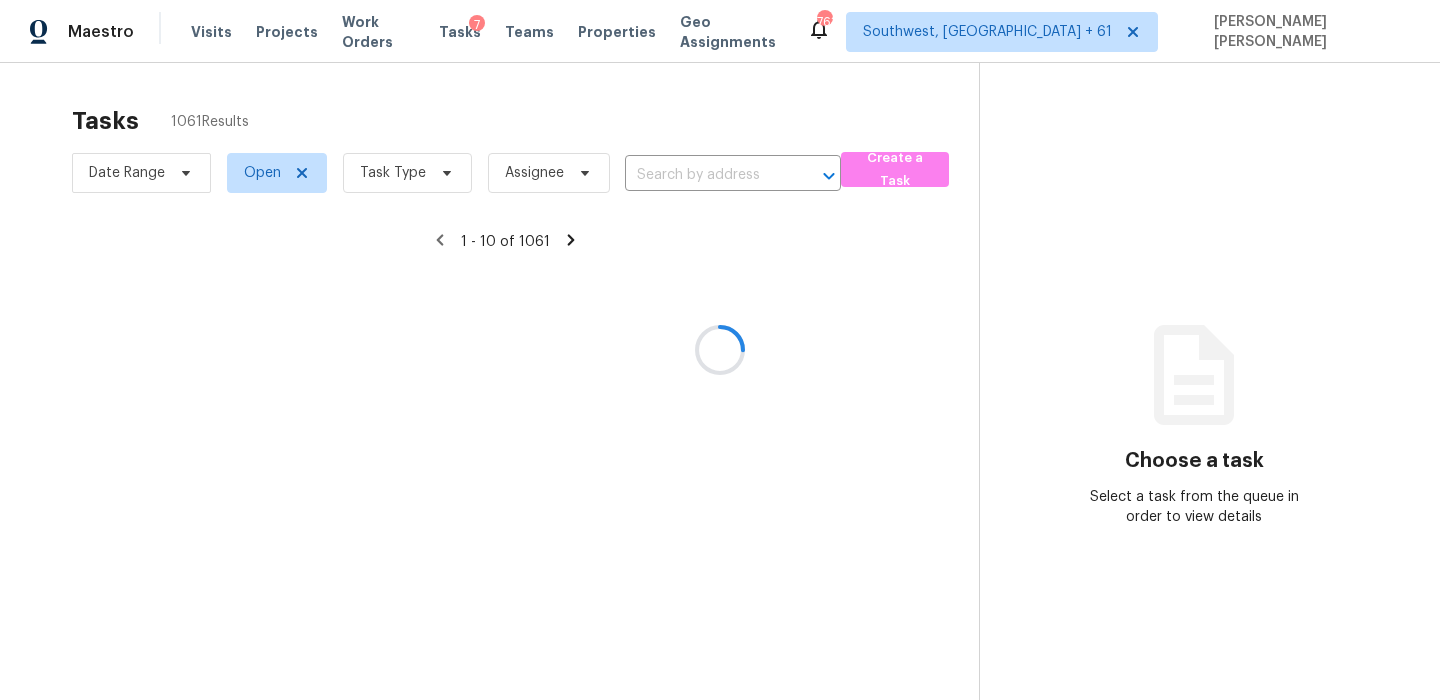 click at bounding box center (720, 350) 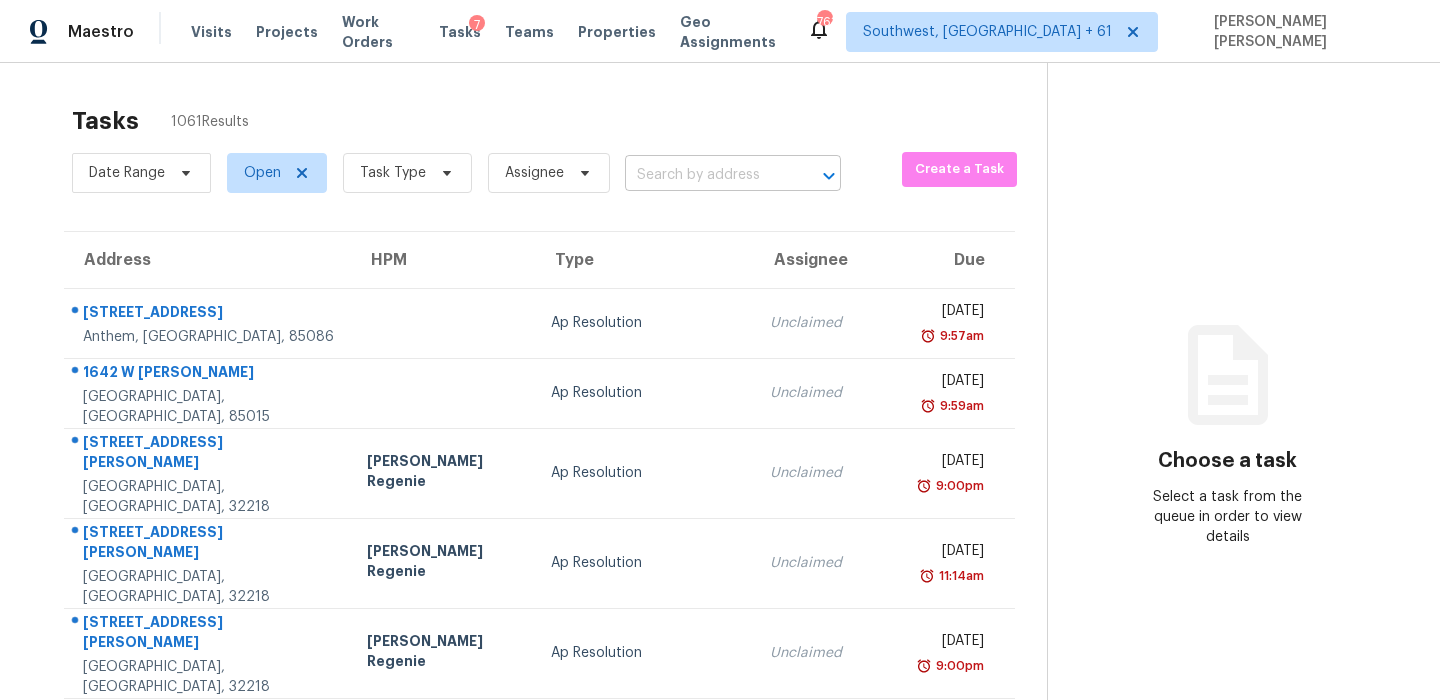 click at bounding box center (705, 175) 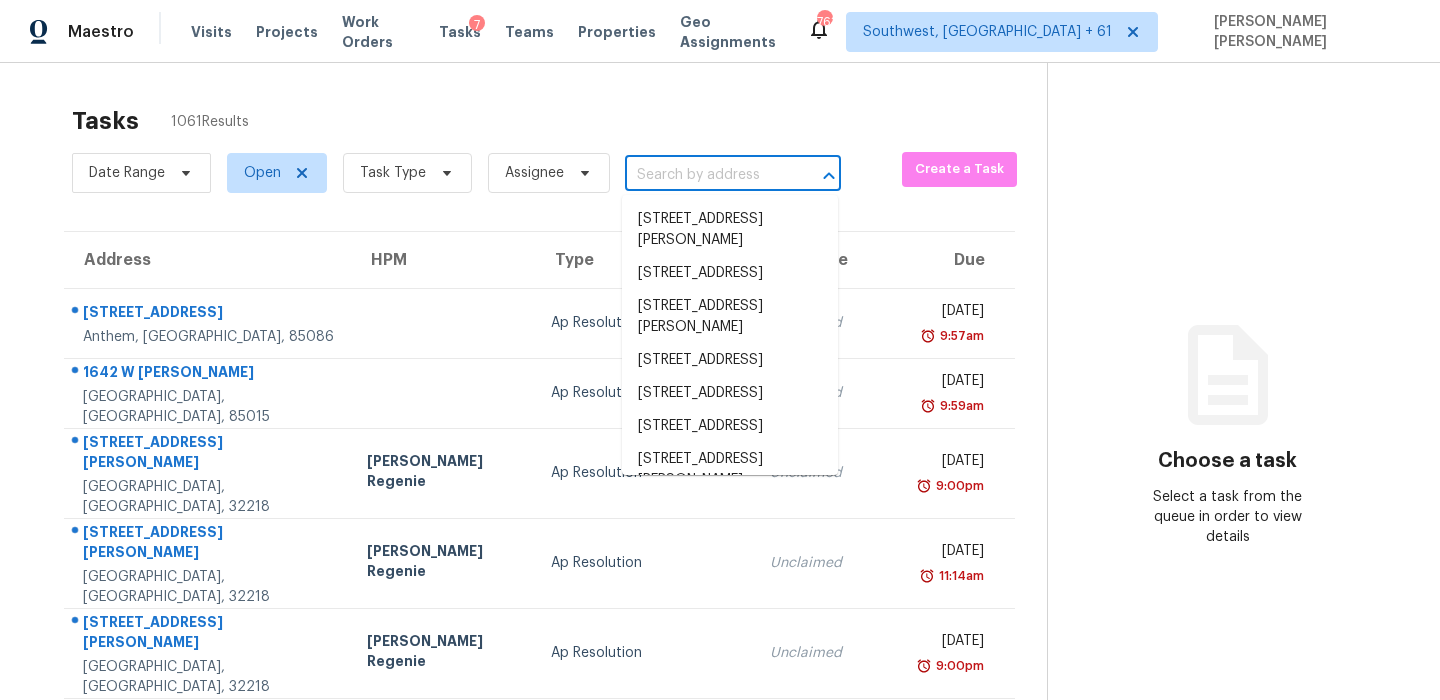 paste on "1679 Glenrose Ave Sacramento, CA, 95815" 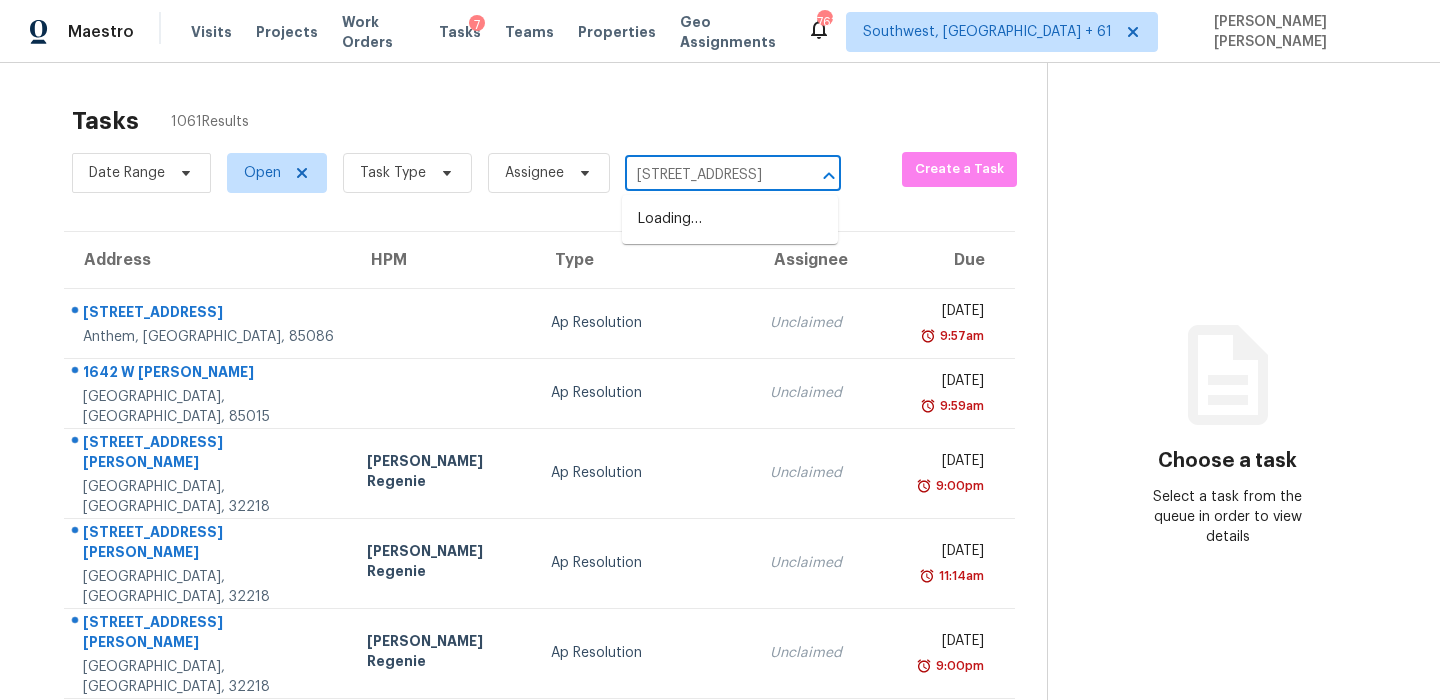 scroll, scrollTop: 0, scrollLeft: 129, axis: horizontal 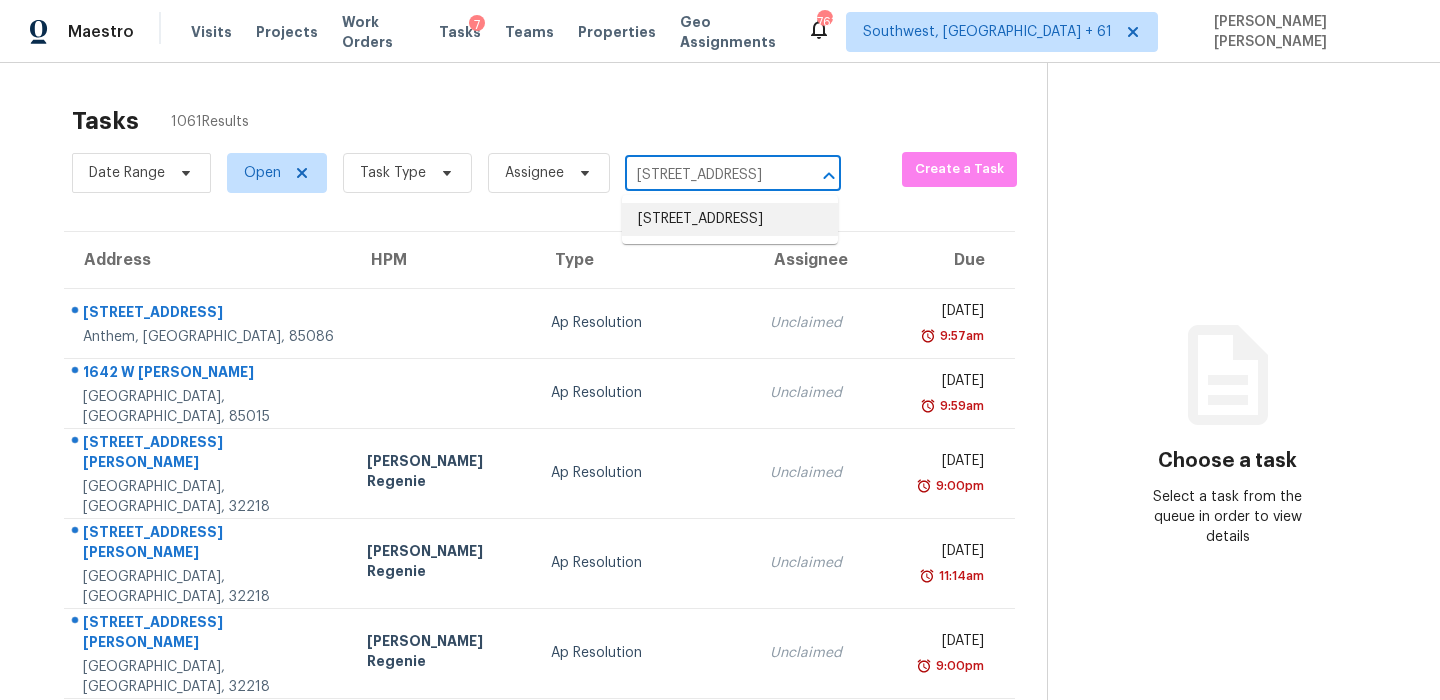 click on "1679 Glenrose Ave, Sacramento, CA 95815" at bounding box center (730, 219) 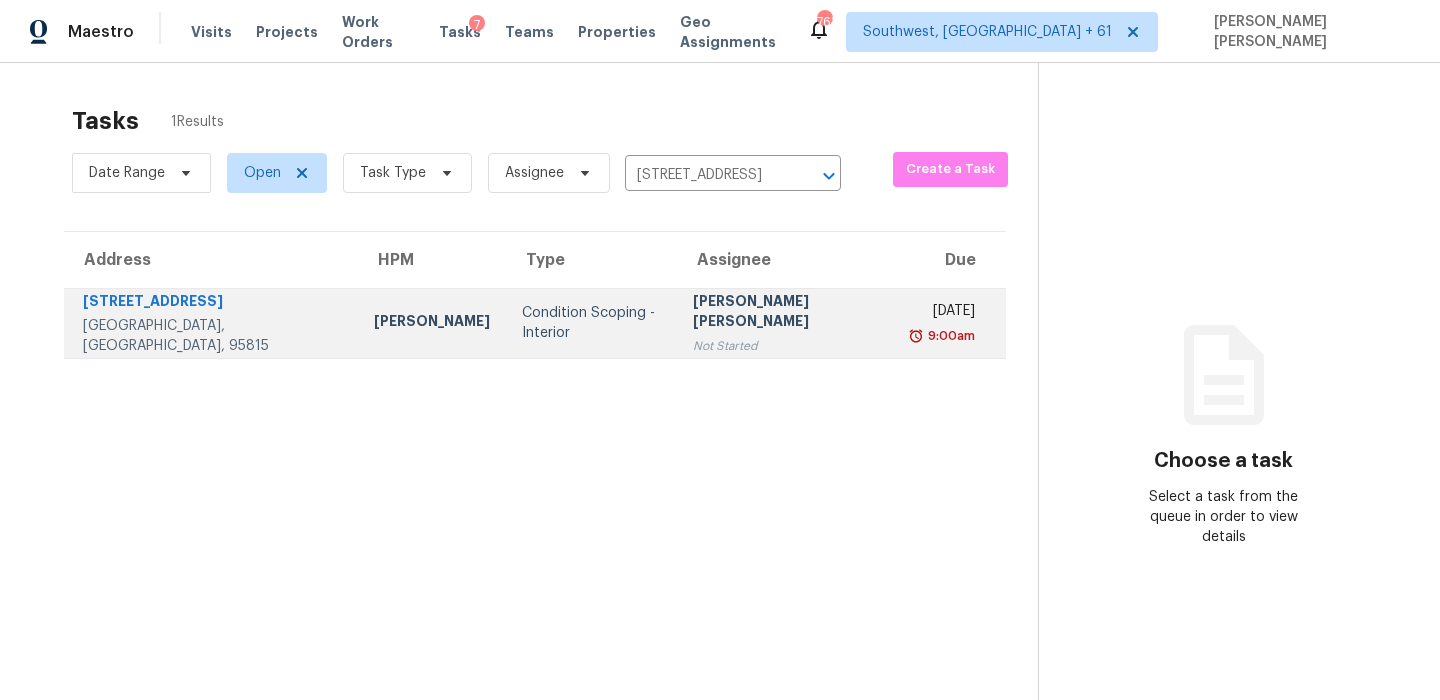 click on "[PERSON_NAME] [PERSON_NAME]" at bounding box center [787, 313] 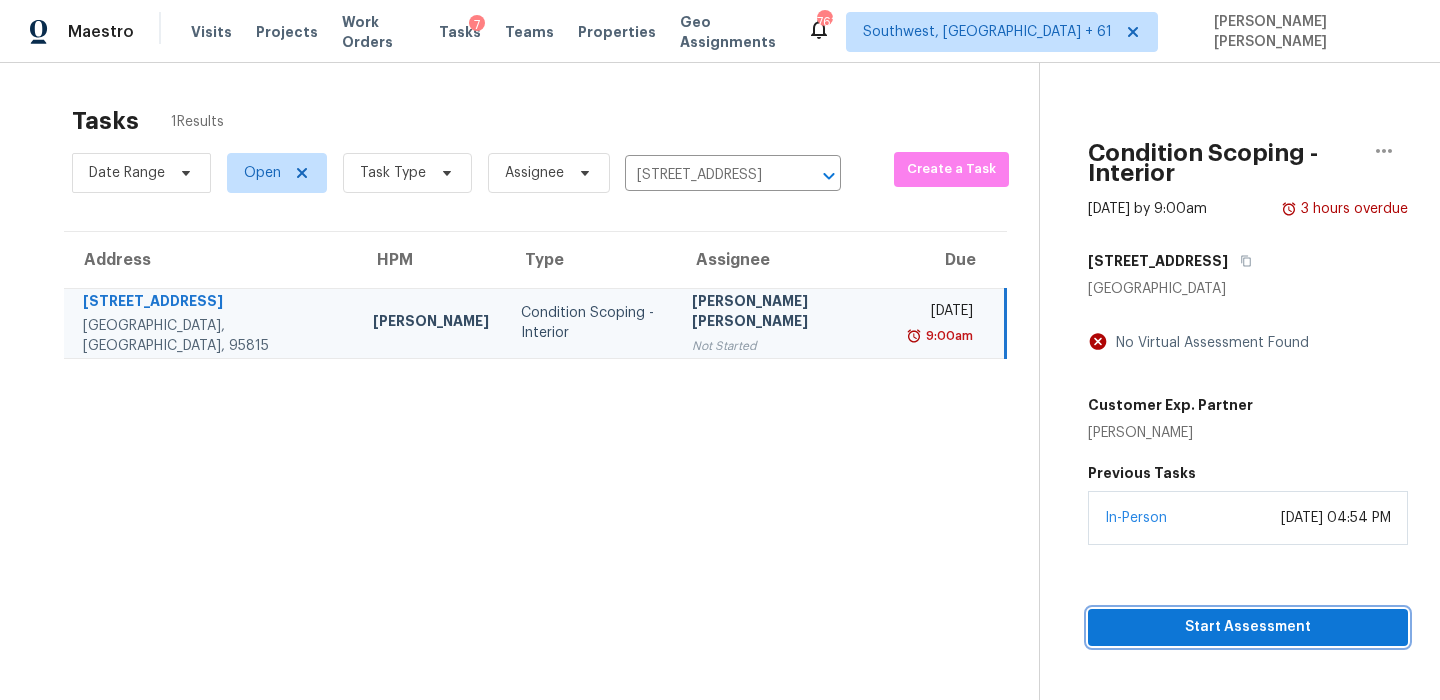 click on "Start Assessment" at bounding box center [1248, 627] 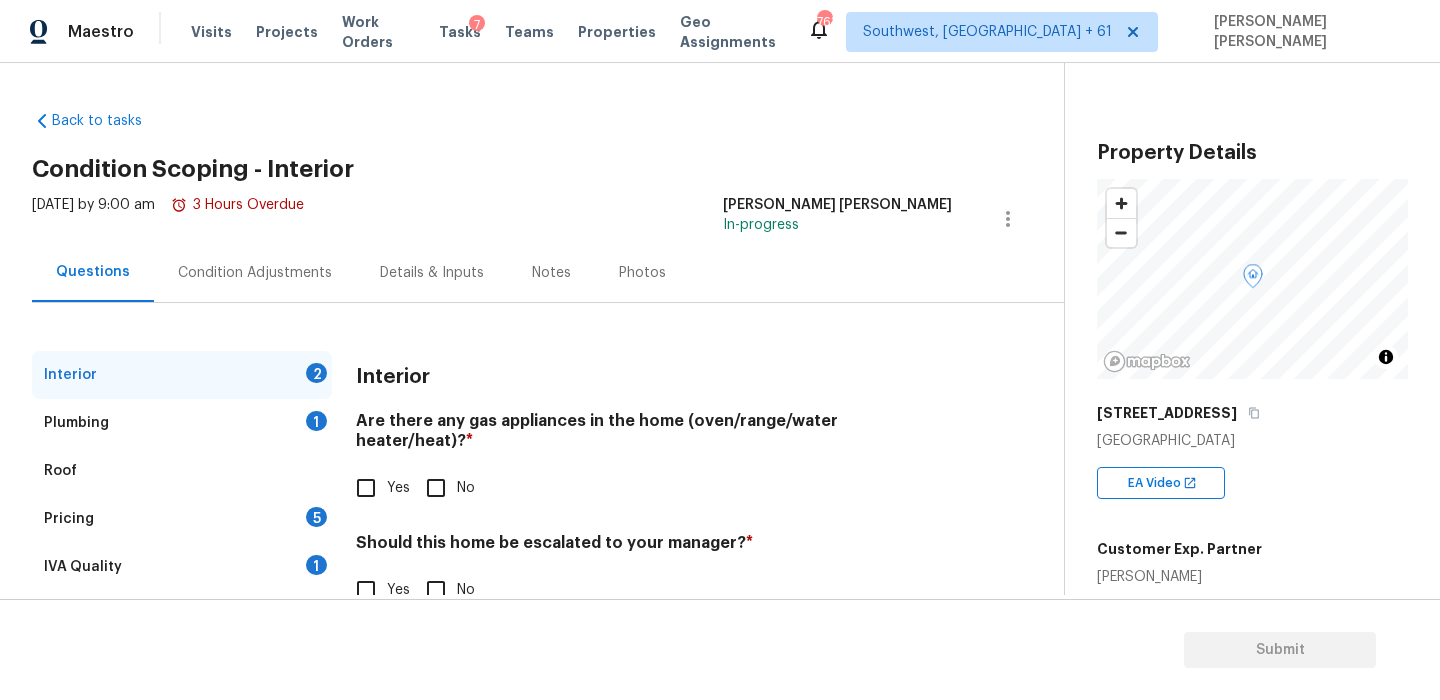 click on "Yes" at bounding box center [366, 488] 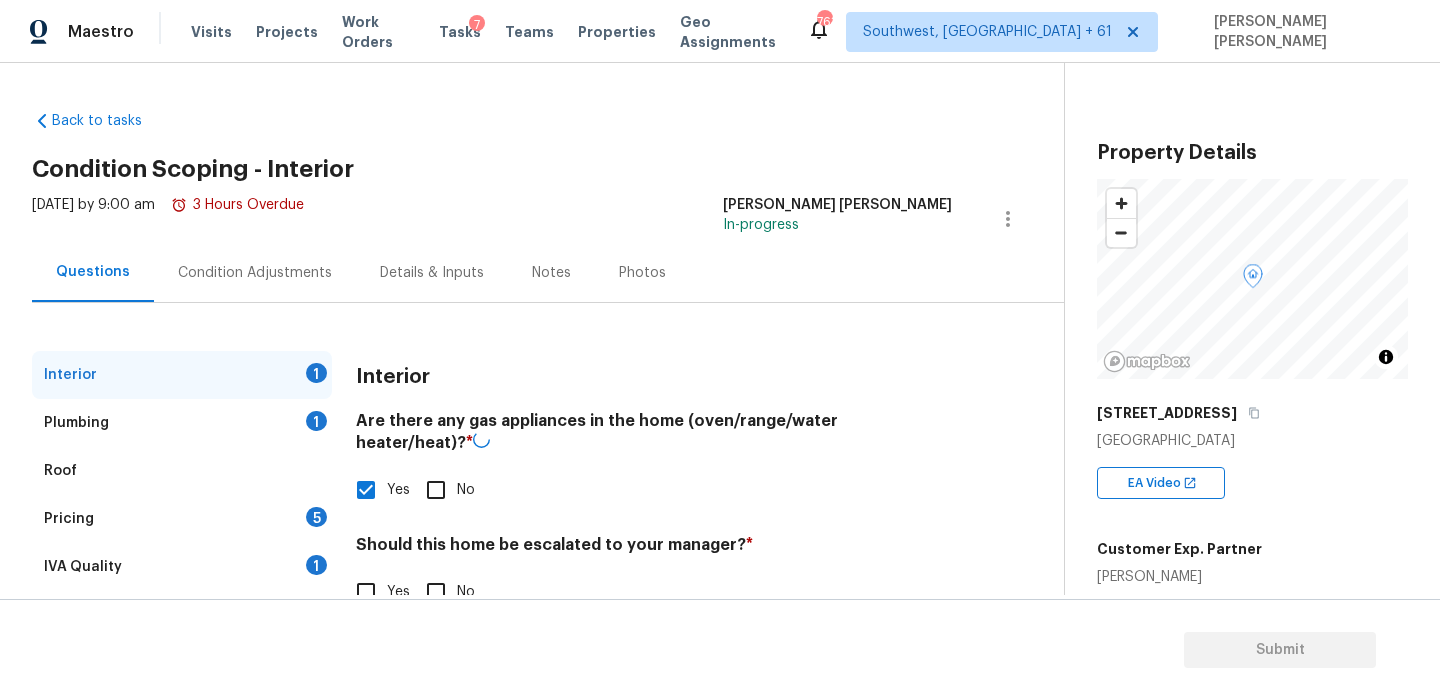 scroll, scrollTop: 50, scrollLeft: 0, axis: vertical 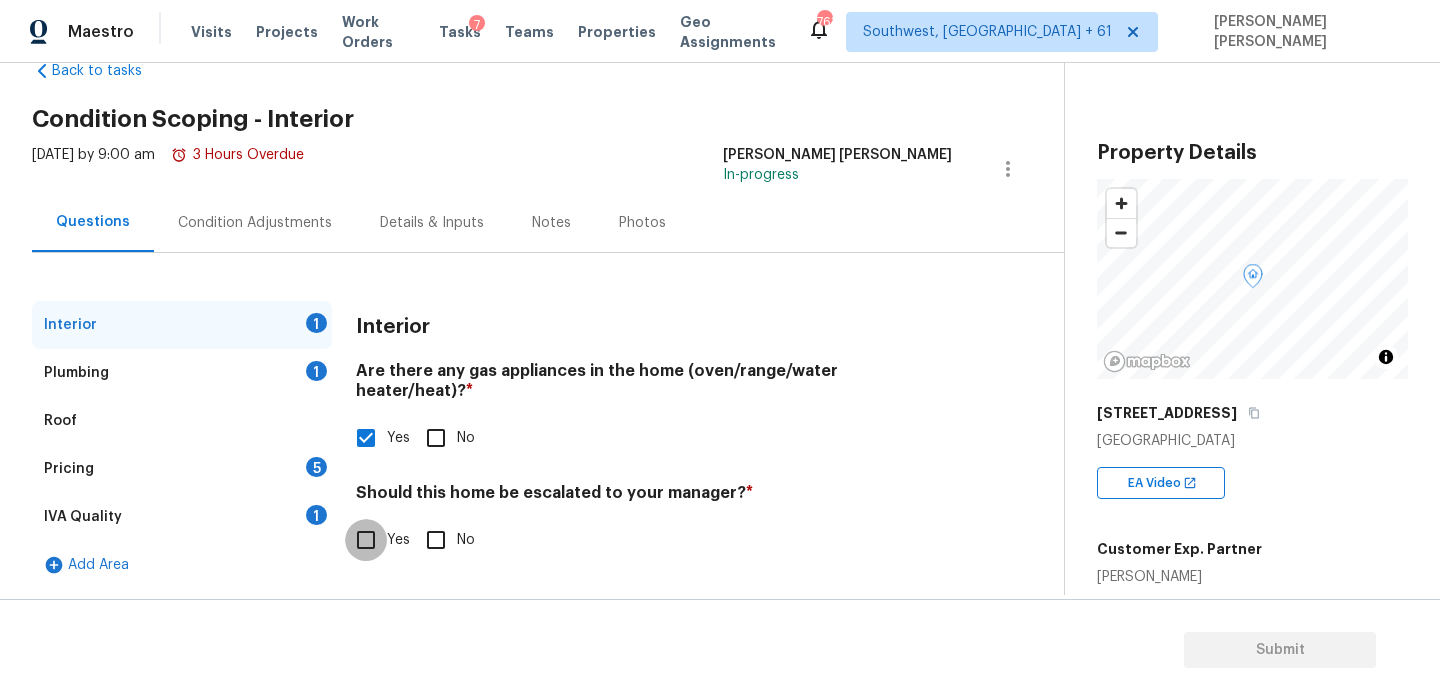 click on "Yes" at bounding box center [366, 540] 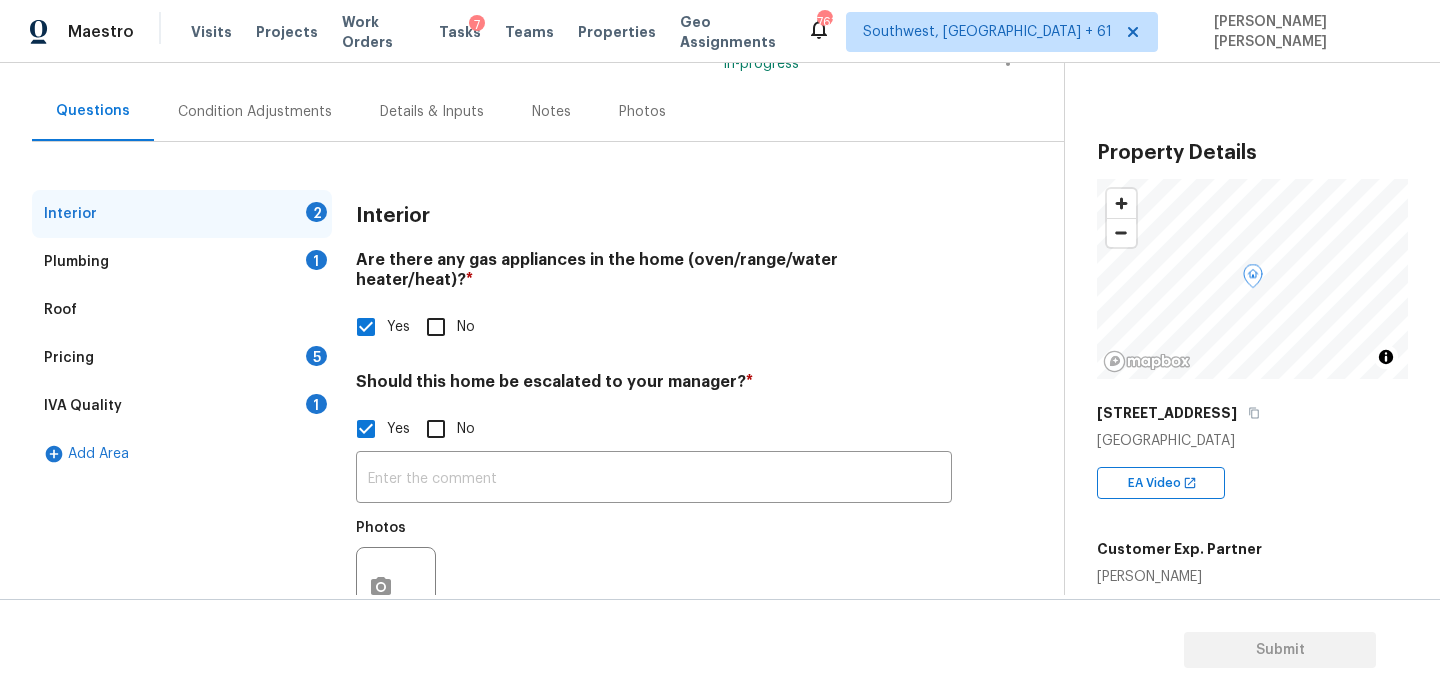 scroll, scrollTop: 215, scrollLeft: 0, axis: vertical 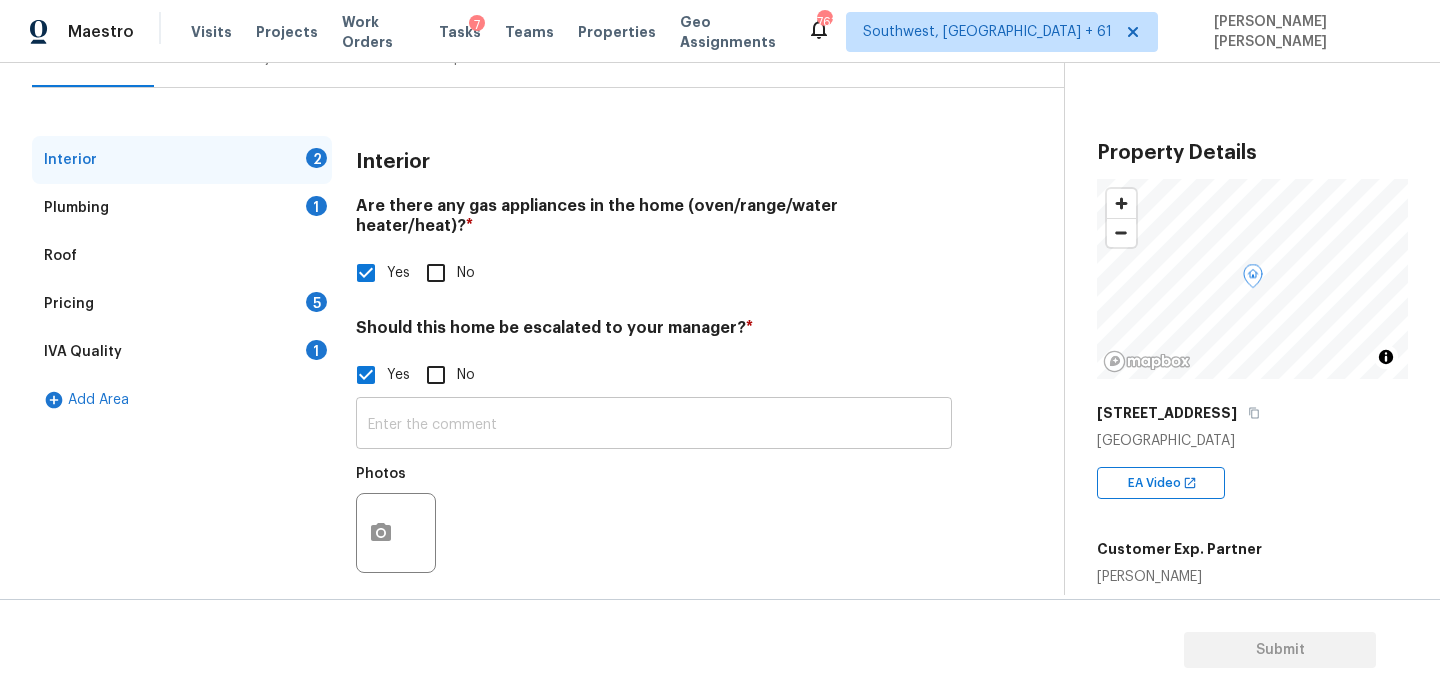 click at bounding box center (654, 425) 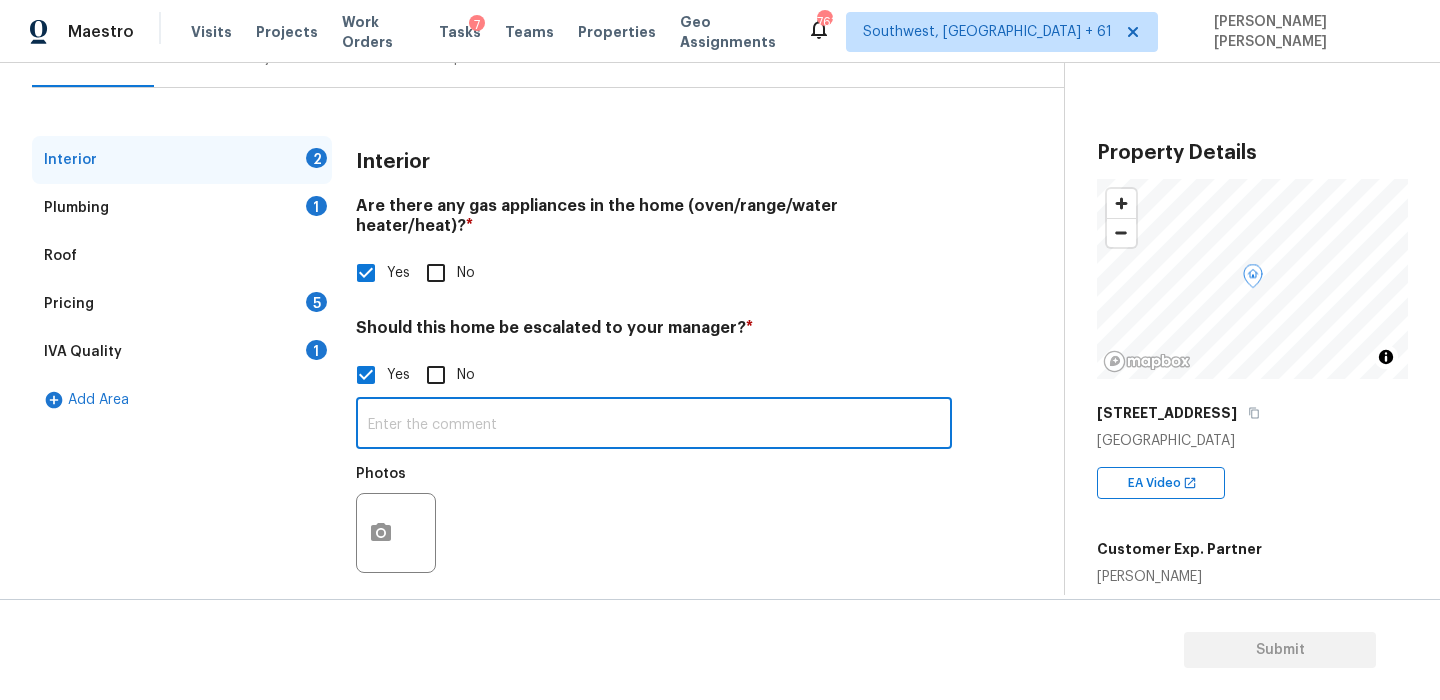 paste on "As walking along through the flooring and there’s a lot of uneven and floor holes, unable to see any foundation cracks outside due to paneling, covering all footing" 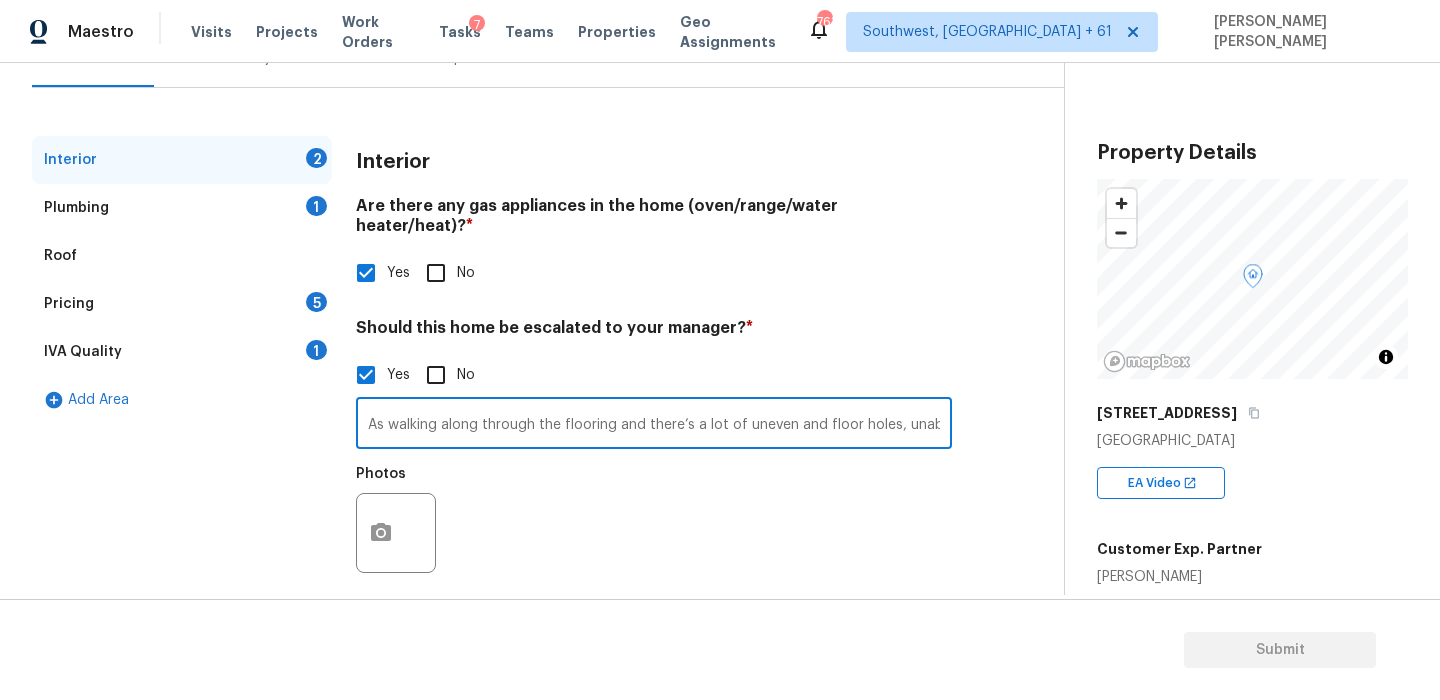 scroll, scrollTop: 0, scrollLeft: 488, axis: horizontal 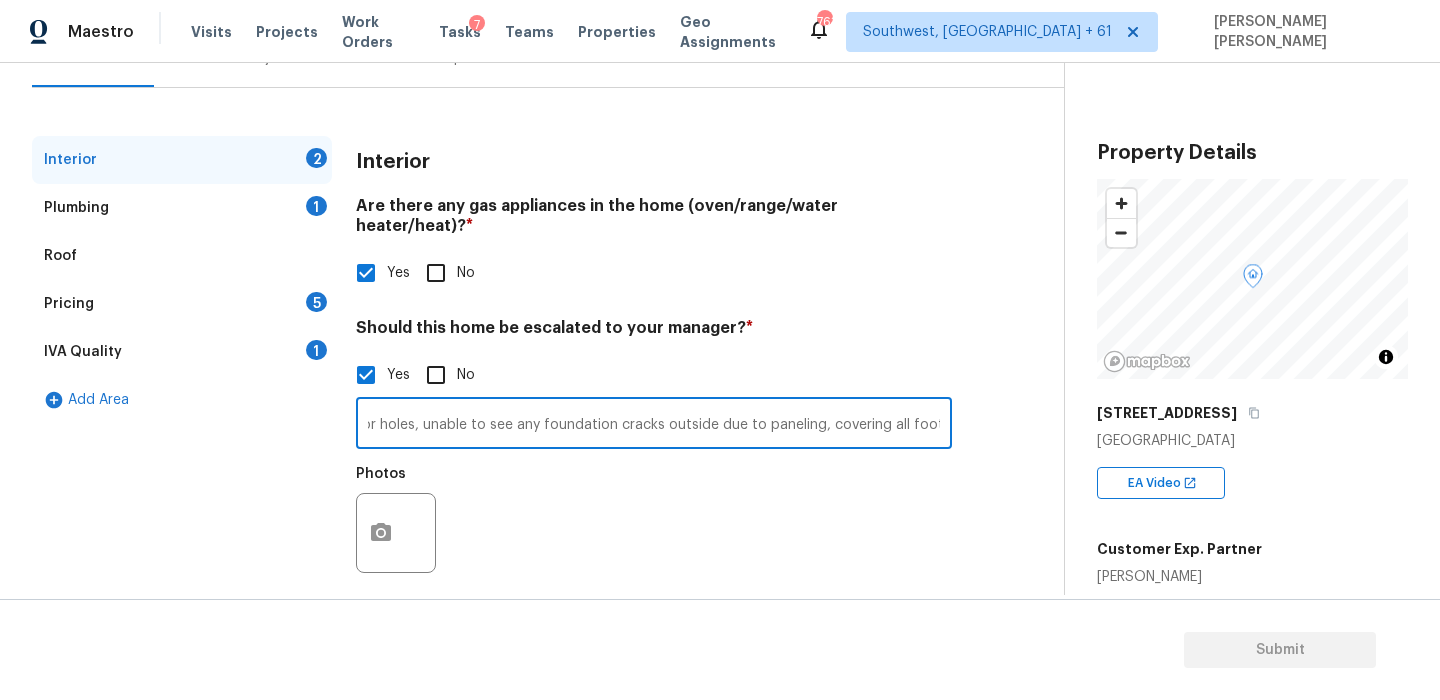 type on "As walking along through the flooring and there’s a lot of uneven and floor holes, unable to see any foundation cracks outside due to paneling, covering all footing" 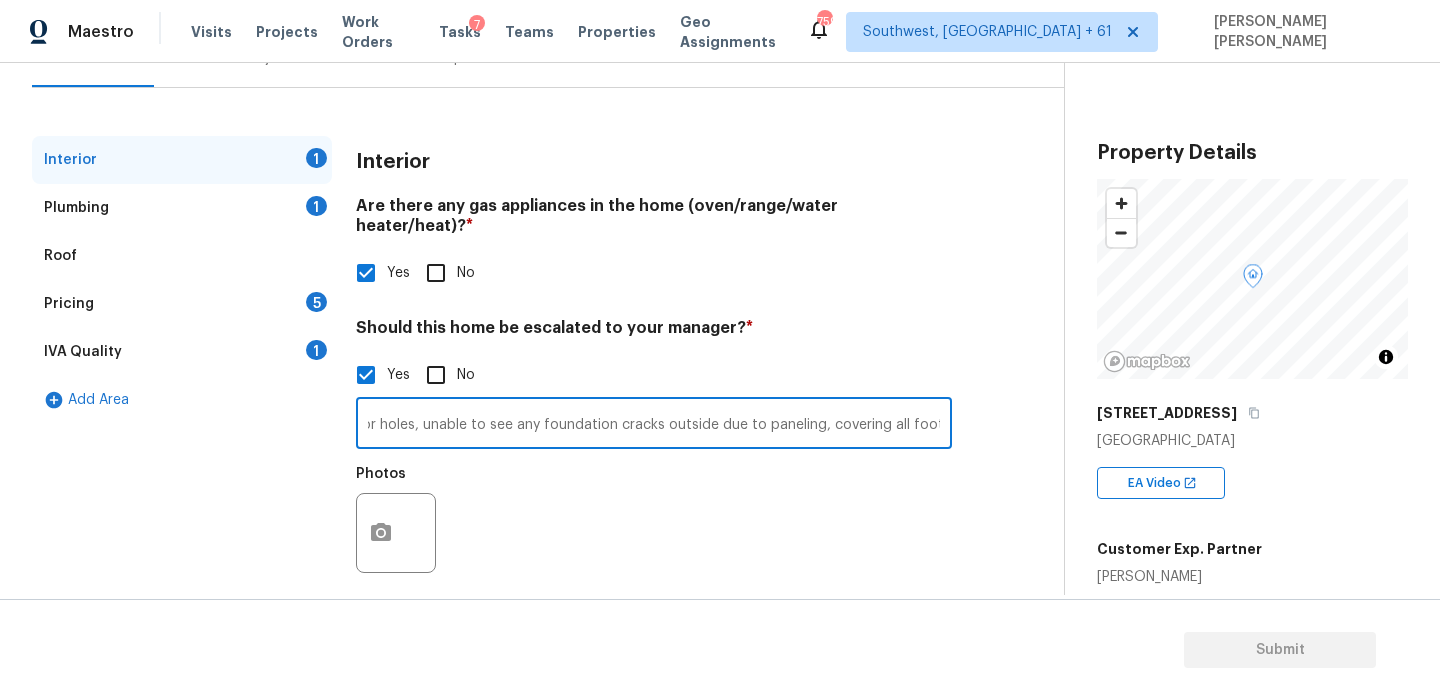scroll, scrollTop: 0, scrollLeft: 0, axis: both 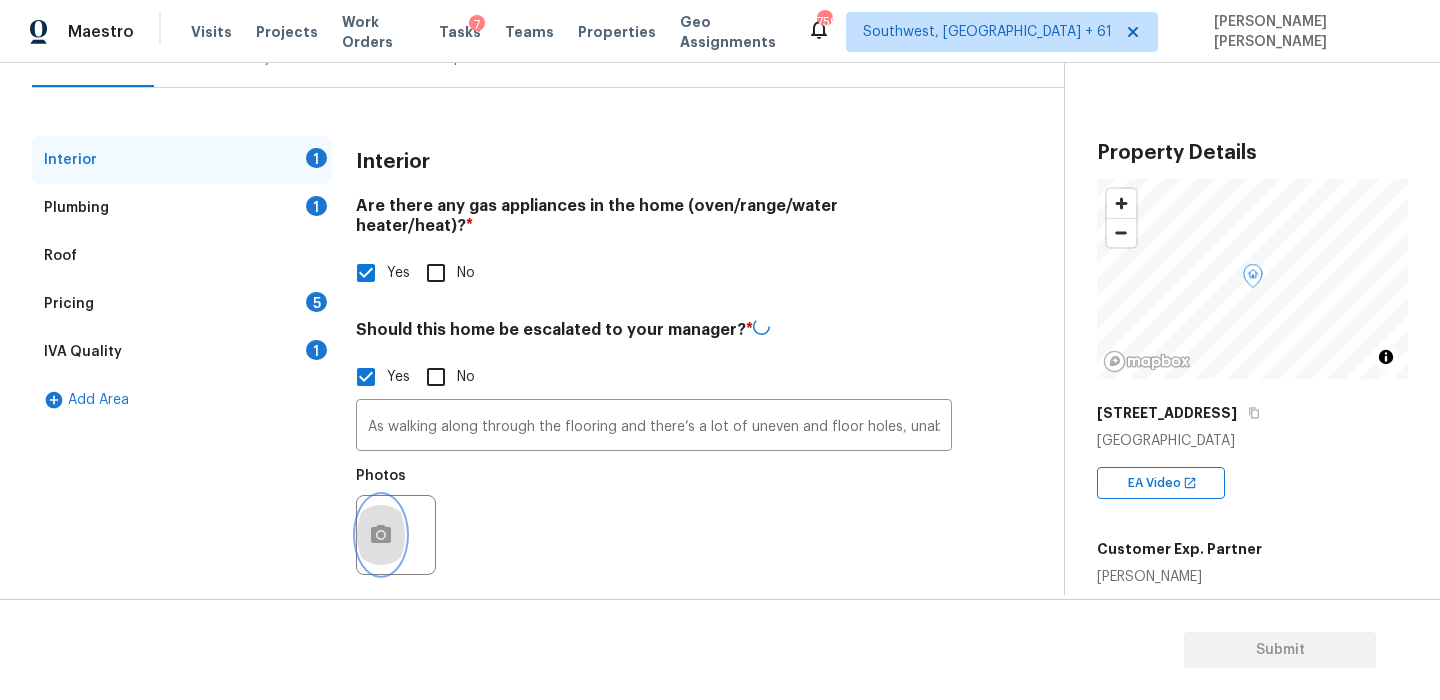 click 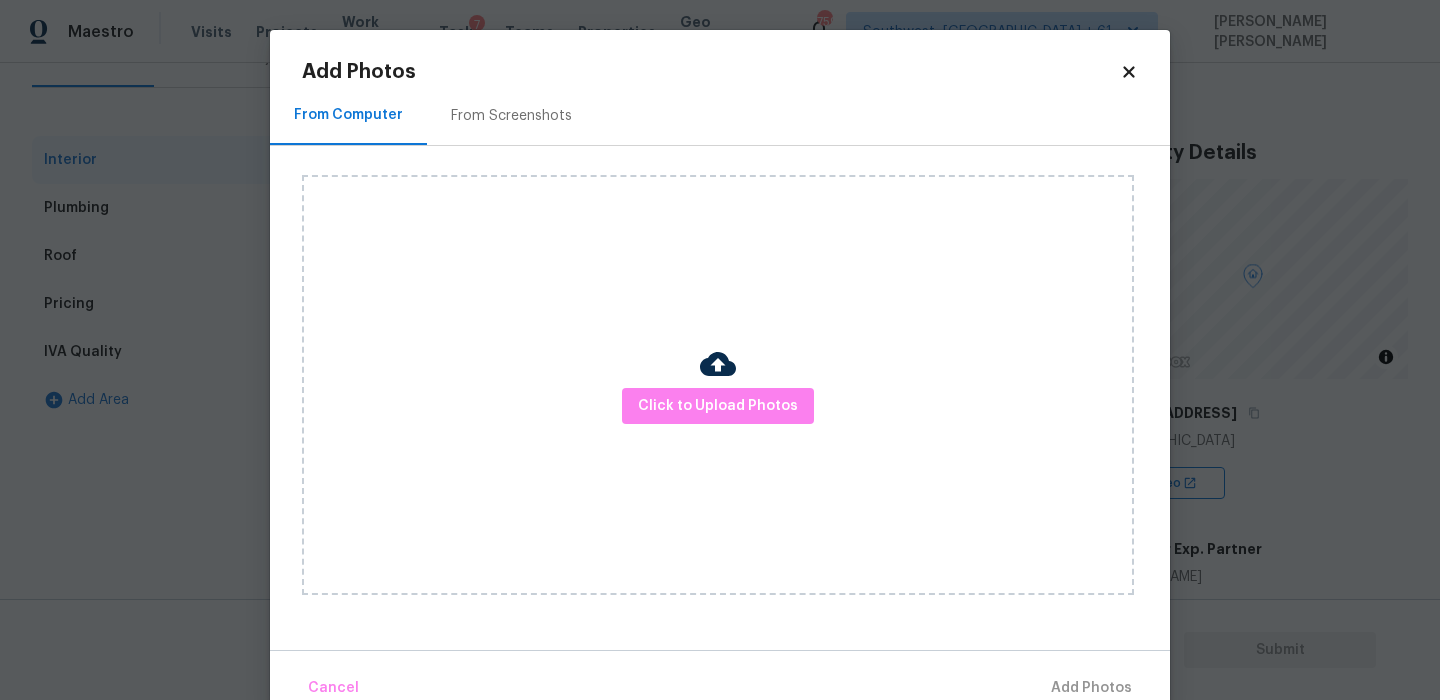 click at bounding box center [718, 364] 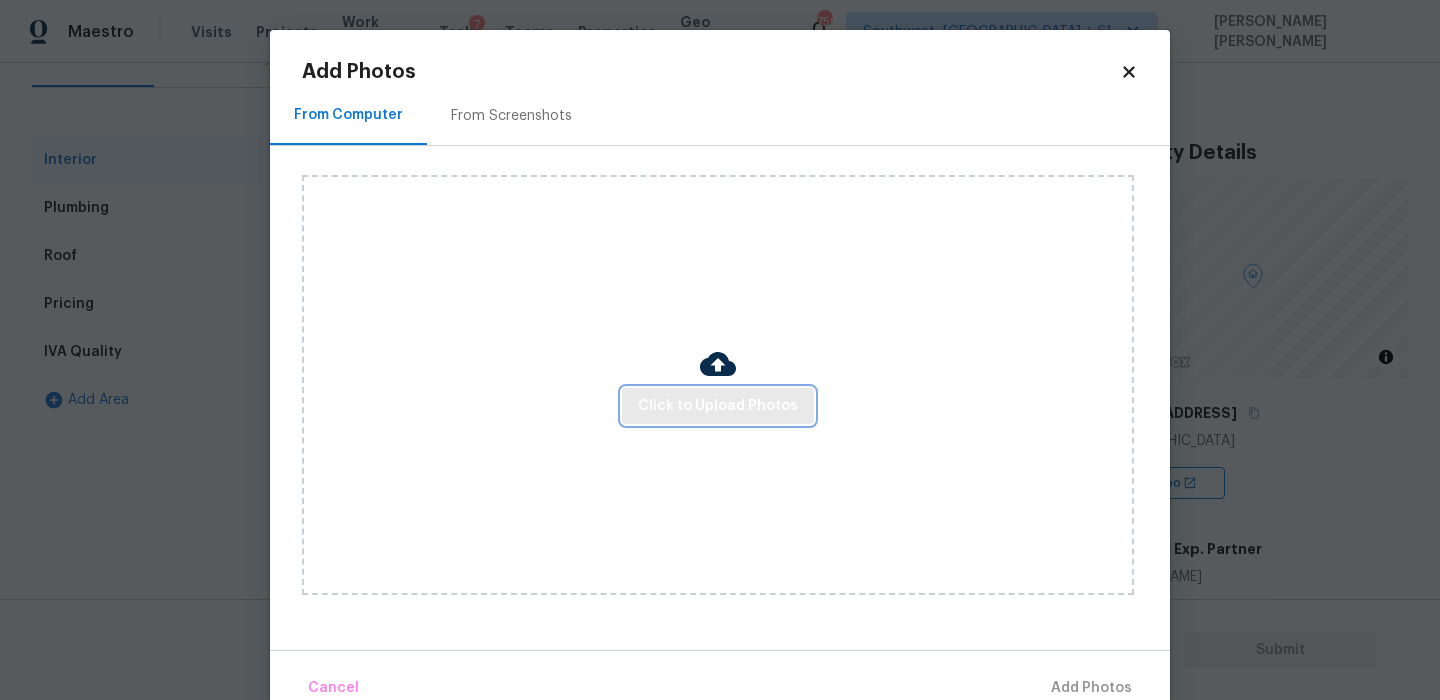 click on "Click to Upload Photos" at bounding box center [718, 406] 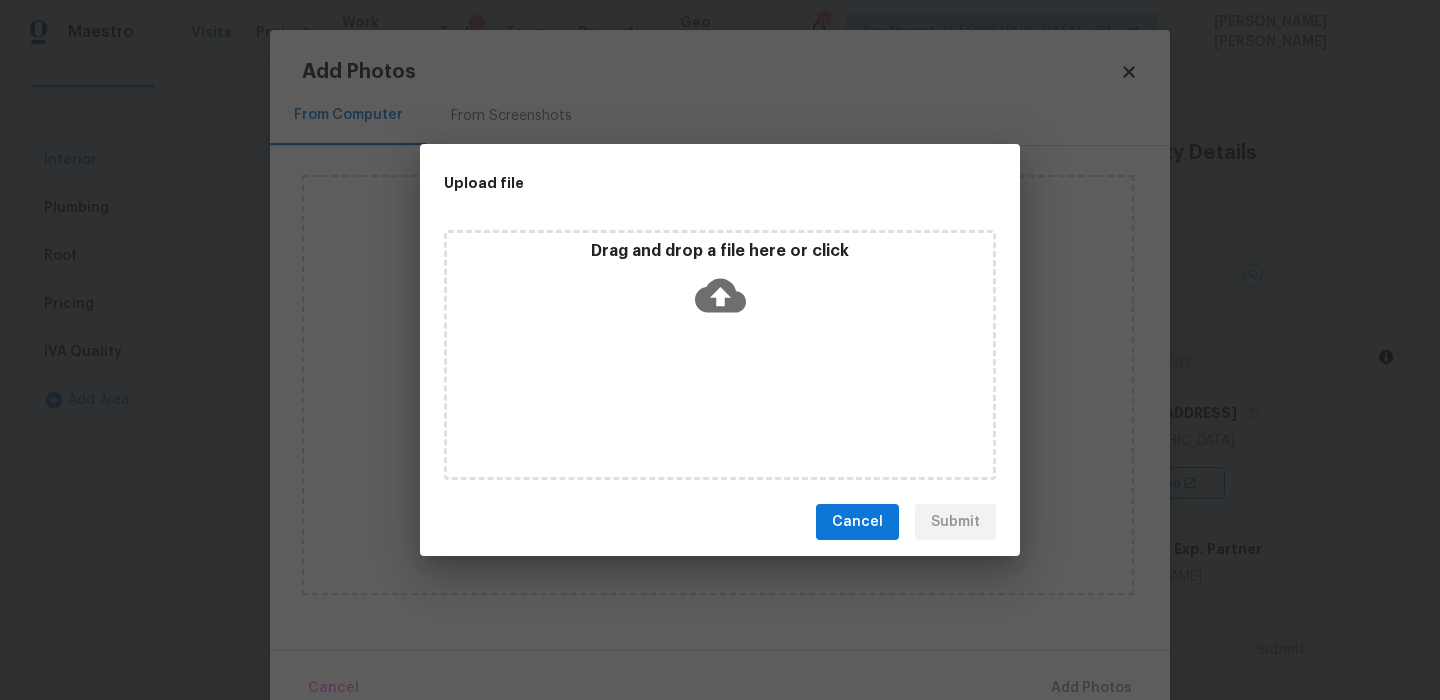click 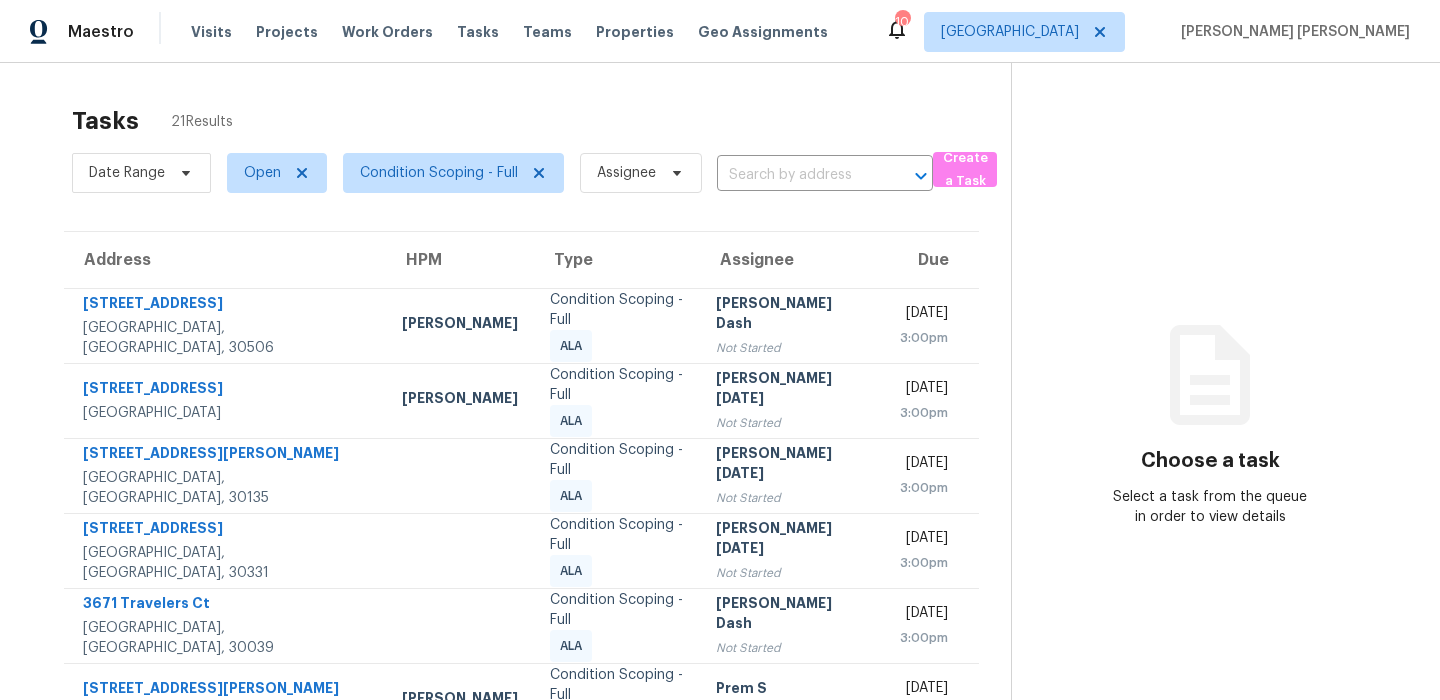 scroll, scrollTop: 0, scrollLeft: 0, axis: both 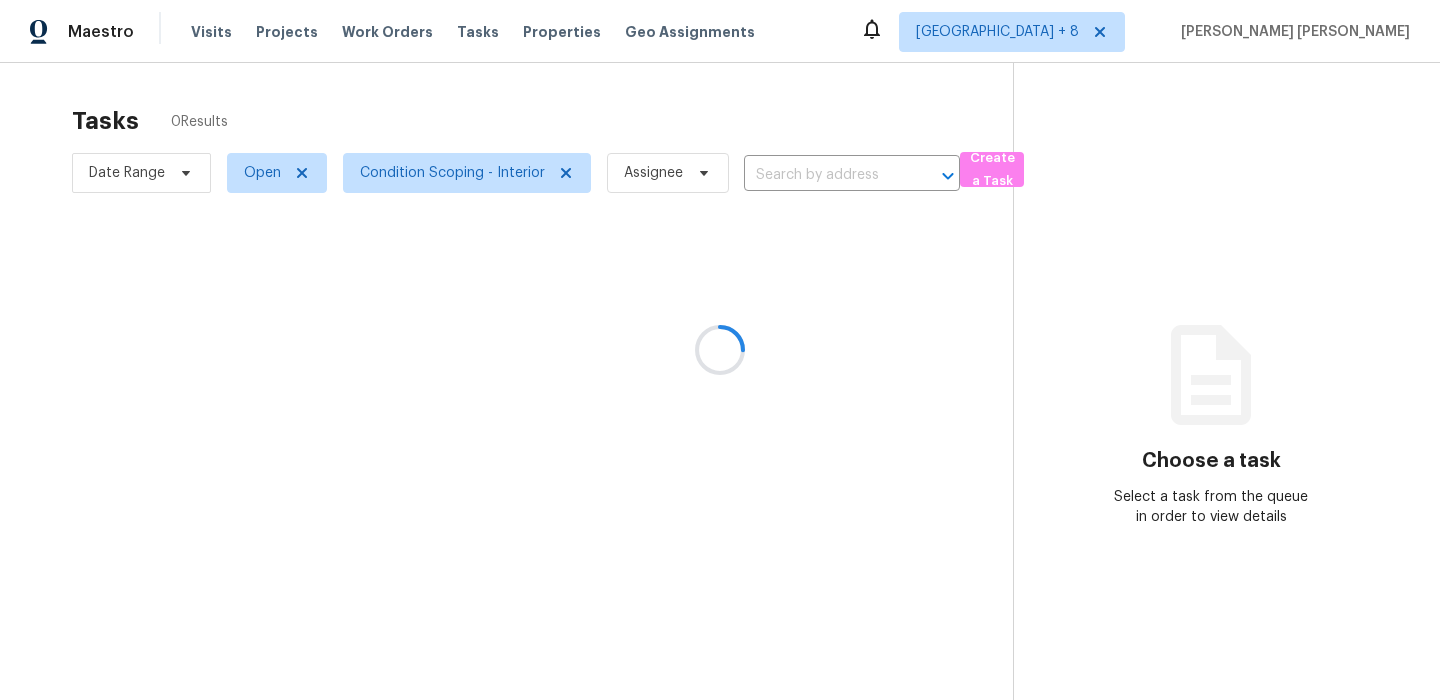 click at bounding box center [720, 350] 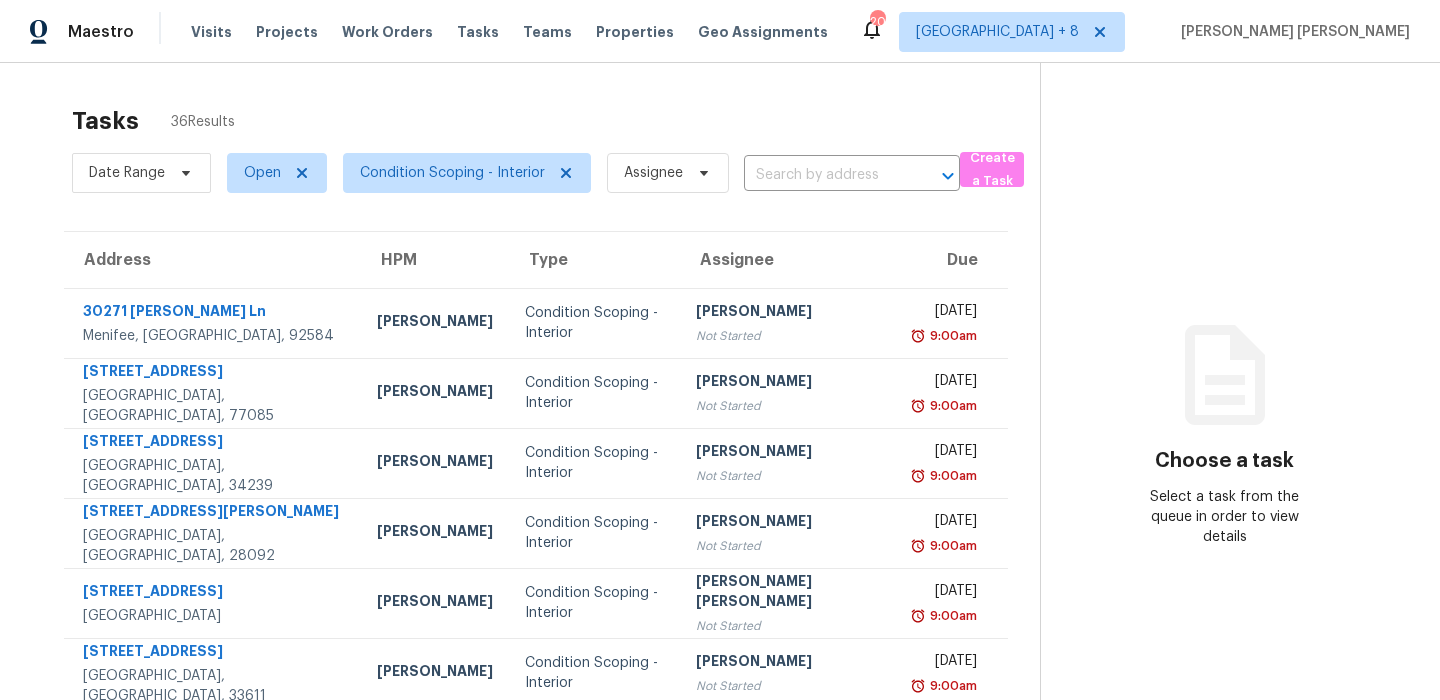 click at bounding box center (824, 175) 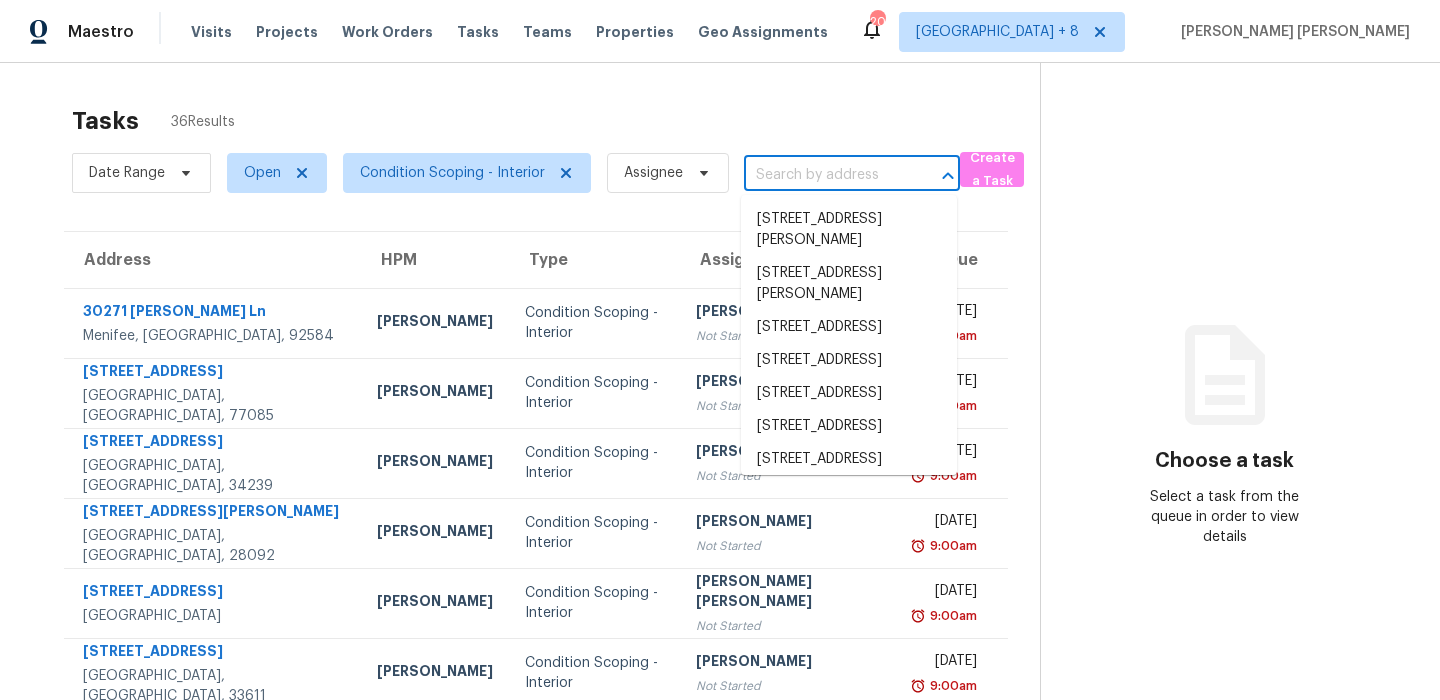 paste on "[STREET_ADDRESS][PERSON_NAME]" 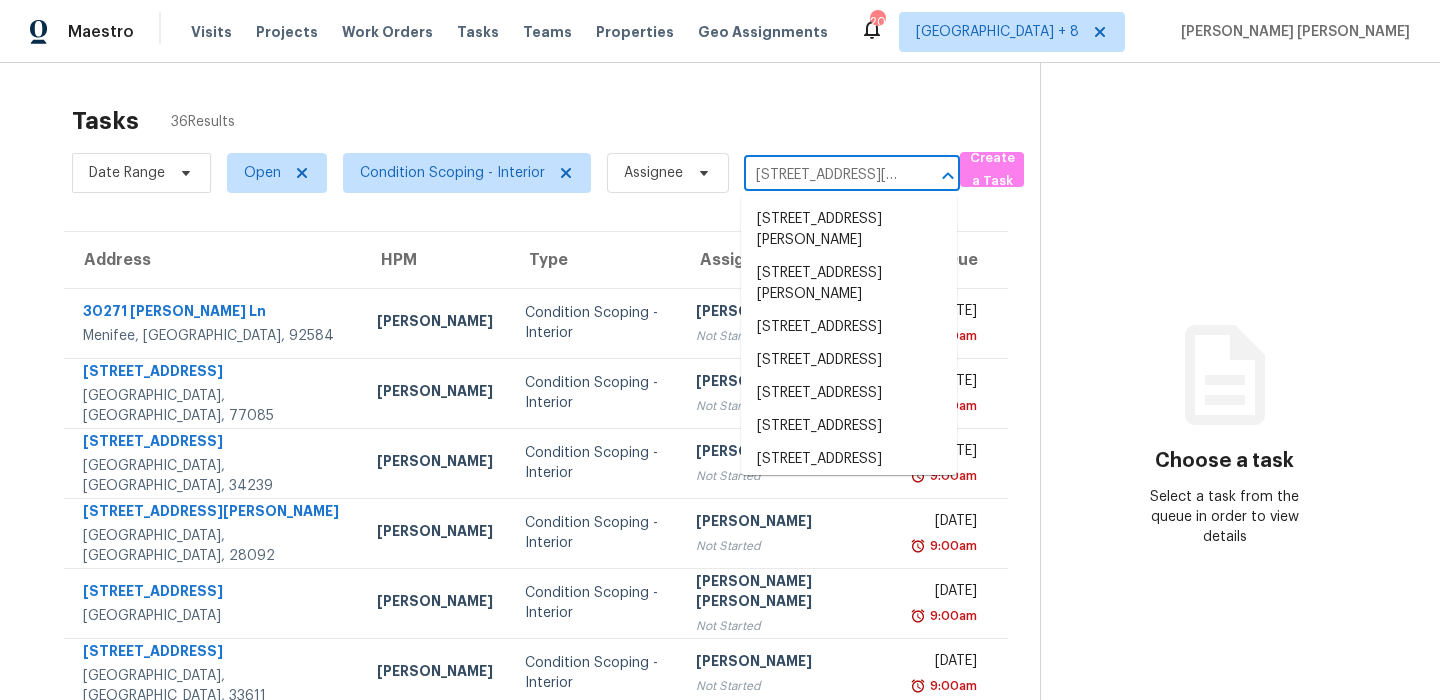 scroll, scrollTop: 0, scrollLeft: 88, axis: horizontal 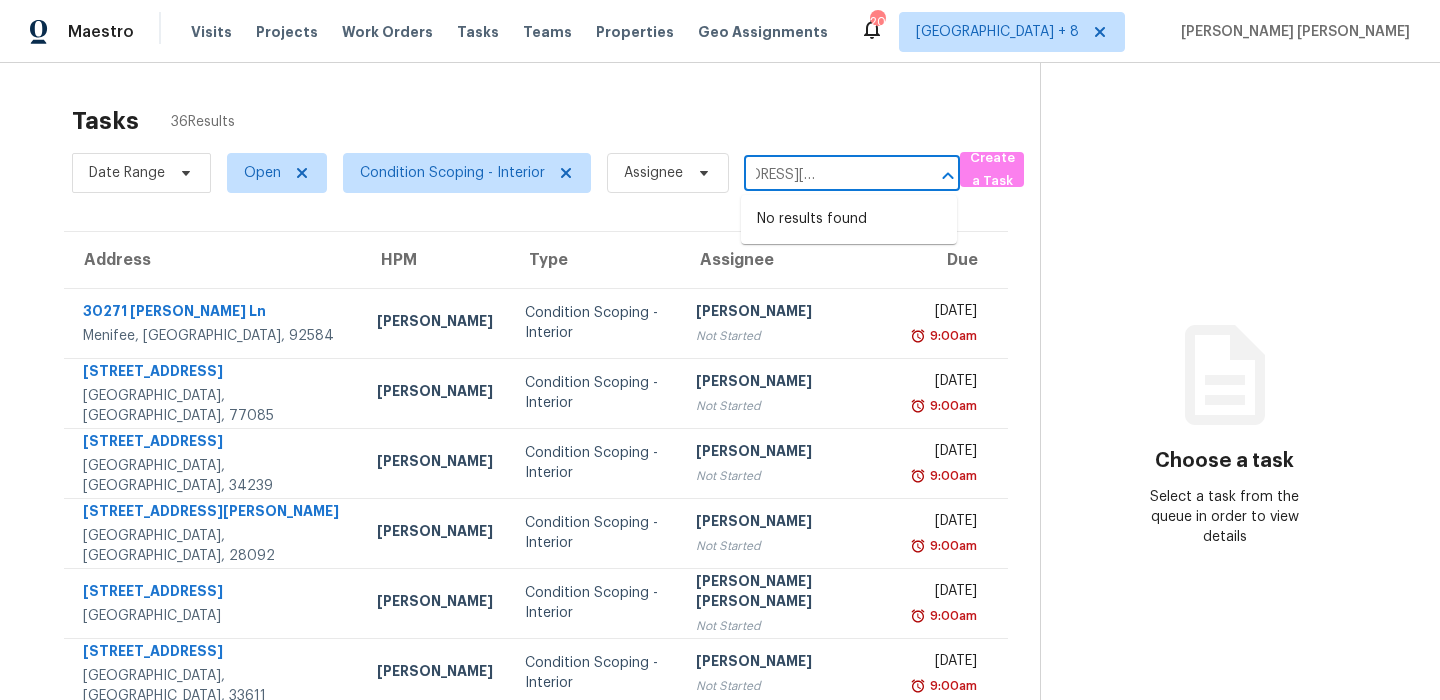 type on "[STREET_ADDRESS][PERSON_NAME]" 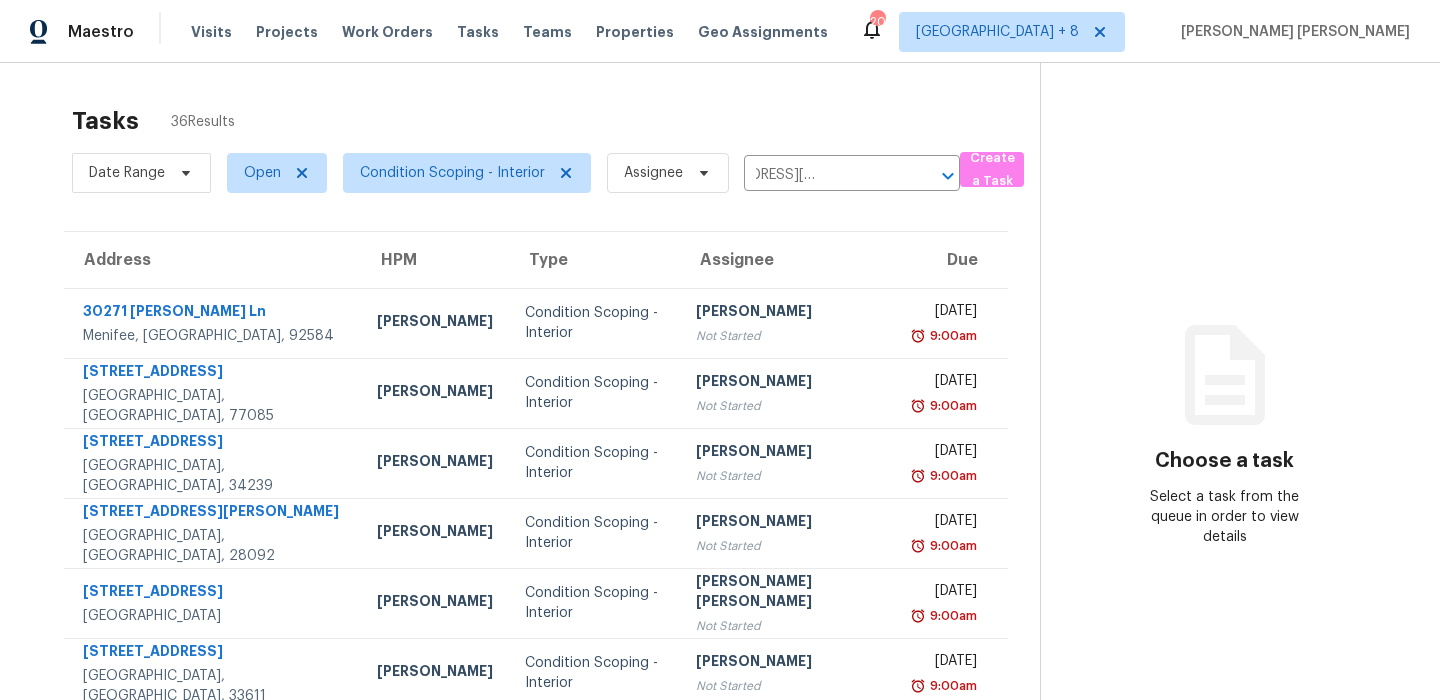 type 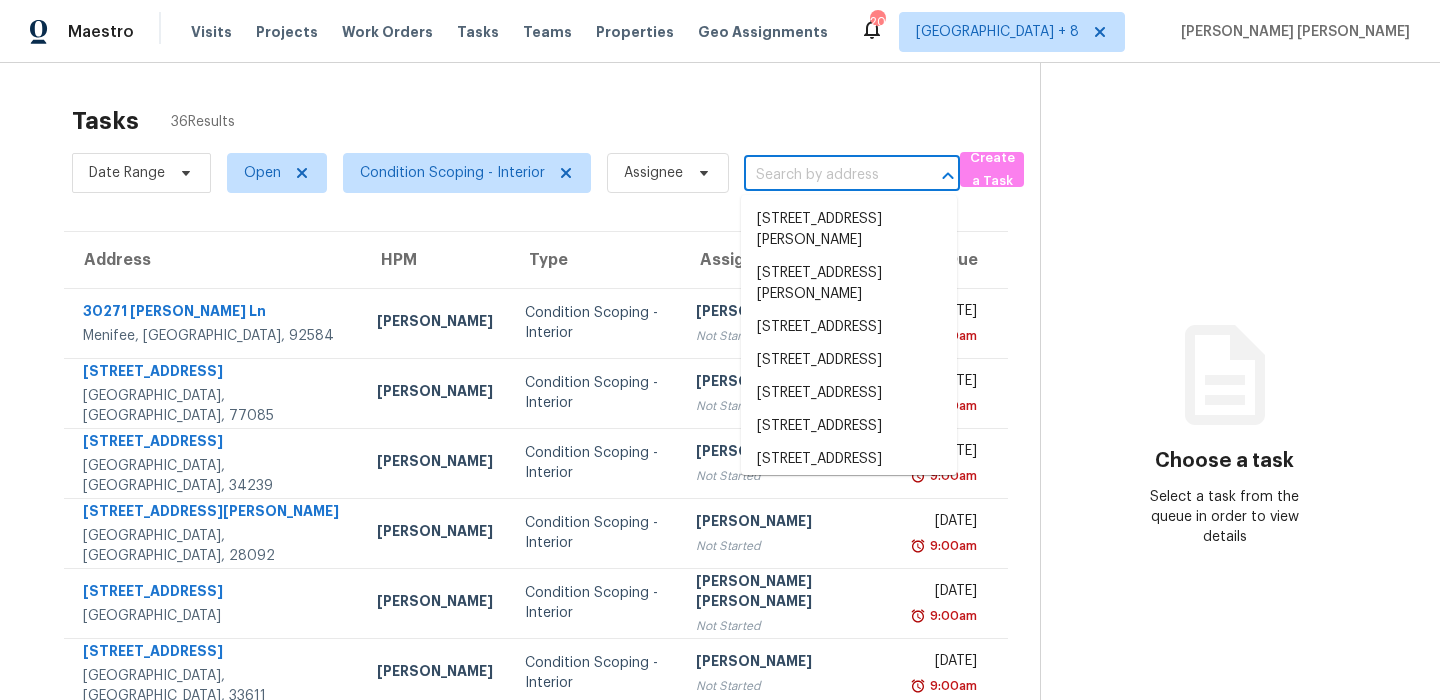 scroll, scrollTop: 0, scrollLeft: 0, axis: both 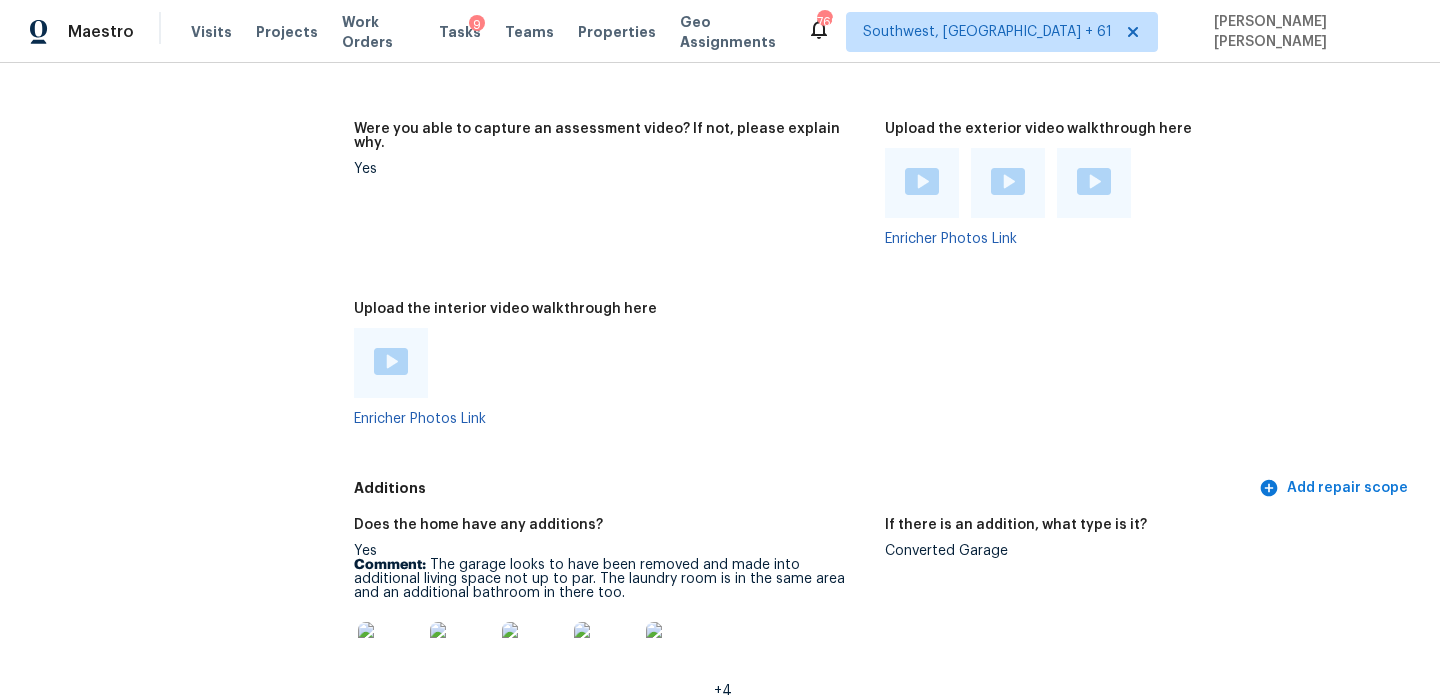 click on "Were you able to capture an assessment video? If not, please explain why. Yes" at bounding box center (619, 200) 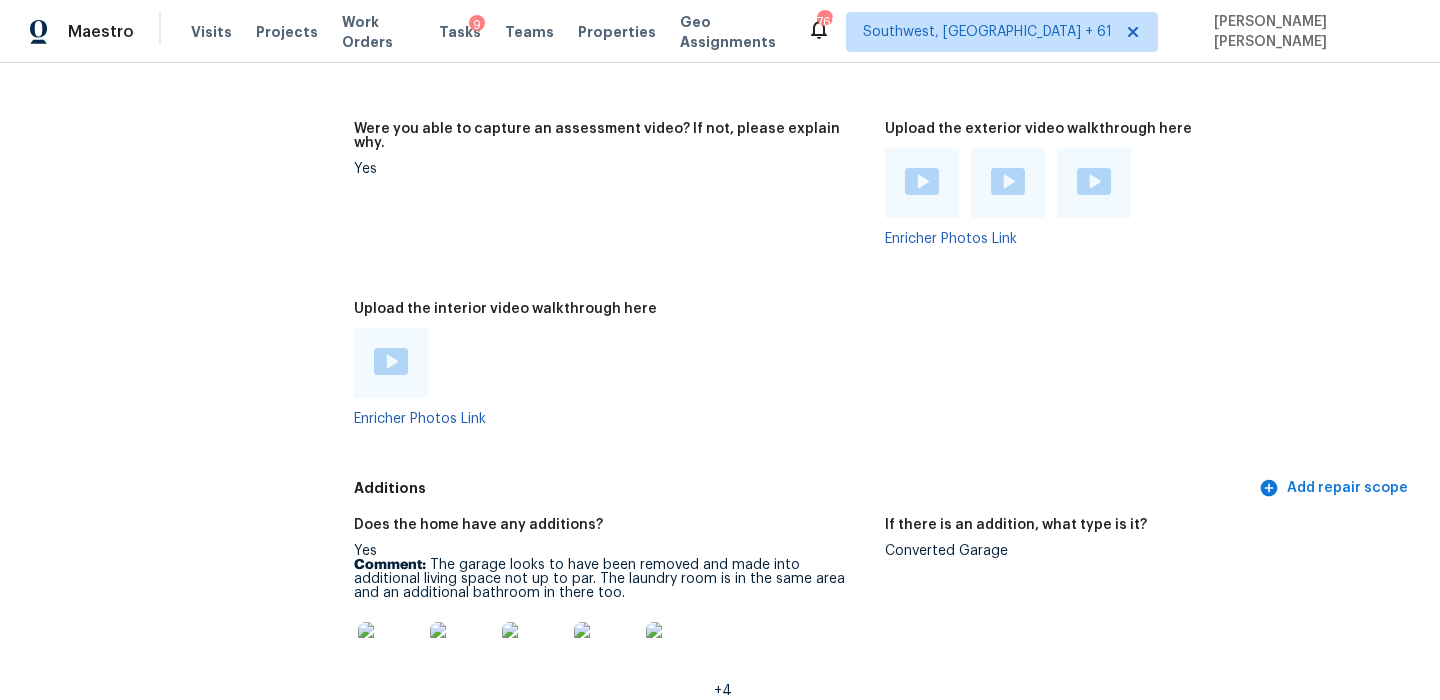 click on "Were you able to capture an assessment video? If not, please explain why. Yes" at bounding box center (619, 200) 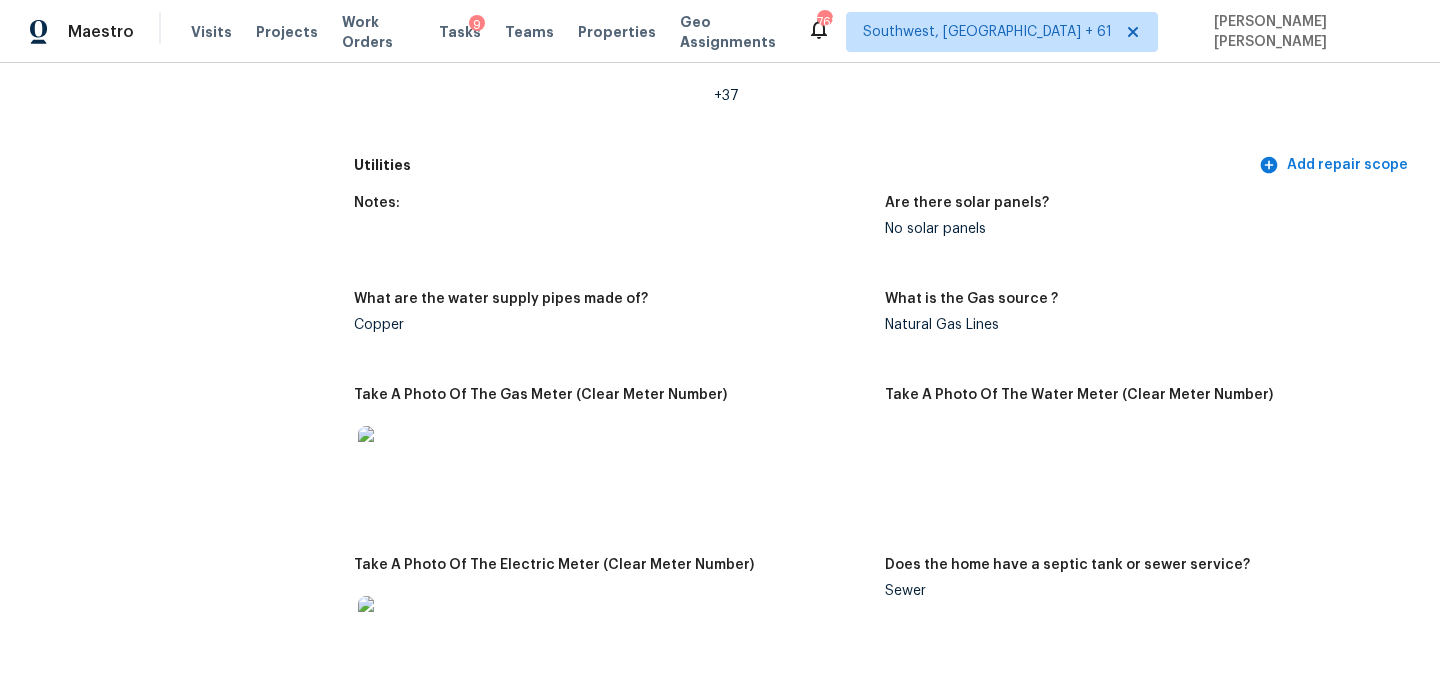 scroll, scrollTop: 0, scrollLeft: 0, axis: both 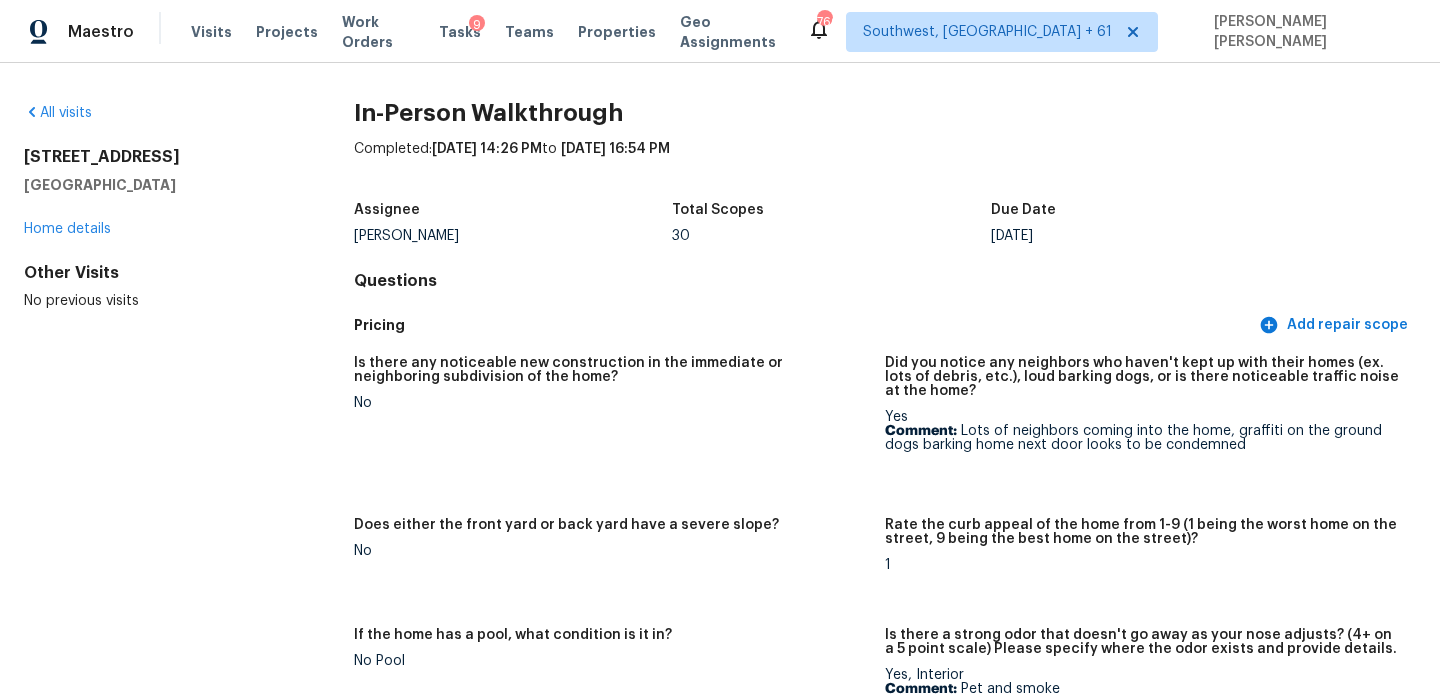 click on "Pricing" at bounding box center [804, 325] 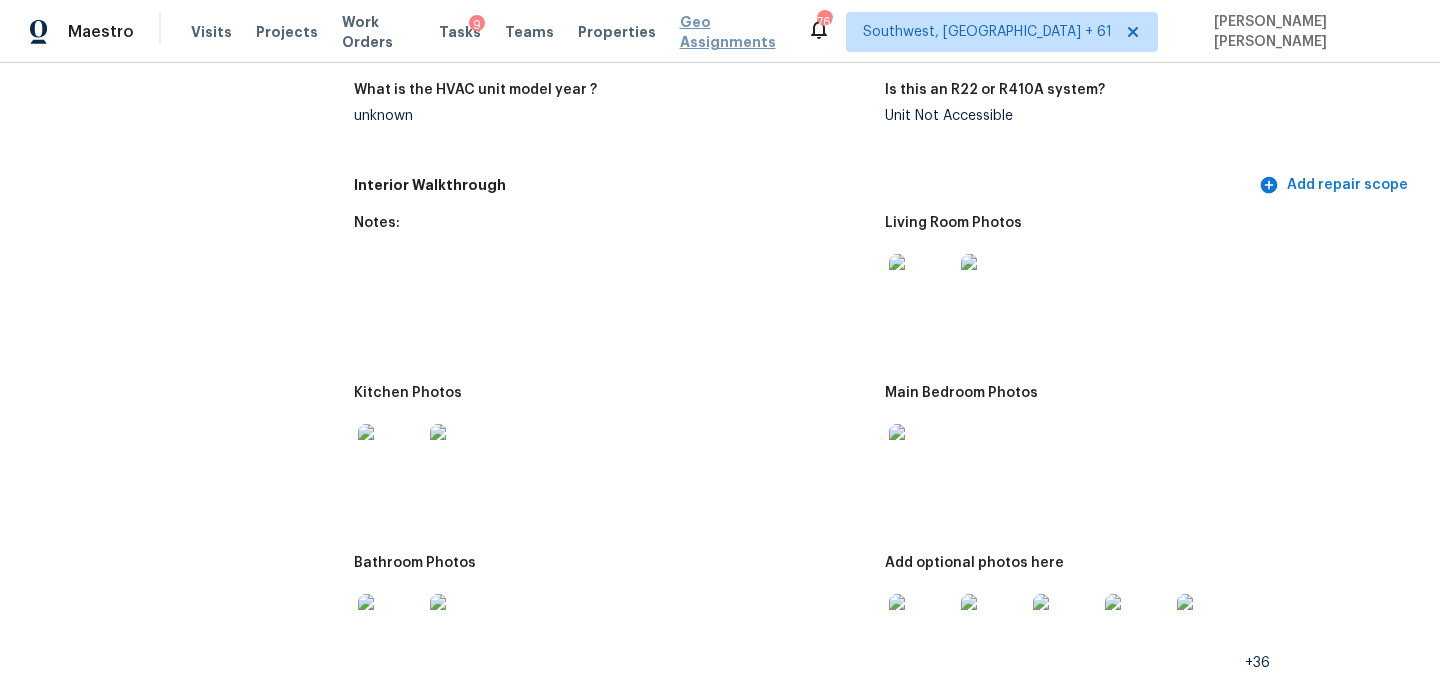 scroll, scrollTop: 2161, scrollLeft: 0, axis: vertical 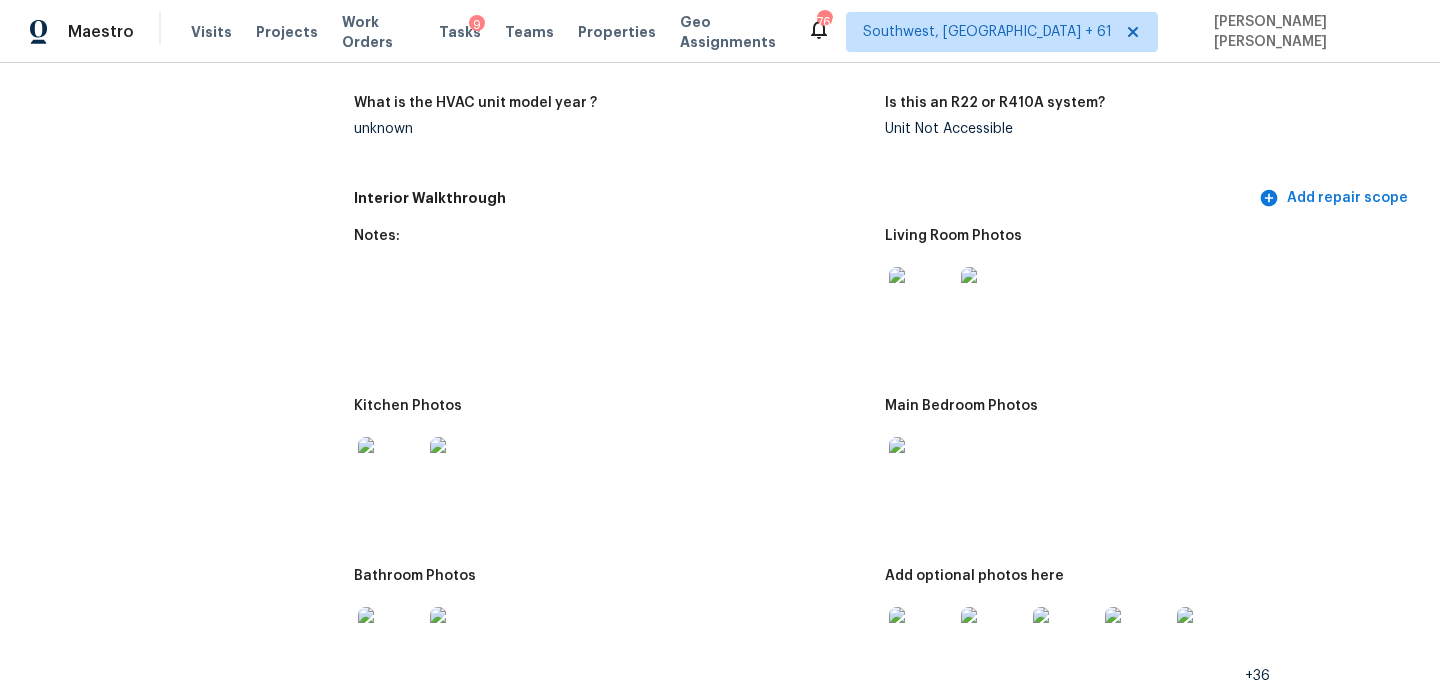 click on "Notes:" at bounding box center (611, 242) 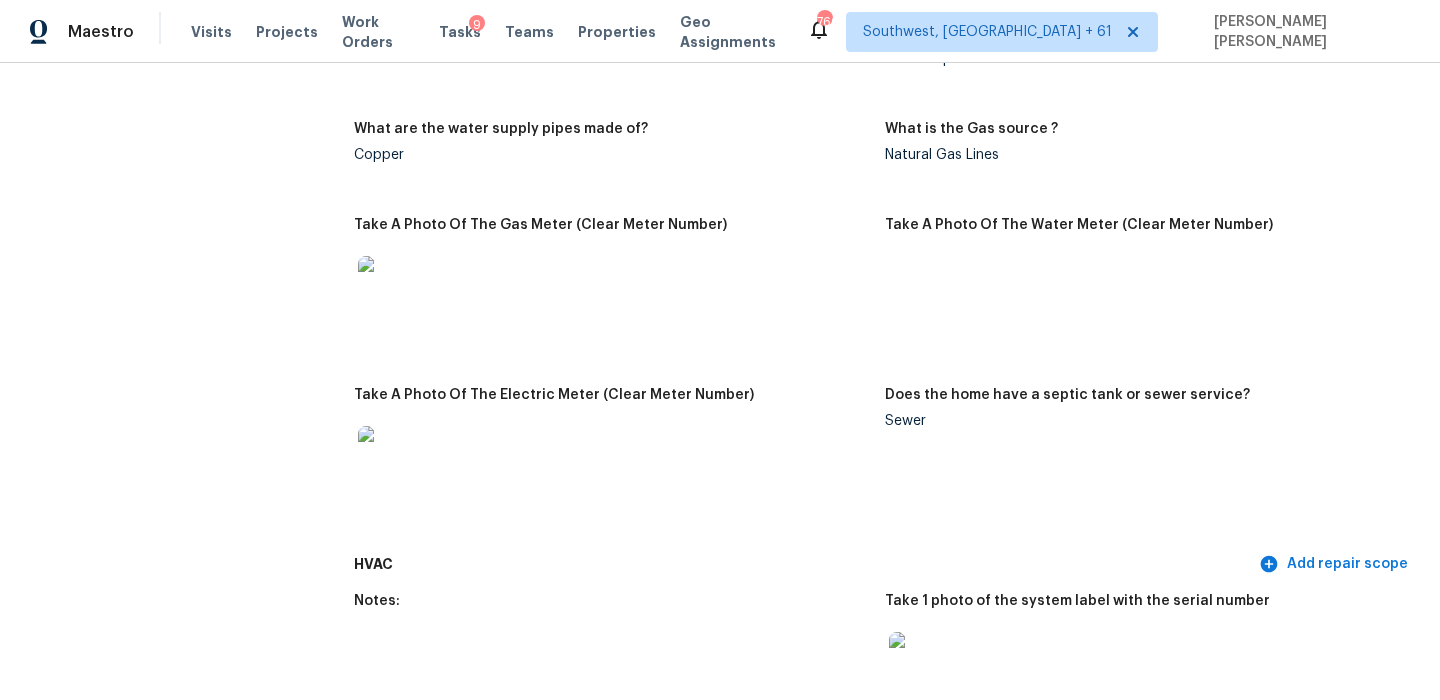 scroll, scrollTop: 4131, scrollLeft: 0, axis: vertical 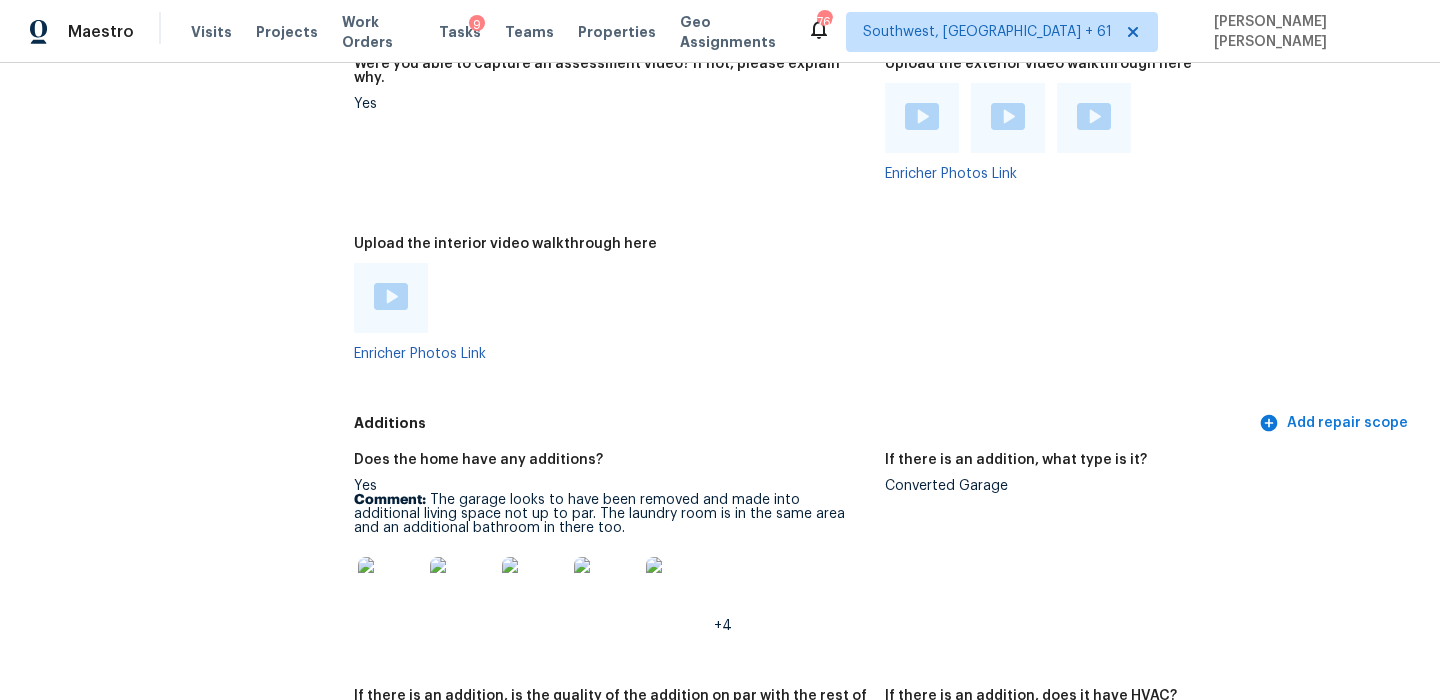 click on "Comment:   The garage looks to have been removed and made into additional living space not up to par. The laundry room is in the same area and an additional bathroom in there too." at bounding box center (611, 514) 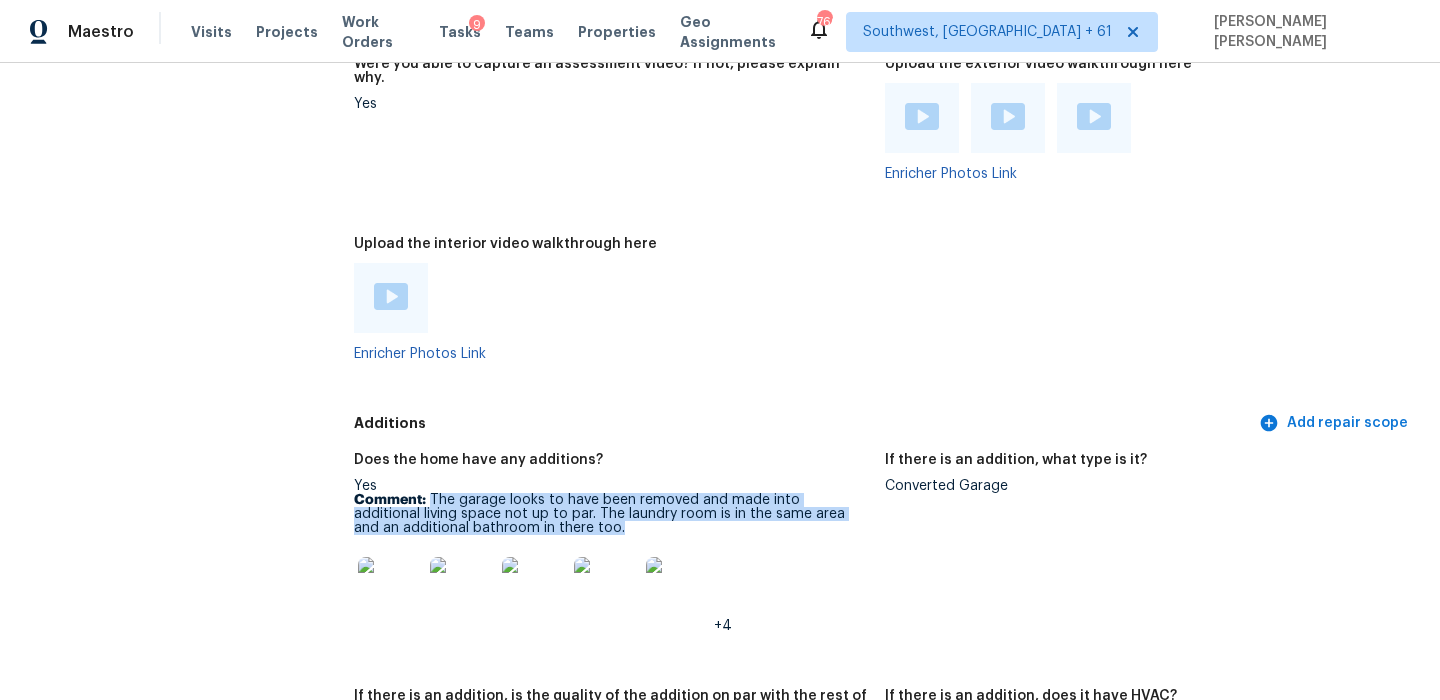 drag, startPoint x: 429, startPoint y: 458, endPoint x: 584, endPoint y: 484, distance: 157.16551 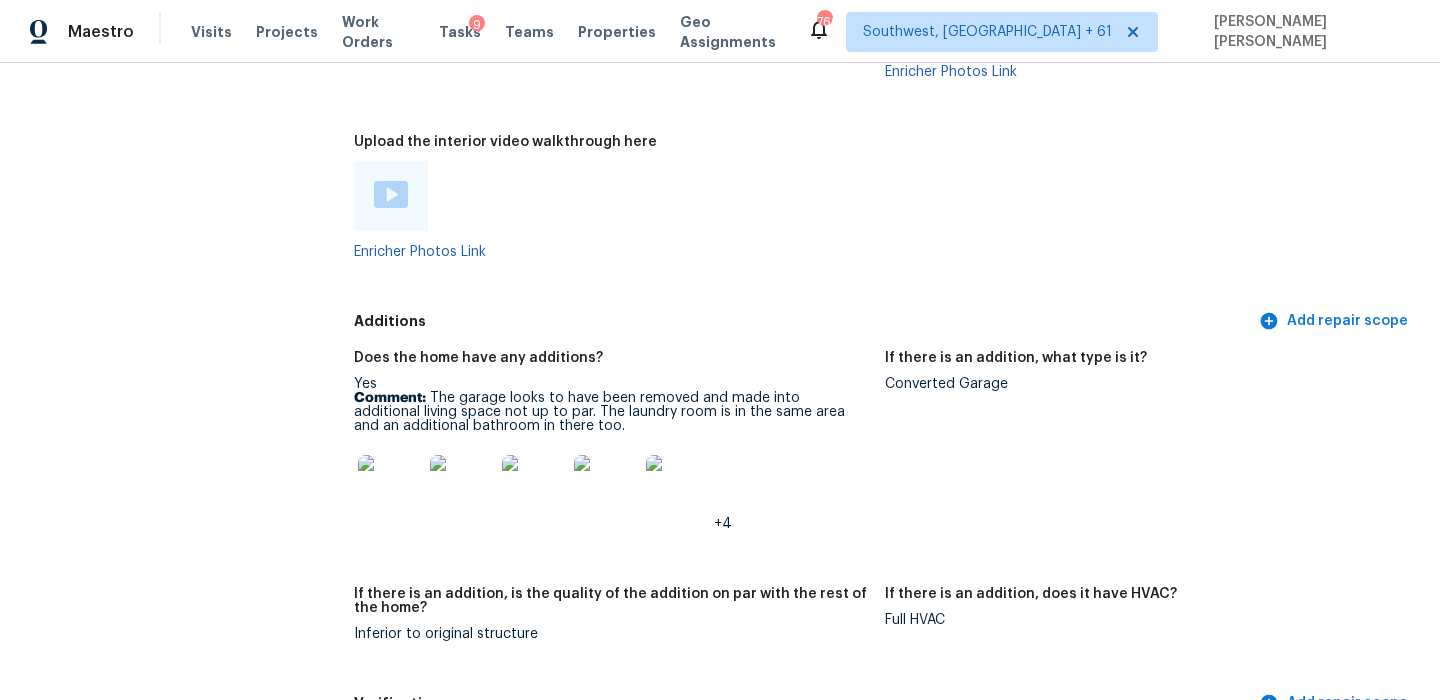 scroll, scrollTop: 4329, scrollLeft: 0, axis: vertical 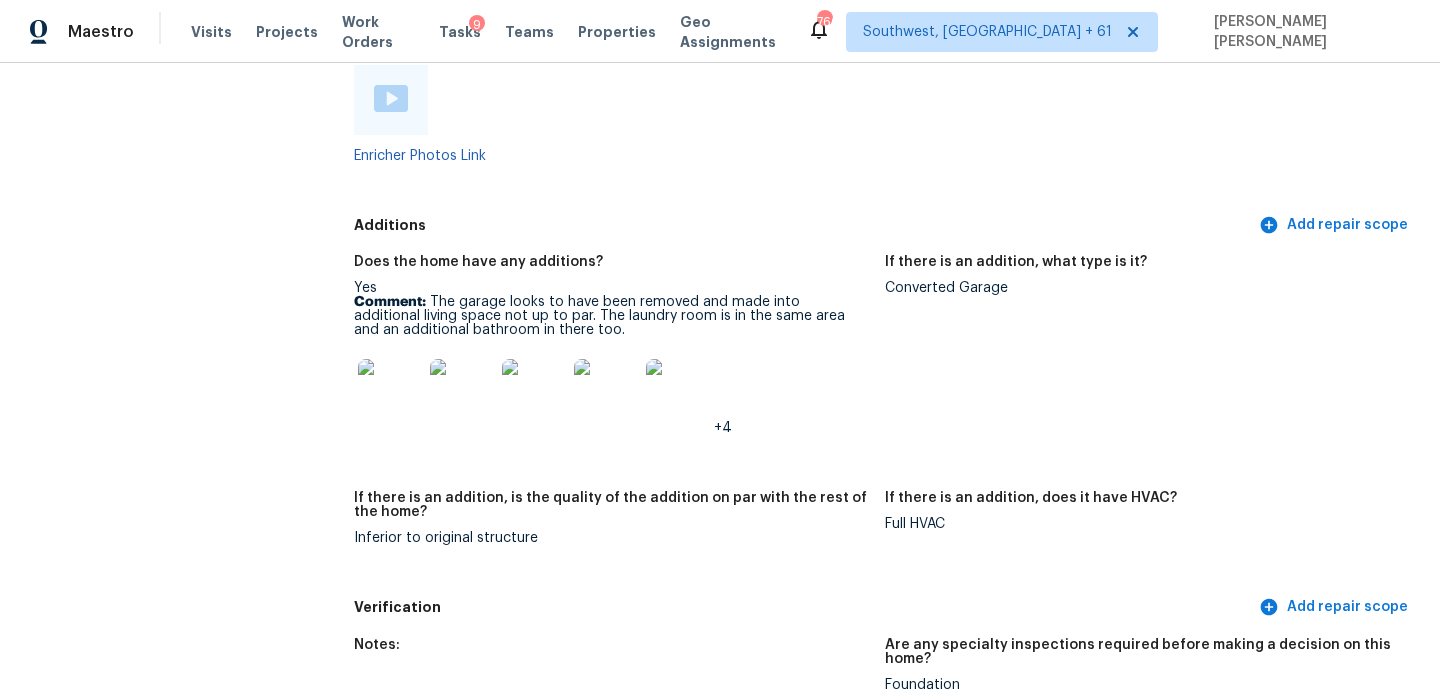 click at bounding box center (390, 391) 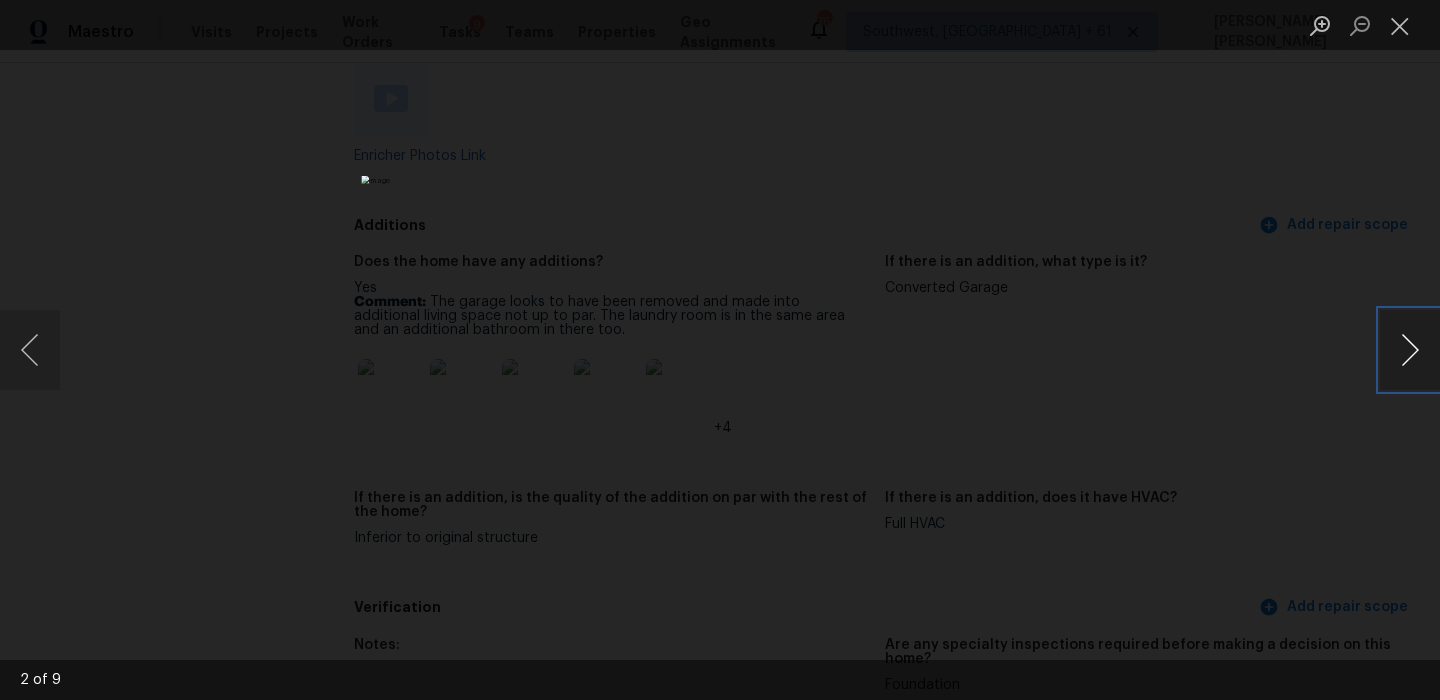 click at bounding box center [1410, 350] 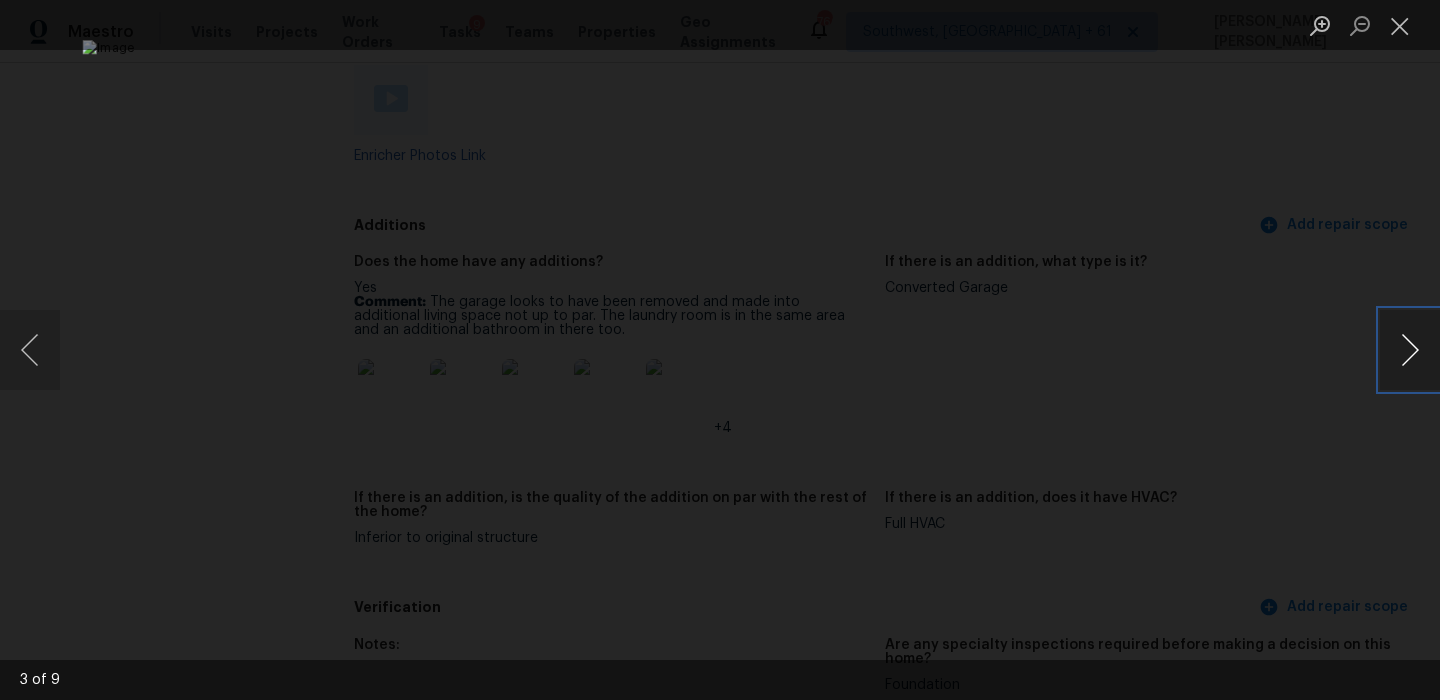 click at bounding box center (1410, 350) 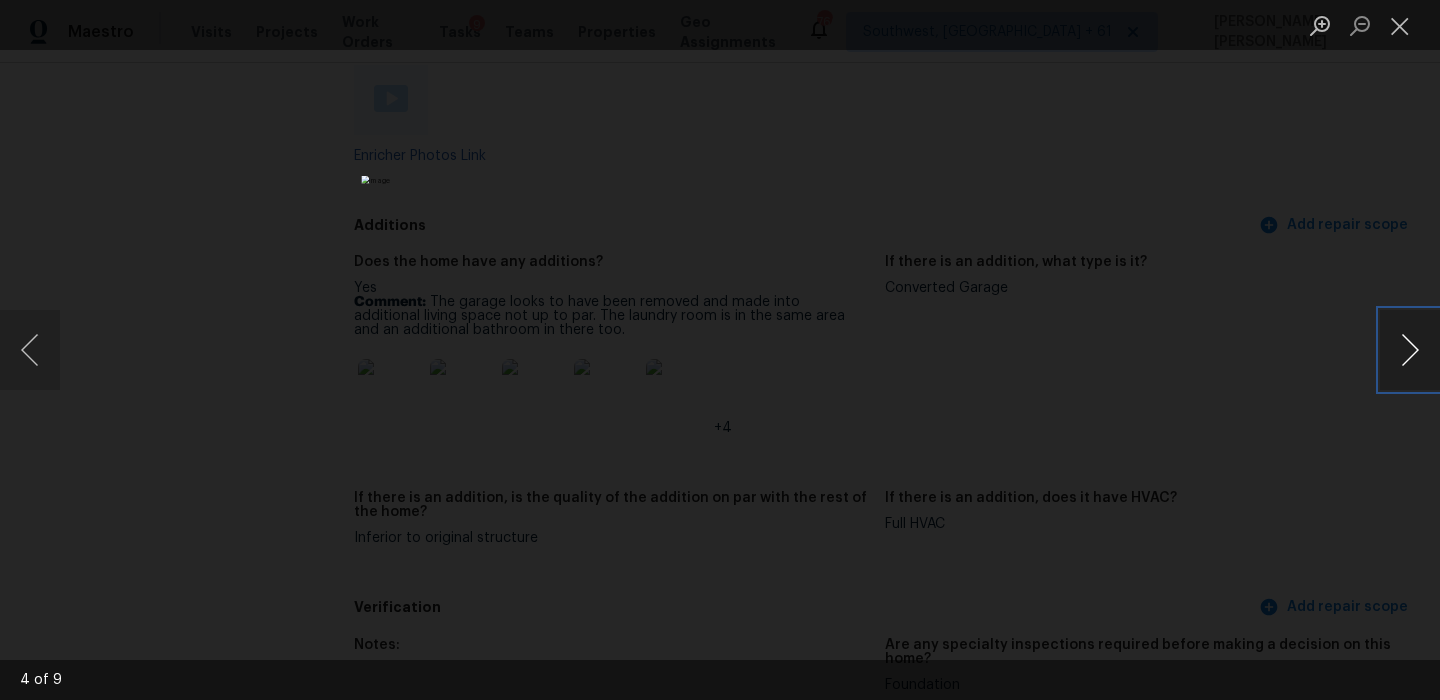 type 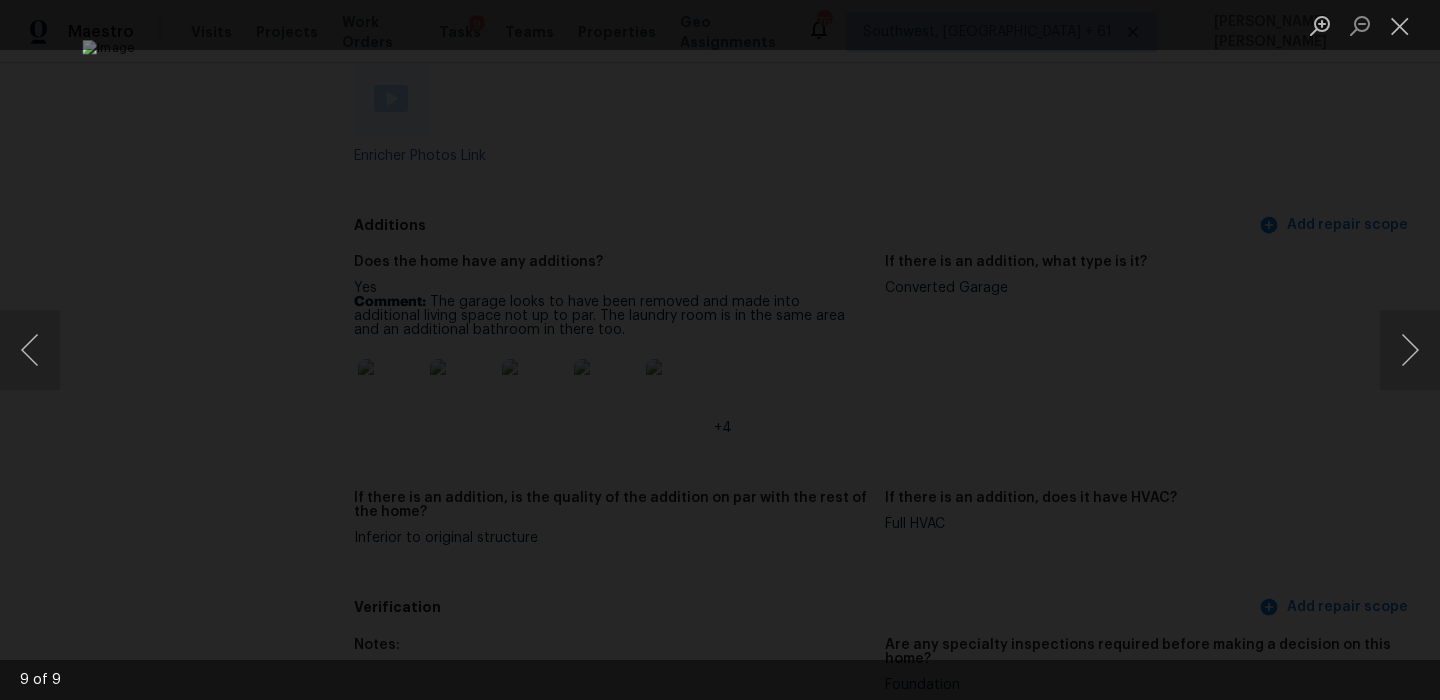 scroll, scrollTop: 5537, scrollLeft: 0, axis: vertical 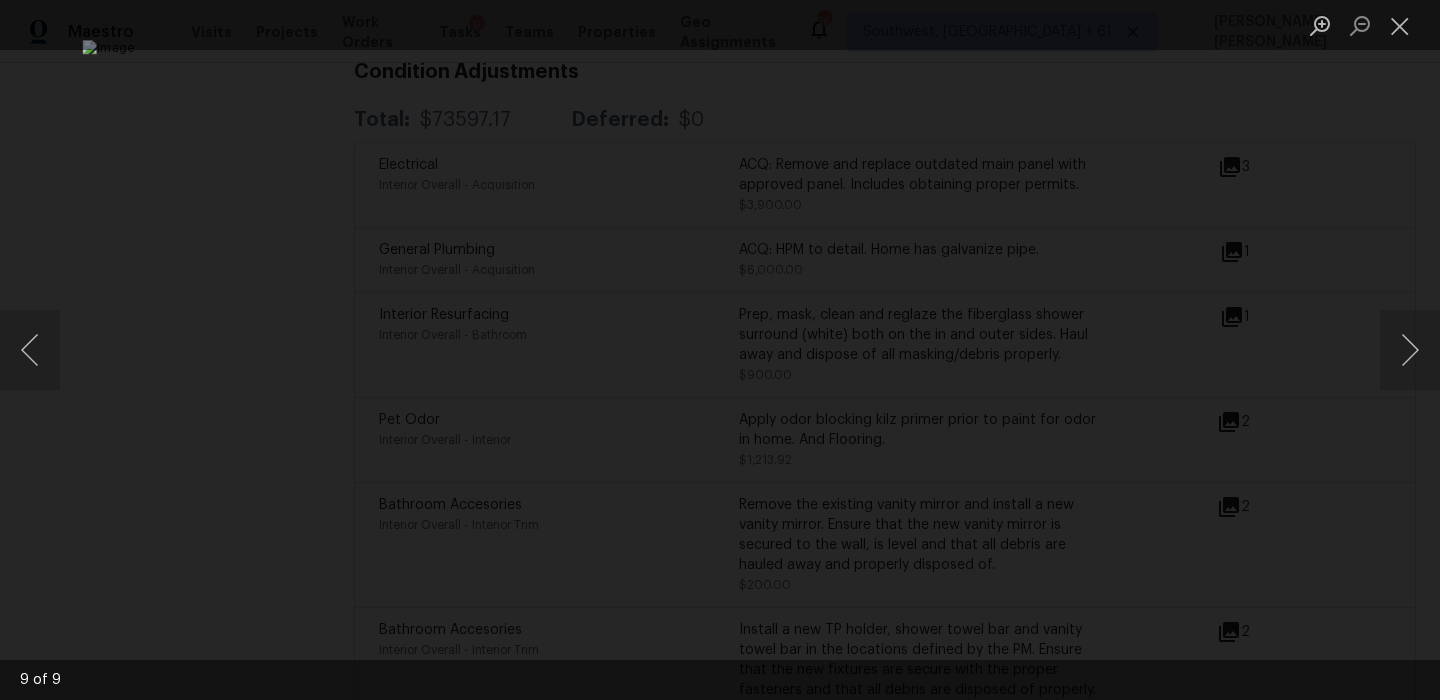 click at bounding box center (720, 350) 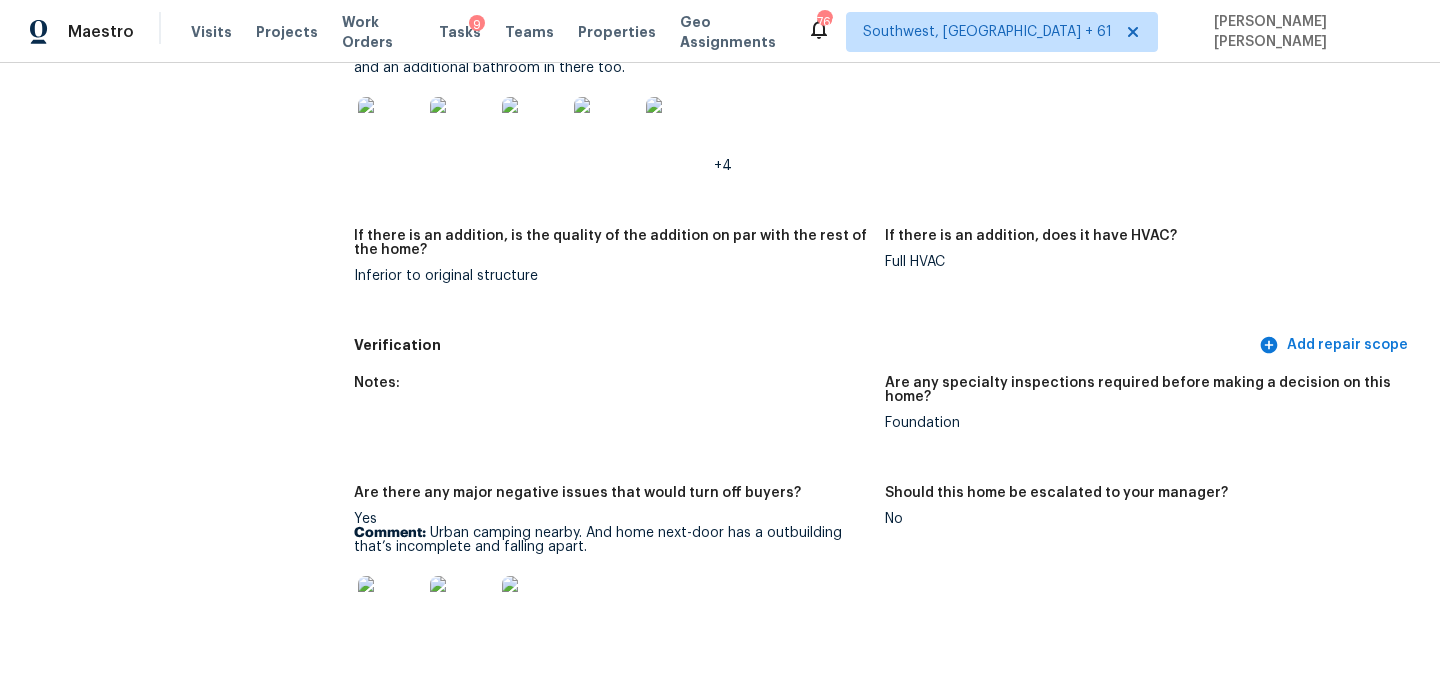 scroll, scrollTop: 4938, scrollLeft: 0, axis: vertical 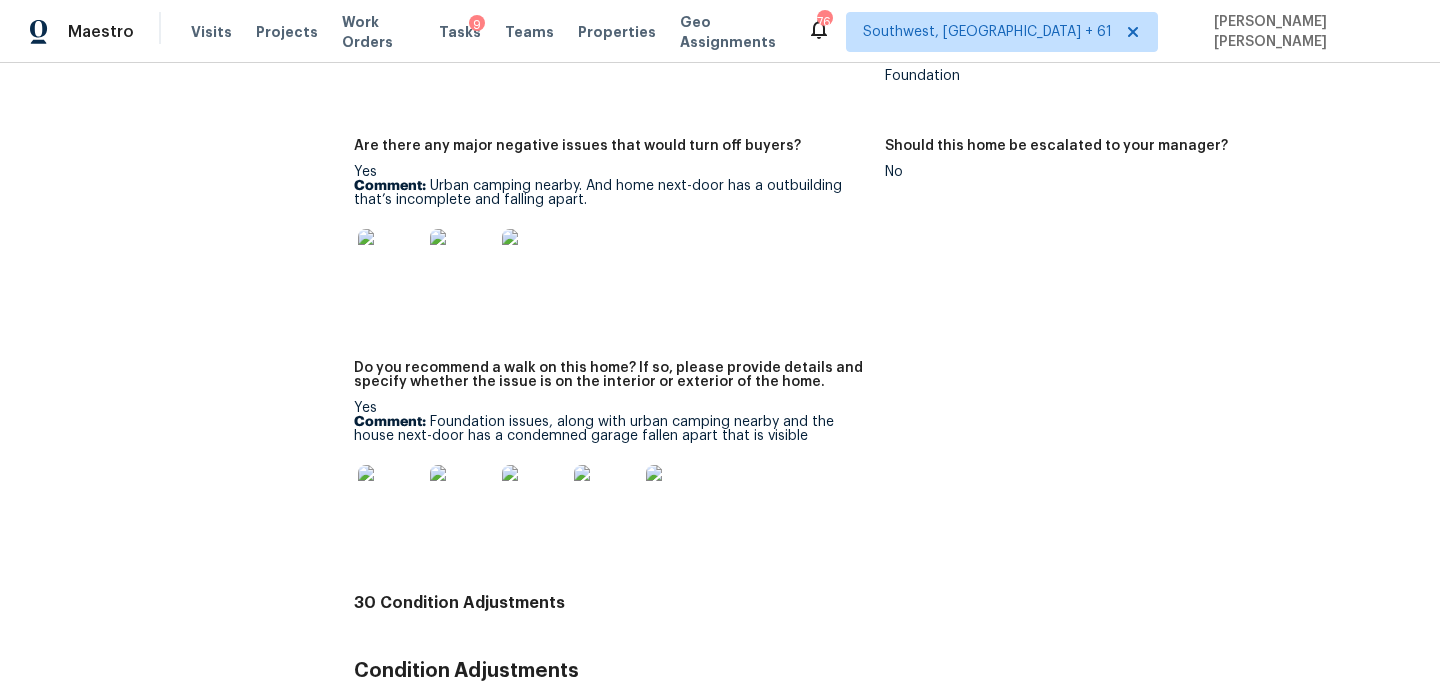 click at bounding box center [390, 497] 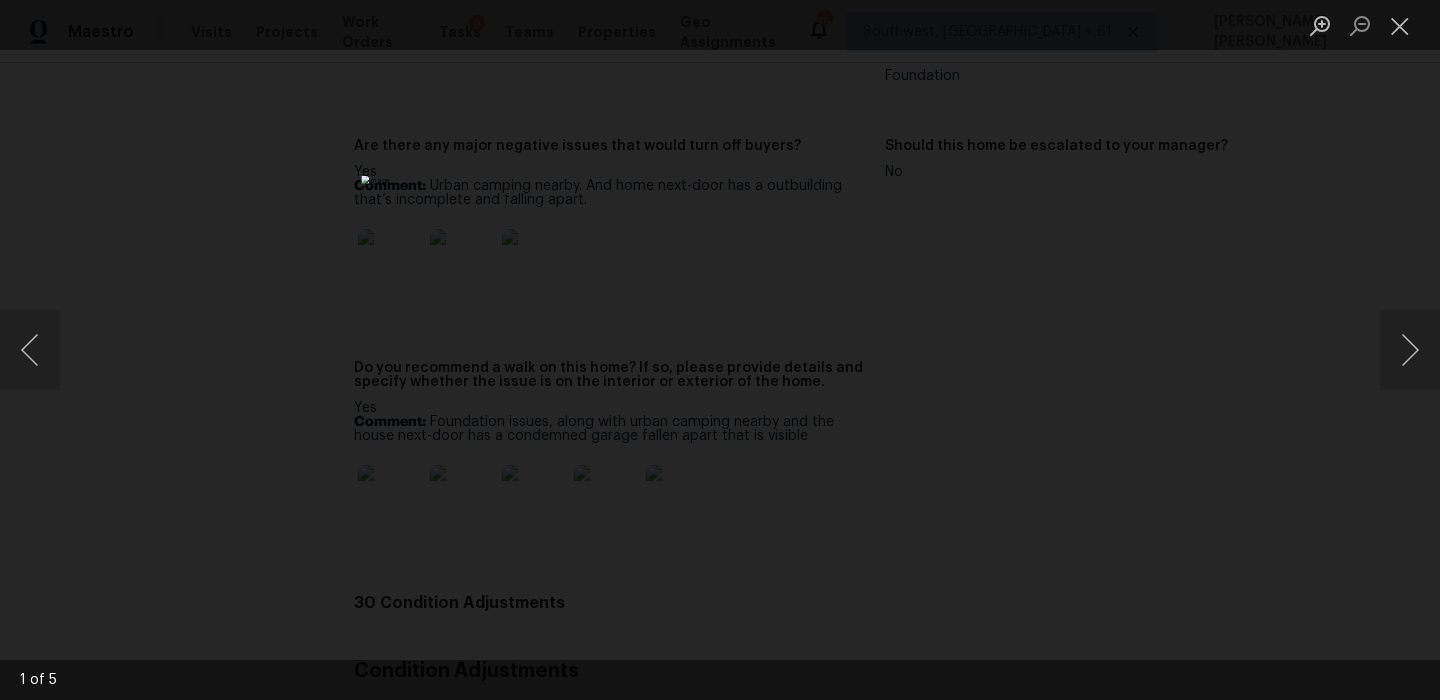 click at bounding box center (720, 350) 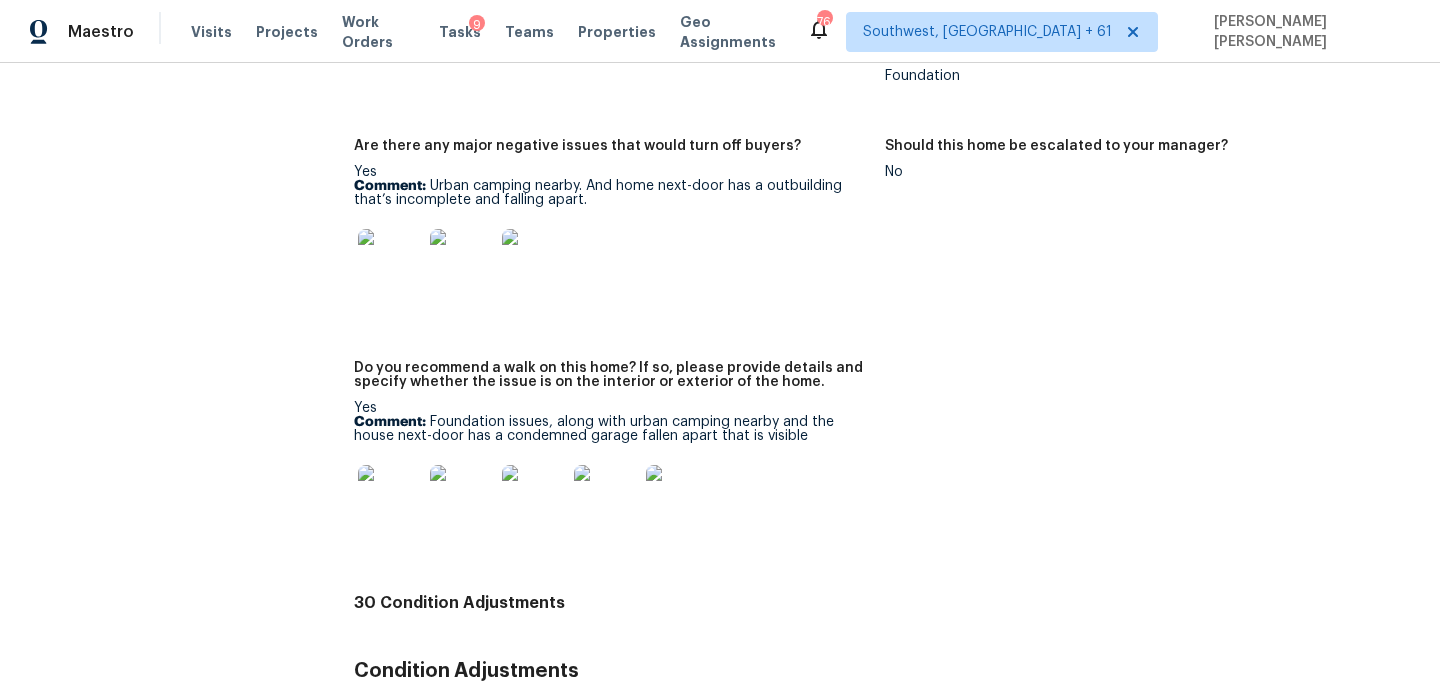 click at bounding box center [390, 497] 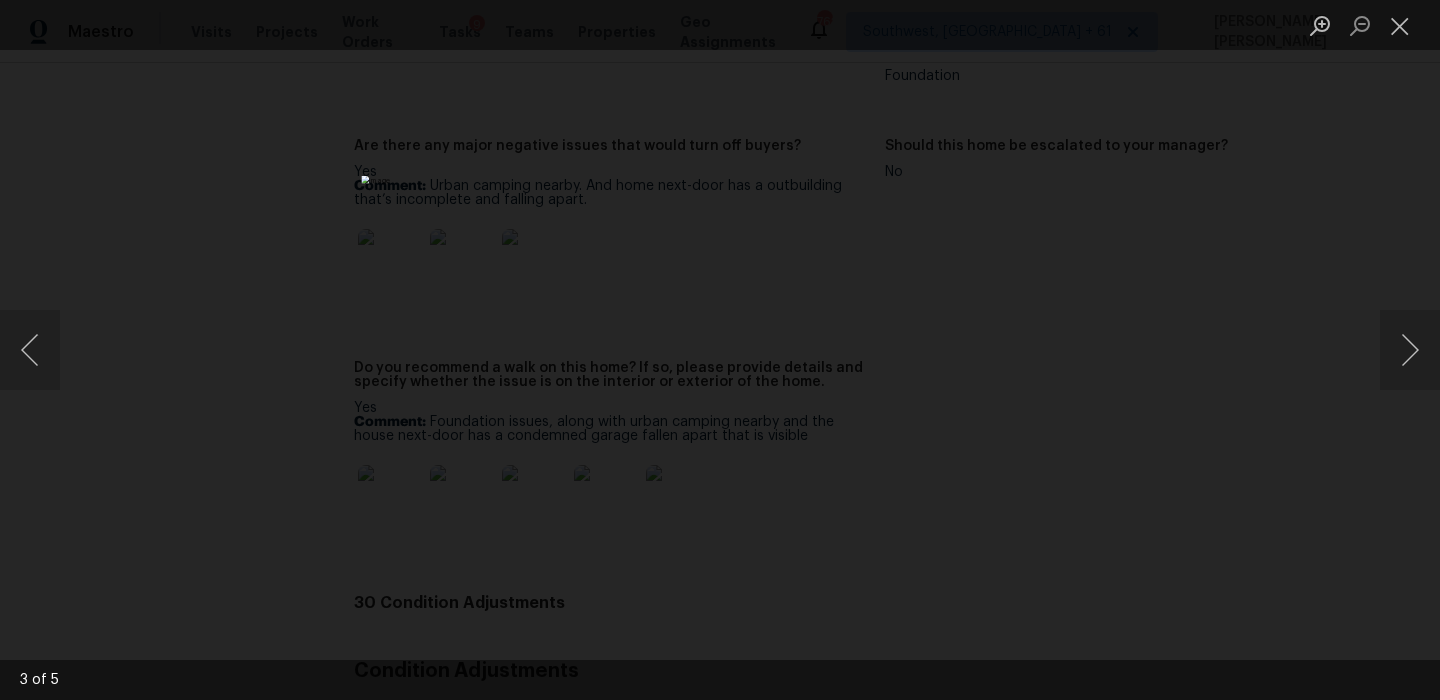 click at bounding box center (720, 350) 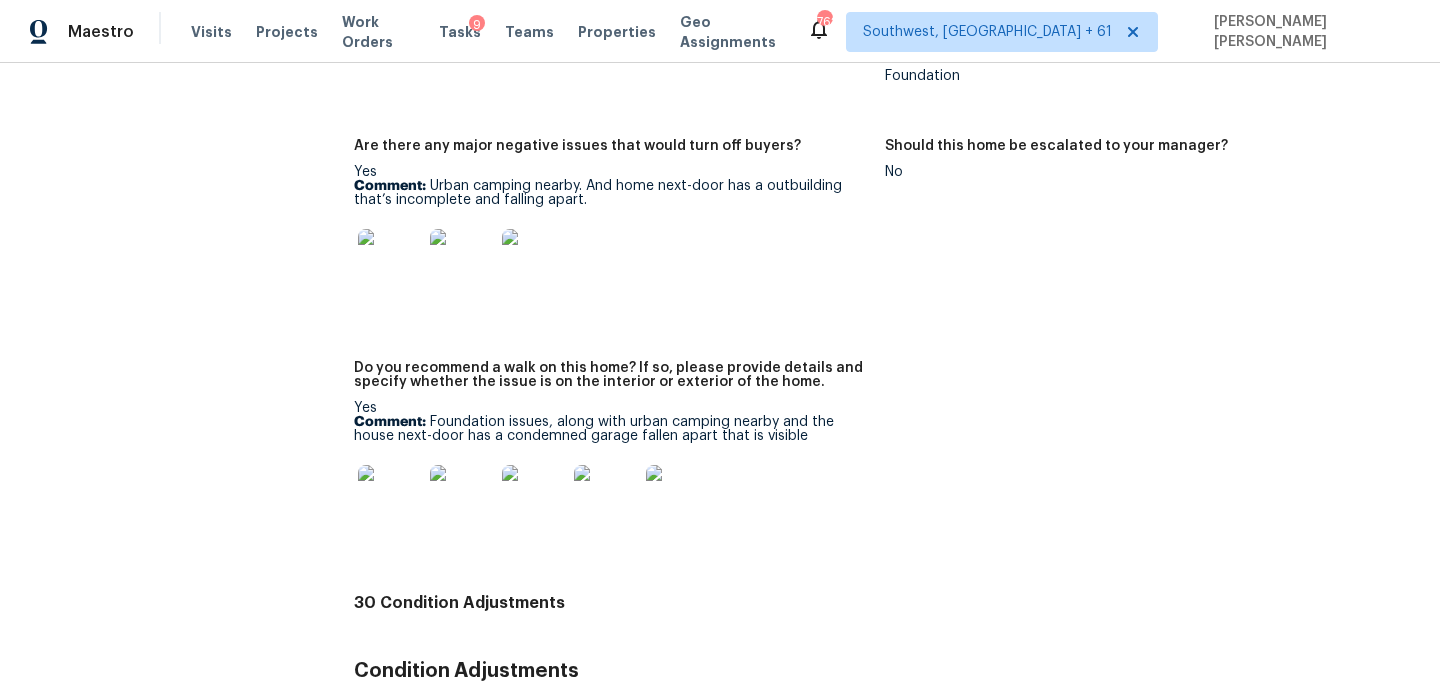 click on "Comment:   Urban camping nearby. And home next-door has a outbuilding that’s incomplete and falling apart." at bounding box center (611, 193) 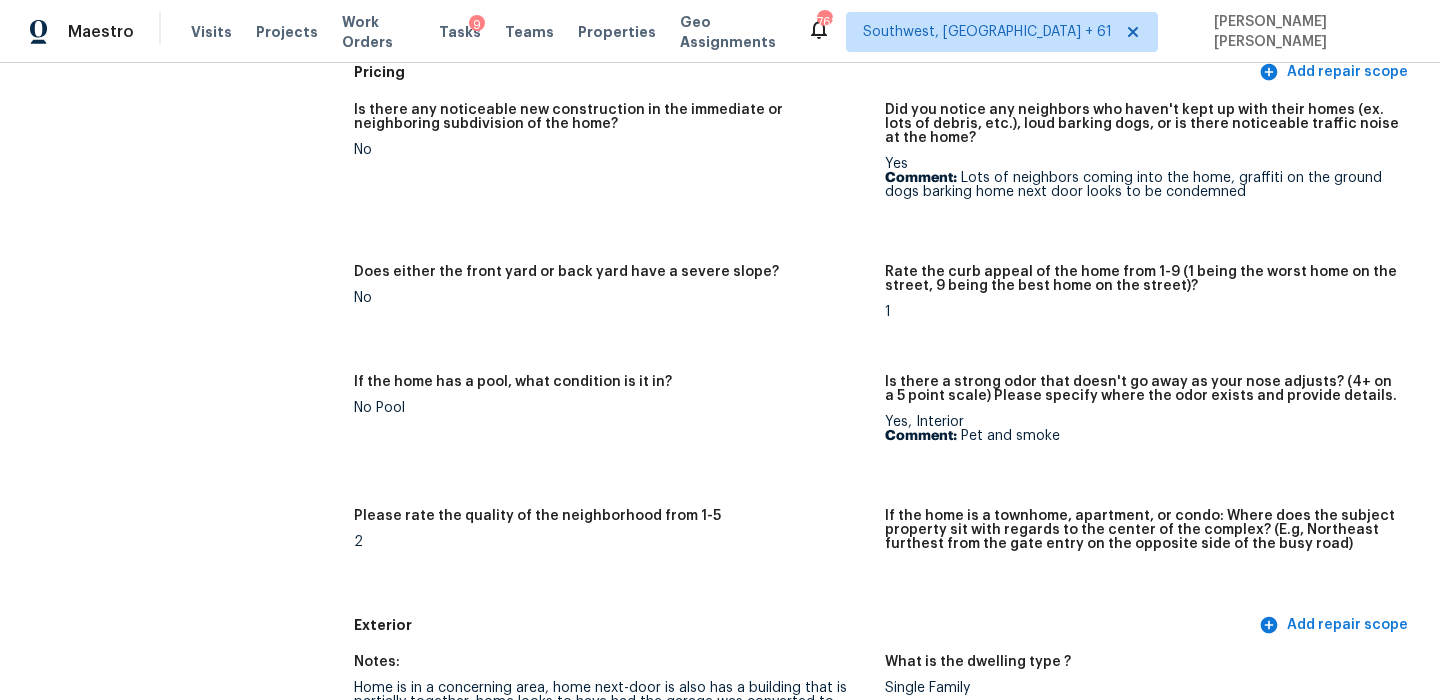 scroll, scrollTop: 0, scrollLeft: 0, axis: both 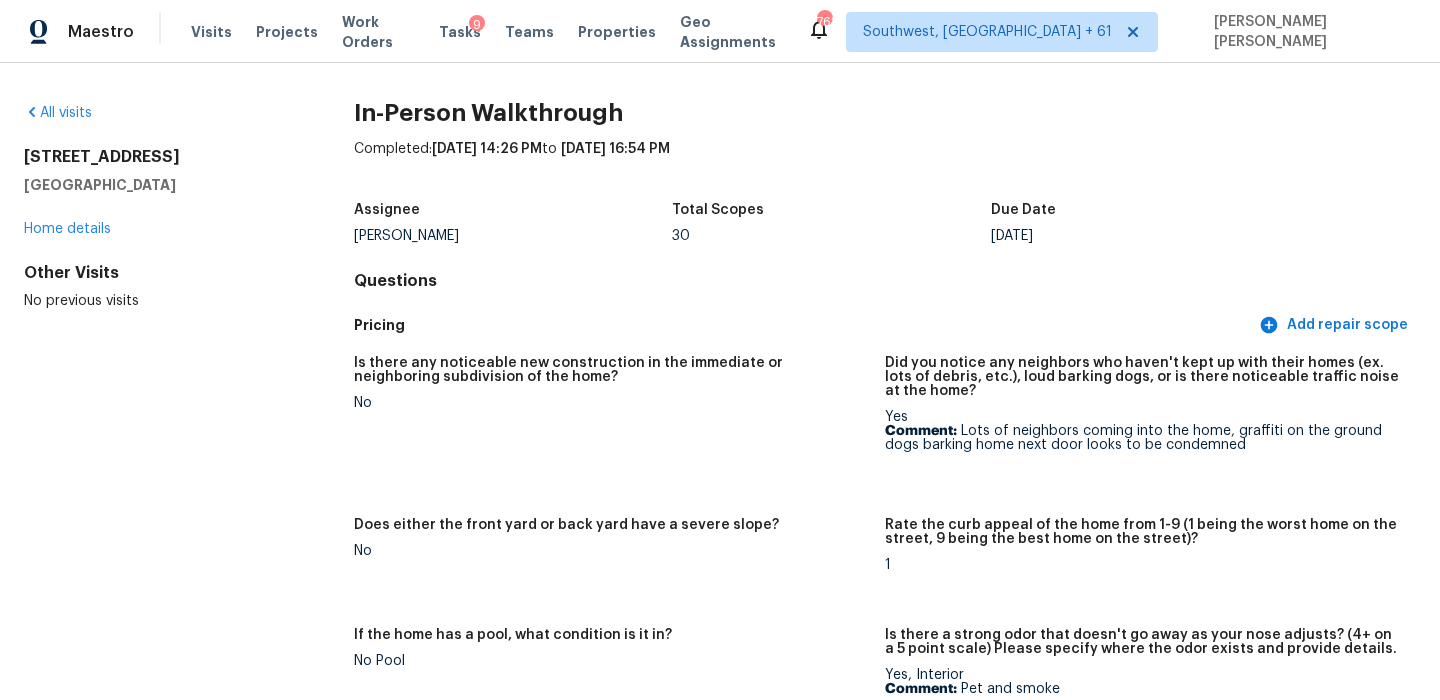 click on "1679 Glenrose Ave" at bounding box center (157, 157) 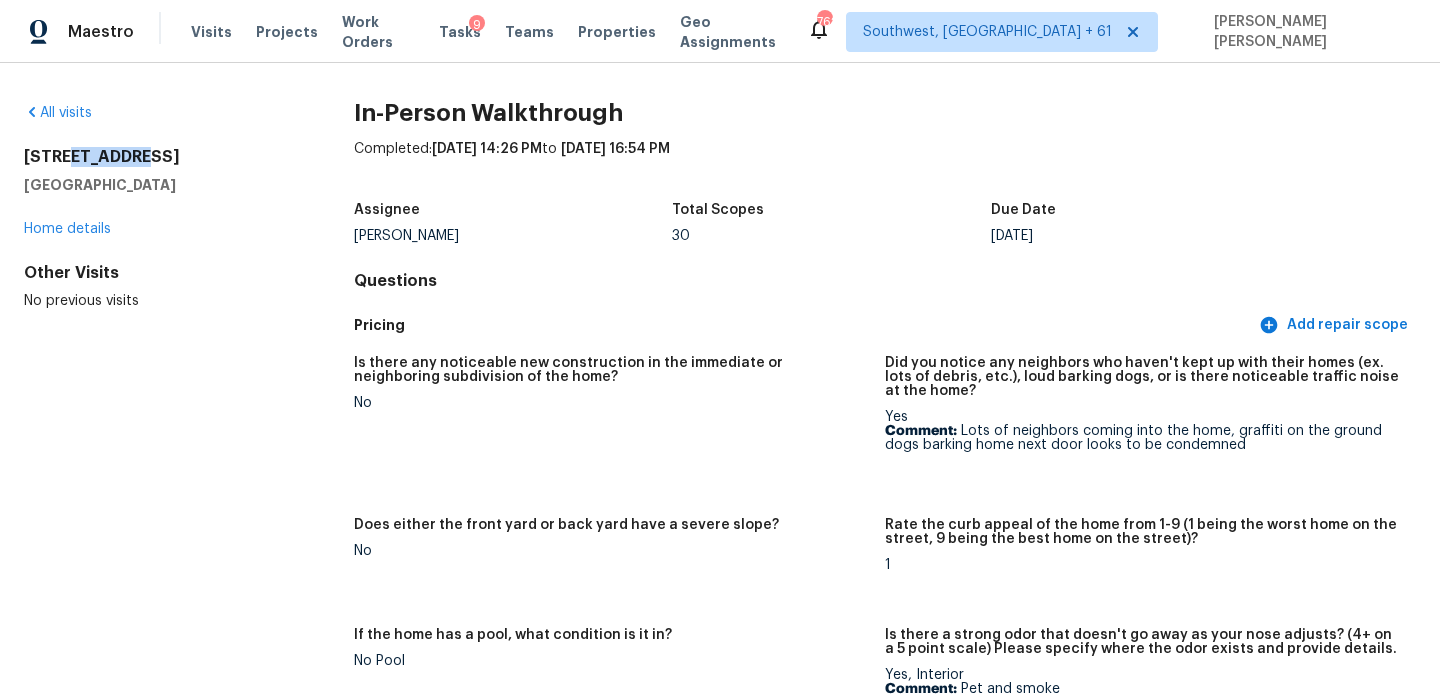 click on "1679 Glenrose Ave" at bounding box center [157, 157] 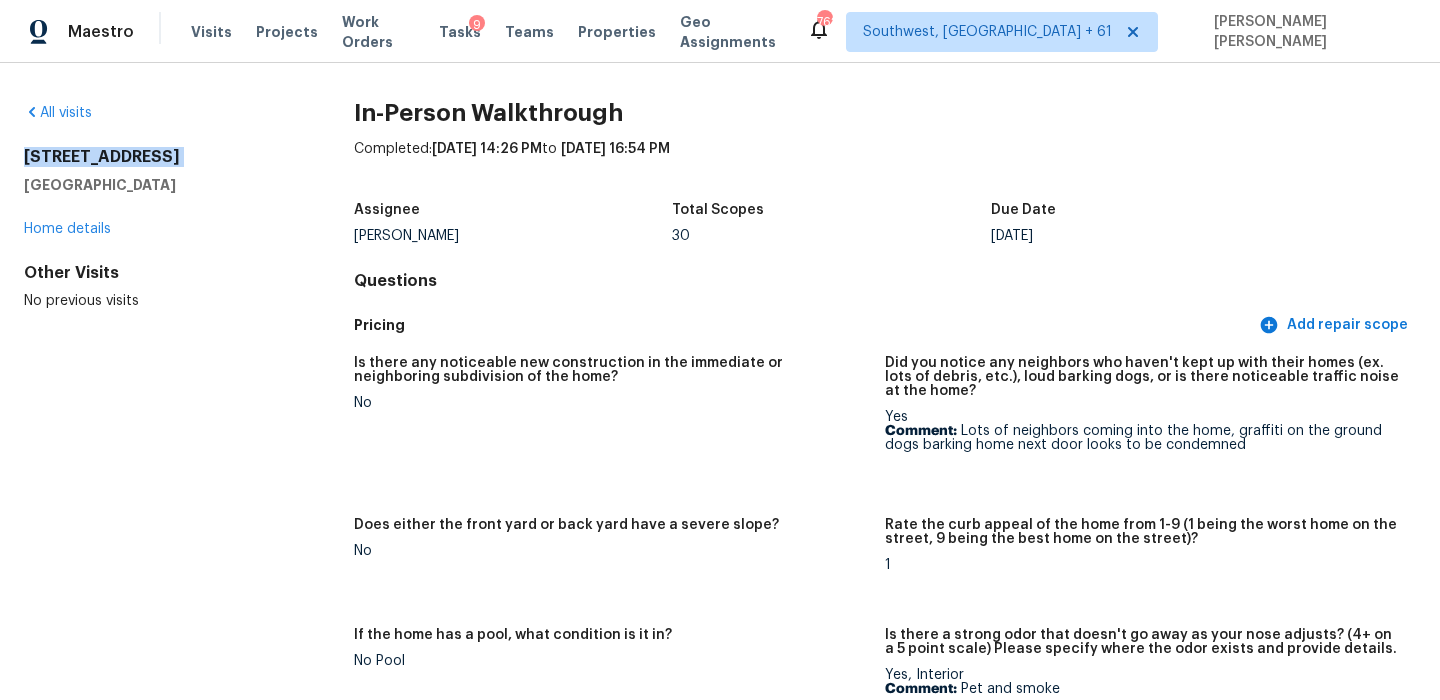 click on "1679 Glenrose Ave" at bounding box center (157, 157) 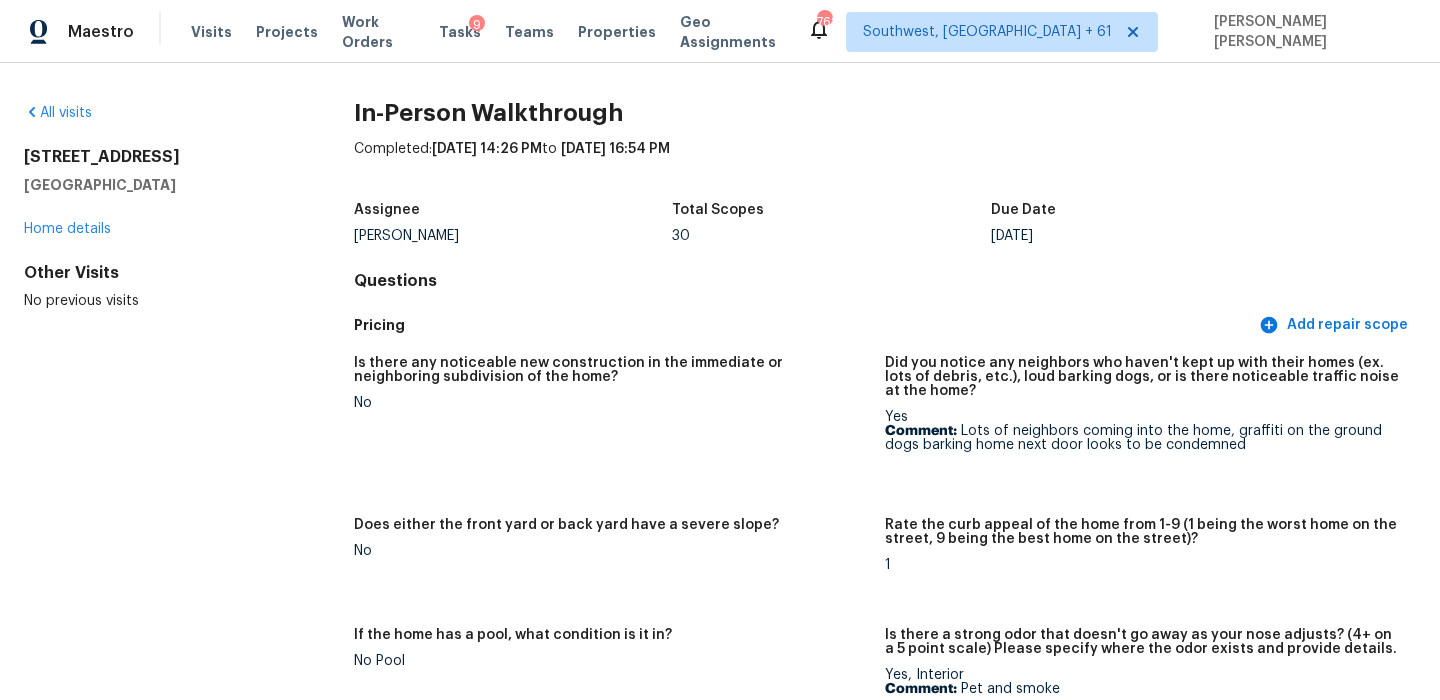 click on "Is there any noticeable new construction in the immediate or neighboring subdivision of the home? No" at bounding box center (619, 425) 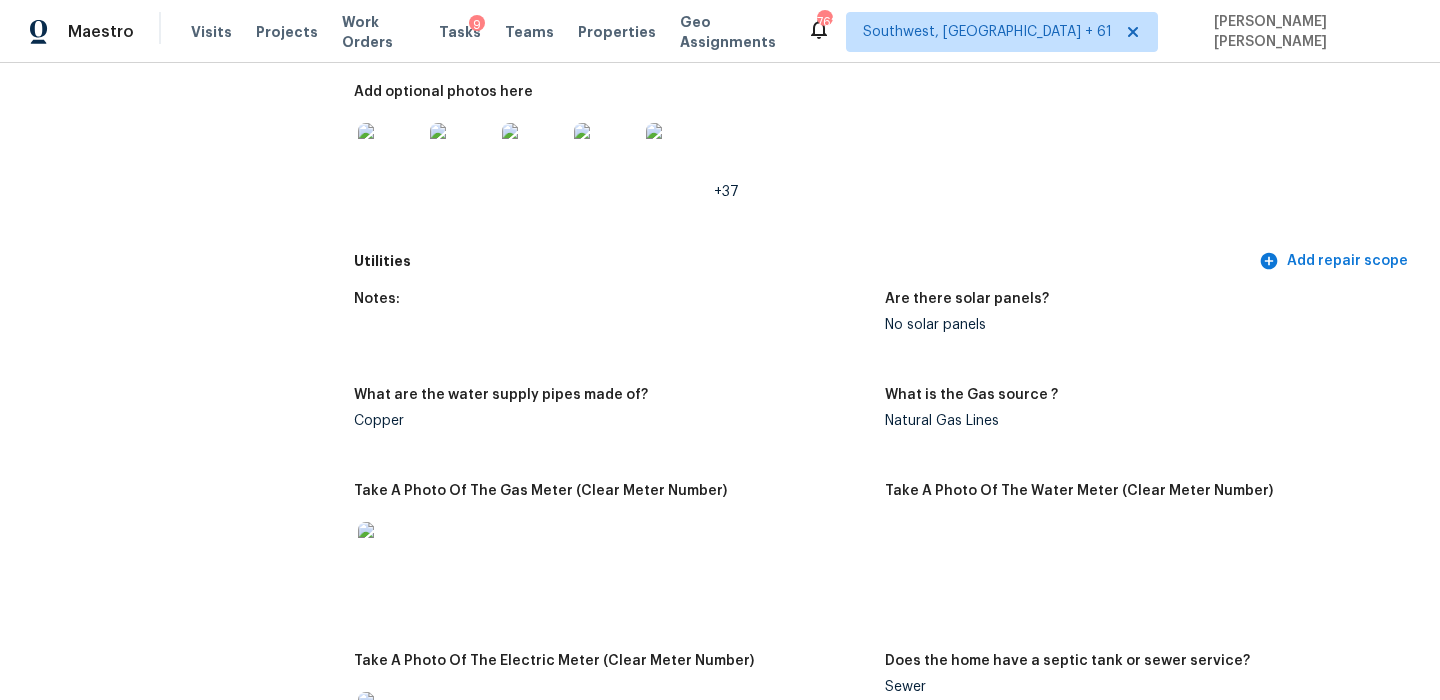 scroll, scrollTop: 3034, scrollLeft: 0, axis: vertical 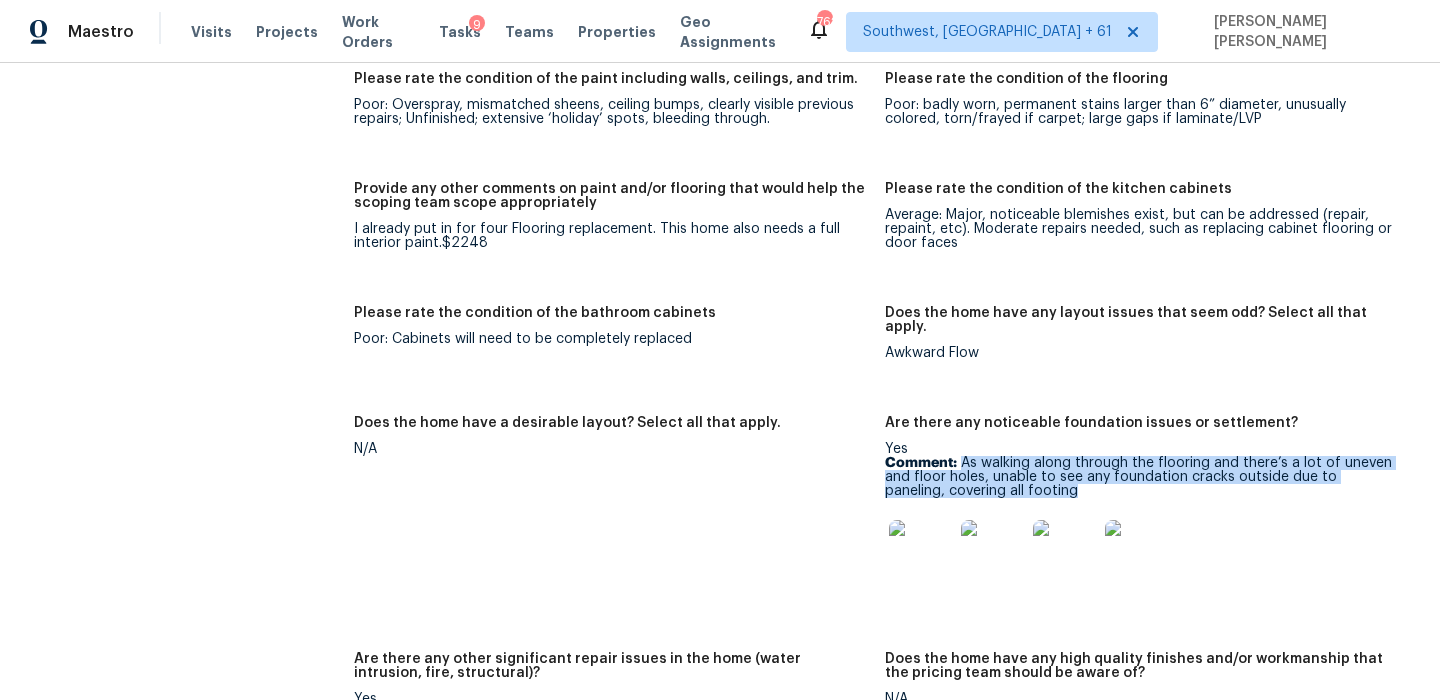 click on "Comment:   As walking along through the flooring and there’s a lot of uneven and floor holes, unable to see any foundation cracks outside due to paneling, covering all footing" at bounding box center [1142, 477] 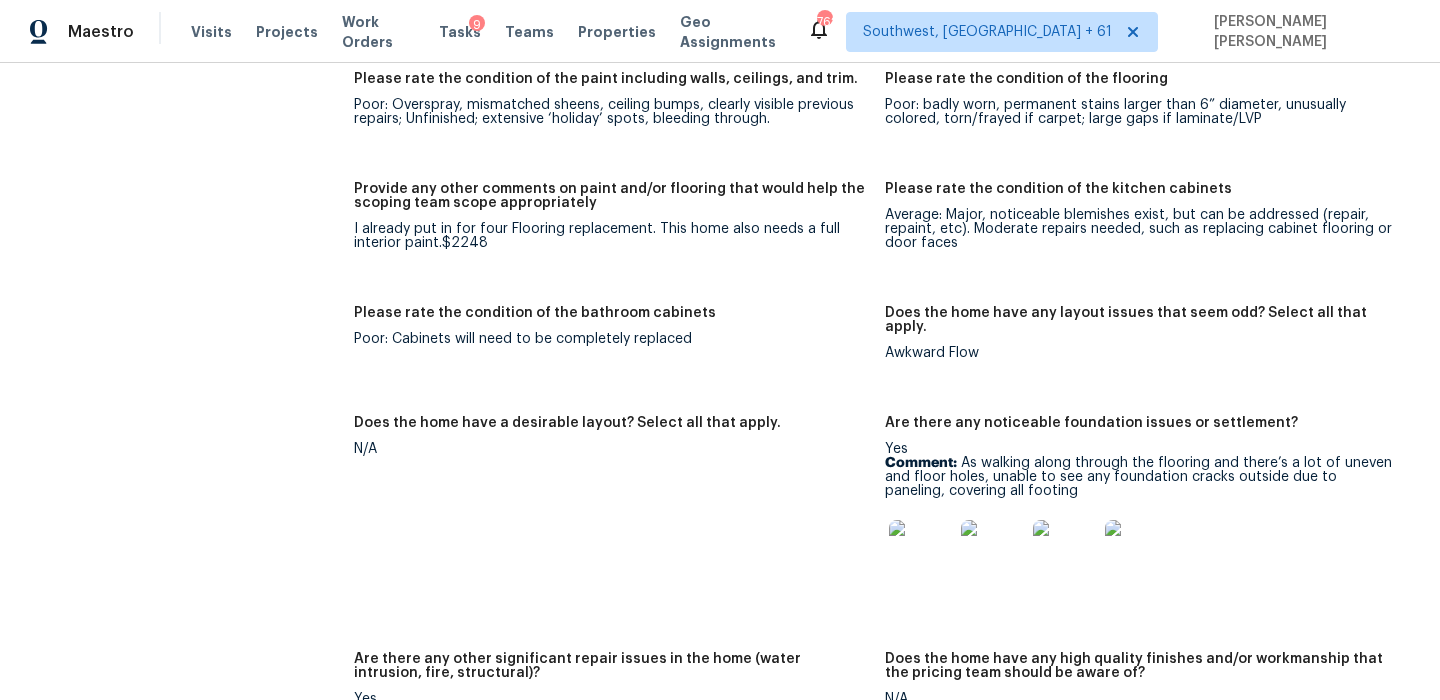 click at bounding box center [921, 552] 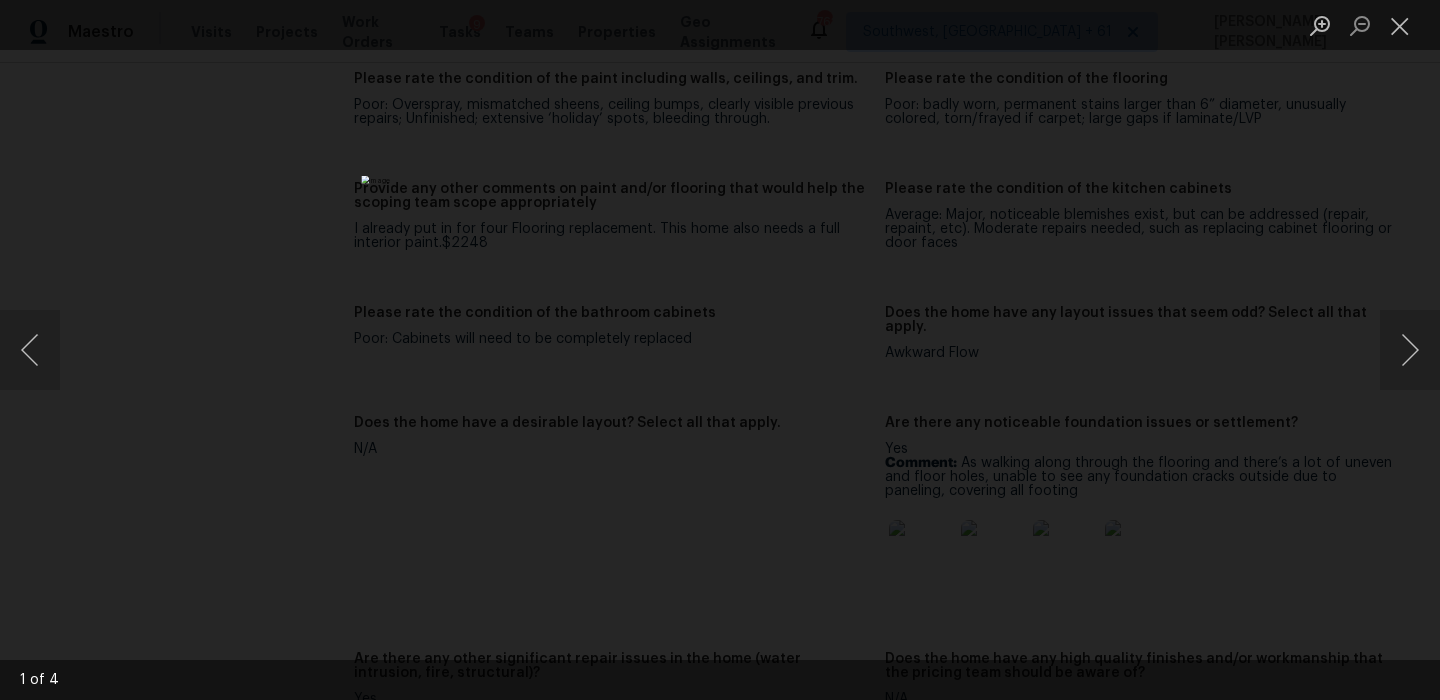 click at bounding box center (720, 350) 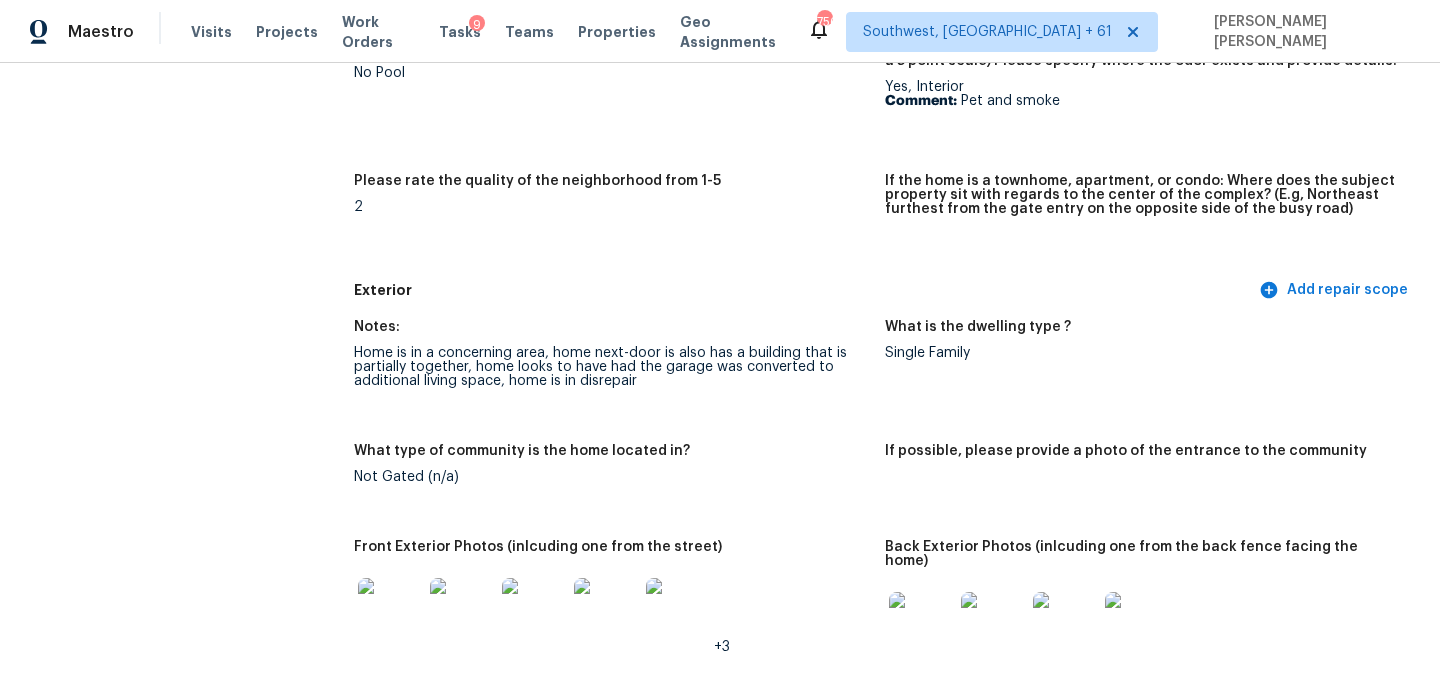 scroll, scrollTop: 4131, scrollLeft: 0, axis: vertical 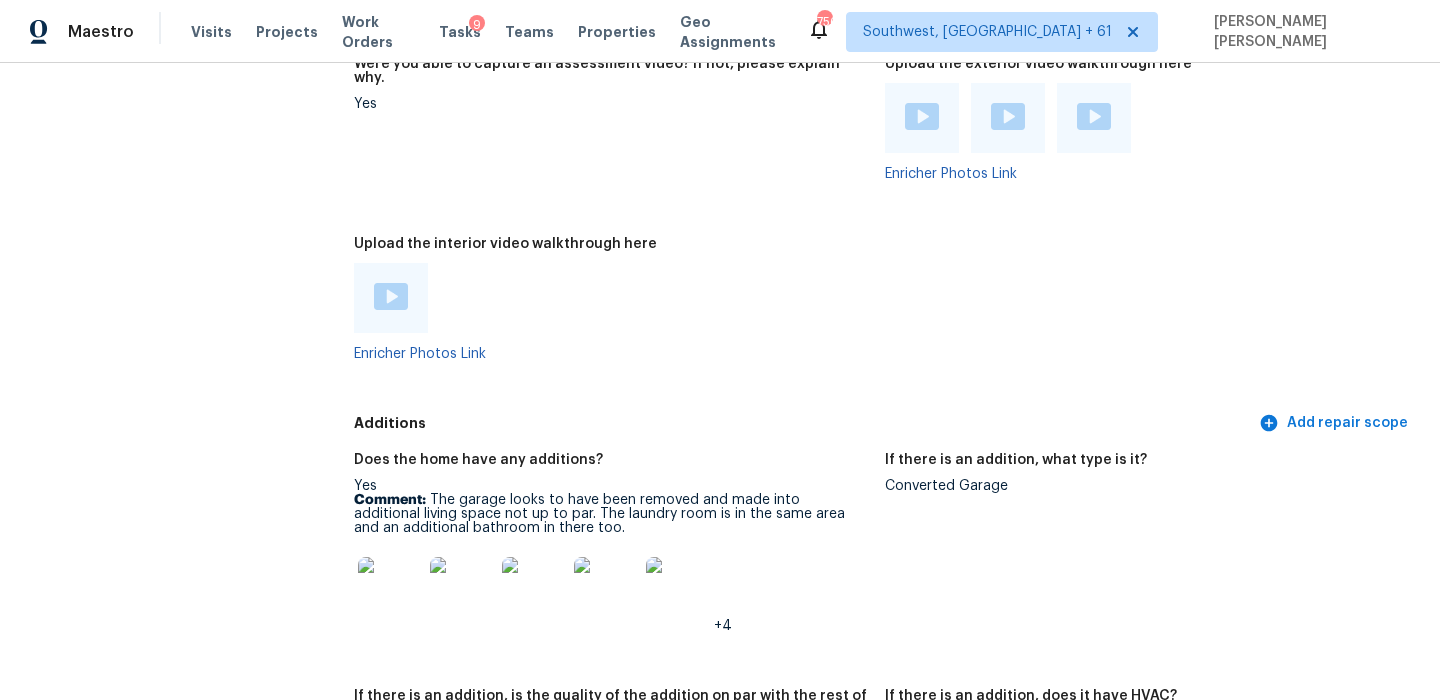 click on "Comment:   The garage looks to have been removed and made into additional living space not up to par. The laundry room is in the same area and an additional bathroom in there too." at bounding box center (611, 514) 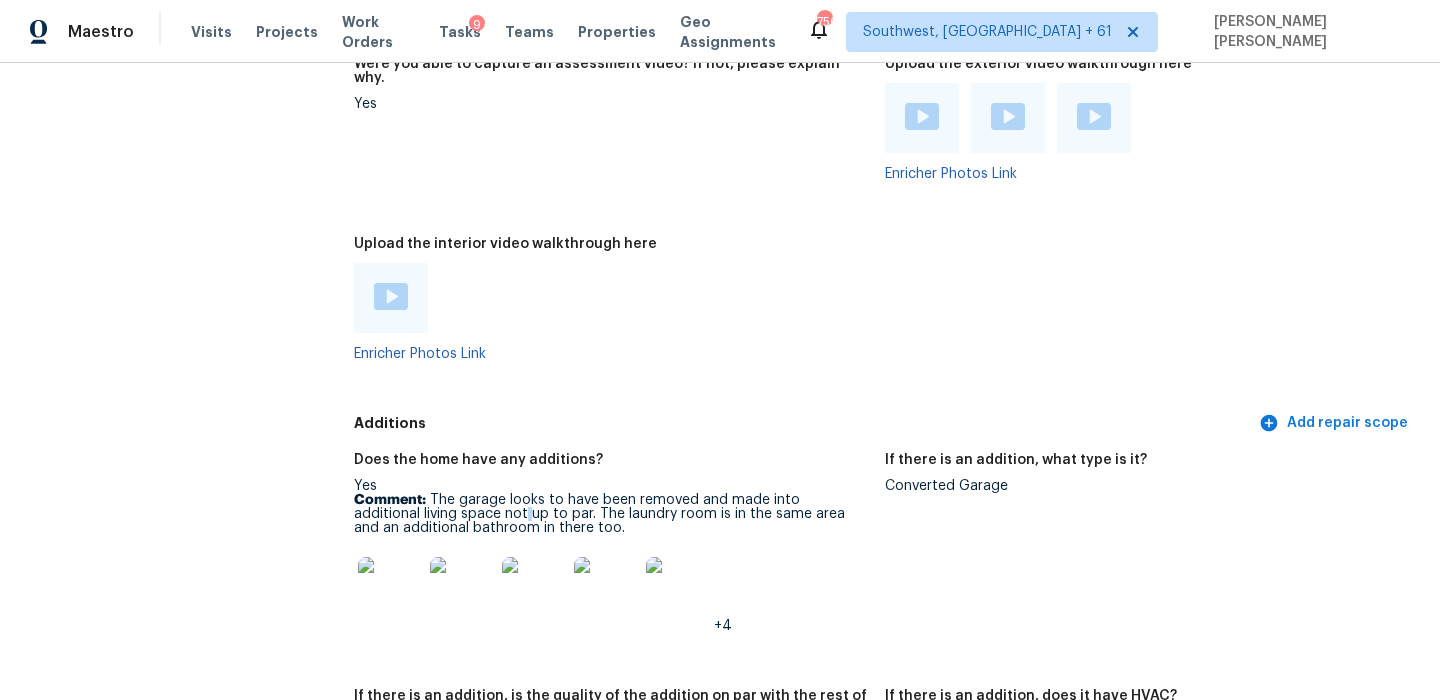 click on "Comment:   The garage looks to have been removed and made into additional living space not up to par. The laundry room is in the same area and an additional bathroom in there too." at bounding box center (611, 514) 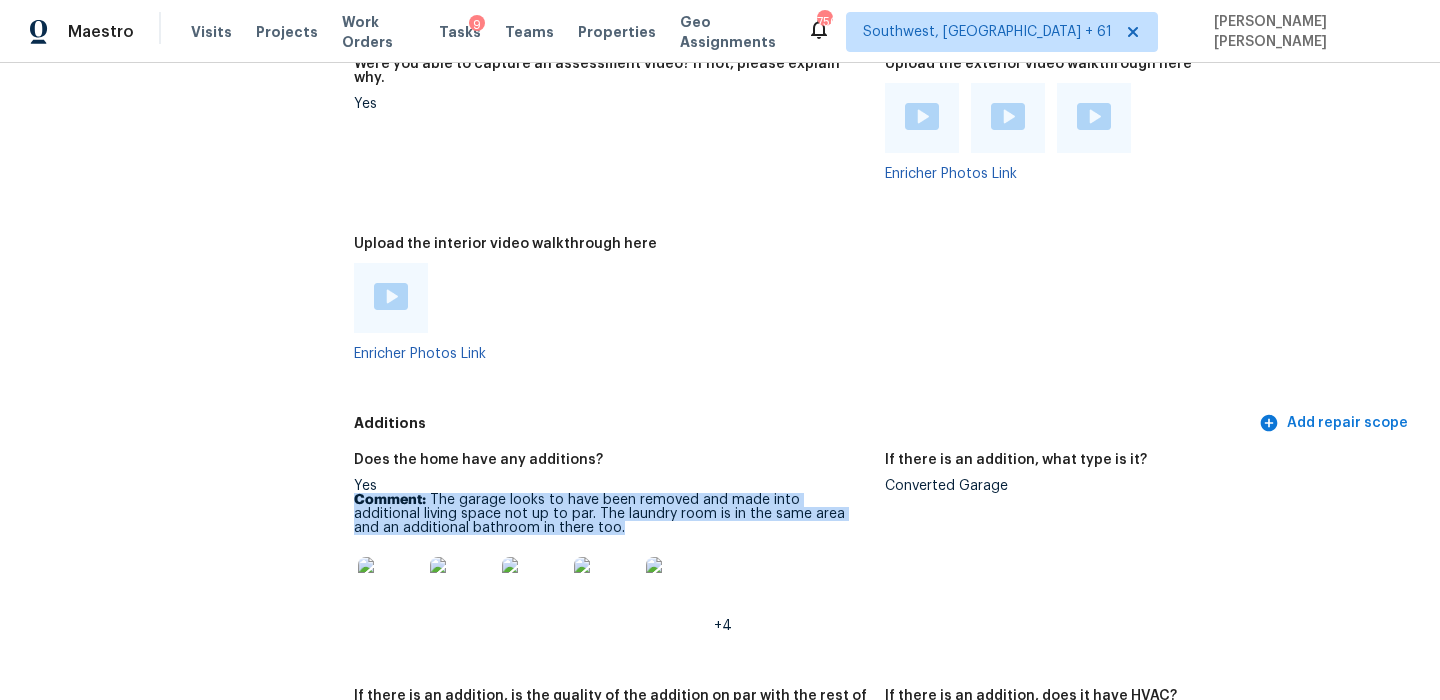 click on "Comment:   The garage looks to have been removed and made into additional living space not up to par. The laundry room is in the same area and an additional bathroom in there too." at bounding box center [611, 514] 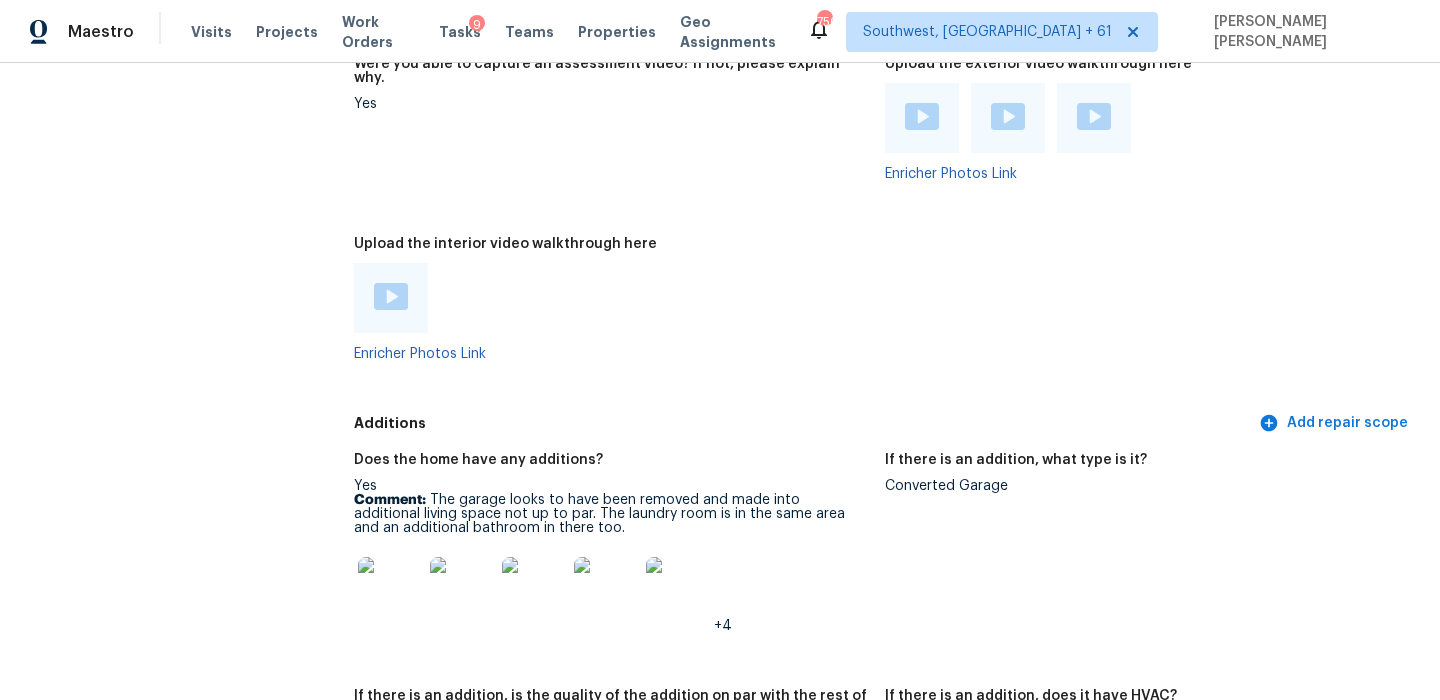 click on "Upload the interior video walkthrough here   Enricher Photos Link" at bounding box center (619, 315) 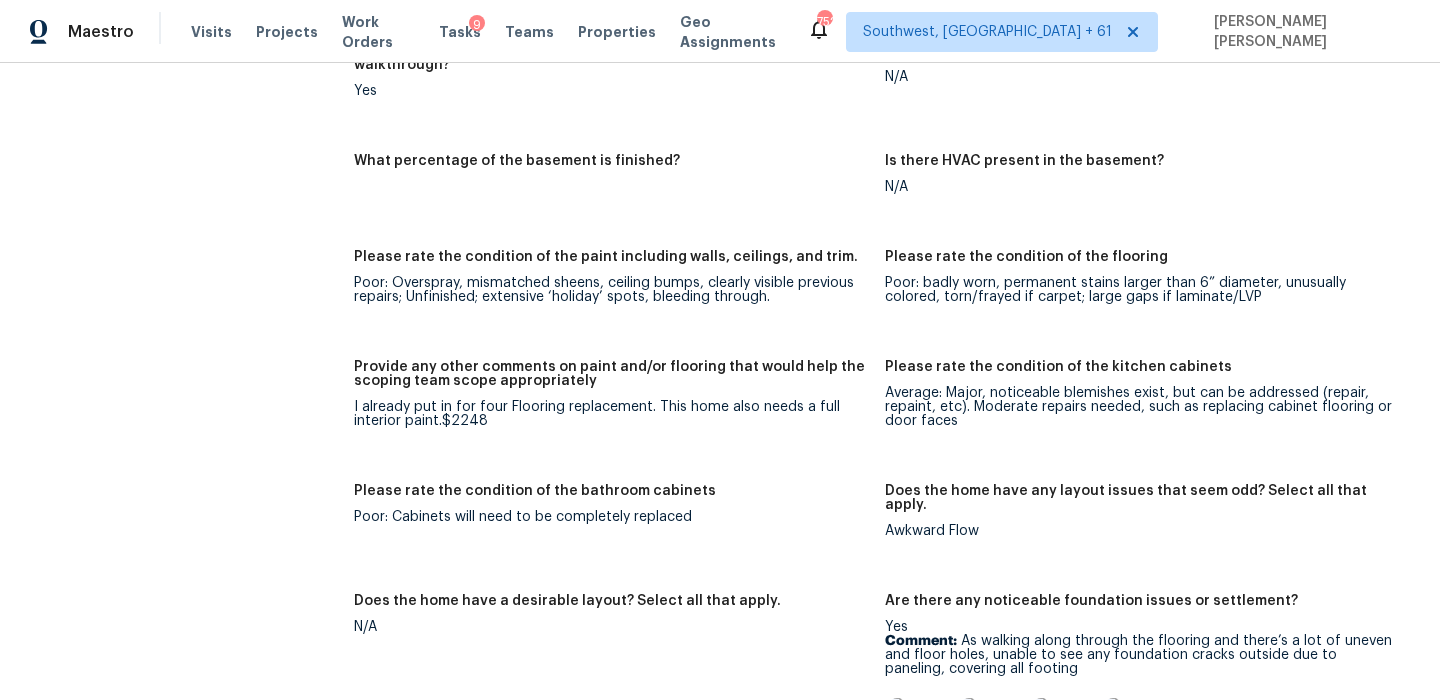 scroll, scrollTop: 2889, scrollLeft: 0, axis: vertical 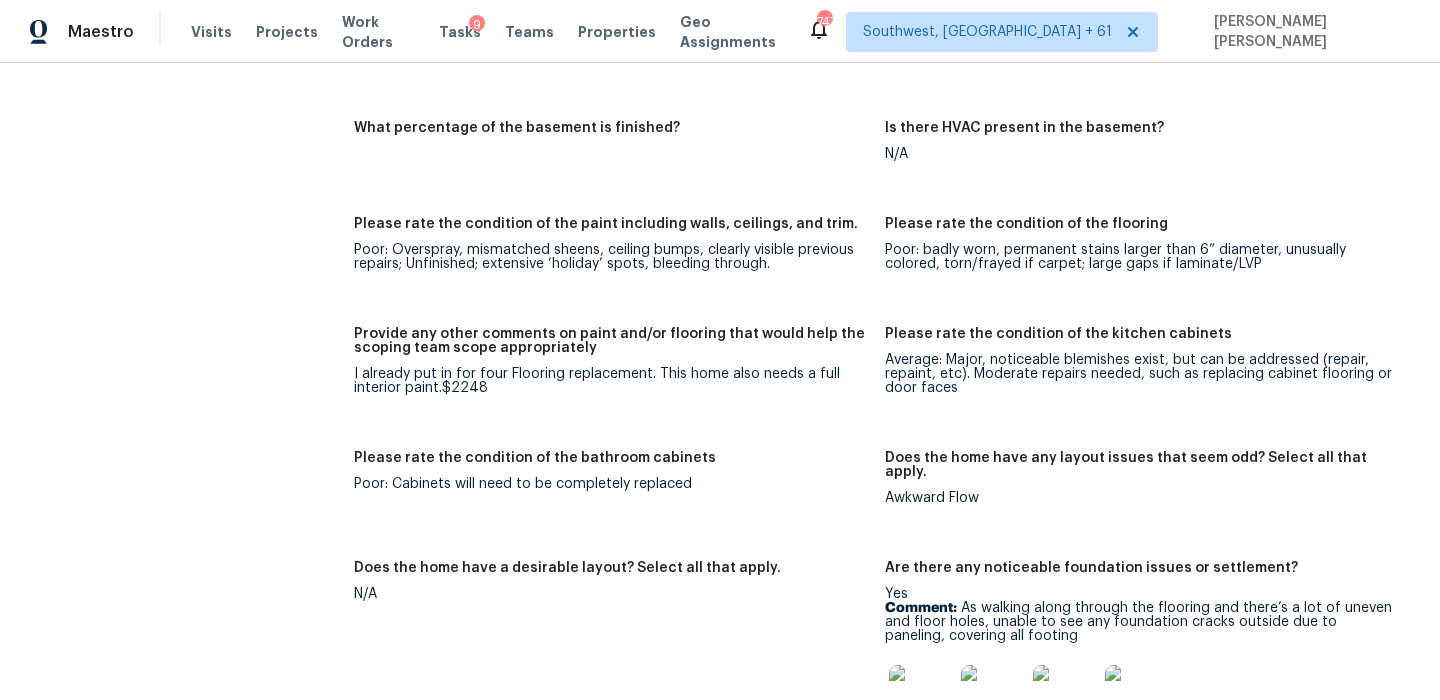 click on "Provide any other comments on paint and/or flooring that would help the scoping team scope appropriately" at bounding box center (611, 341) 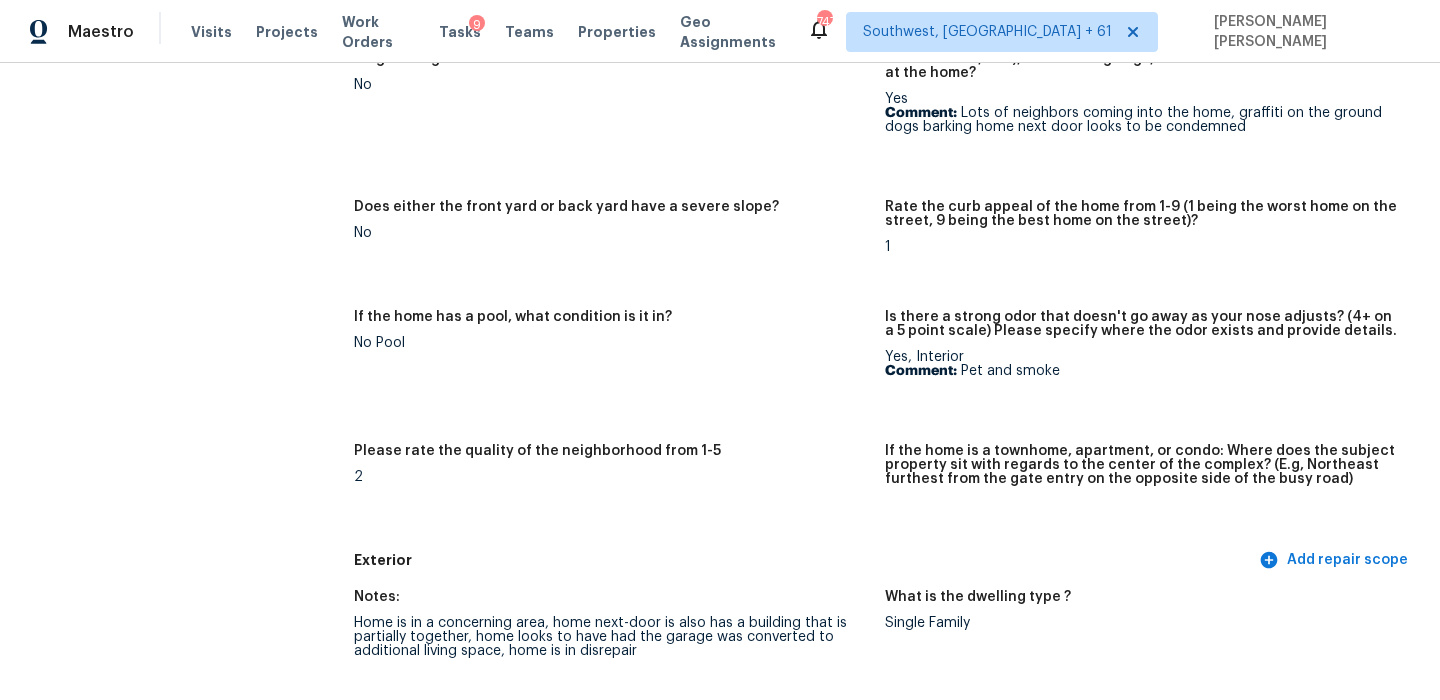 scroll, scrollTop: 0, scrollLeft: 0, axis: both 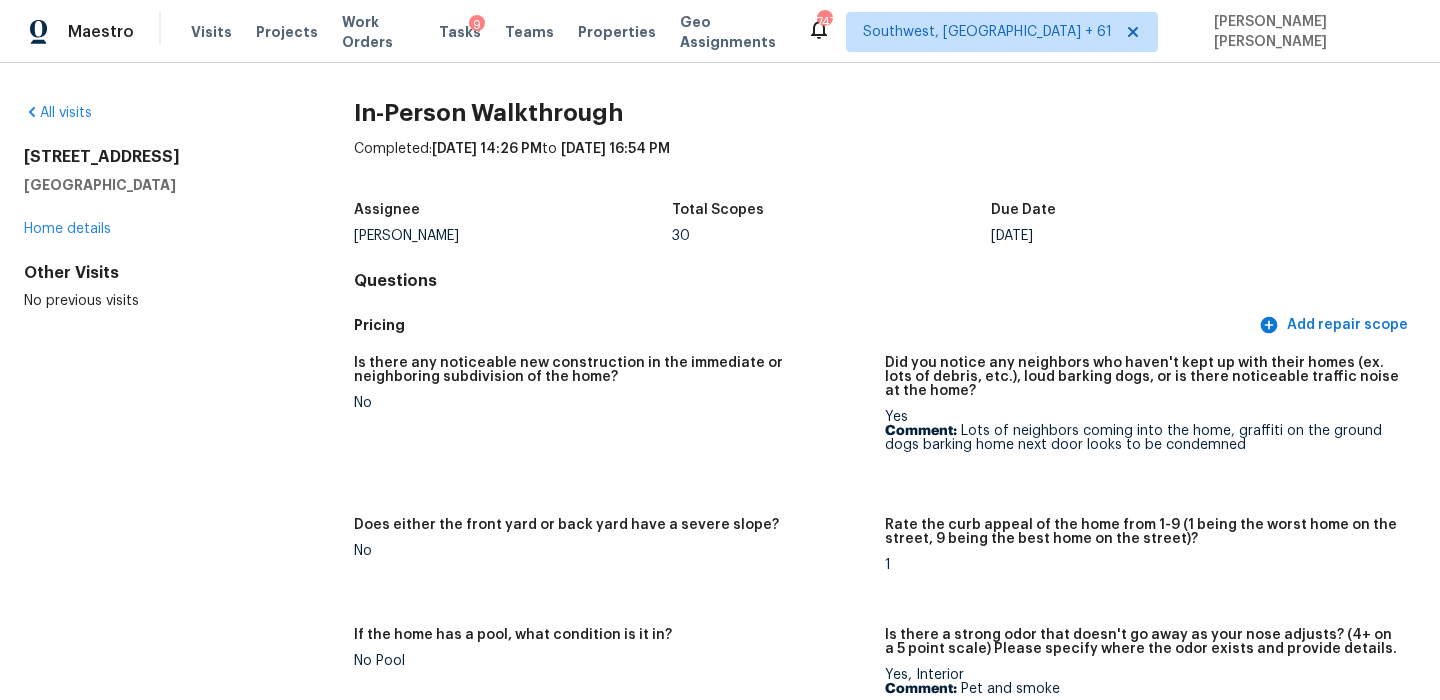 click on "In-Person Walkthrough Completed:  7/11/2025, 14:26 PM  to   7/11/2025, 16:54 PM Assignee Toni Little Total Scopes 30 Due Date Fri, Jul 11 Questions Pricing Add repair scope Is there any noticeable new construction in the immediate or neighboring subdivision of the home? No Did you notice any neighbors who haven't kept up with their homes (ex. lots of debris, etc.), loud barking dogs, or is there noticeable traffic noise at the home? Yes Comment:   Lots of neighbors coming into the home, graffiti on the ground dogs barking home next door looks to be condemned Does either the front yard or back yard have a severe slope? No Rate the curb appeal of the home from 1-9 (1 being the worst home on the street, 9 being the best home on the street)? 1 If the home has a pool, what condition is it in? No Pool Is there a strong odor that doesn't go away as your nose adjusts? (4+ on a 5 point scale) Please specify where the odor exists and provide details. Yes, Interior Comment:   Pet and smoke 2 Exterior Add repair scope" at bounding box center [885, 5071] 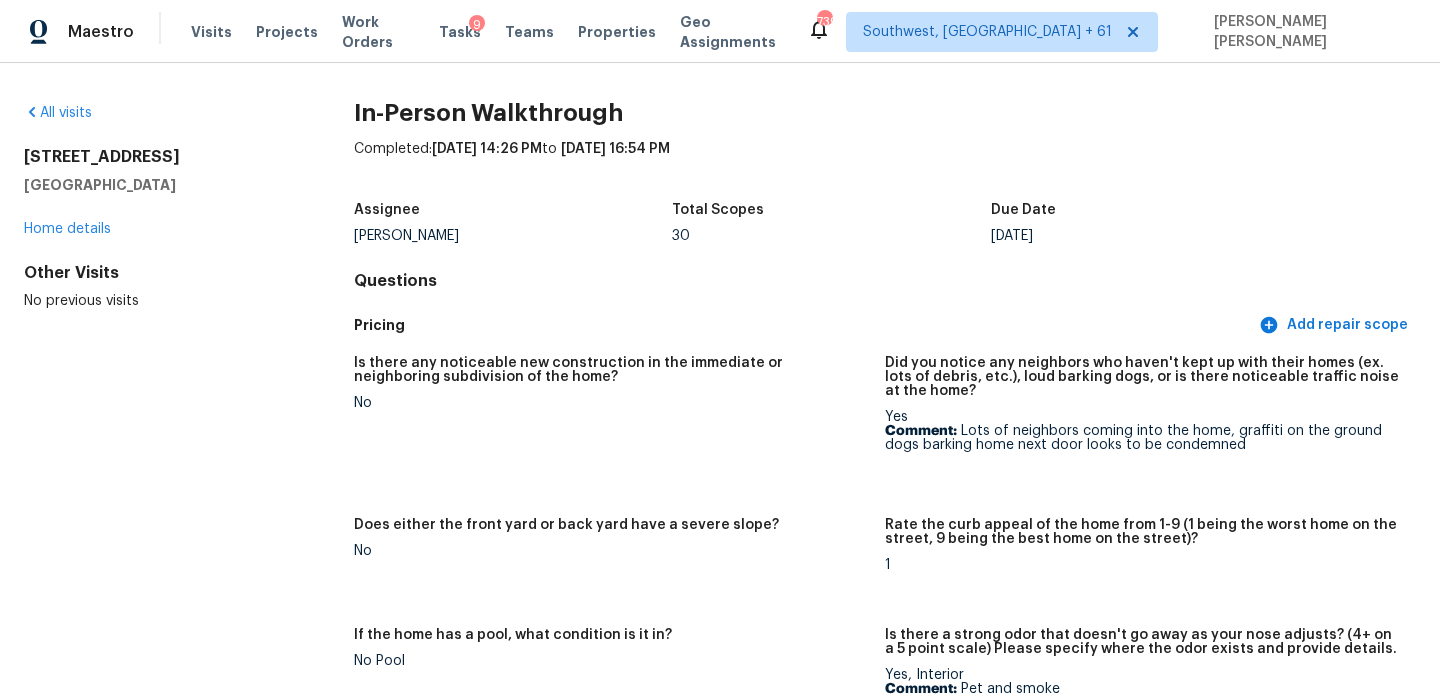 click on "Pricing" at bounding box center [804, 325] 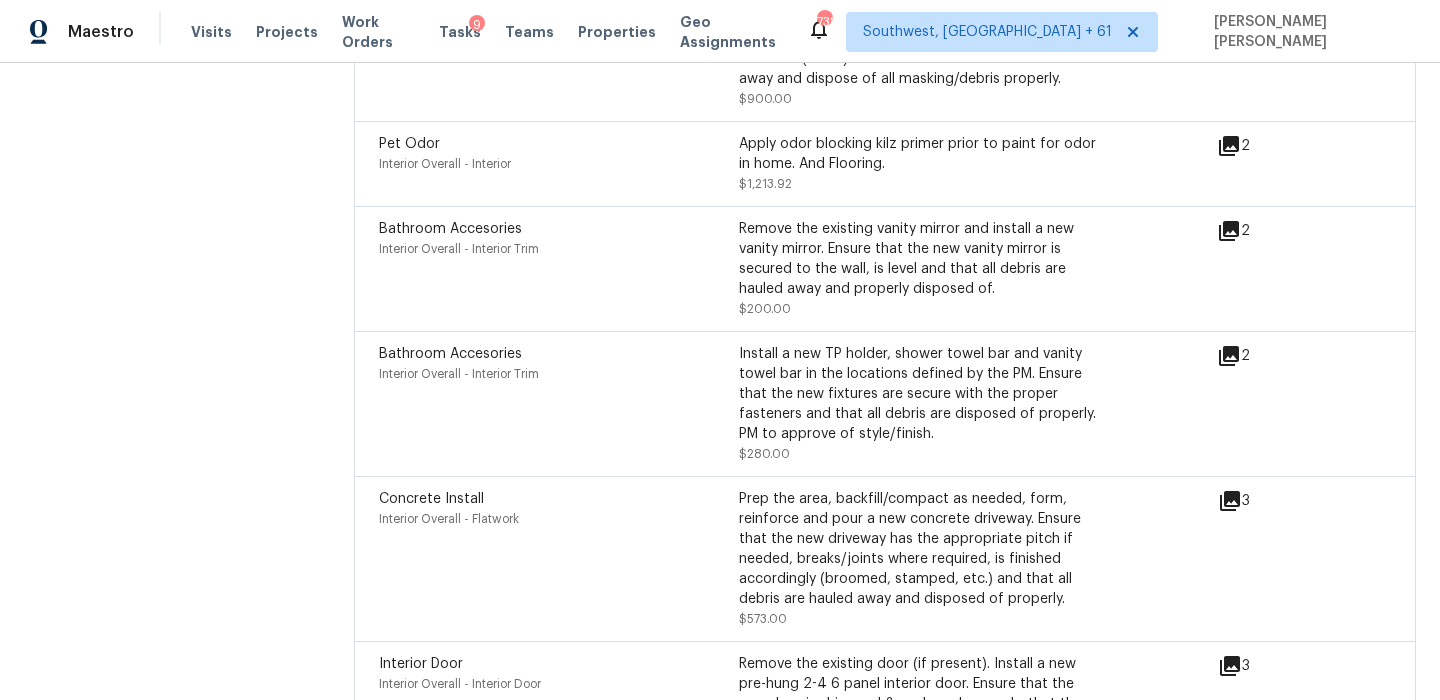 scroll, scrollTop: 5639, scrollLeft: 0, axis: vertical 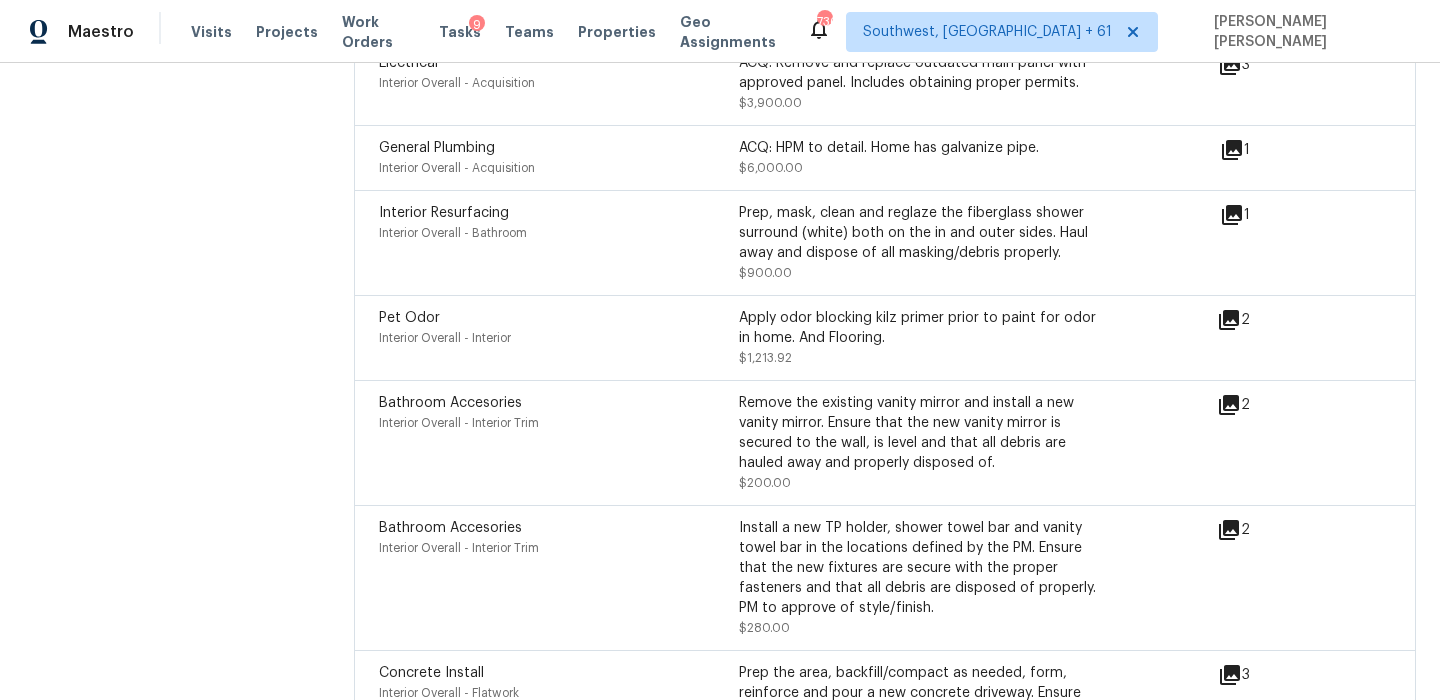 click on "Bathroom Accesories Interior Overall - Interior Trim" at bounding box center [559, 443] 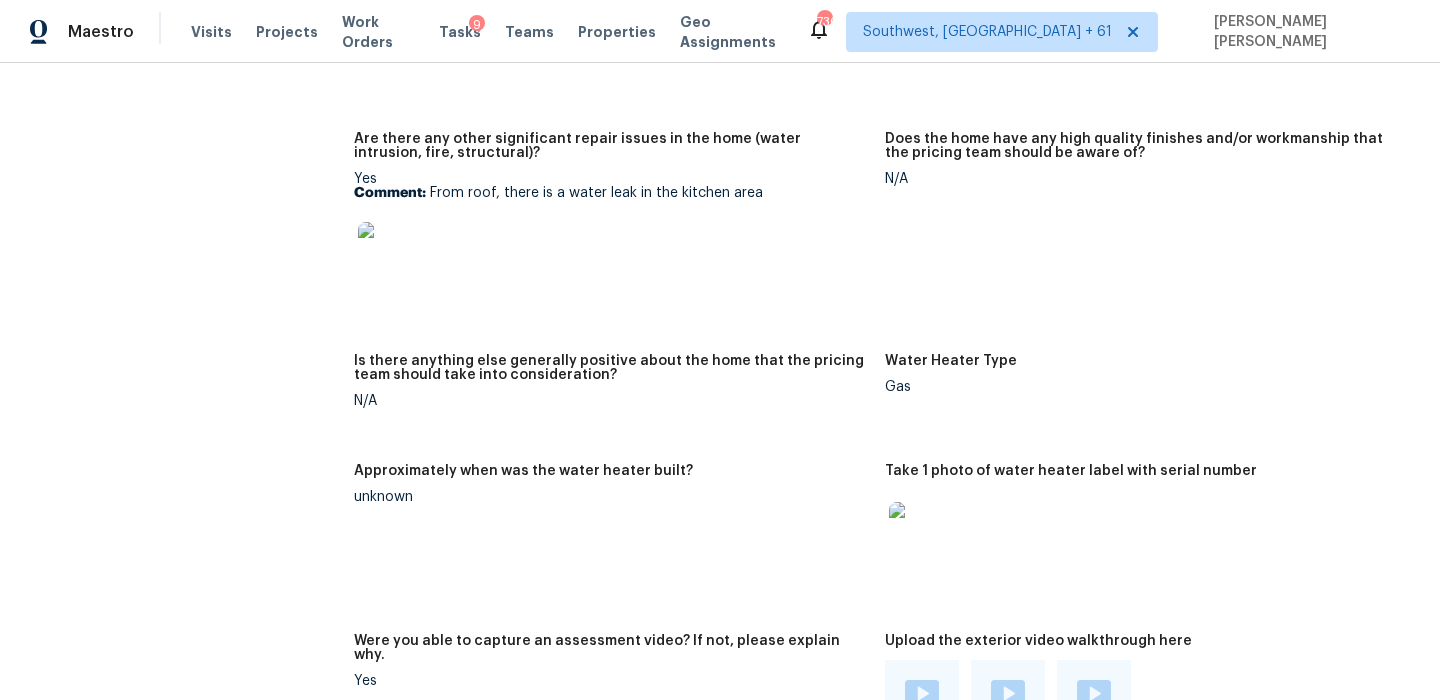 scroll, scrollTop: 3265, scrollLeft: 0, axis: vertical 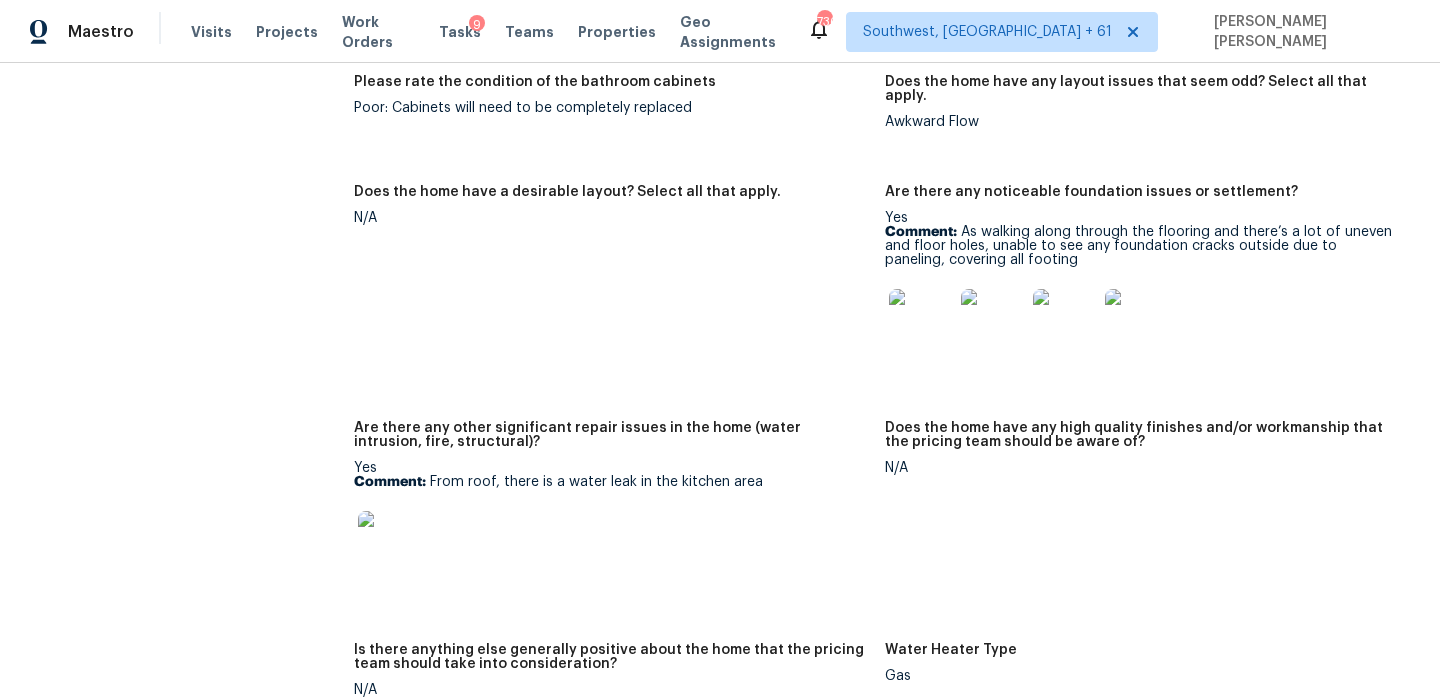 click on "Does the home have a desirable layout? Select all that apply. N/A" at bounding box center [619, 291] 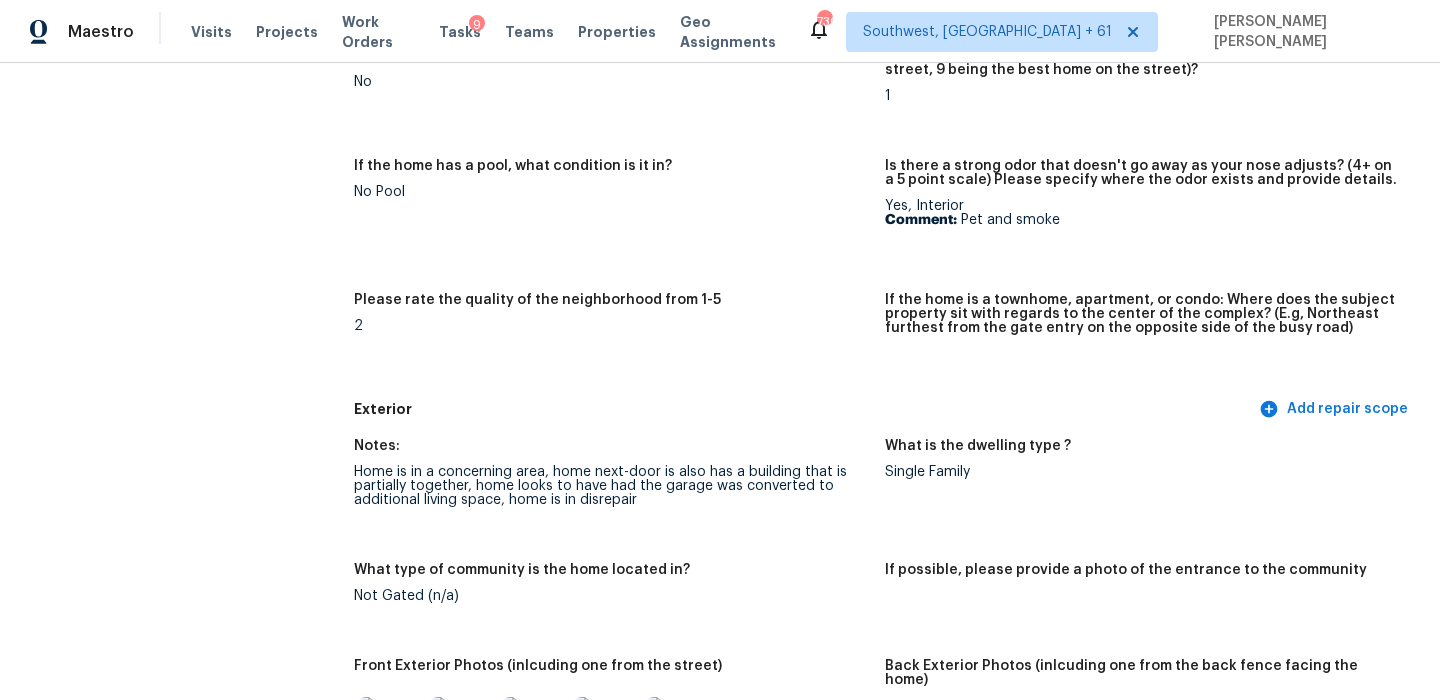scroll, scrollTop: 0, scrollLeft: 0, axis: both 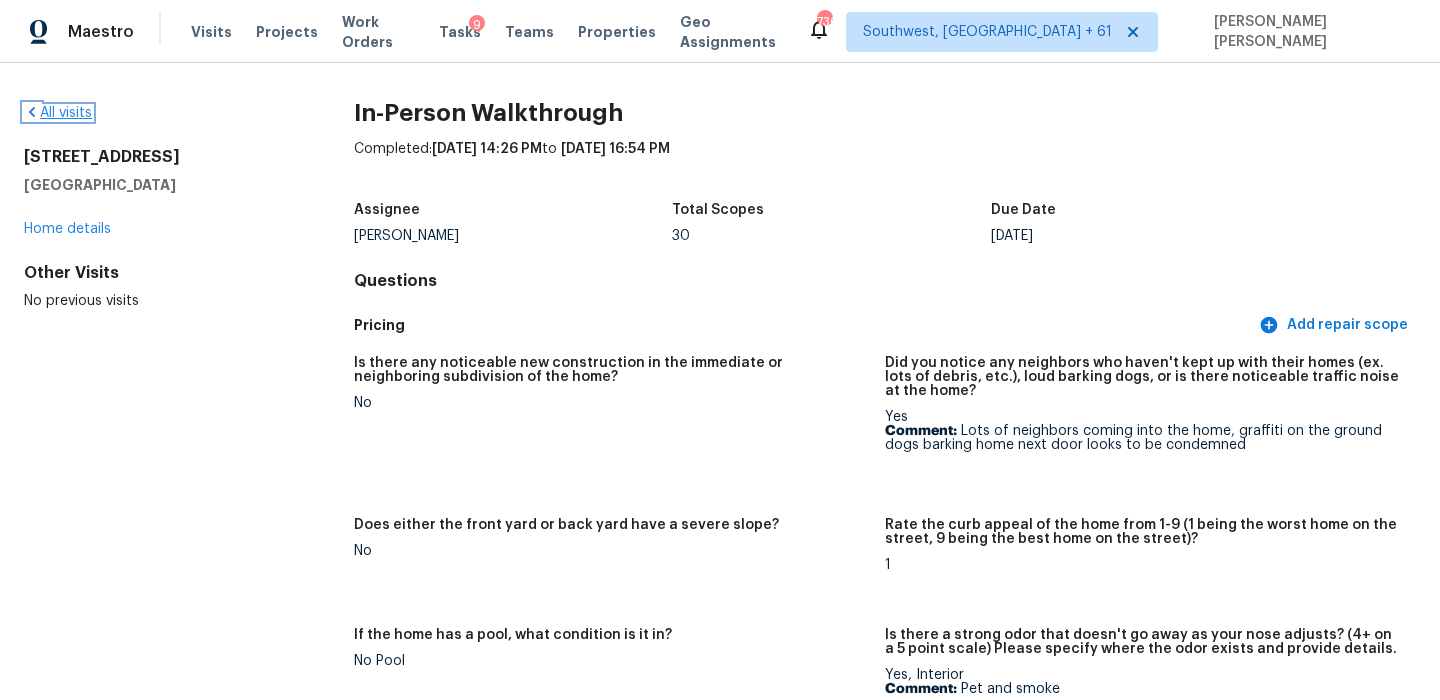 click on "All visits" at bounding box center [58, 113] 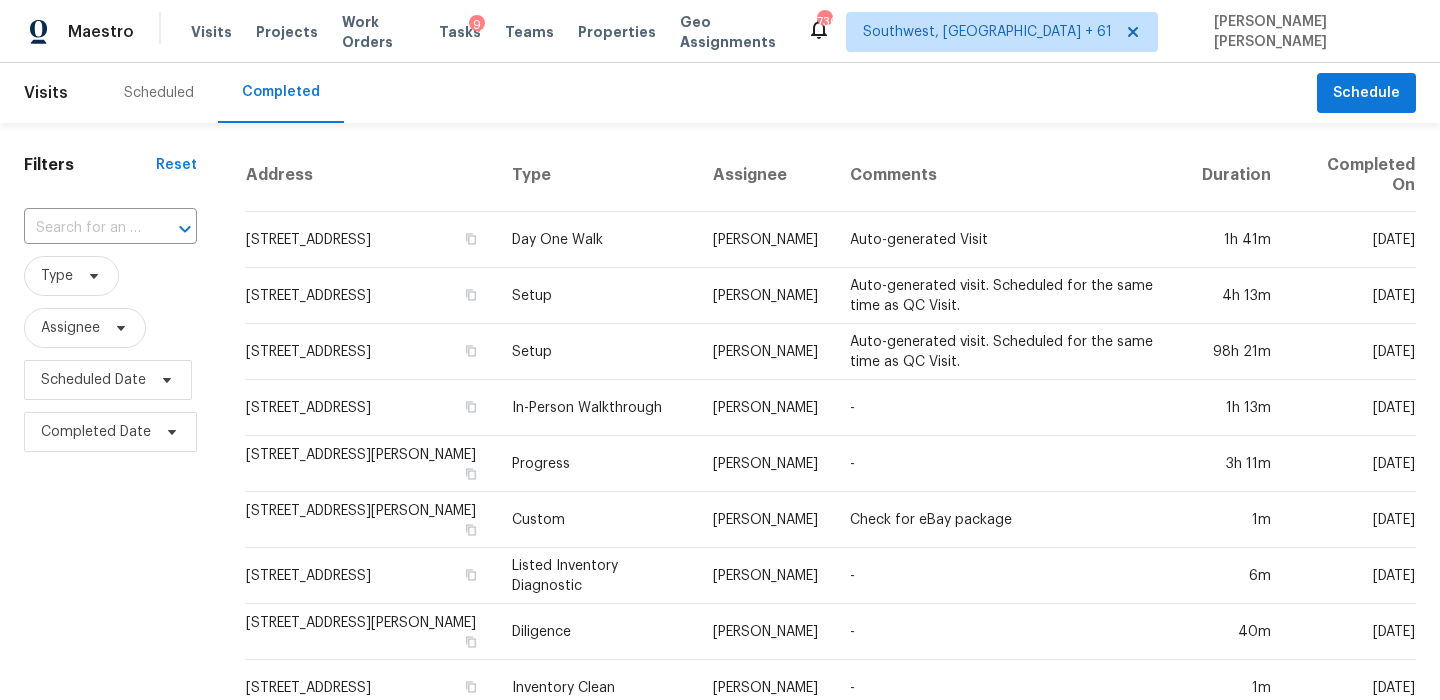 click on "Type" at bounding box center [110, 276] 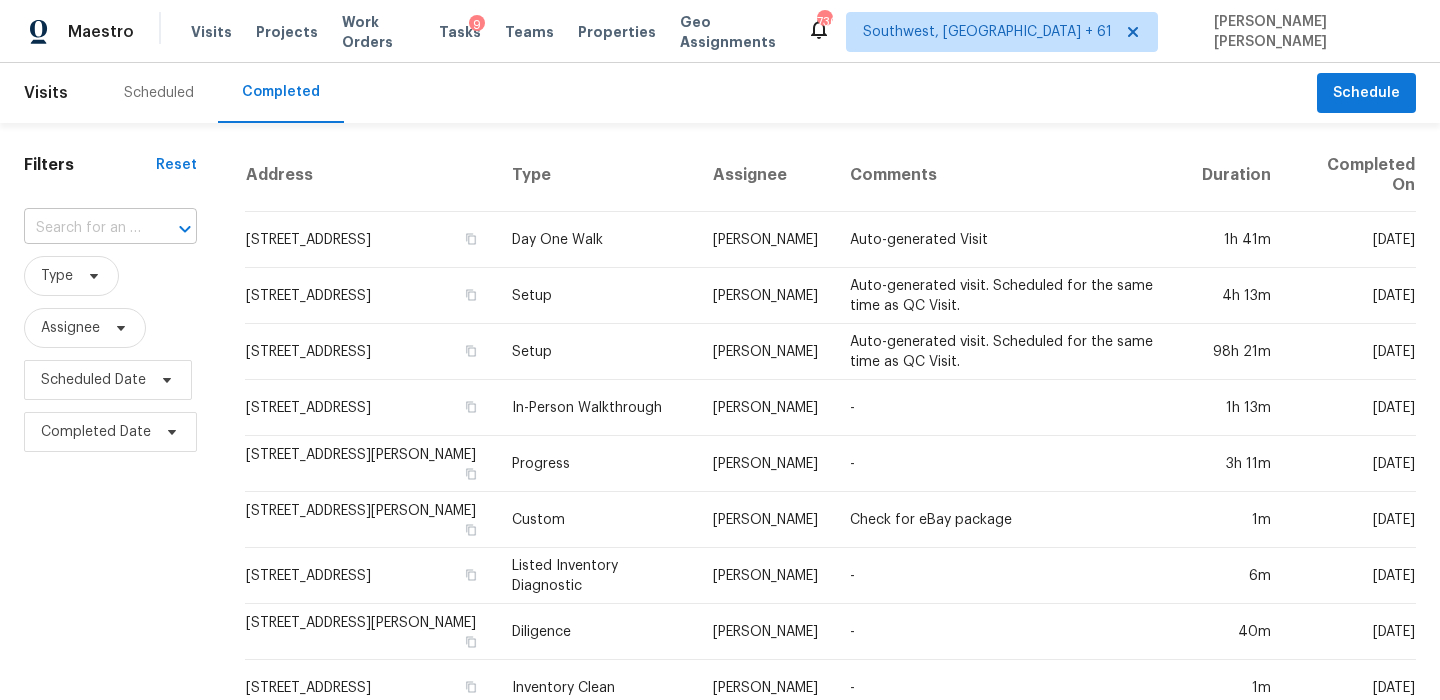 click at bounding box center [82, 228] 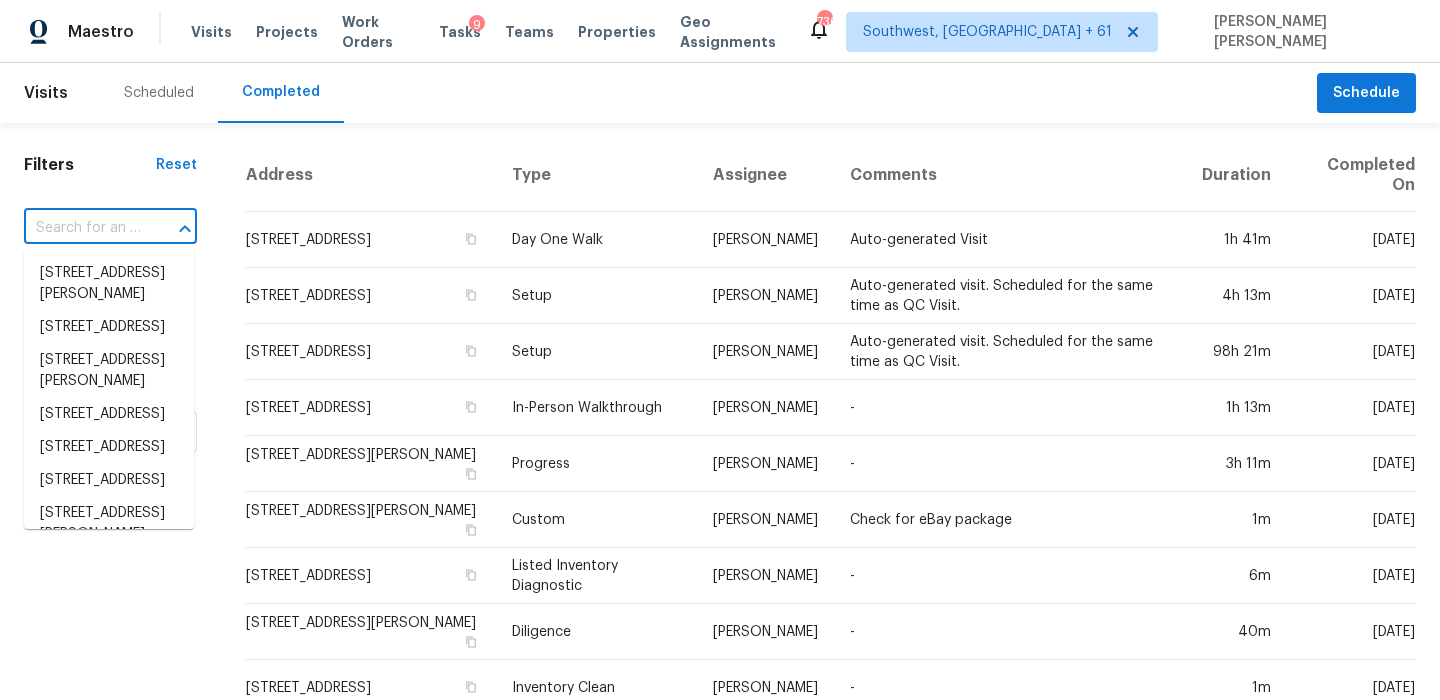 paste on "9310 Blue Pine Ln, Fredericksburg, VA 22407" 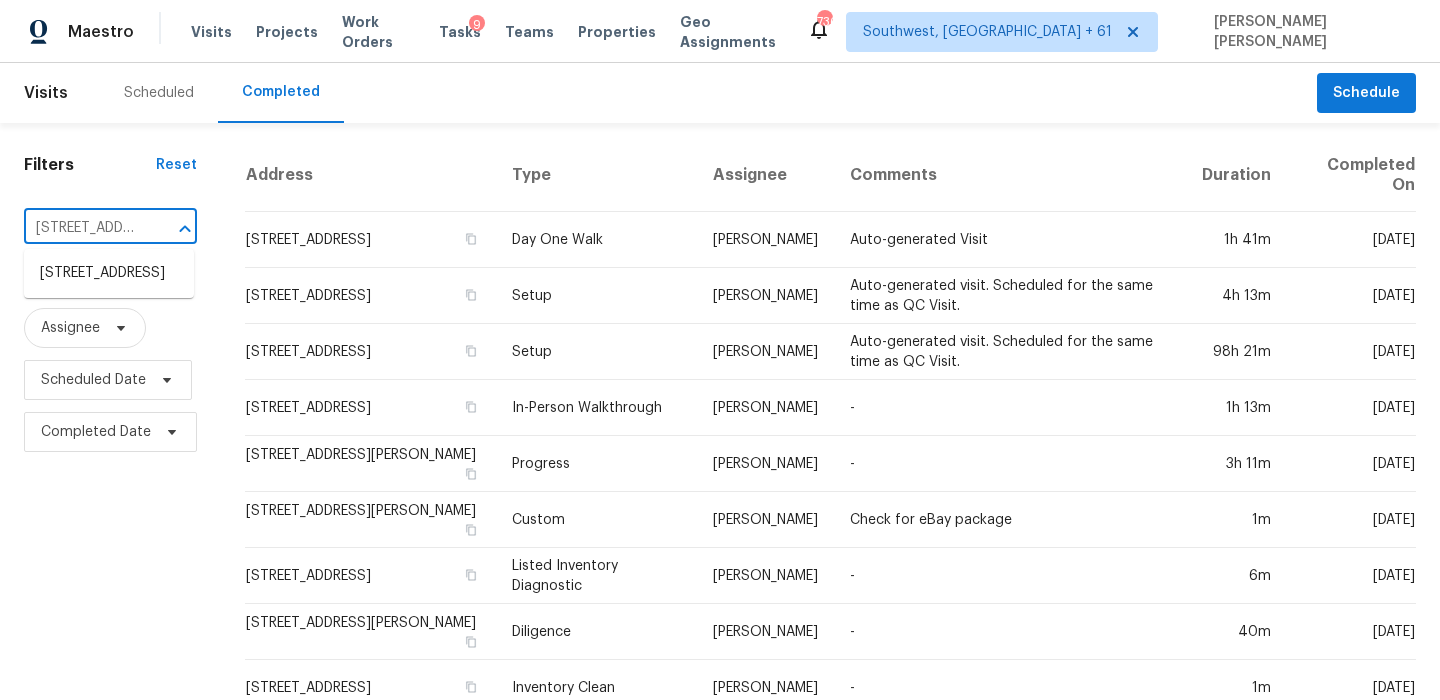 scroll, scrollTop: 0, scrollLeft: 188, axis: horizontal 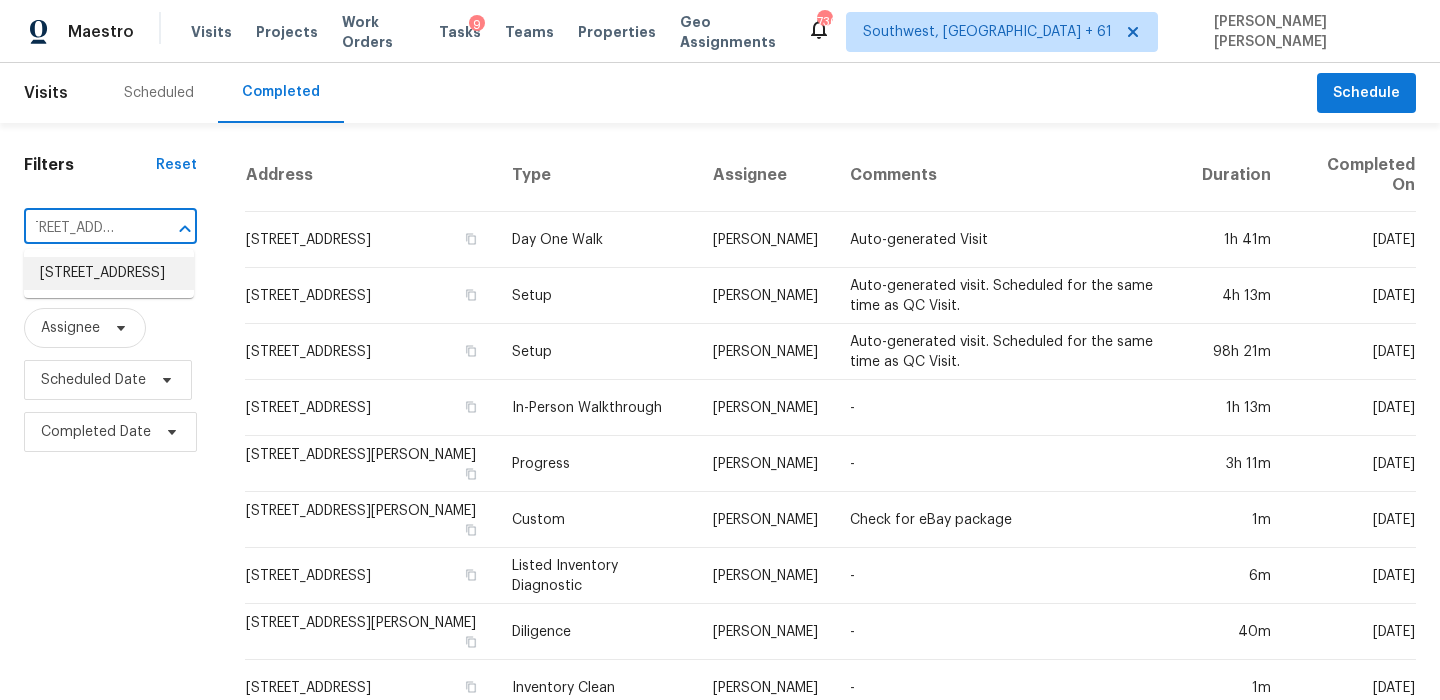 click on "9310 Blue Pine Ln, Fredericksburg, VA 22407" at bounding box center (109, 273) 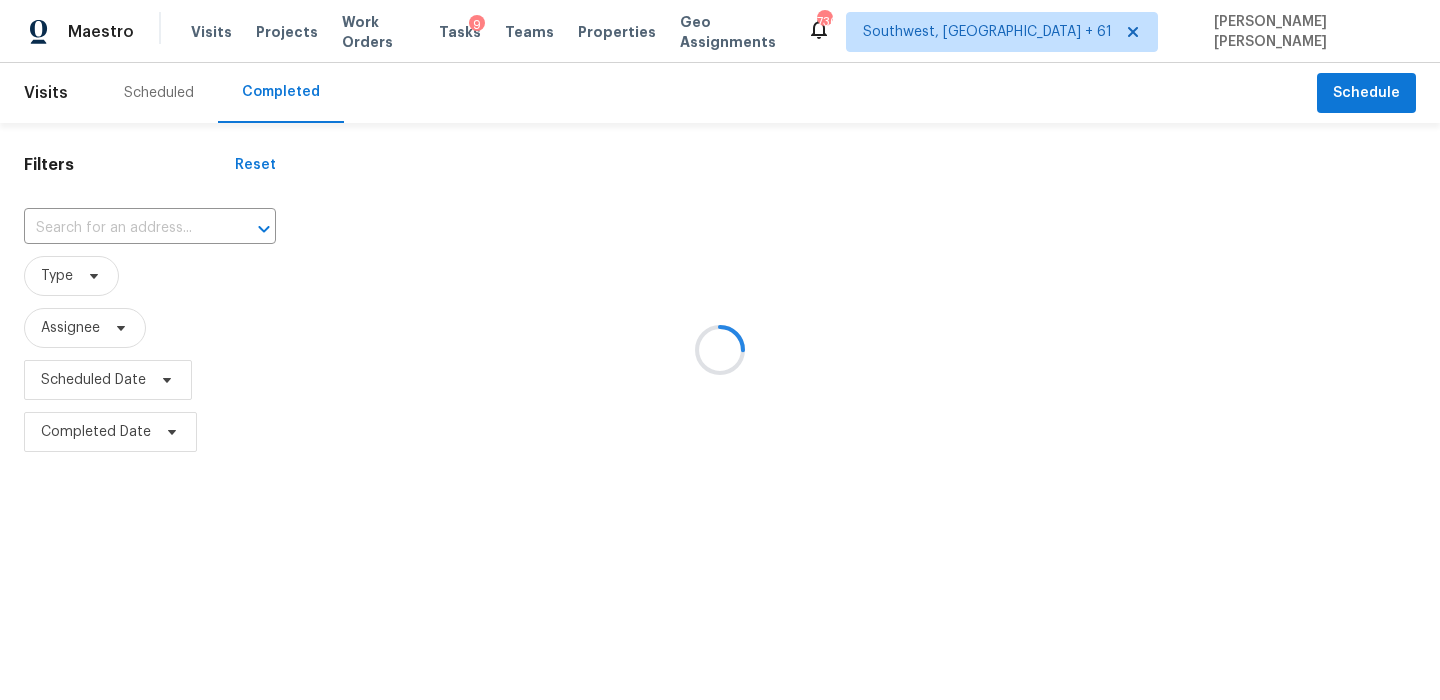 type on "9310 Blue Pine Ln, Fredericksburg, VA 22407" 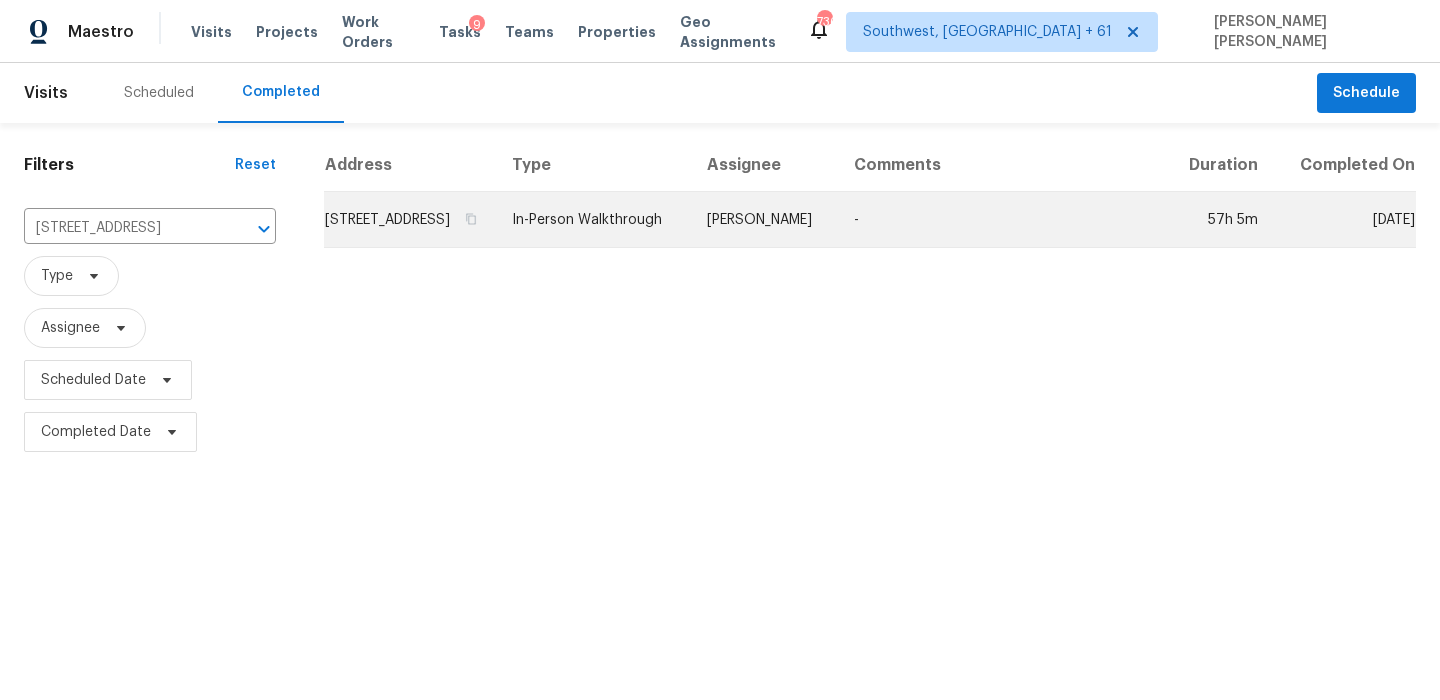 click on "-" at bounding box center [1002, 220] 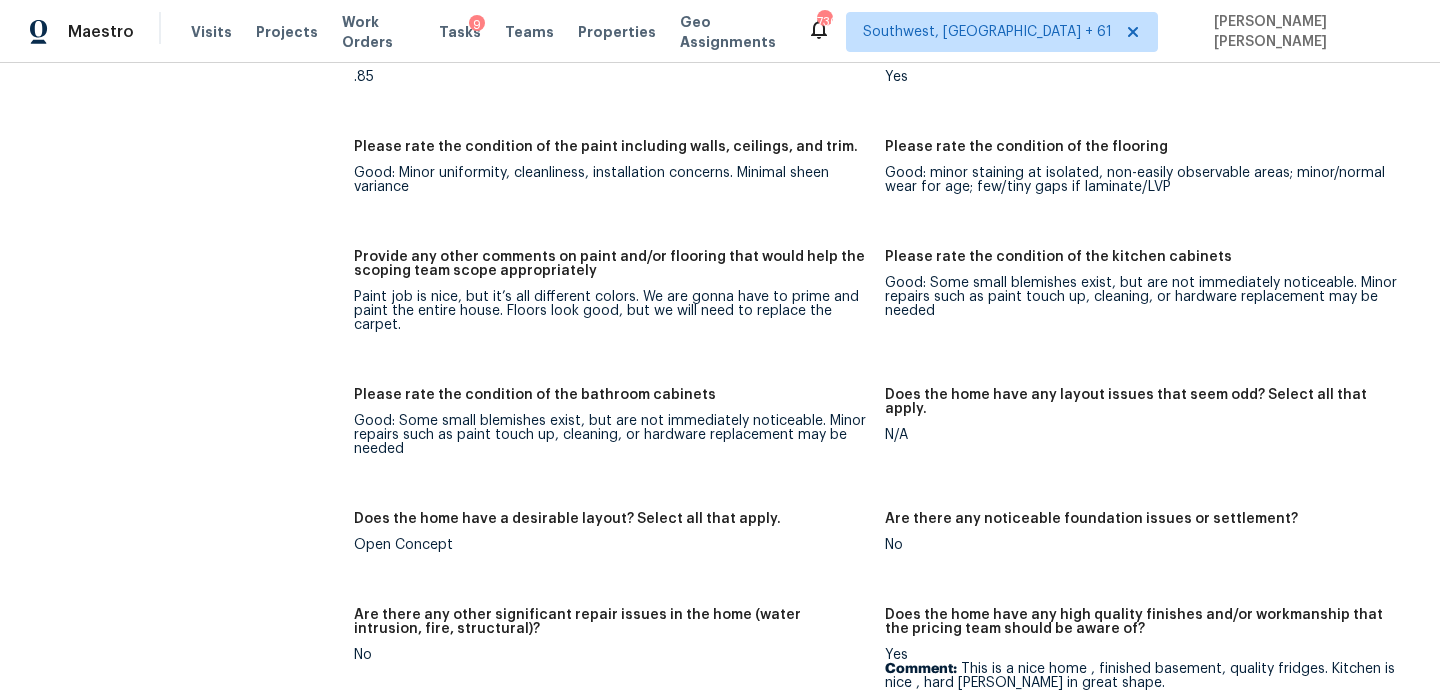 scroll, scrollTop: 4698, scrollLeft: 0, axis: vertical 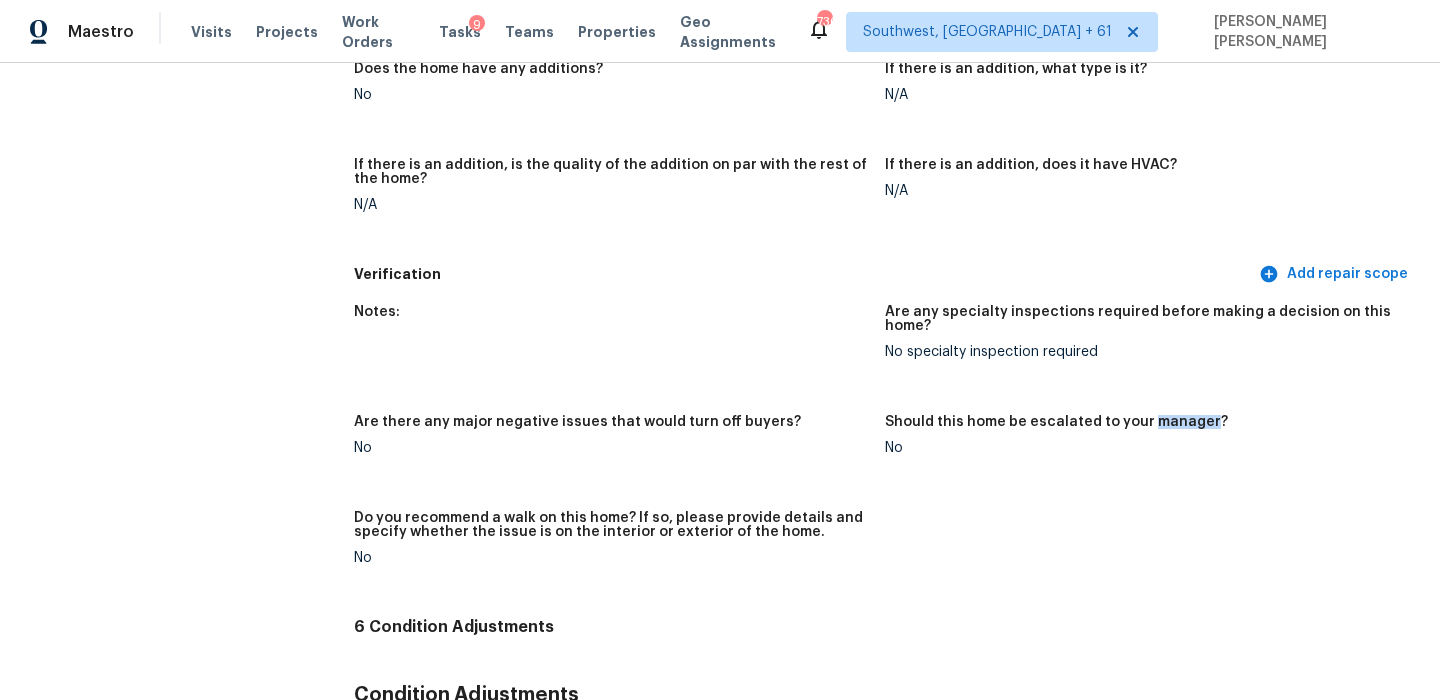 click on "Verification Add repair scope" at bounding box center [885, 274] 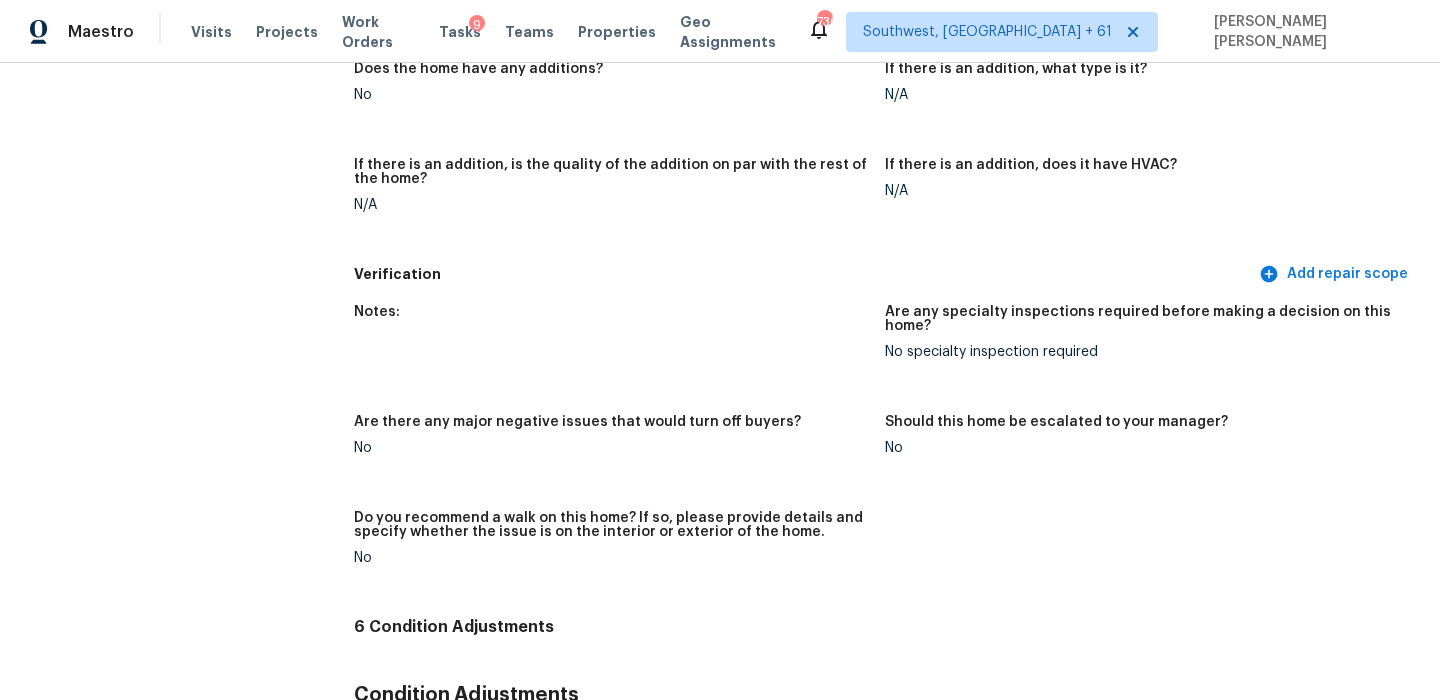 click on "Notes:" at bounding box center [619, 348] 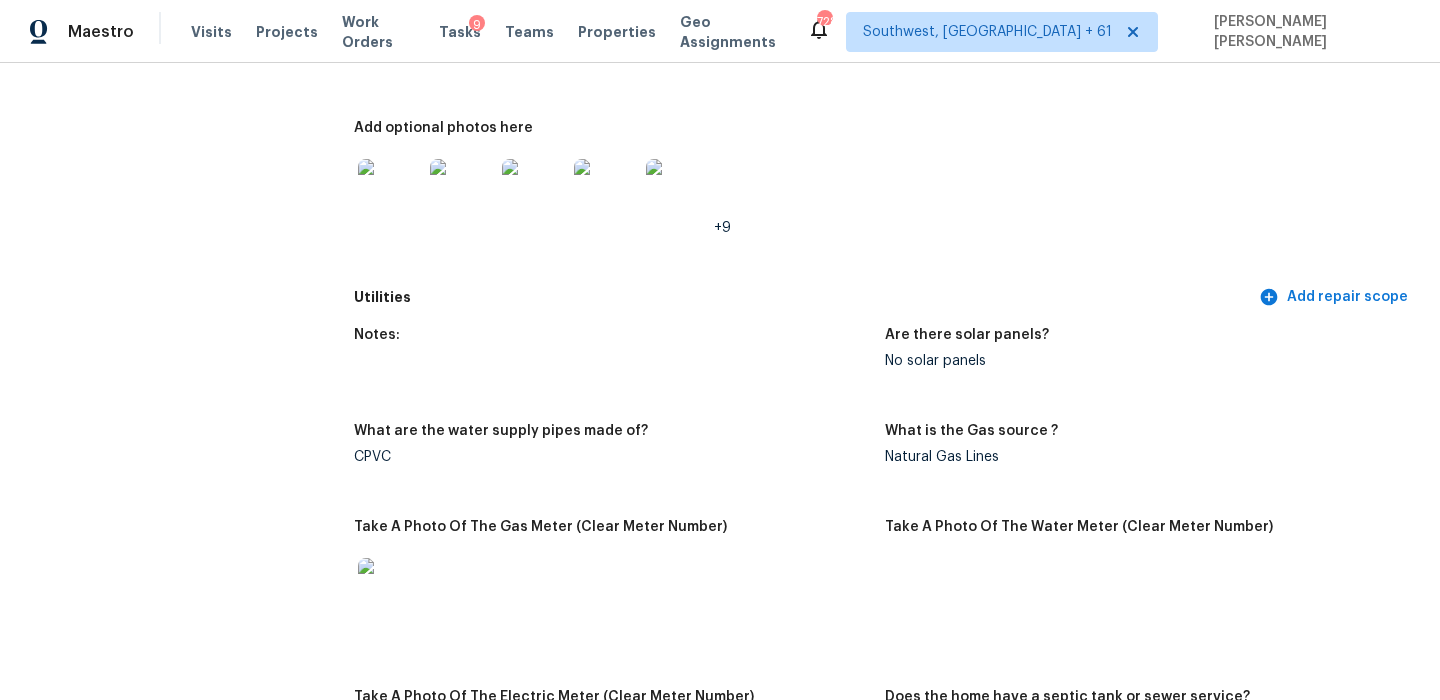 scroll, scrollTop: 0, scrollLeft: 0, axis: both 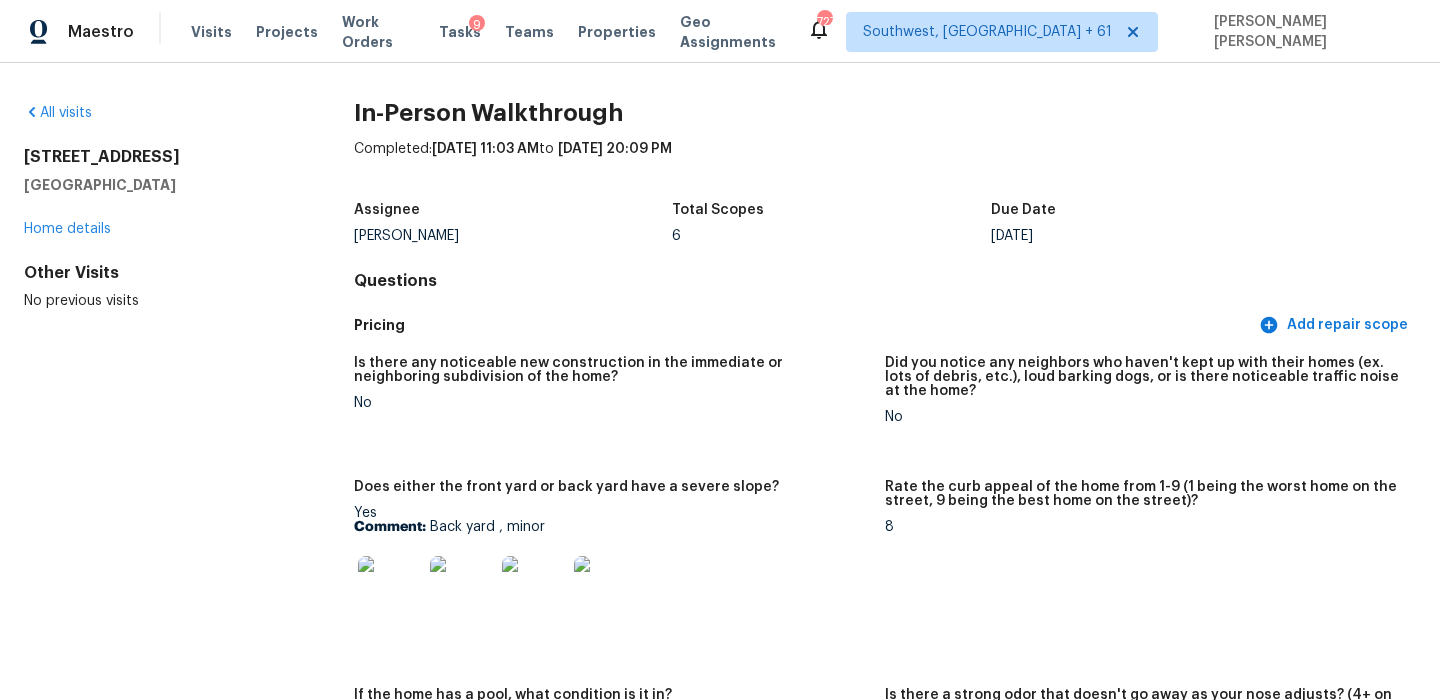 click on "Completed:  7/9/2025, 11:03 AM  to   7/11/2025, 20:09 PM" at bounding box center [885, 165] 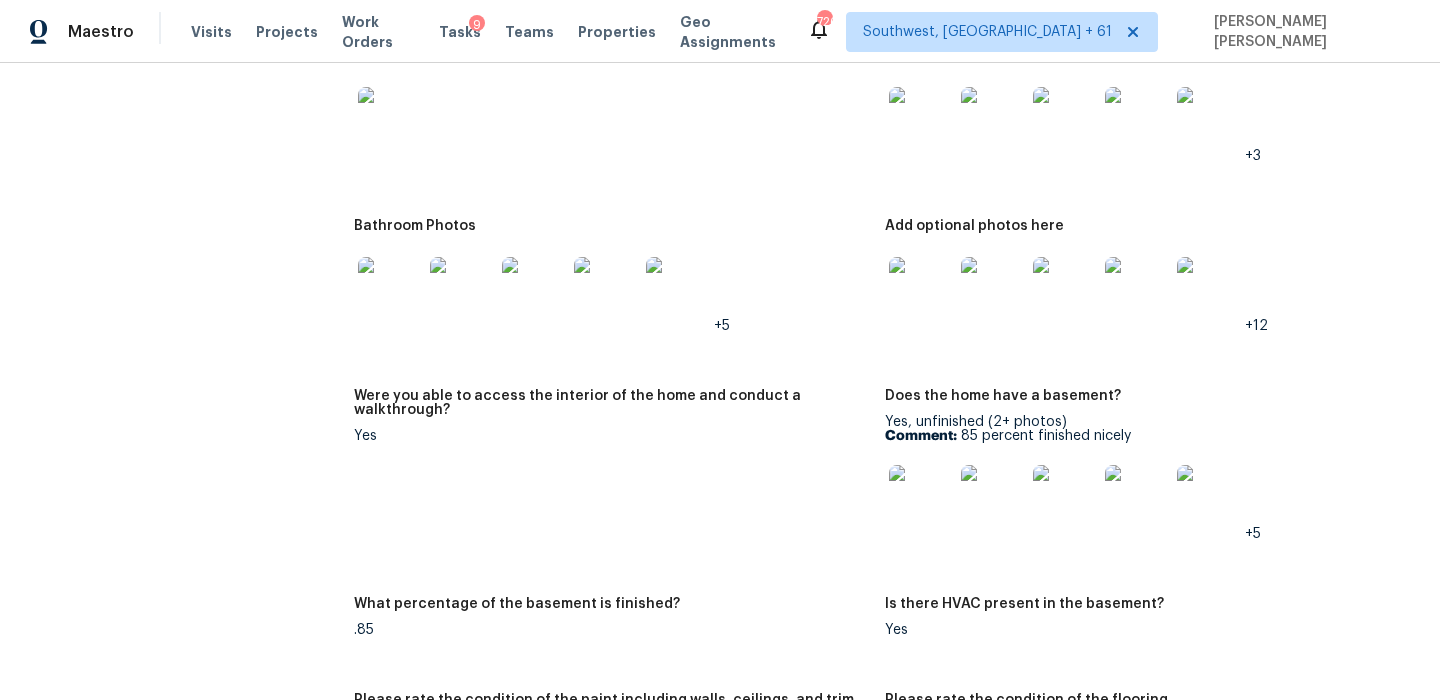 scroll, scrollTop: 3420, scrollLeft: 0, axis: vertical 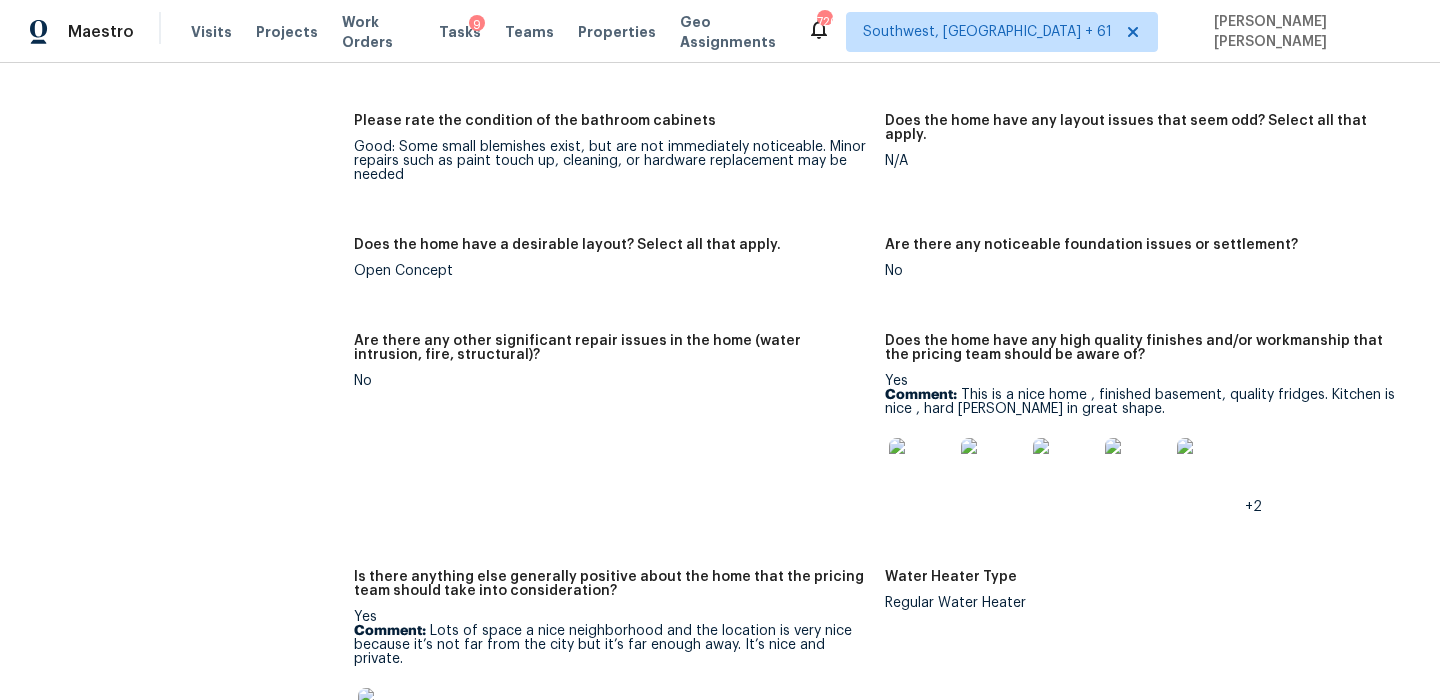 click on "Open Concept" at bounding box center [611, 271] 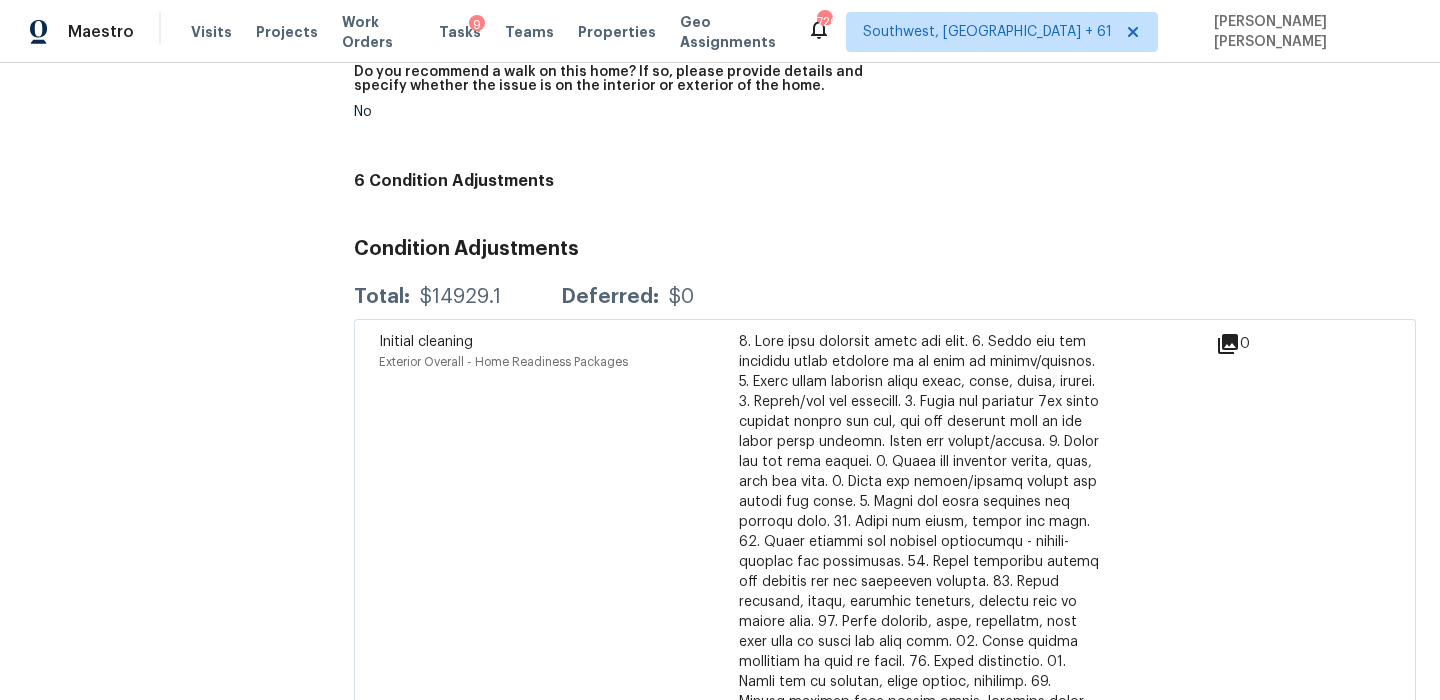 scroll, scrollTop: 1574, scrollLeft: 0, axis: vertical 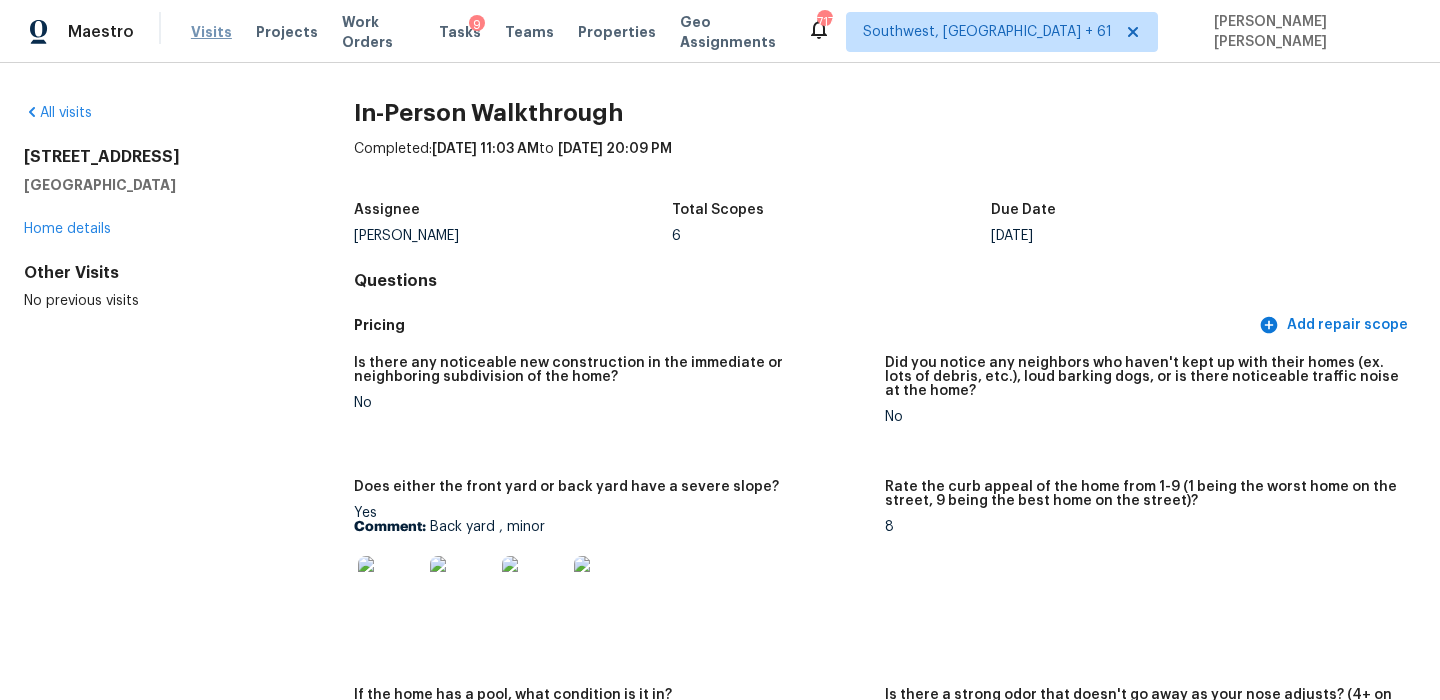 click on "Visits" at bounding box center (211, 32) 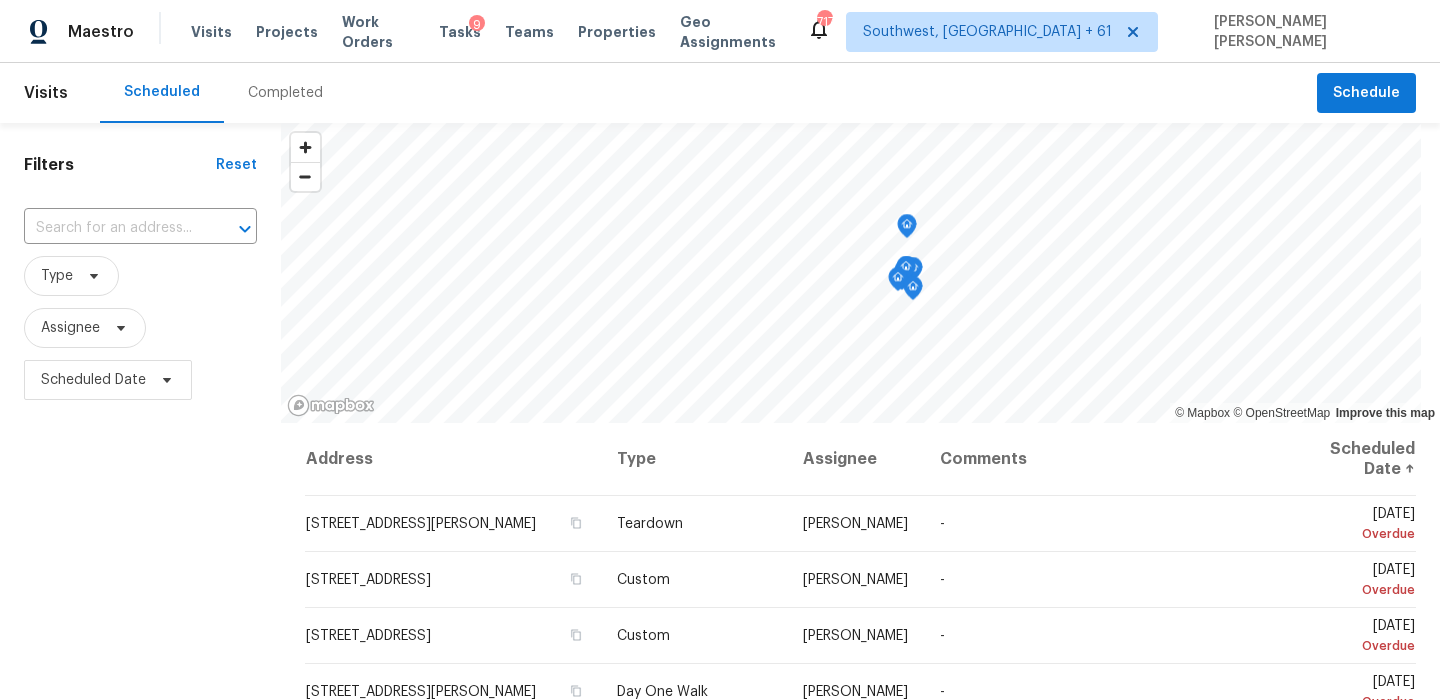 click on "Completed" at bounding box center [285, 93] 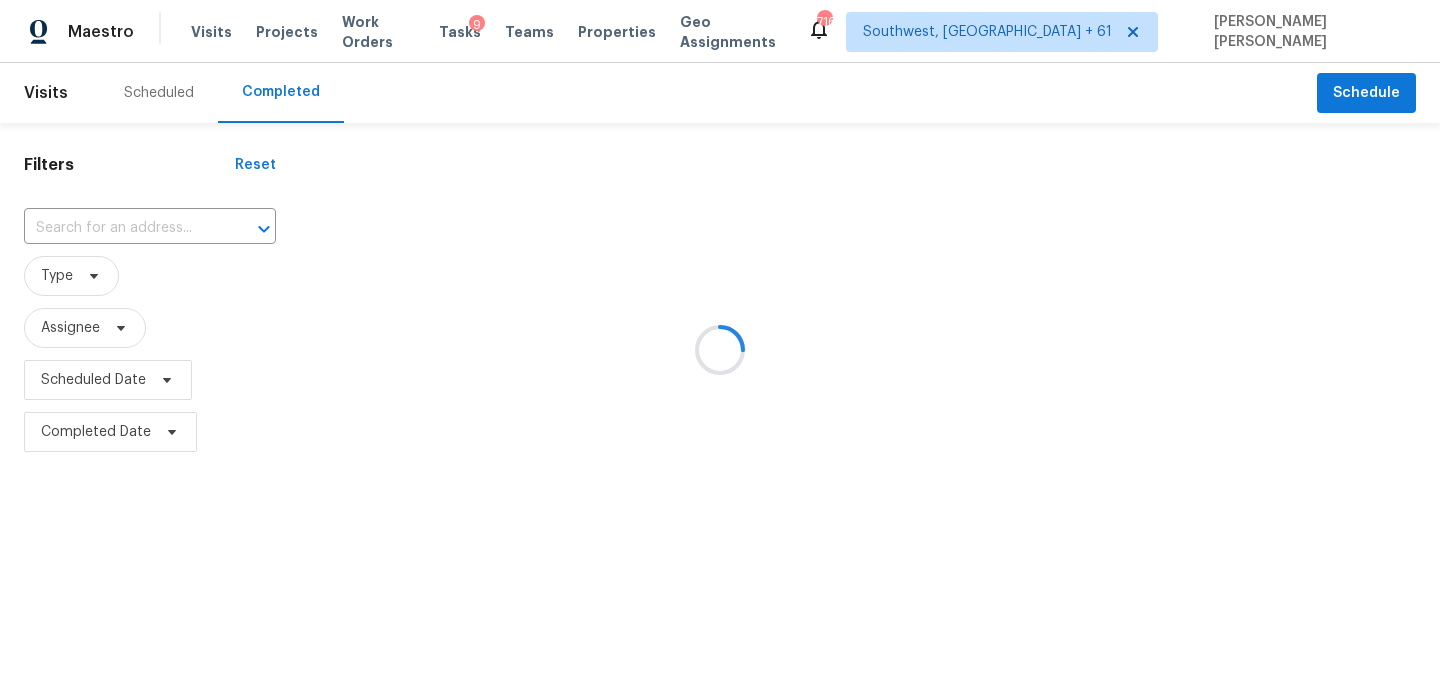 click at bounding box center [720, 350] 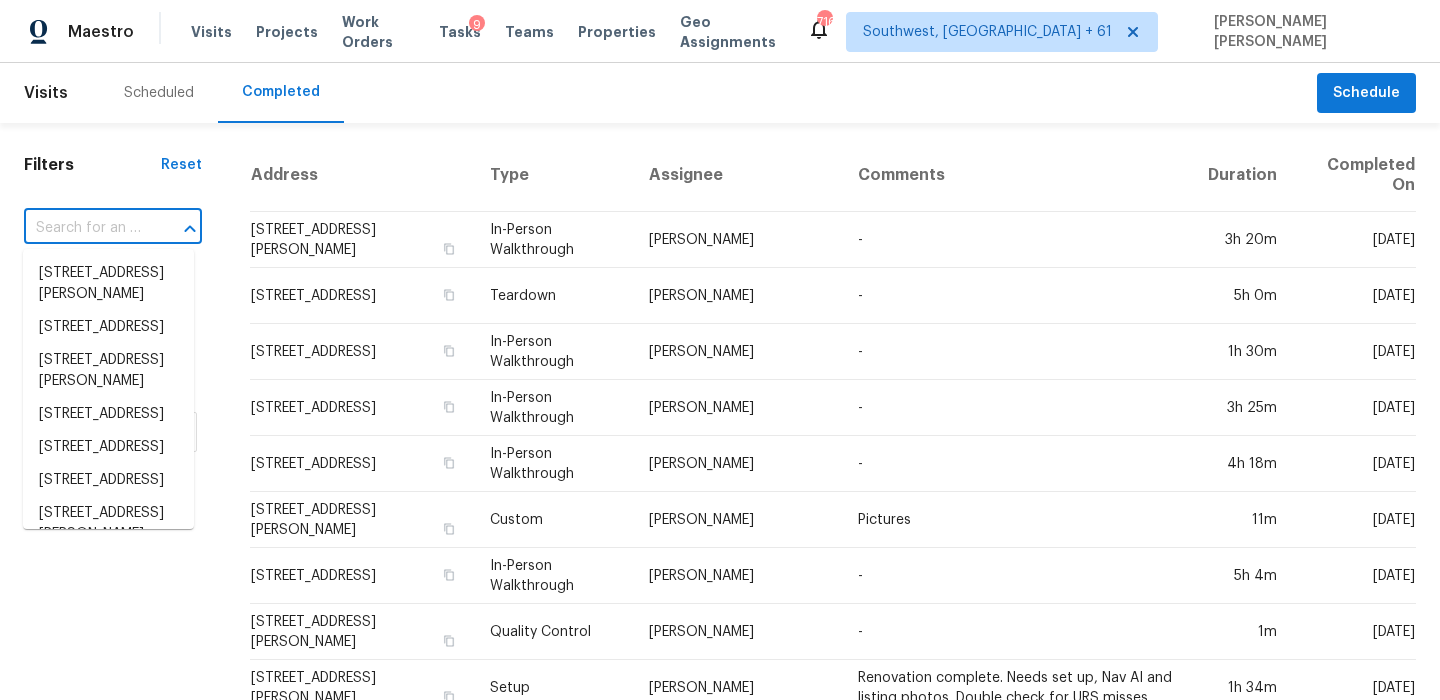 click at bounding box center [85, 228] 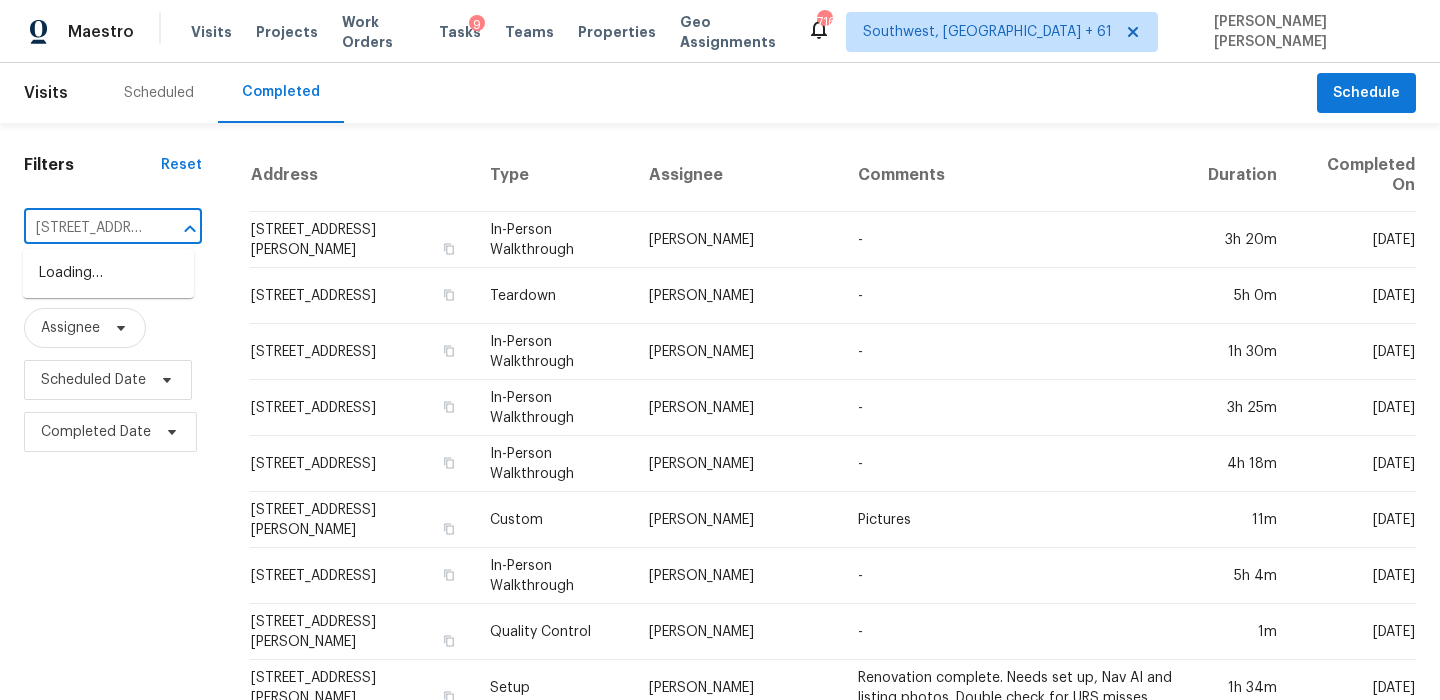 scroll, scrollTop: 0, scrollLeft: 155, axis: horizontal 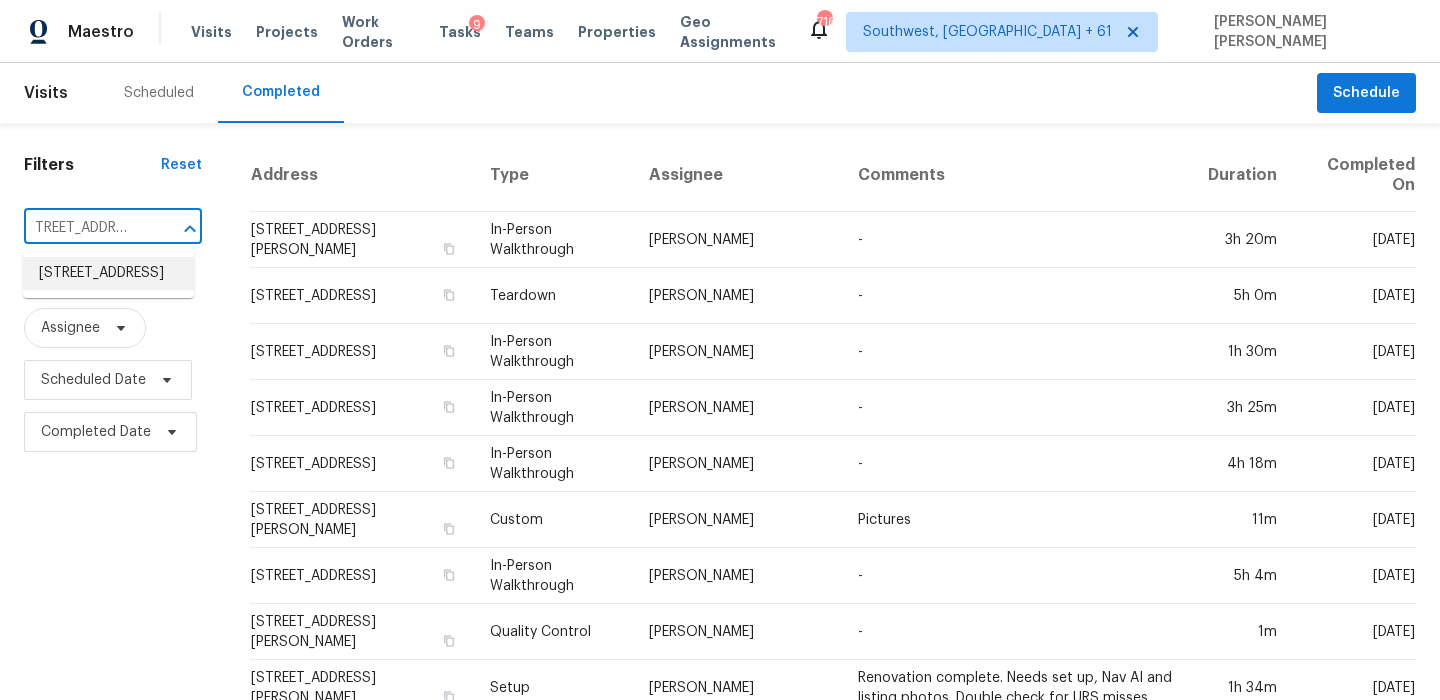 click on "405 Ridge Trail Dr, Columbia, SC 29229" at bounding box center [108, 273] 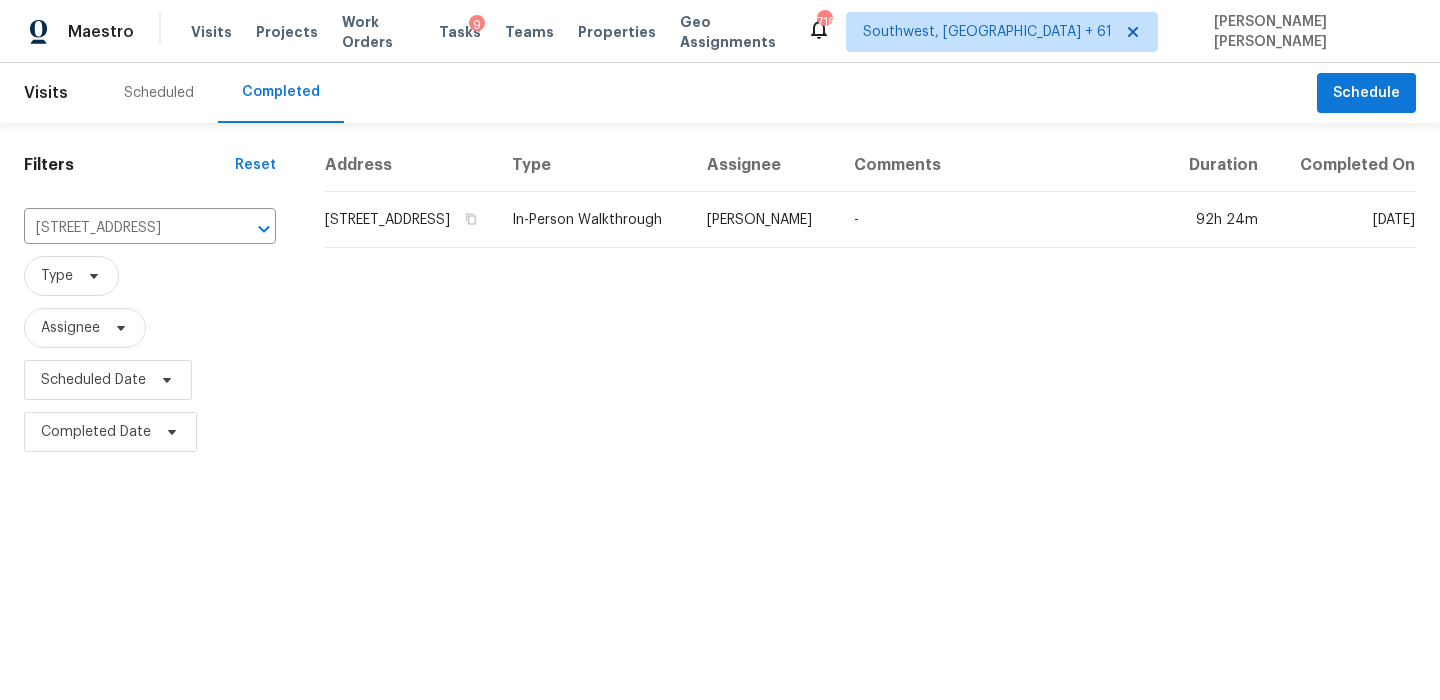 click on "Type" at bounding box center (593, 165) 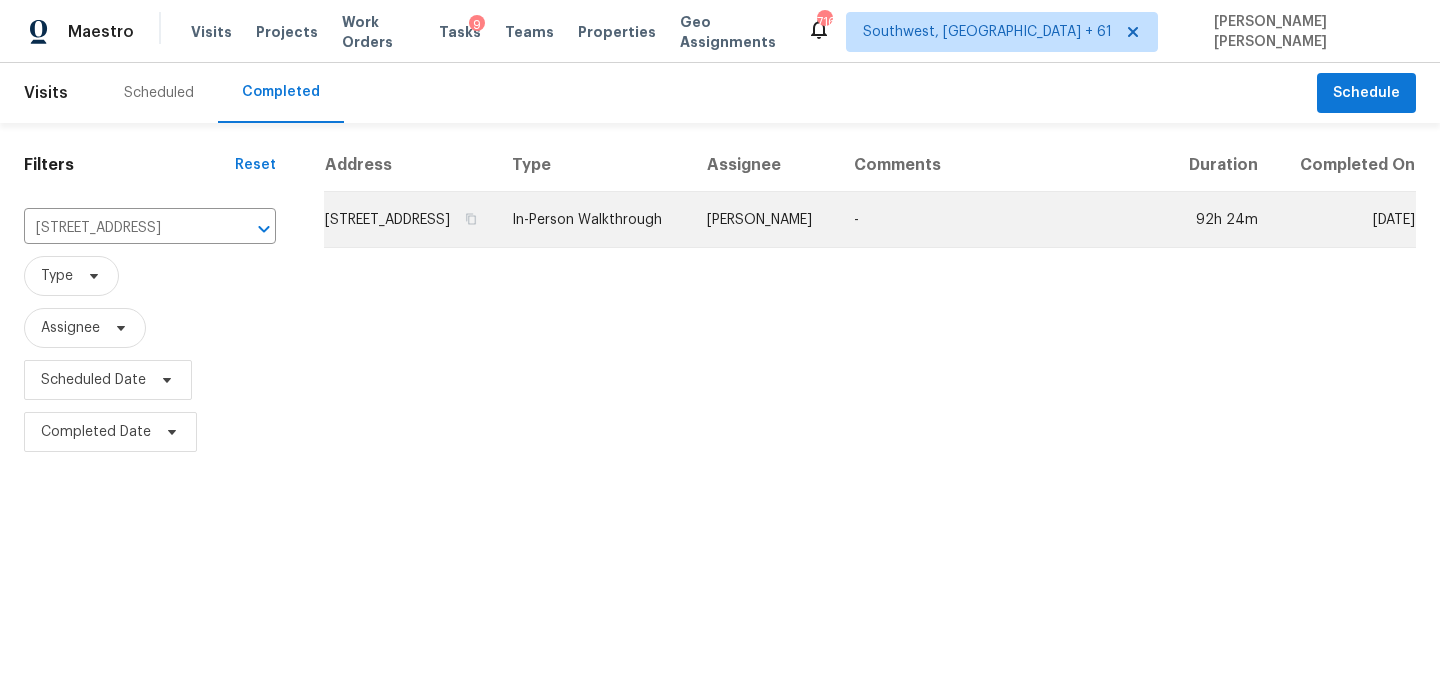 click on "In-Person Walkthrough" at bounding box center (593, 220) 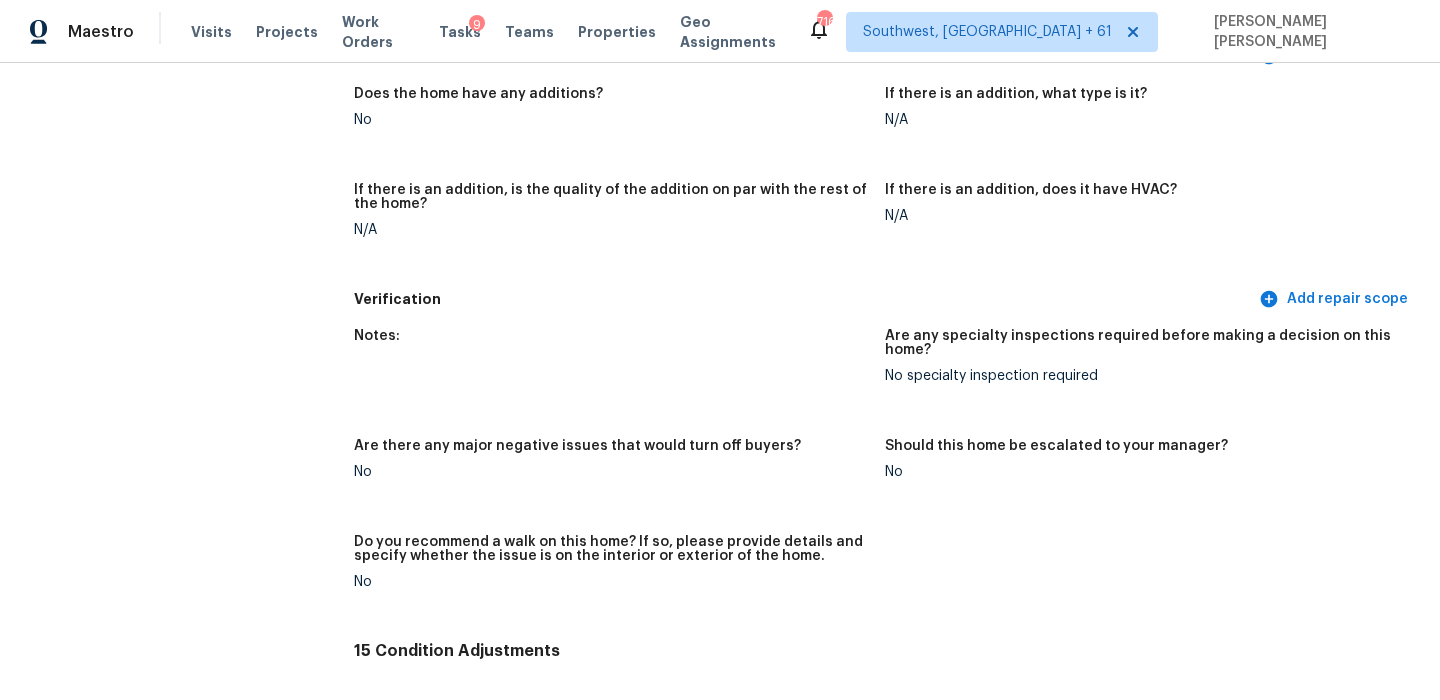 scroll, scrollTop: 4027, scrollLeft: 0, axis: vertical 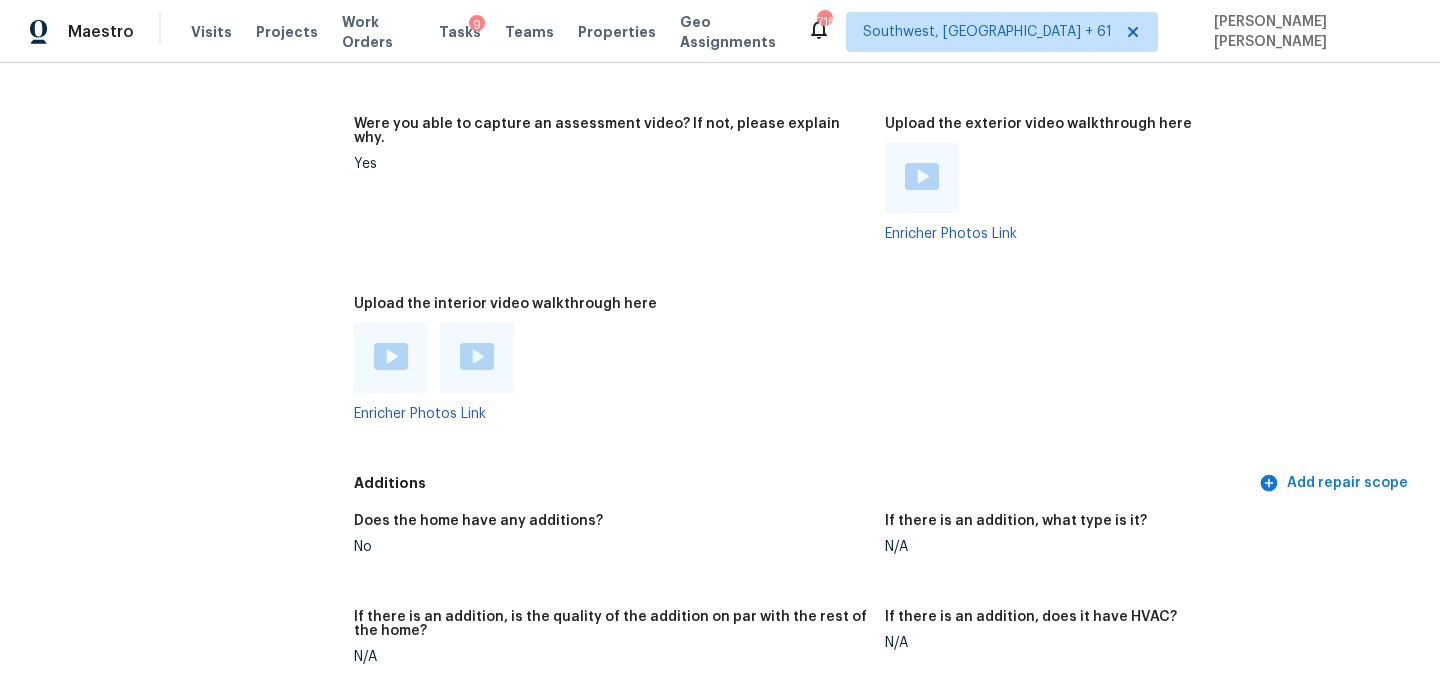click at bounding box center (391, 356) 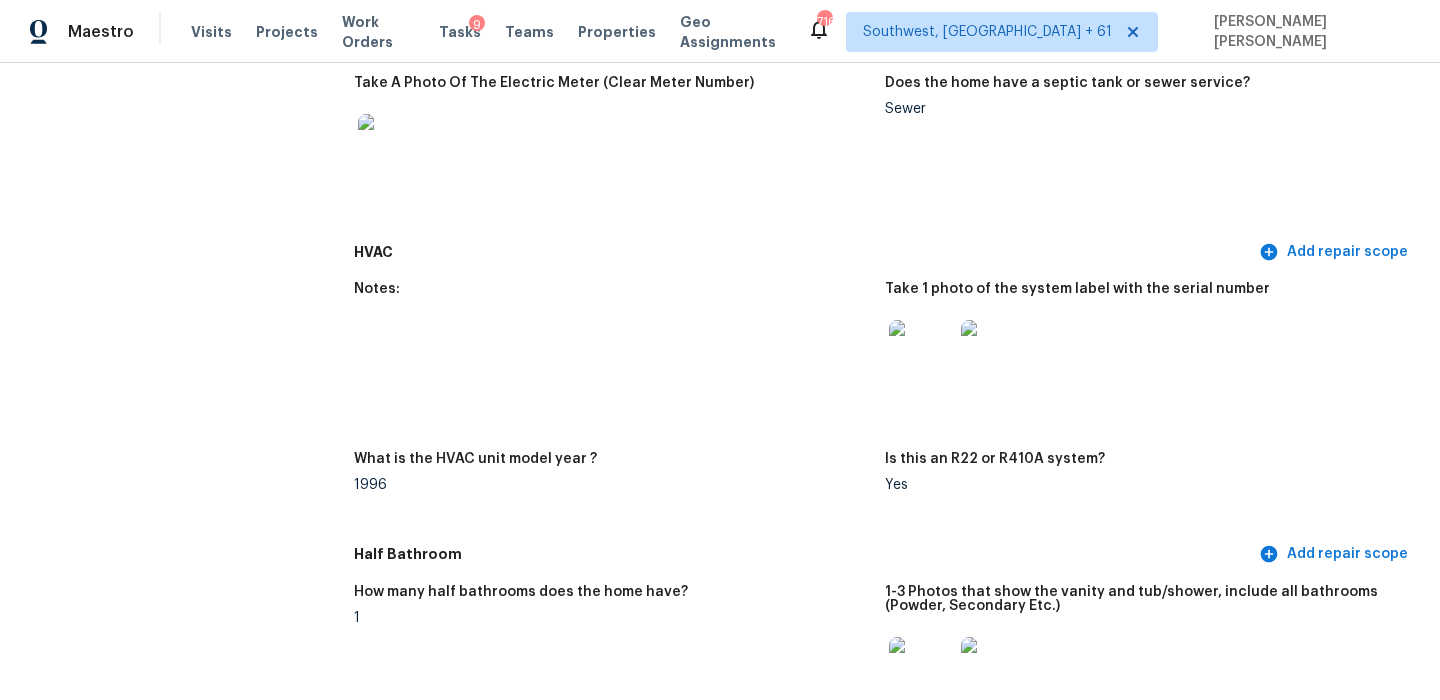 scroll, scrollTop: 0, scrollLeft: 0, axis: both 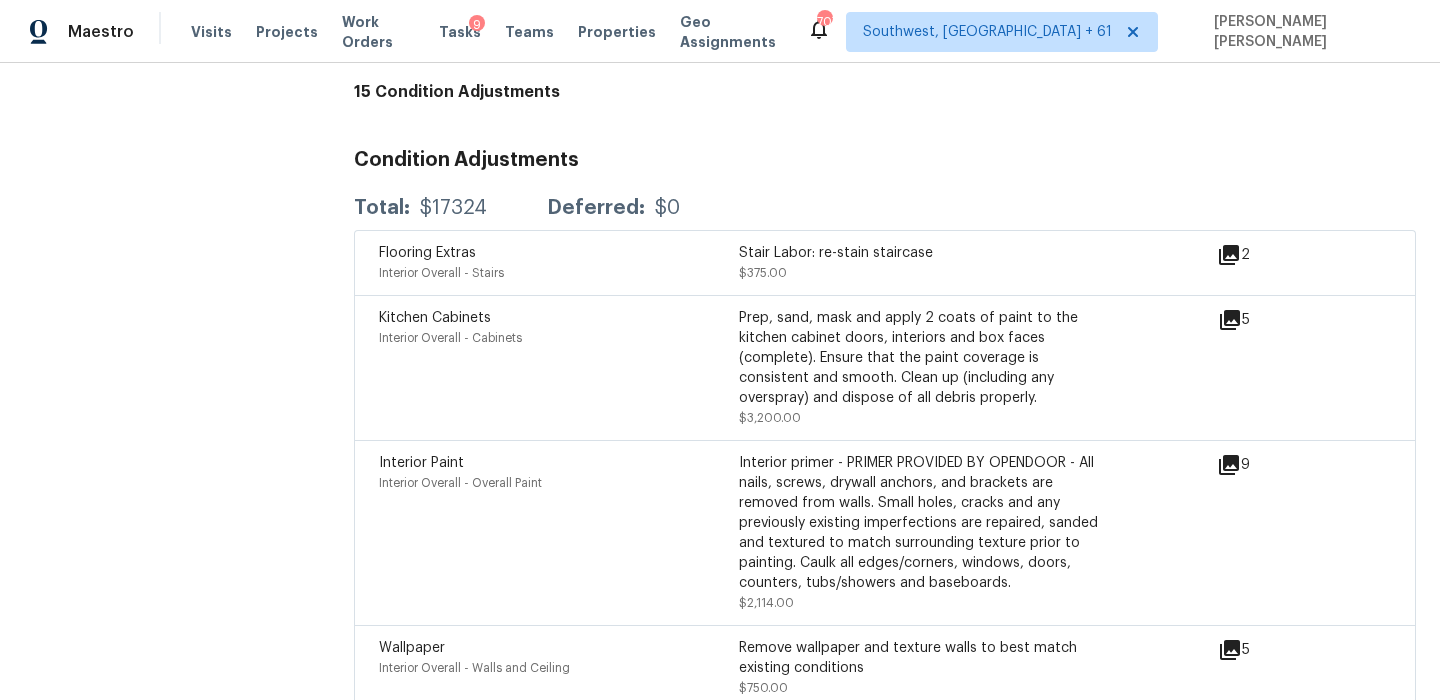 click on "Flooring Extras Interior Overall - Stairs
Stair Labor: re-stain staircase  $375.00   2" at bounding box center [885, 262] 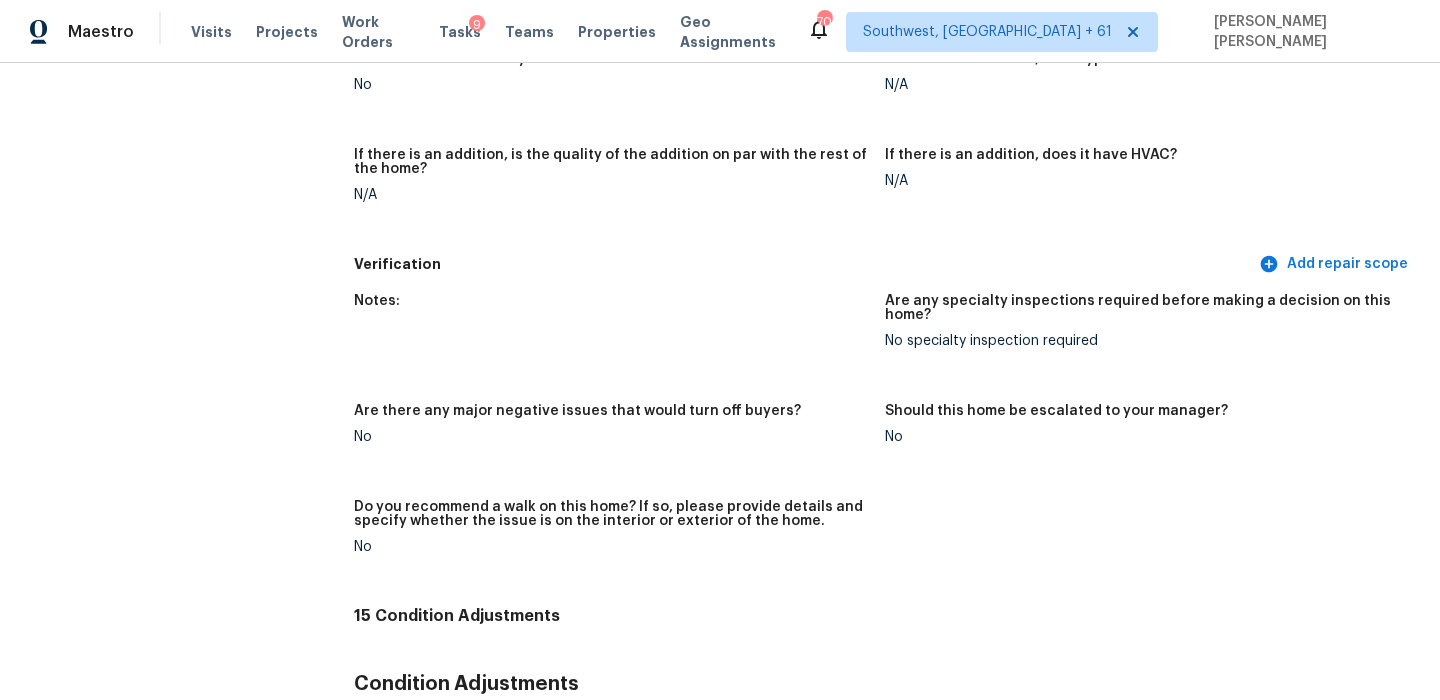 scroll, scrollTop: 4855, scrollLeft: 0, axis: vertical 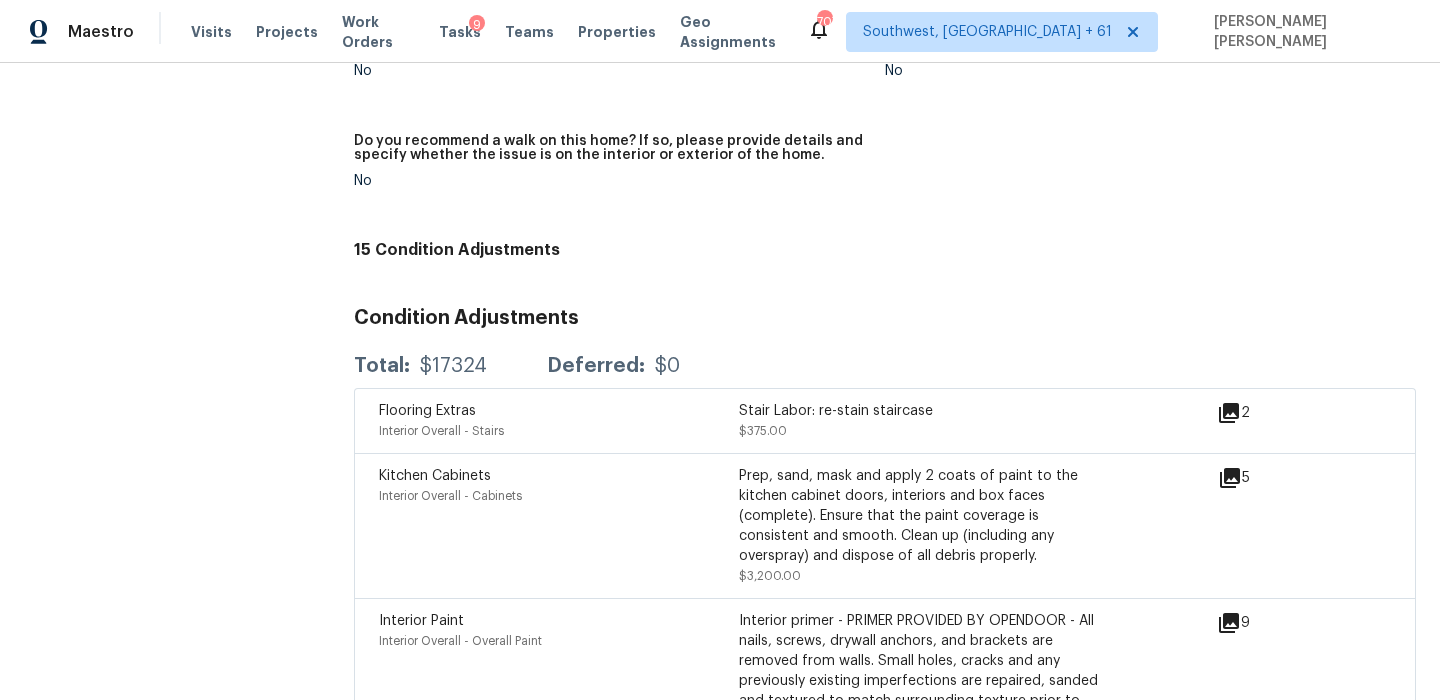 click on "Condition Adjustments" at bounding box center [885, 318] 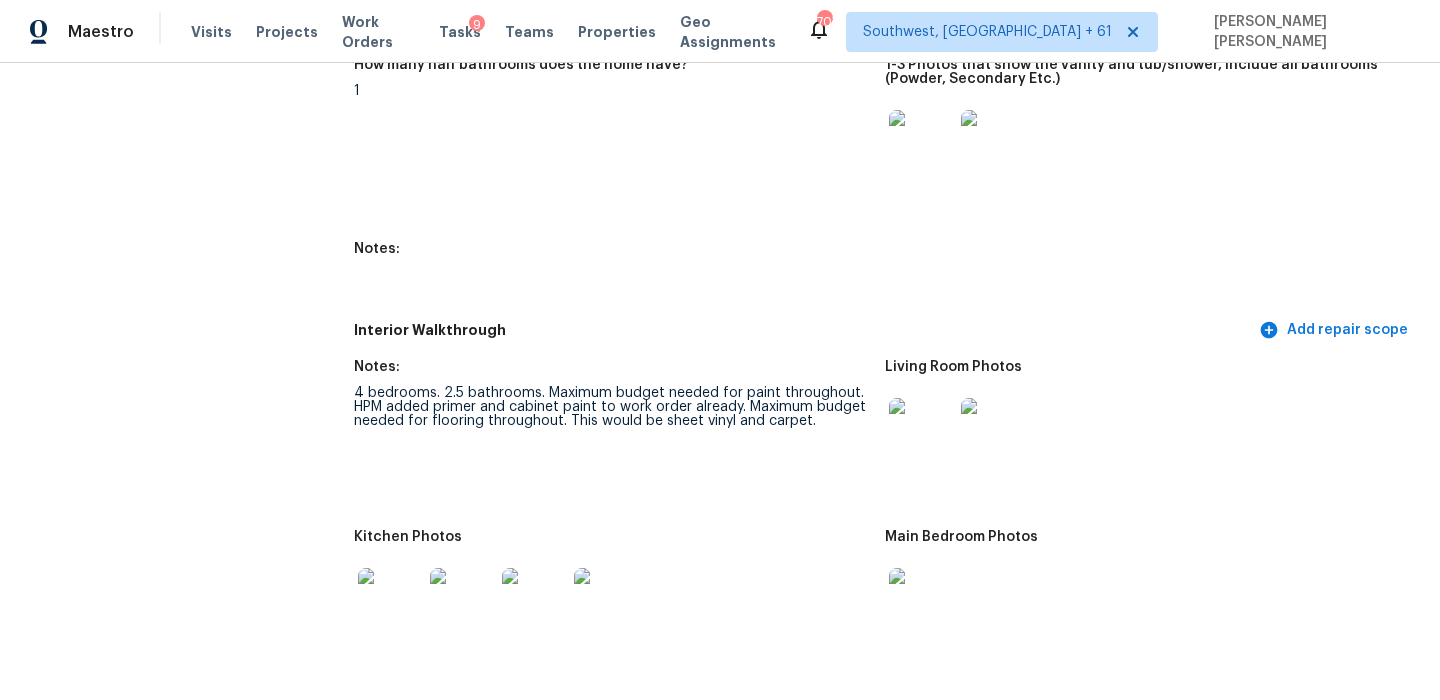 scroll, scrollTop: 5086, scrollLeft: 0, axis: vertical 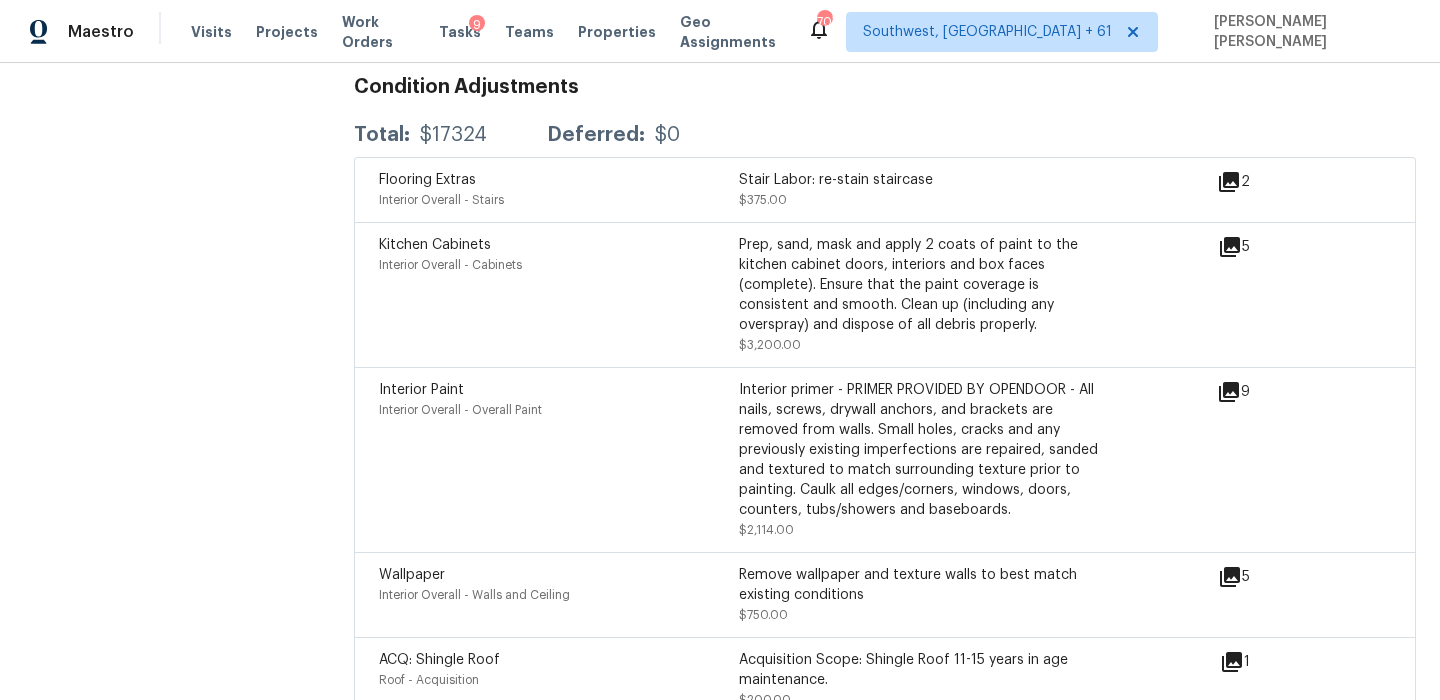 click on "Prep, sand, mask and apply 2 coats of paint to the kitchen cabinet doors, interiors and box faces (complete). Ensure that the paint coverage is consistent and smooth. Clean up (including any overspray) and dispose of all debris properly." at bounding box center [919, 285] 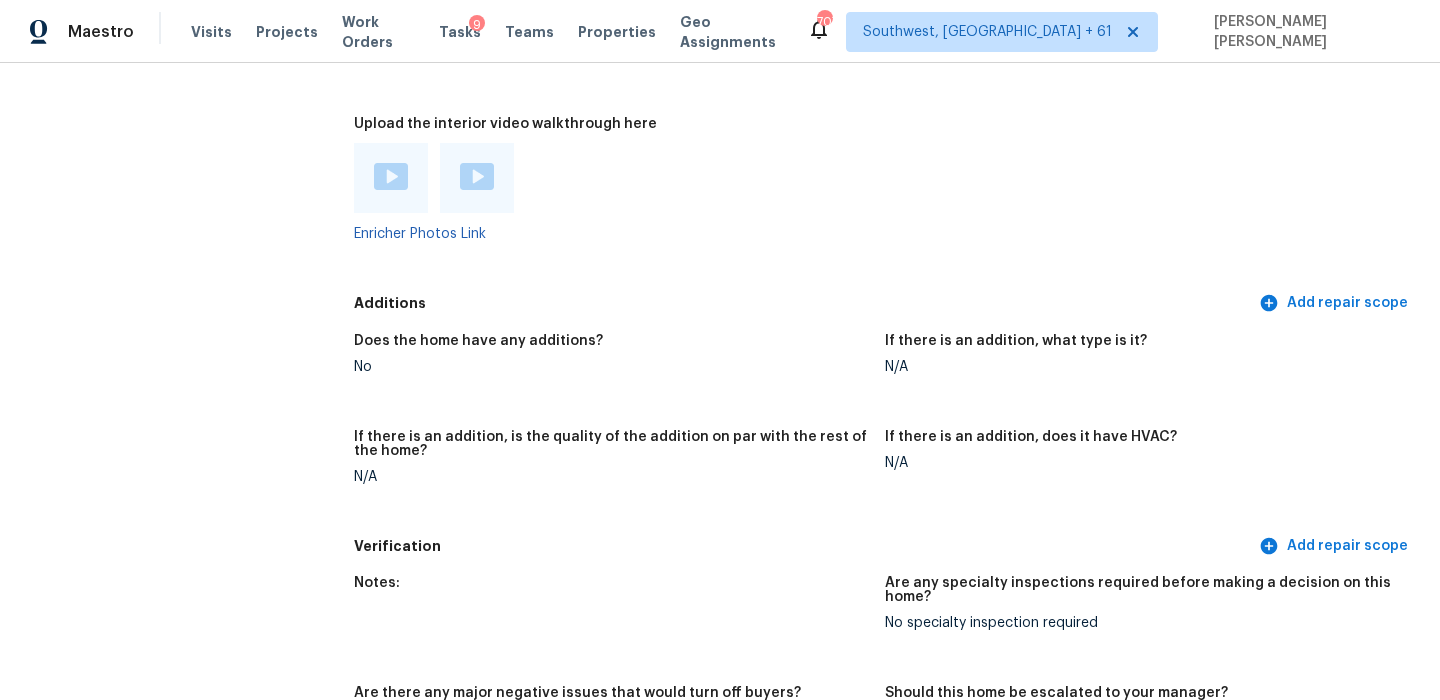 scroll, scrollTop: 4205, scrollLeft: 0, axis: vertical 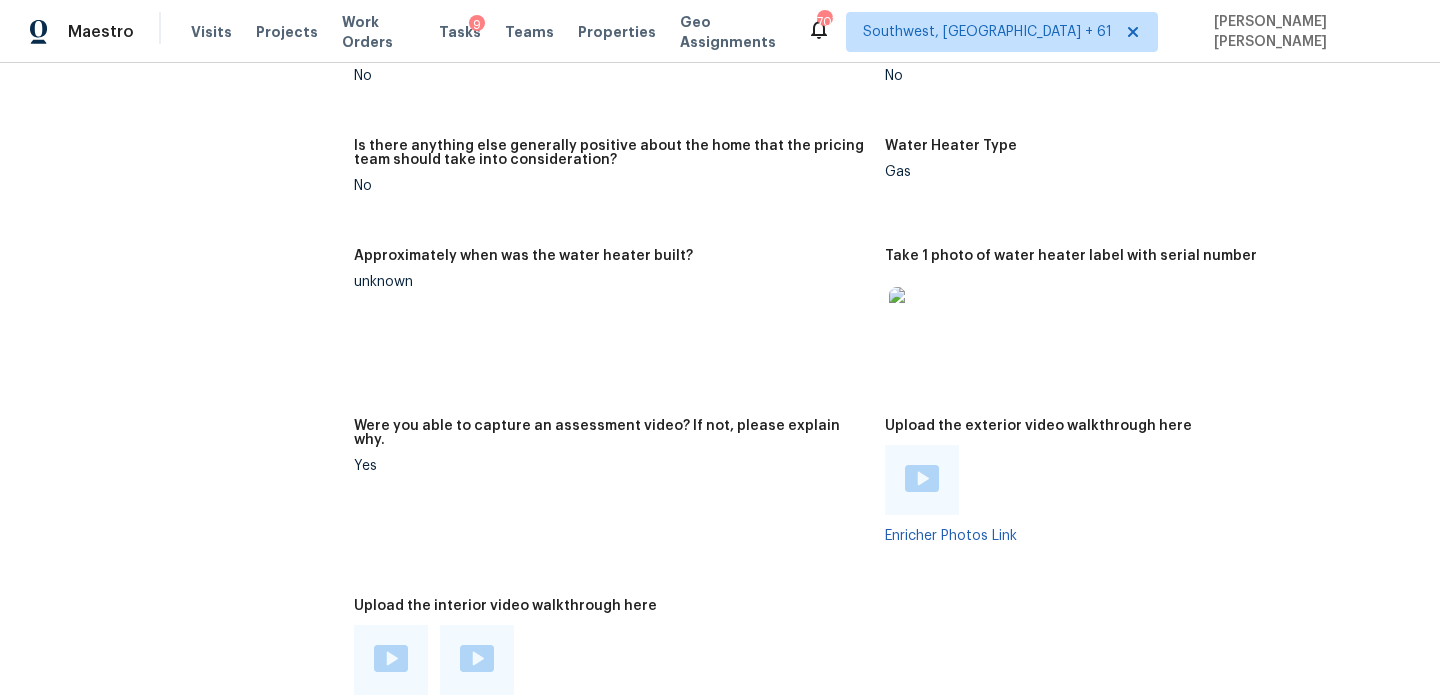click on "Approximately when was the water heater built? unknown" at bounding box center (619, 322) 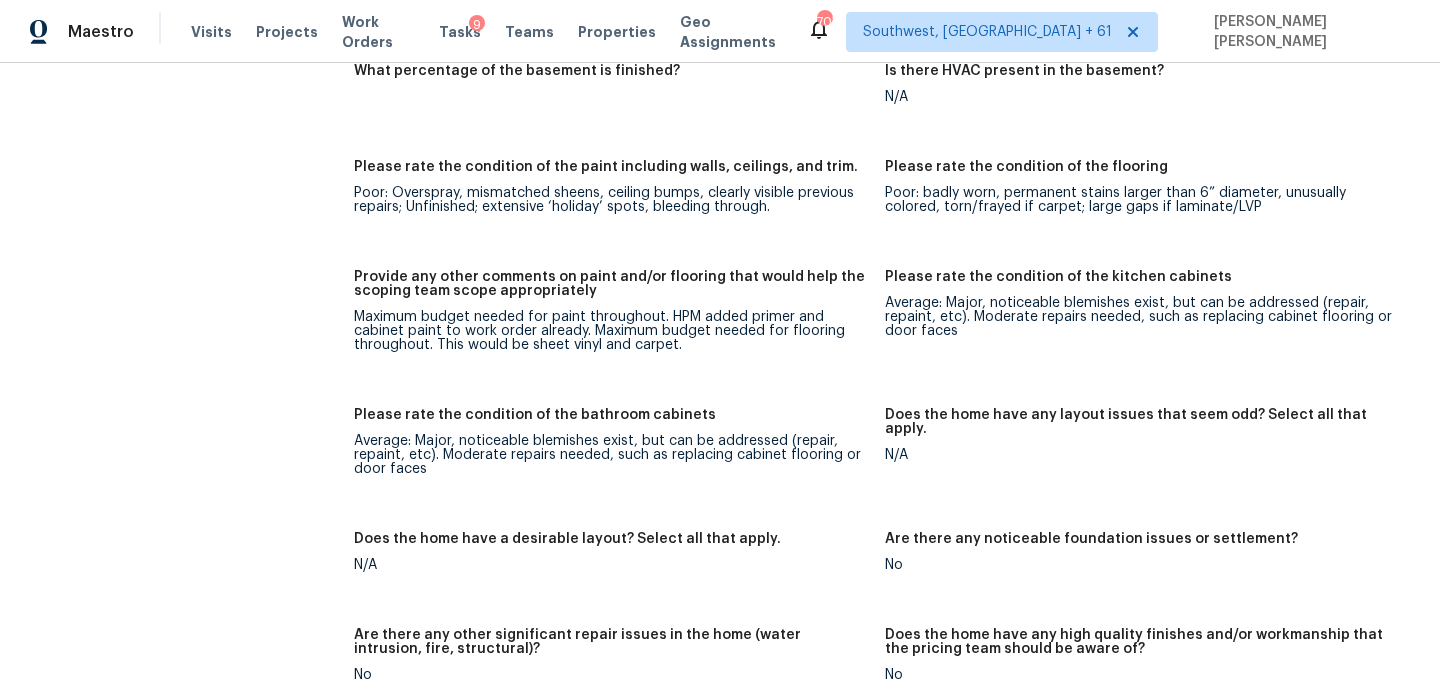 scroll, scrollTop: 3123, scrollLeft: 0, axis: vertical 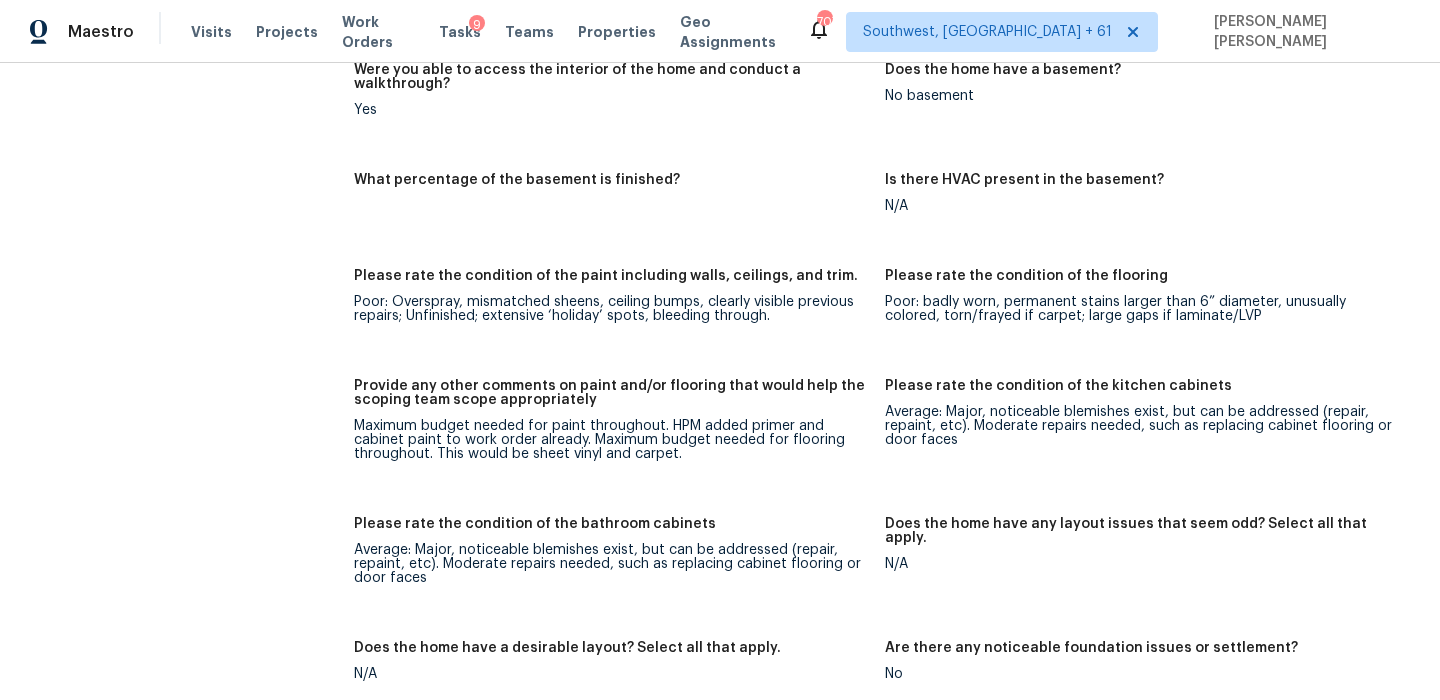 click on "Poor: Overspray, mismatched sheens, ceiling bumps, clearly visible previous repairs; Unfinished; extensive ‘holiday’ spots, bleeding through." at bounding box center (611, 309) 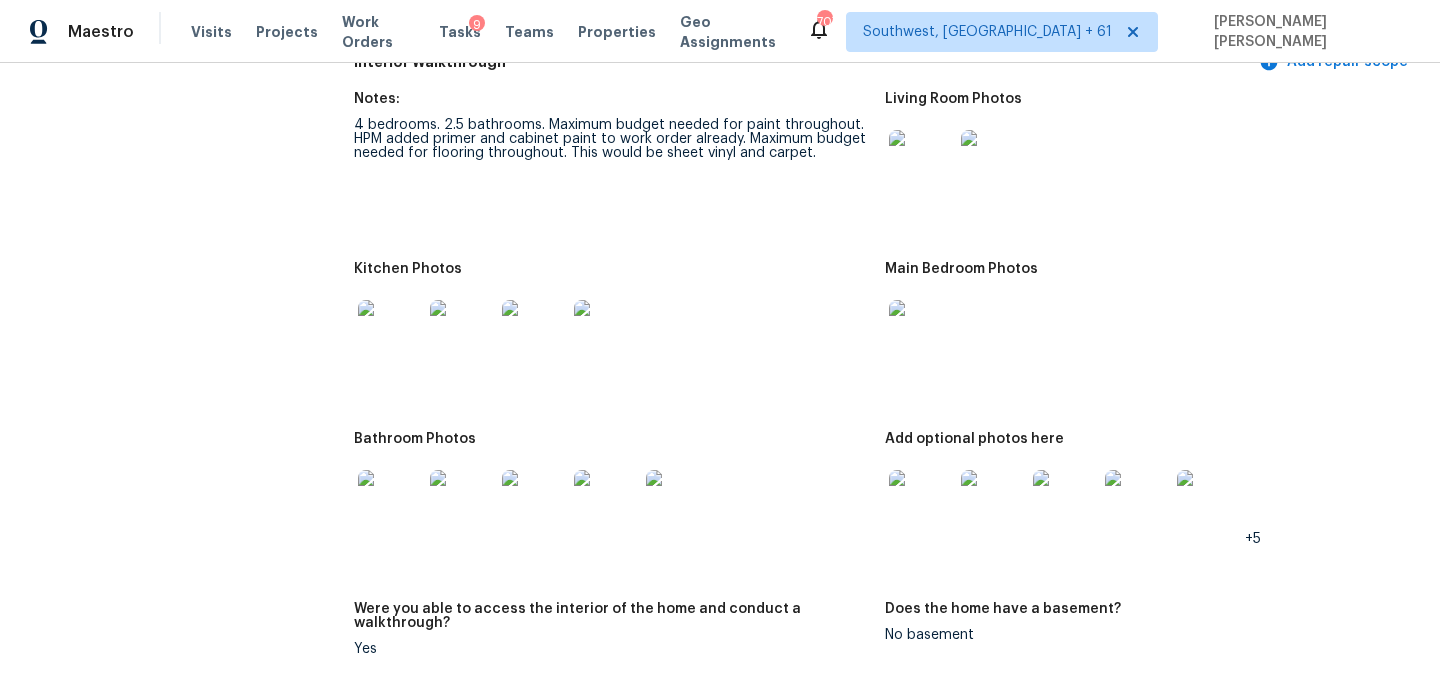 scroll, scrollTop: 2436, scrollLeft: 0, axis: vertical 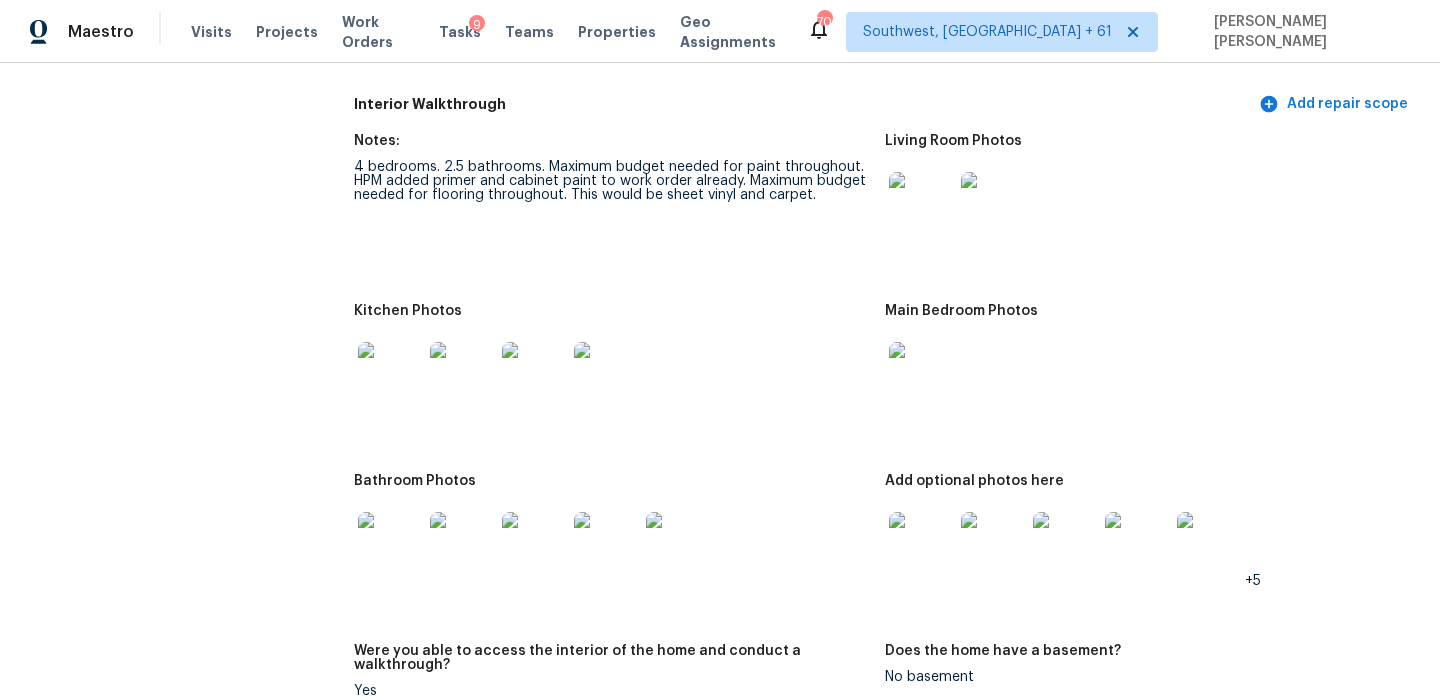 click on "Interior Walkthrough Add repair scope" at bounding box center [885, 104] 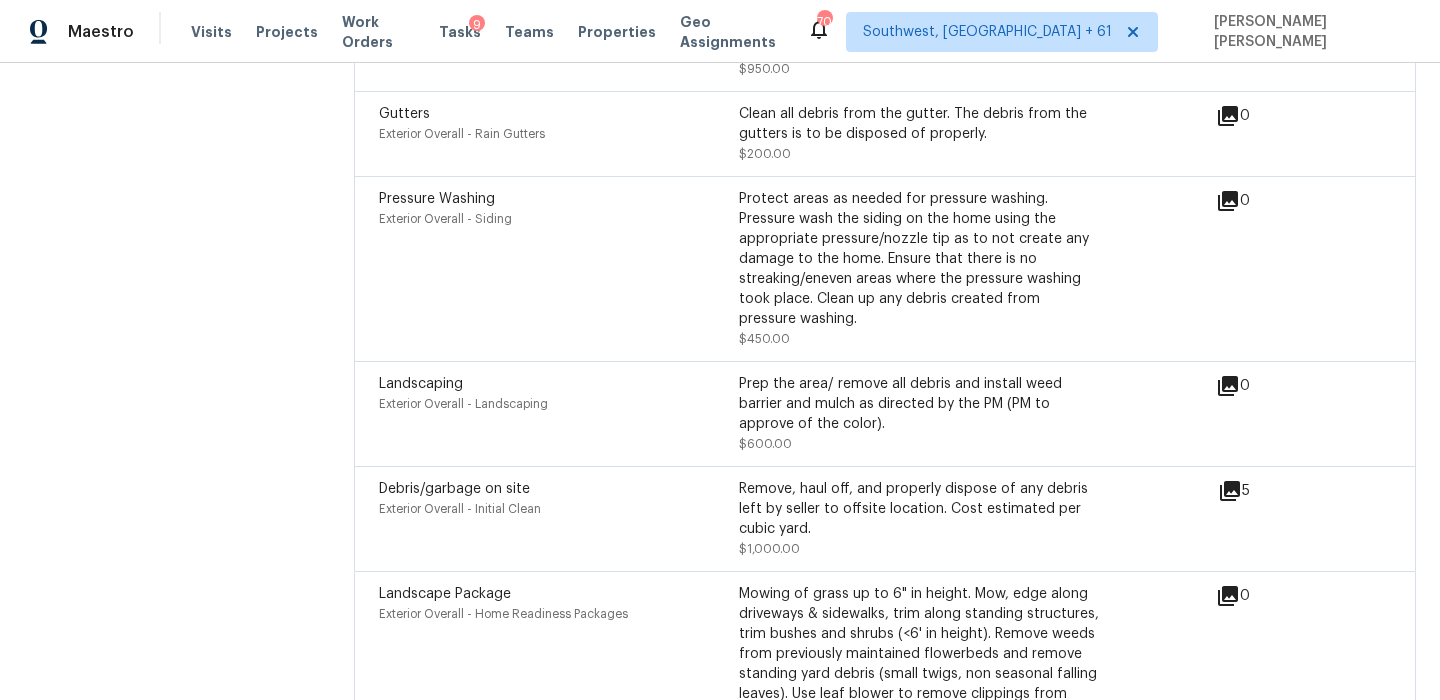 scroll, scrollTop: 434, scrollLeft: 0, axis: vertical 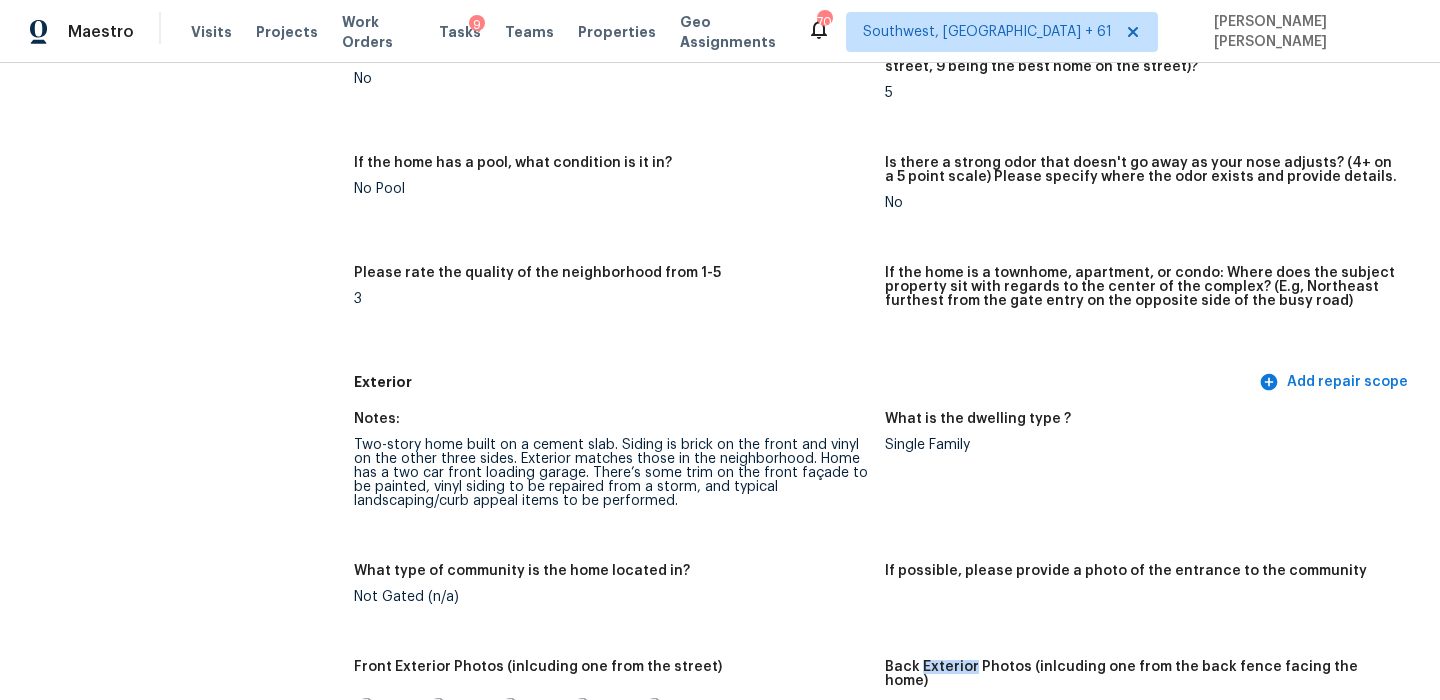 click on "Please rate the quality of the neighborhood from 1-5 3" at bounding box center (619, 309) 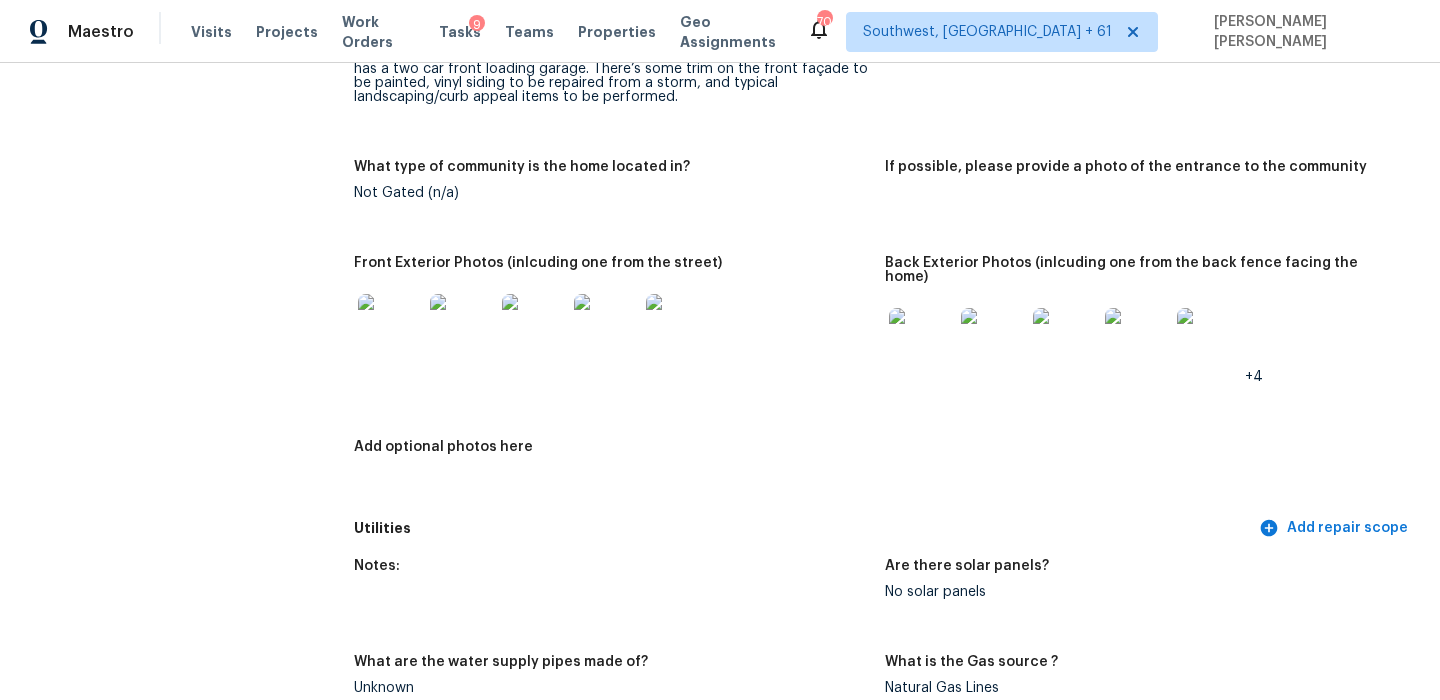 scroll, scrollTop: 840, scrollLeft: 0, axis: vertical 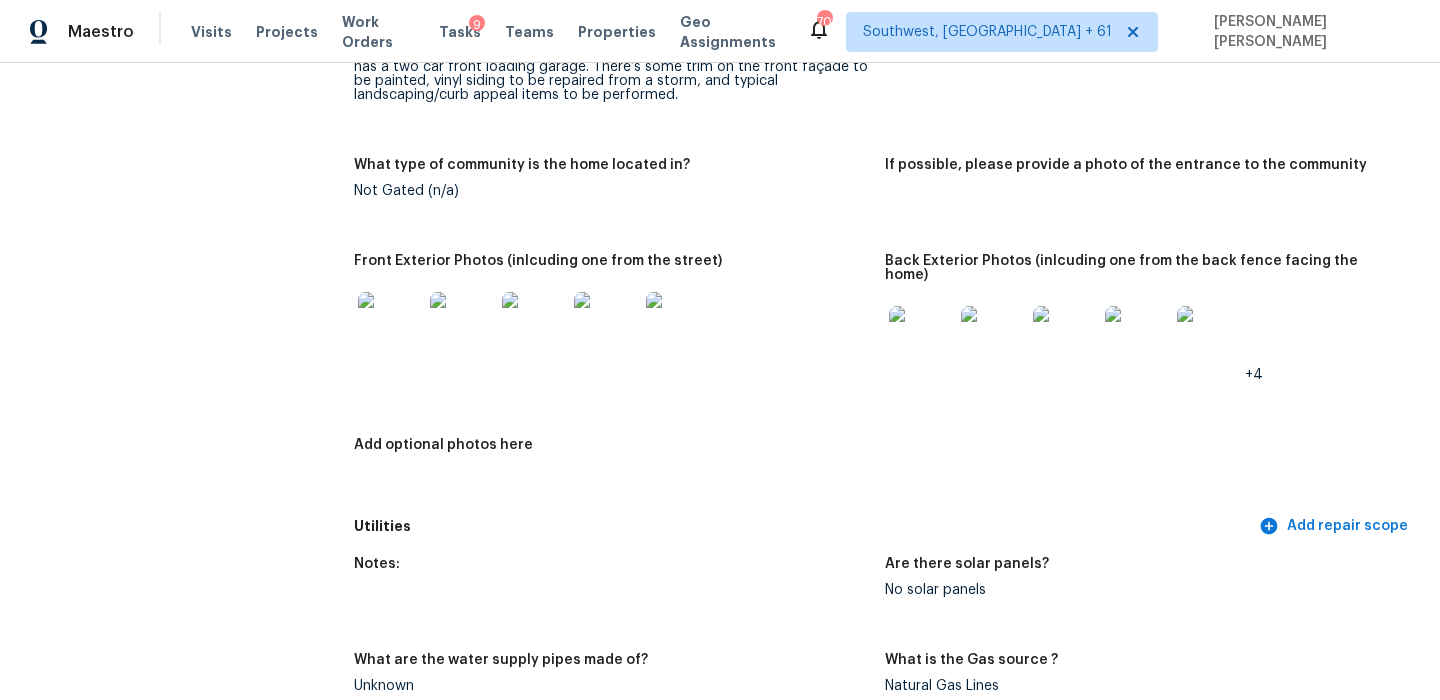 click on "All visits 405 Ridge Trail Dr Columbia, SC 29229 Home details Other Visits No previous visits In-Person Walkthrough Completed:  7/10/2025, 8:35 AM  to   7/14/2025, 4:59 AM Assignee Ryan Middleton Total Scopes 15 Due Date Thu, Jul 10 Questions Pricing Add repair scope Is there any noticeable new construction in the immediate or neighboring subdivision of the home? No Did you notice any neighbors who haven't kept up with their homes (ex. lots of debris, etc.), loud barking dogs, or is there noticeable traffic noise at the home? No Does either the front yard or back yard have a severe slope? No Rate the curb appeal of the home from 1-9 (1 being the worst home on the street, 9 being the best home on the street)? 5 If the home has a pool, what condition is it in? No Pool Is there a strong odor that doesn't go away as your nose adjusts? (4+ on a 5 point scale) Please specify where the odor exists and provide details. No Please rate the quality of the neighborhood from 1-5 3 Exterior Add repair scope Notes:  +4 HVAC" at bounding box center [720, 2766] 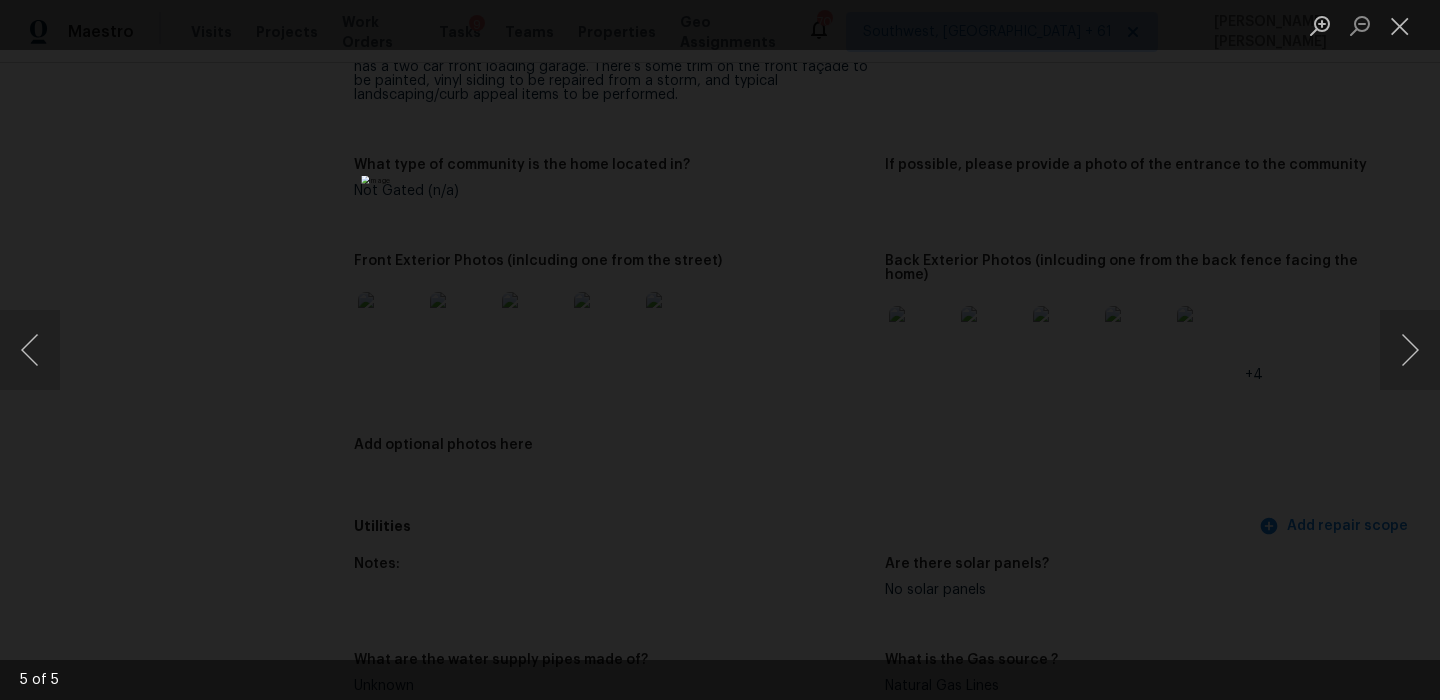 click at bounding box center (720, 350) 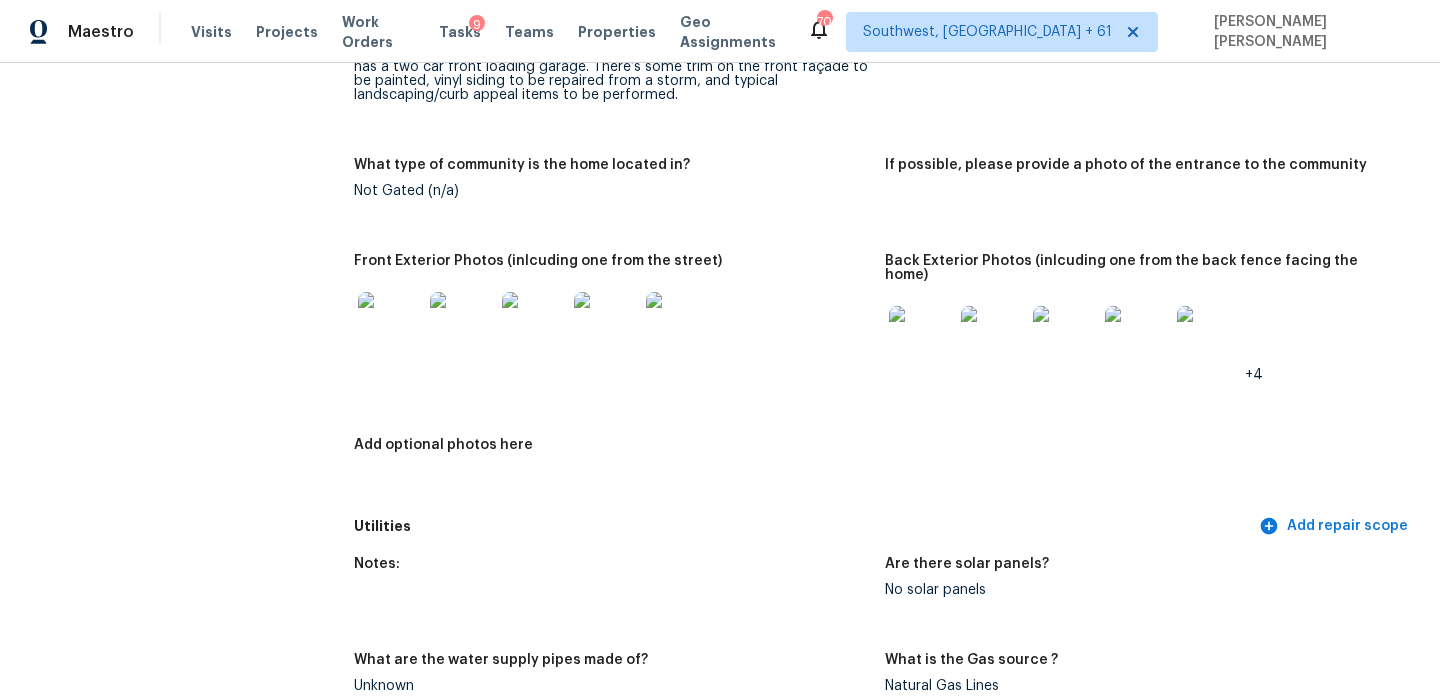 click at bounding box center [921, 338] 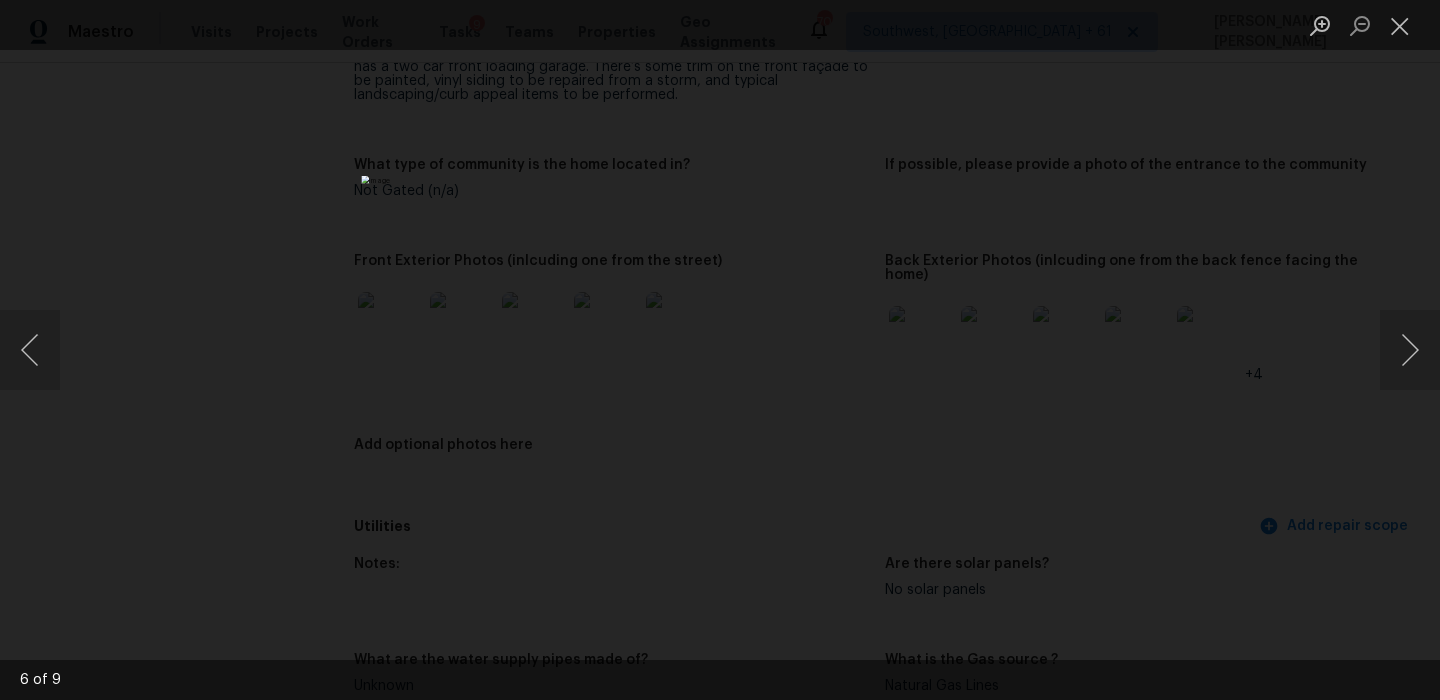 click at bounding box center [720, 350] 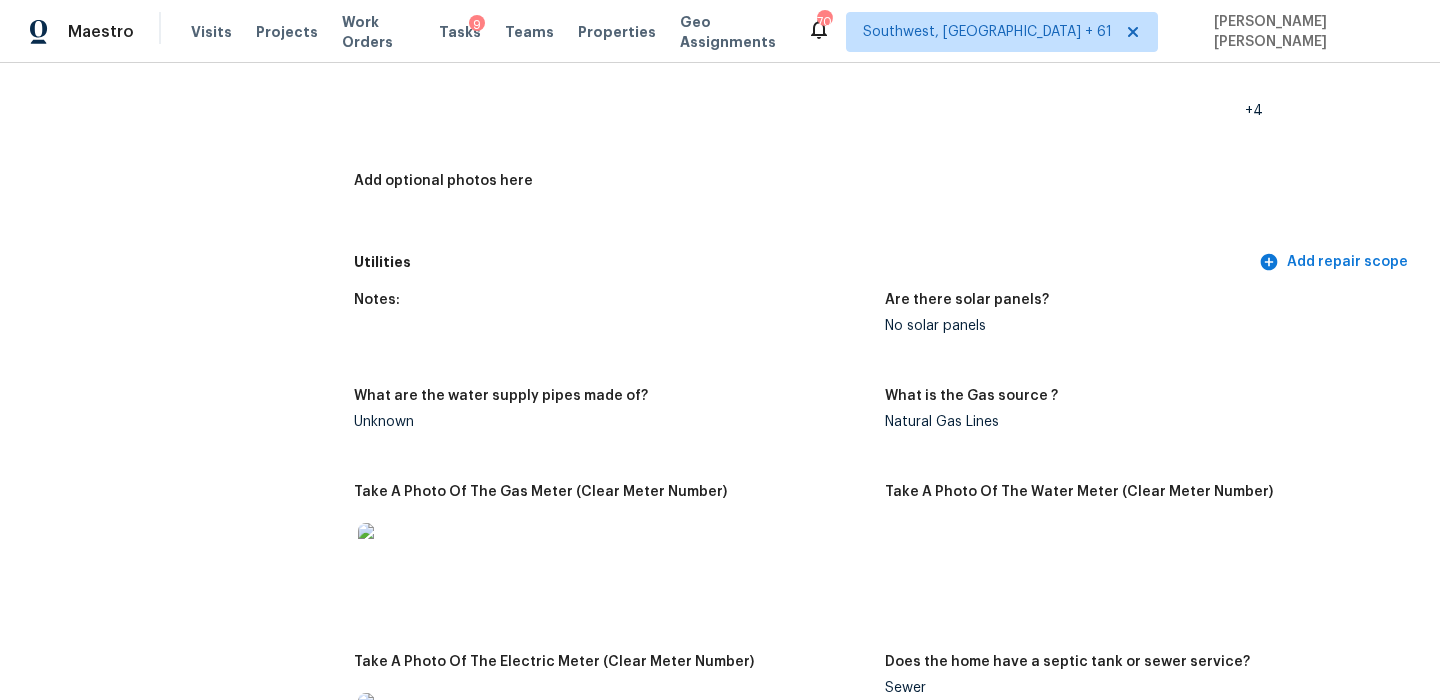 scroll, scrollTop: 0, scrollLeft: 0, axis: both 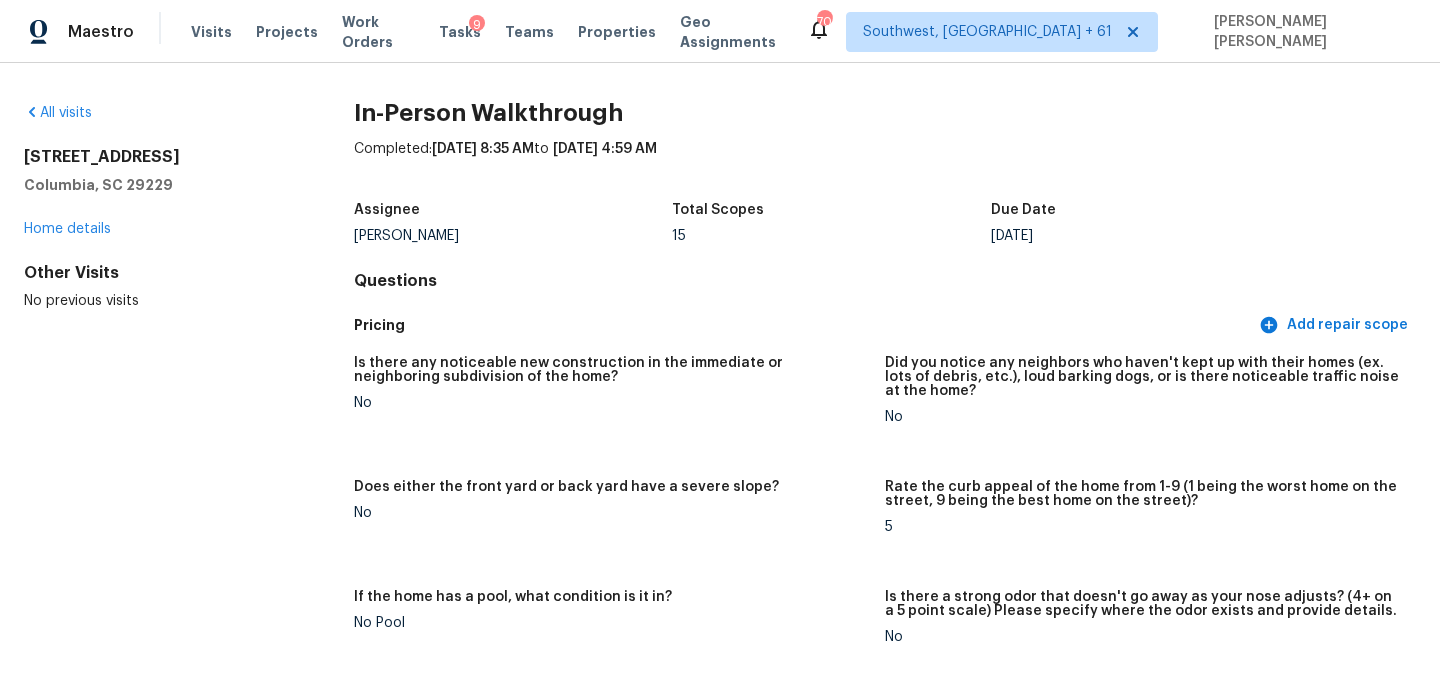 click on "In-Person Walkthrough Completed:  7/10/2025, 8:35 AM  to   7/14/2025, 4:59 AM Assignee Ryan Middleton Total Scopes 15 Due Date Thu, Jul 10 Questions Pricing Add repair scope Is there any noticeable new construction in the immediate or neighboring subdivision of the home? No Did you notice any neighbors who haven't kept up with their homes (ex. lots of debris, etc.), loud barking dogs, or is there noticeable traffic noise at the home? No Does either the front yard or back yard have a severe slope? No Rate the curb appeal of the home from 1-9 (1 being the worst home on the street, 9 being the best home on the street)? 5 If the home has a pool, what condition is it in? No Pool Is there a strong odor that doesn't go away as your nose adjusts? (4+ on a 5 point scale) Please specify where the odor exists and provide details. No Please rate the quality of the neighborhood from 1-5 3 Exterior Add repair scope Notes: What is the dwelling type ? Single Family What type of community is the home located in?  +4 Utilities" at bounding box center [885, 3606] 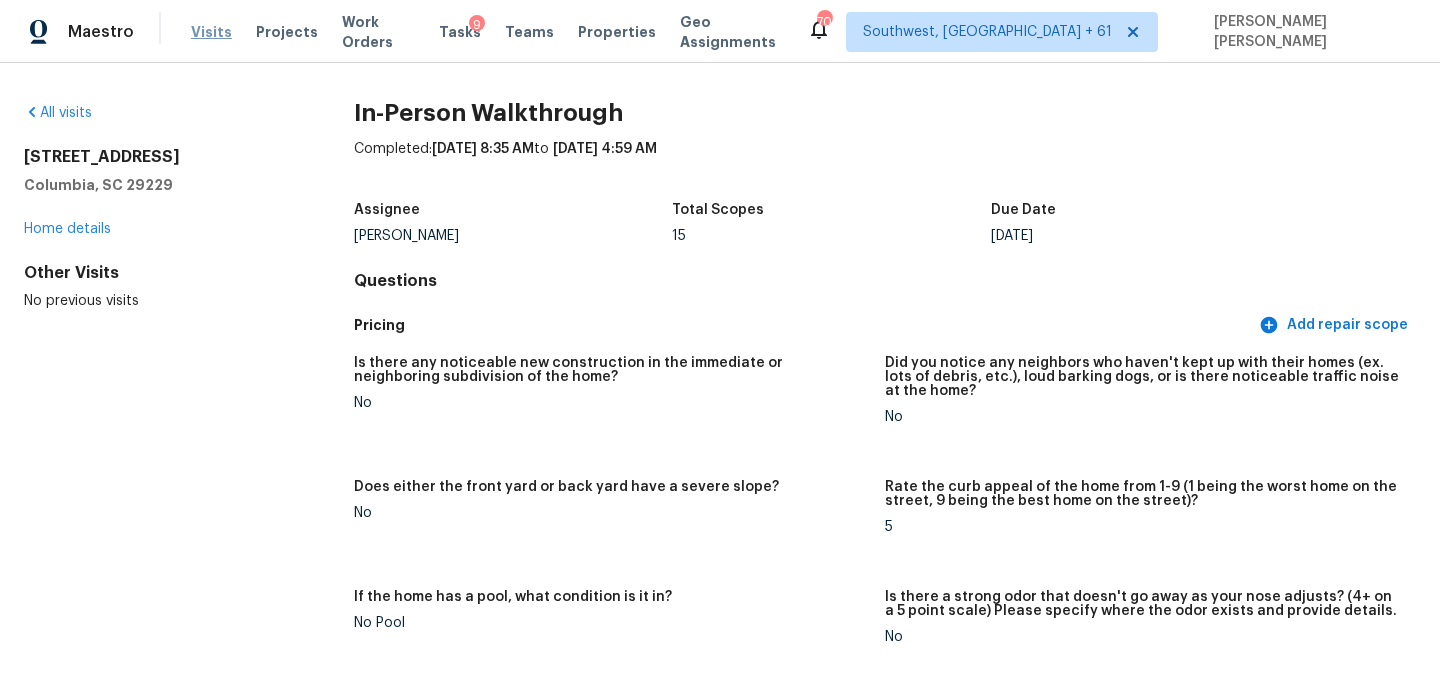 click on "Visits" at bounding box center [211, 32] 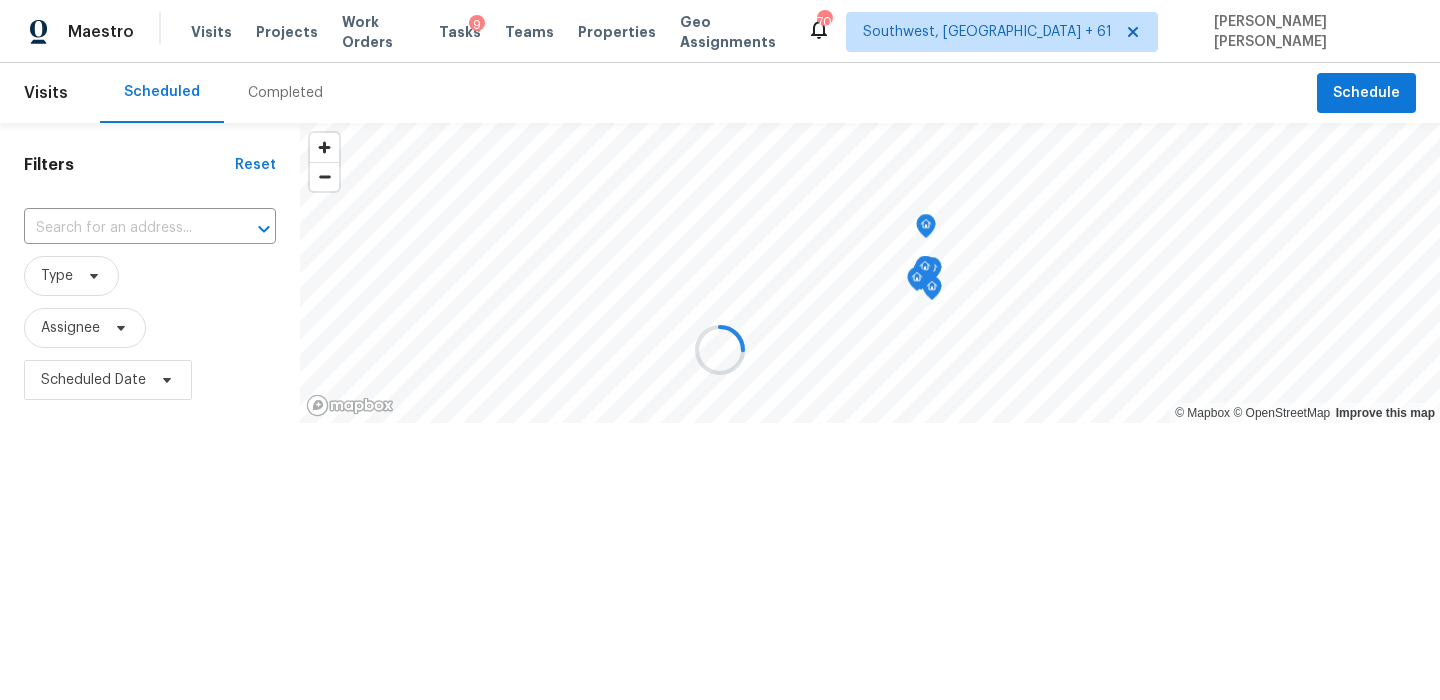 click at bounding box center (720, 350) 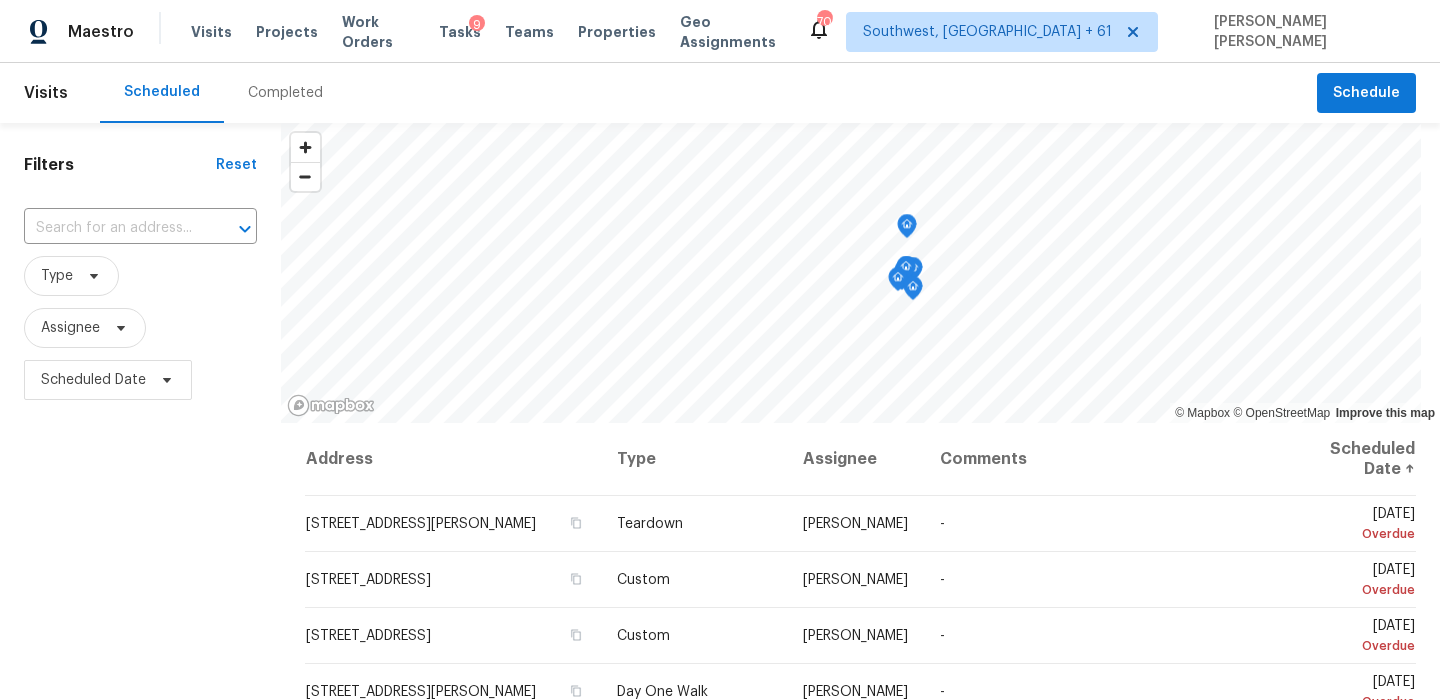 click on "Completed" at bounding box center (285, 93) 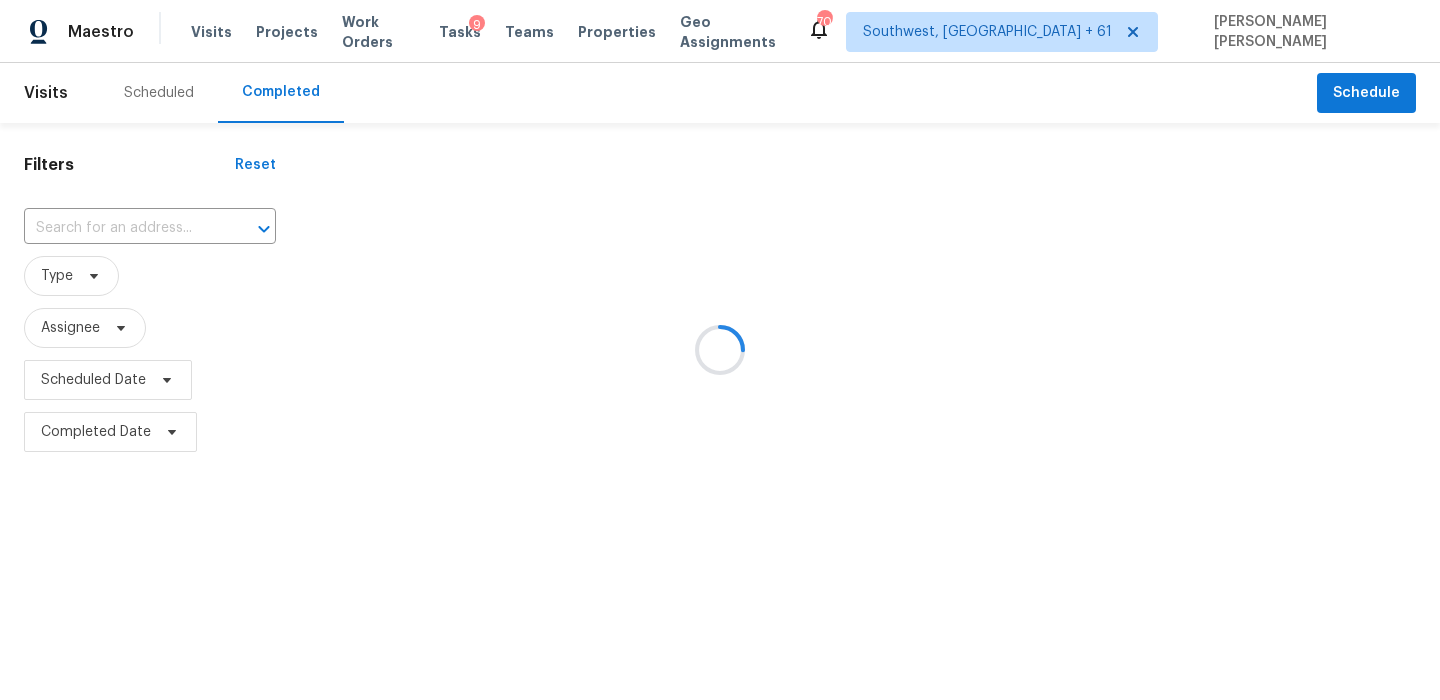 click at bounding box center (720, 350) 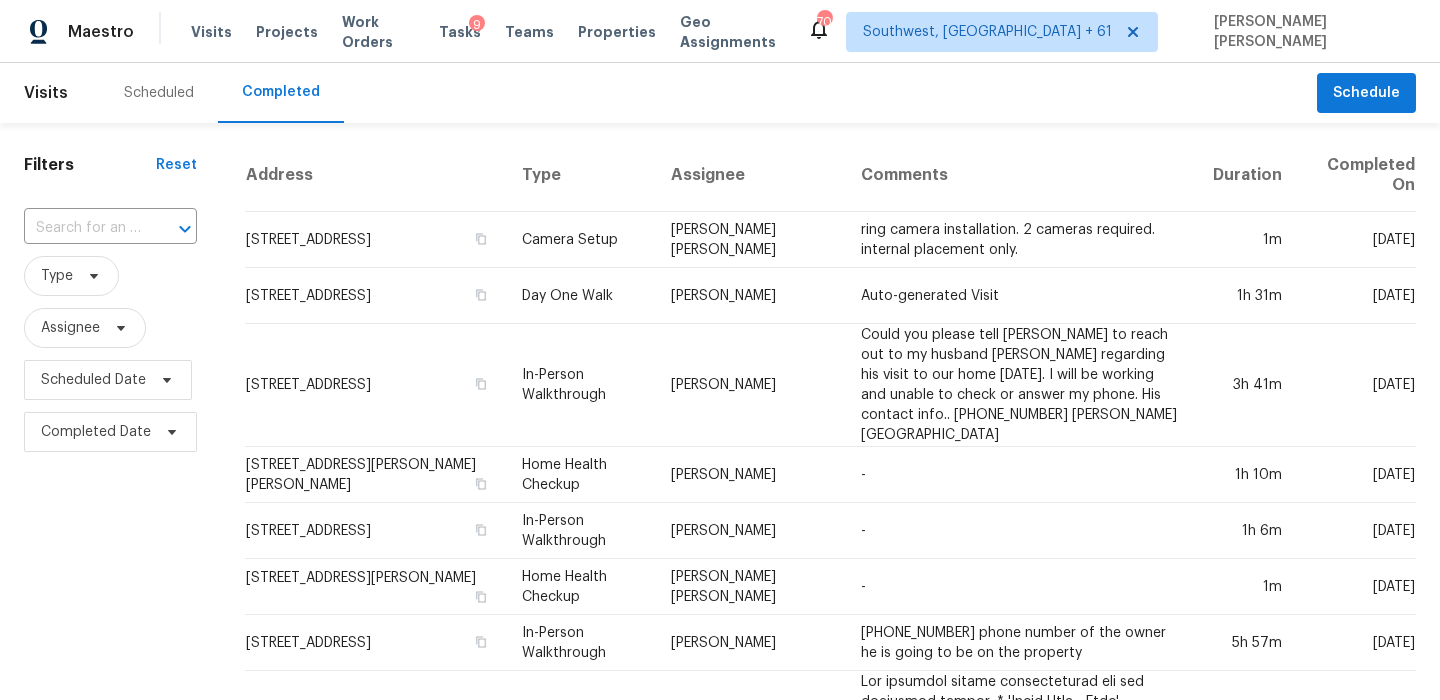 click 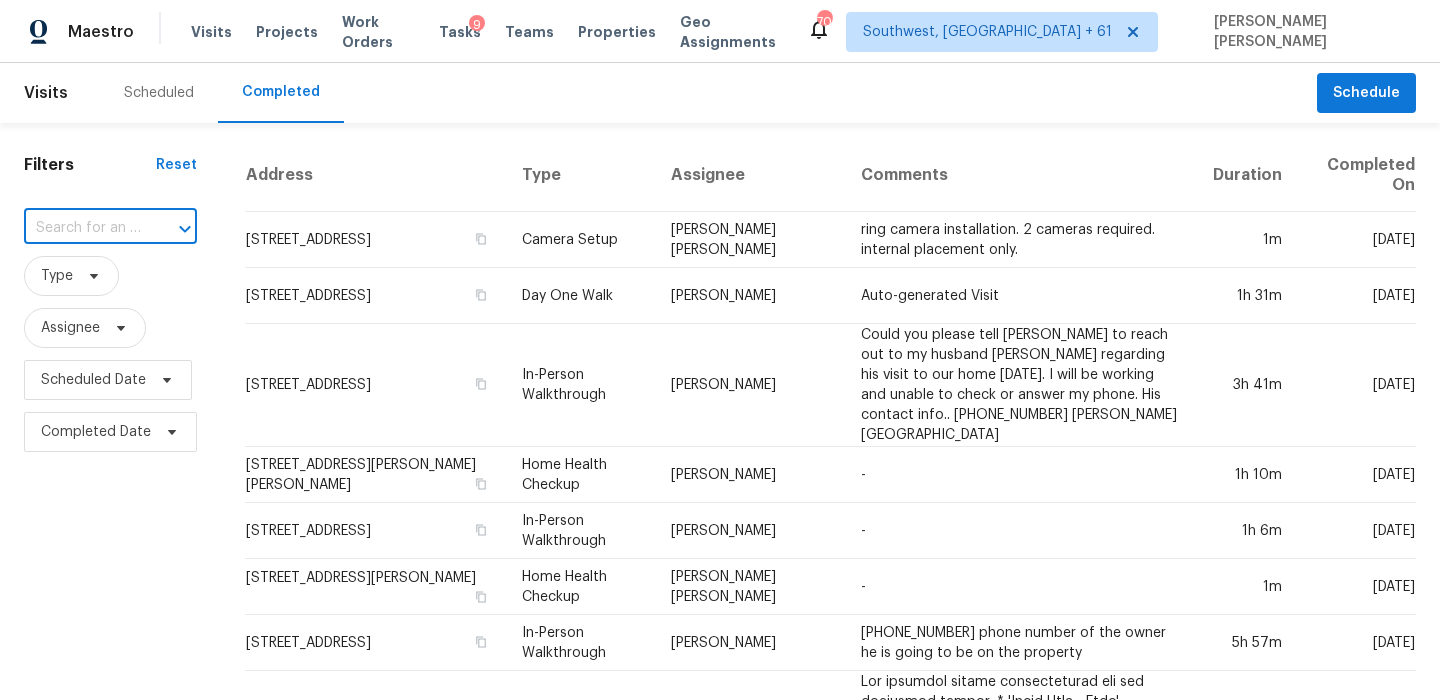 click at bounding box center (82, 228) 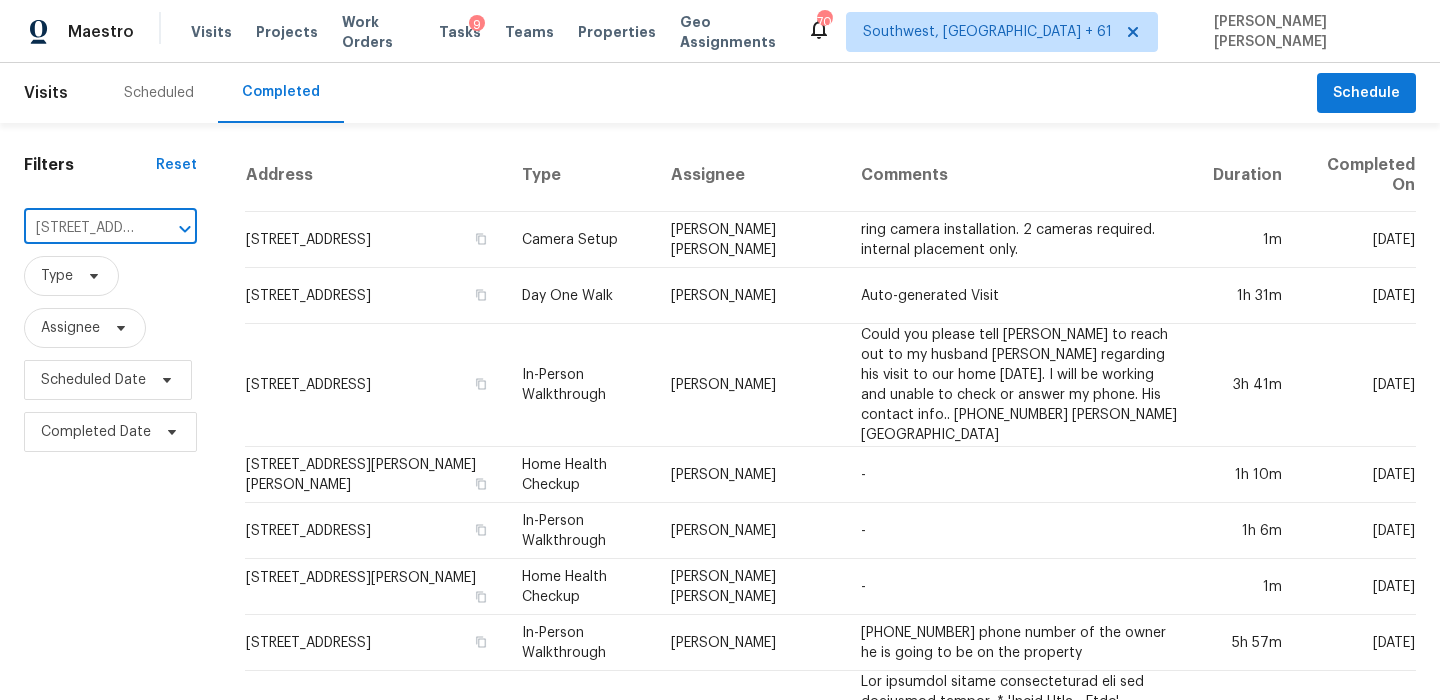 scroll, scrollTop: 0, scrollLeft: 179, axis: horizontal 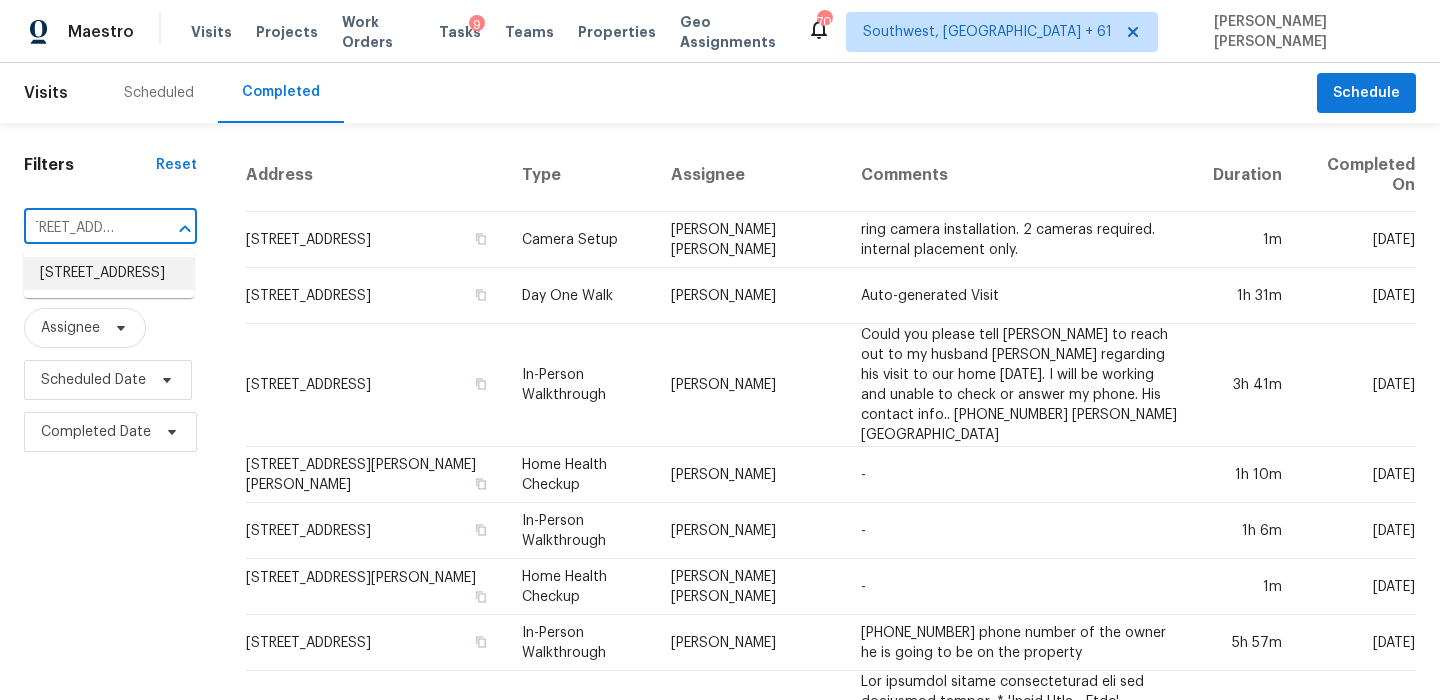 click on "8549 Star Leaf Rd N, Jacksonville, FL 32210" at bounding box center [109, 273] 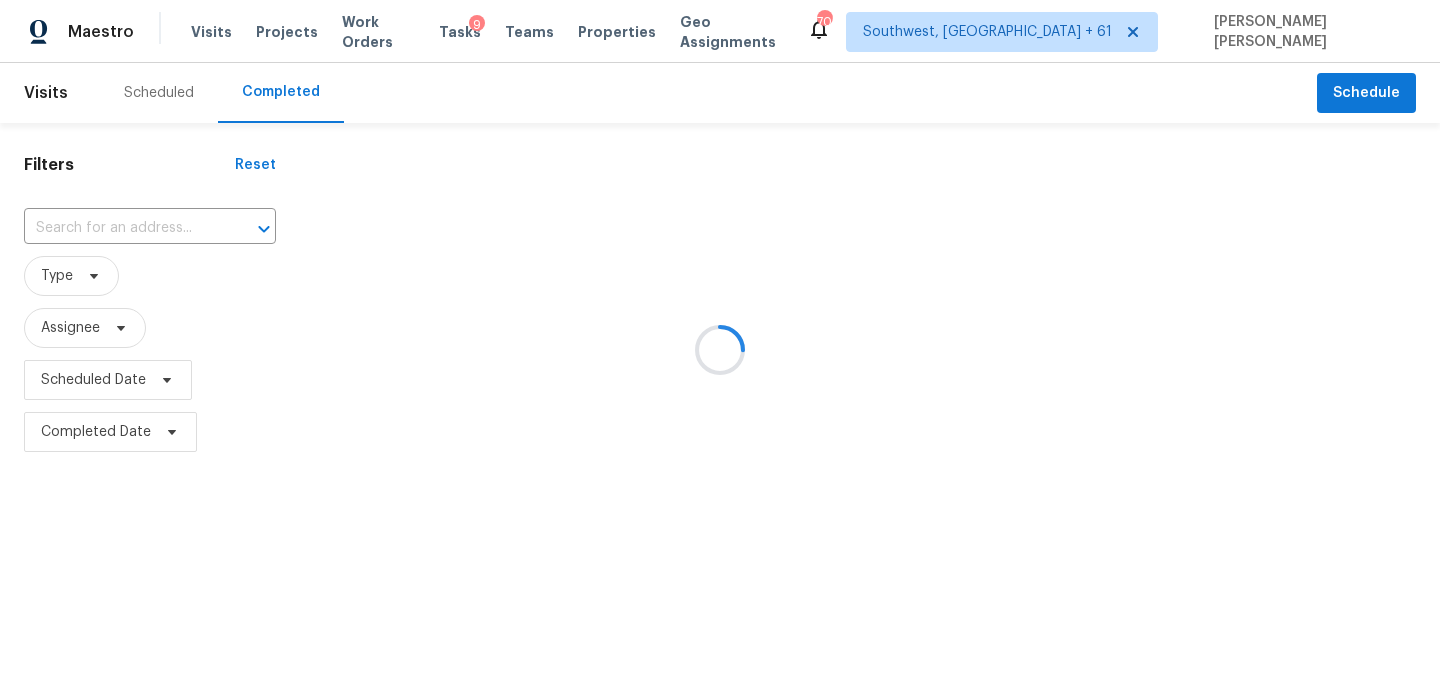 type on "8549 Star Leaf Rd N, Jacksonville, FL 32210" 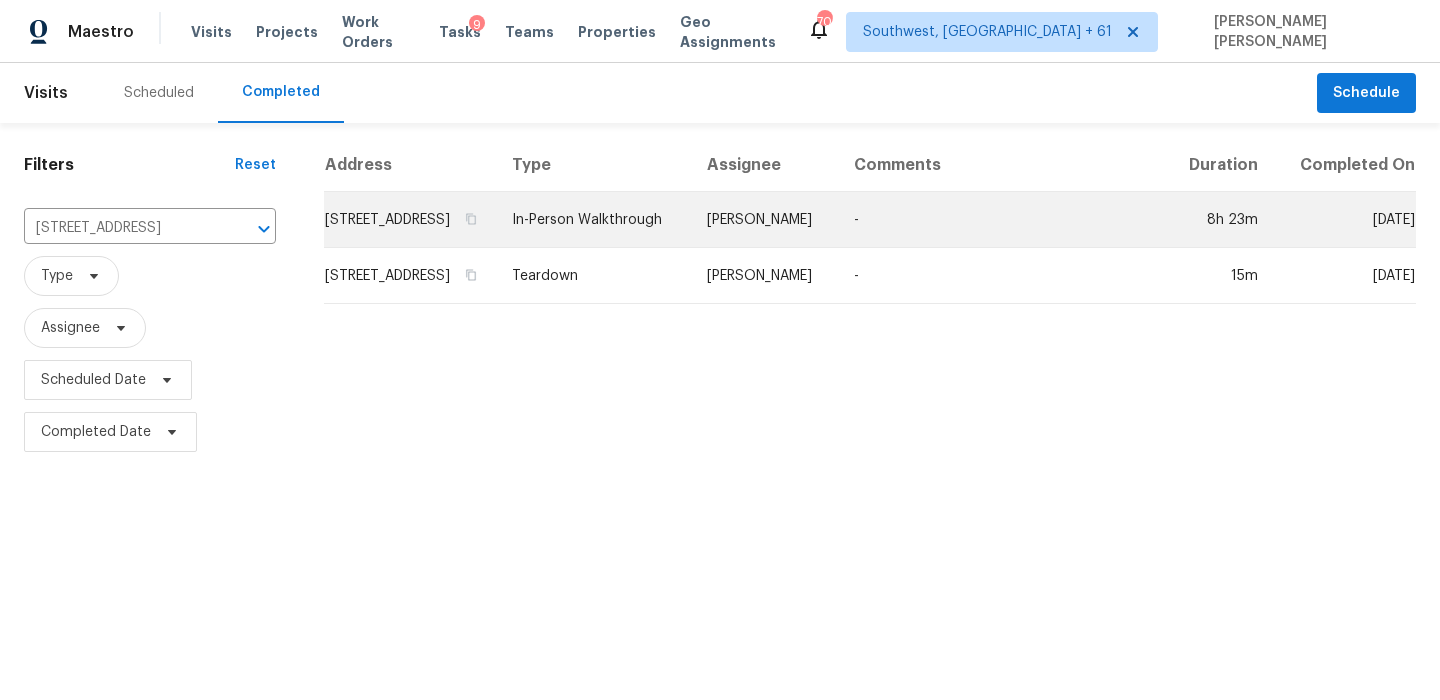 click on "In-Person Walkthrough" at bounding box center [593, 220] 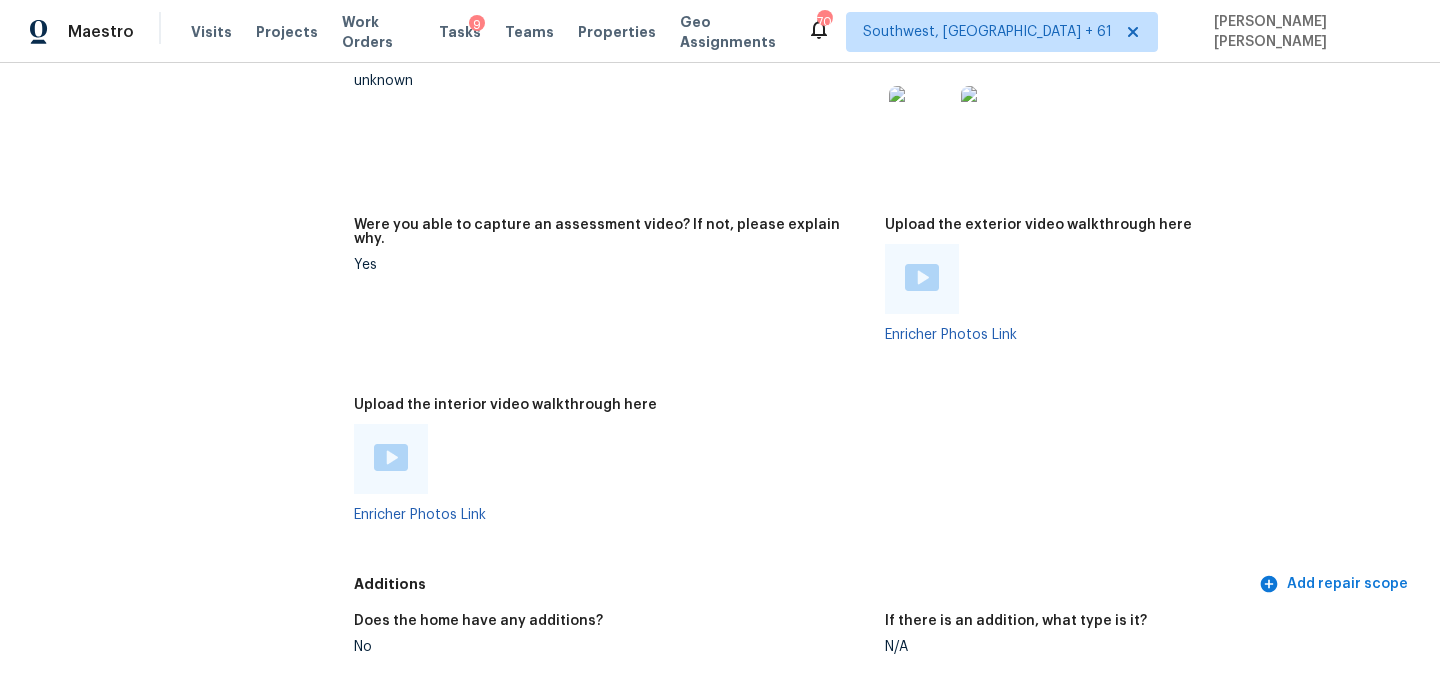 scroll, scrollTop: 3795, scrollLeft: 0, axis: vertical 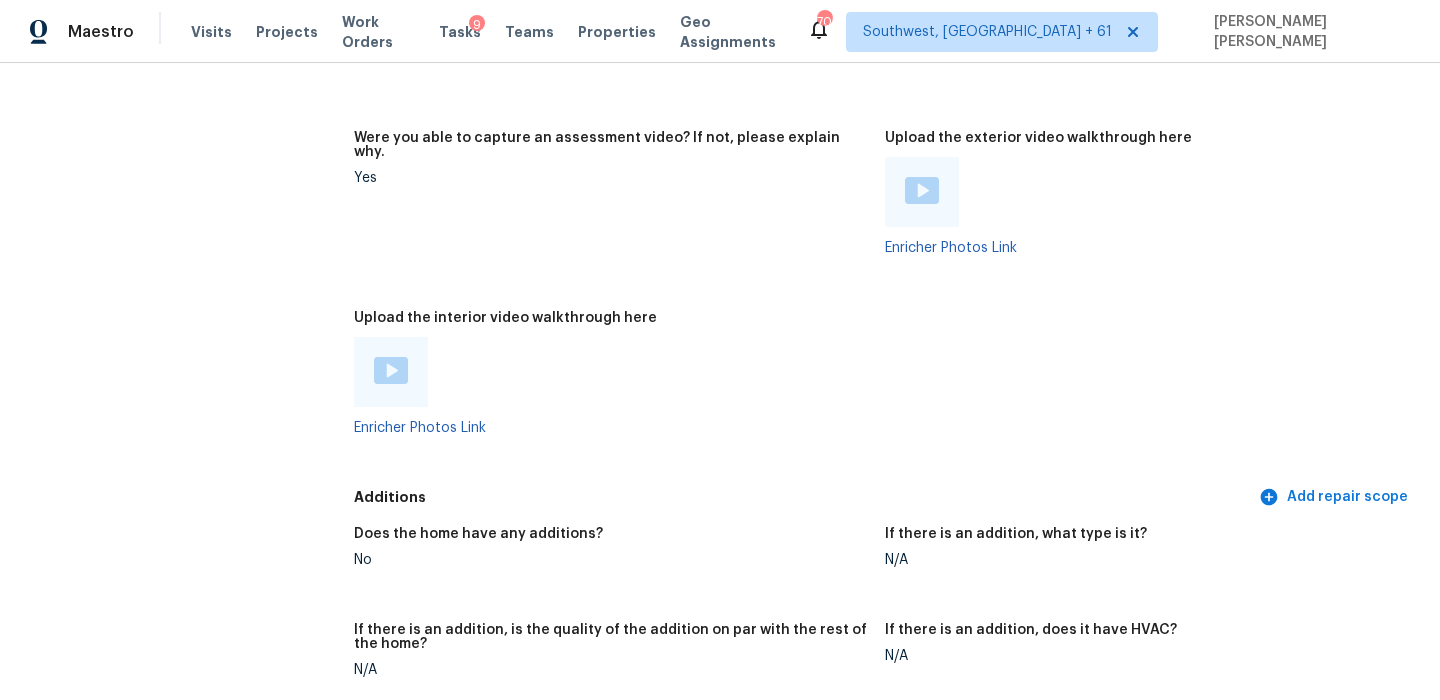 click at bounding box center [391, 370] 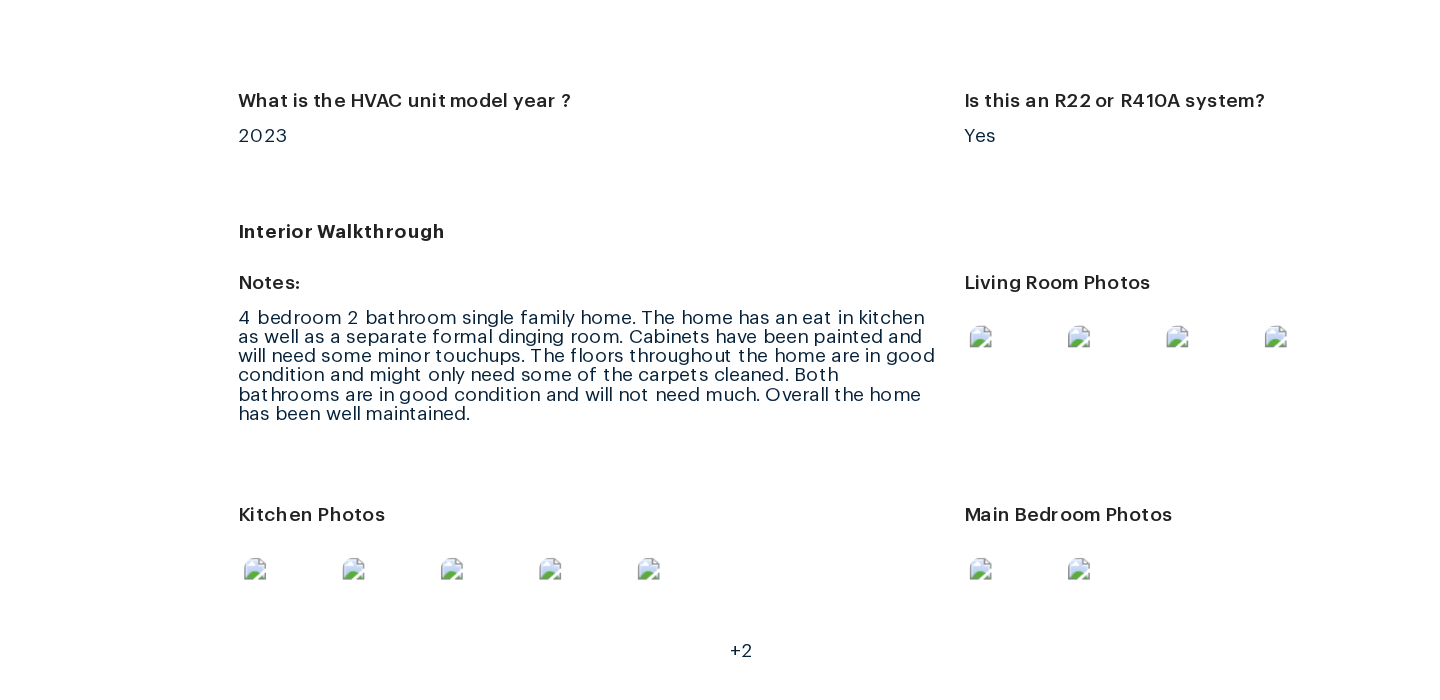 scroll, scrollTop: 2487, scrollLeft: 0, axis: vertical 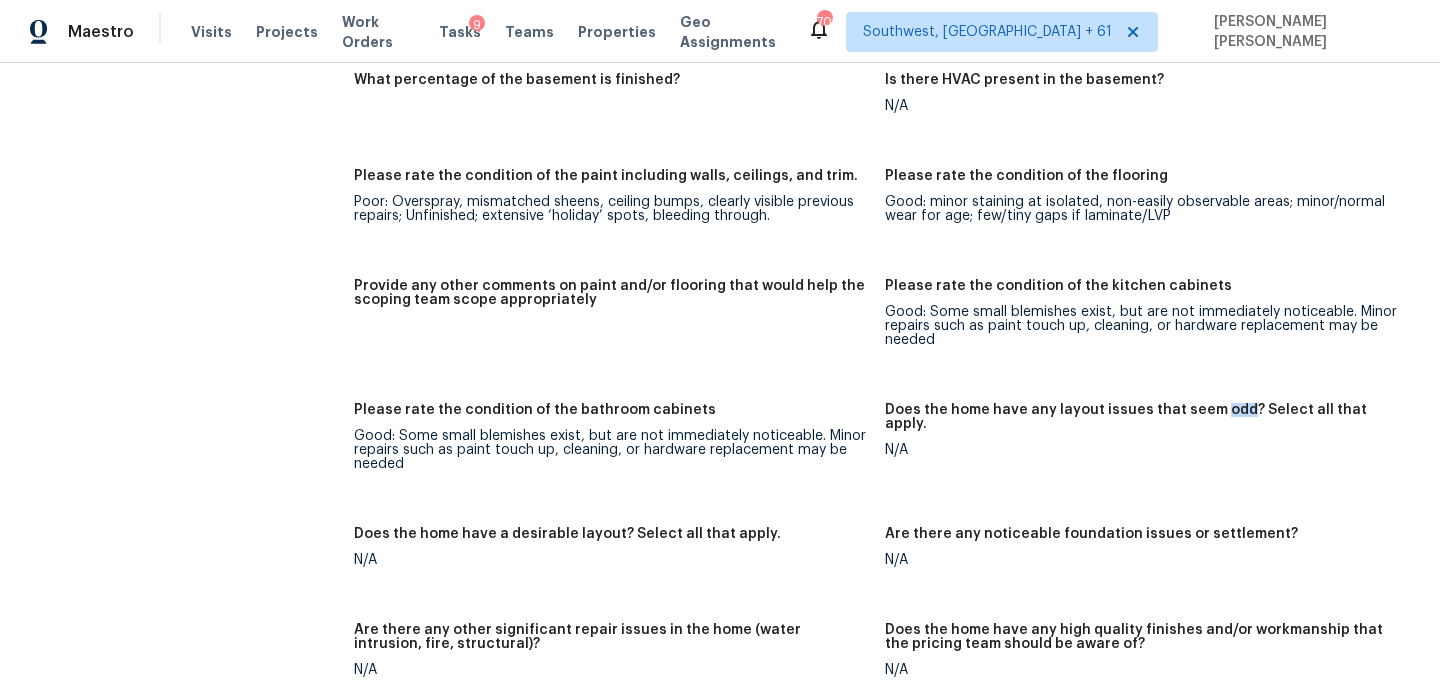 click on "Does the home have a desirable layout? Select all that apply." at bounding box center [611, 540] 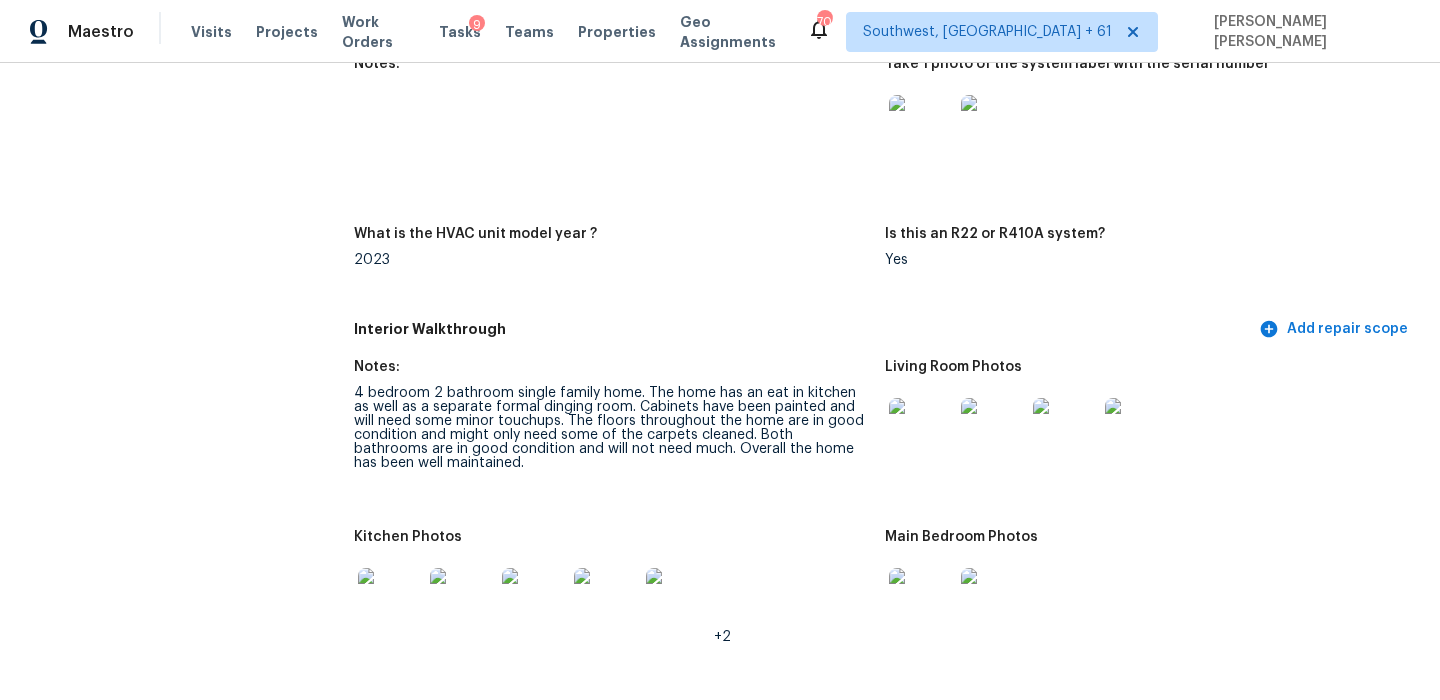 scroll, scrollTop: 2913, scrollLeft: 0, axis: vertical 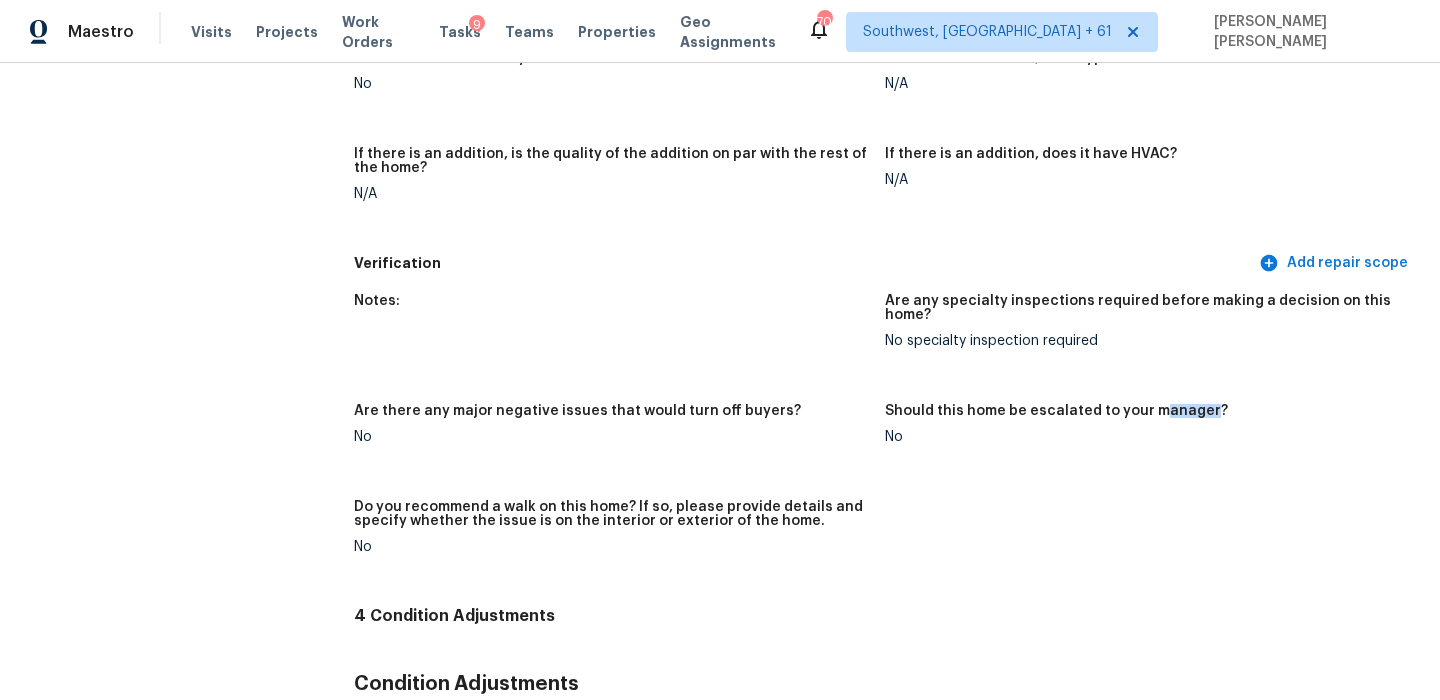 click on "Notes:" at bounding box center [611, 307] 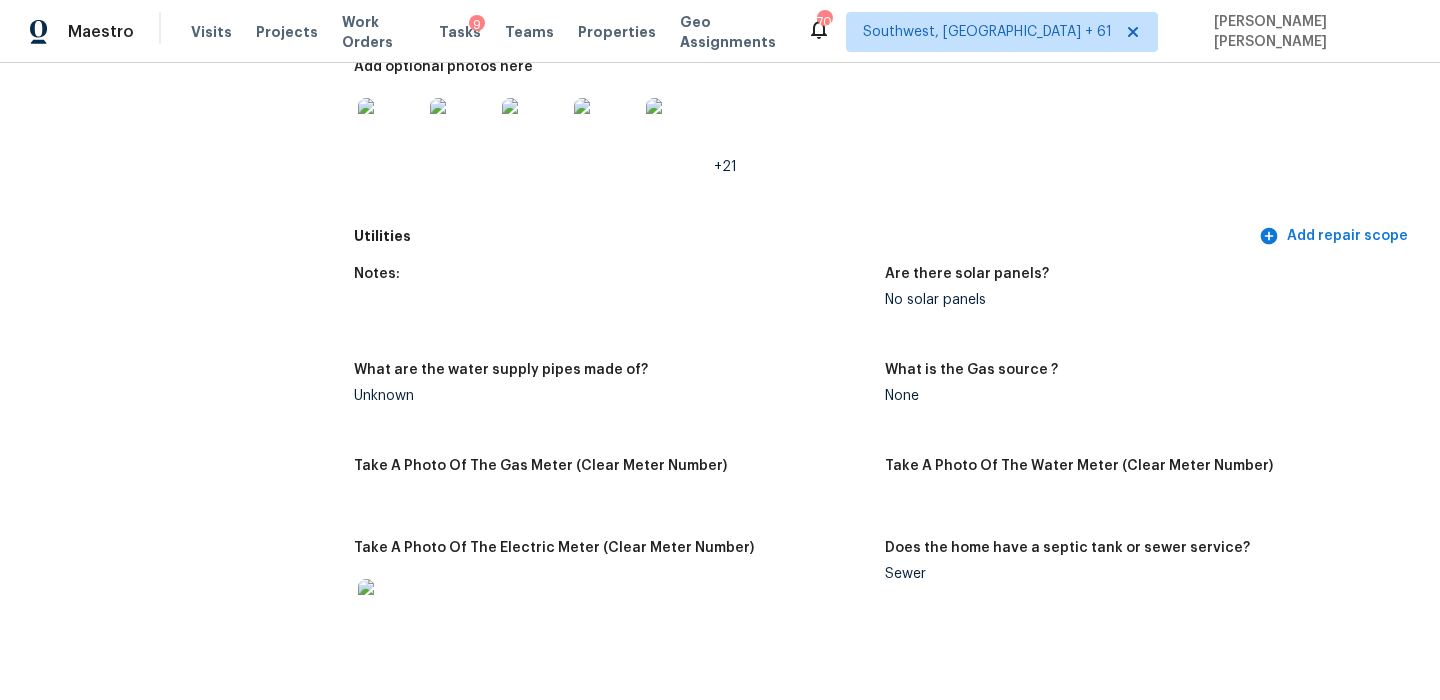 scroll, scrollTop: 0, scrollLeft: 0, axis: both 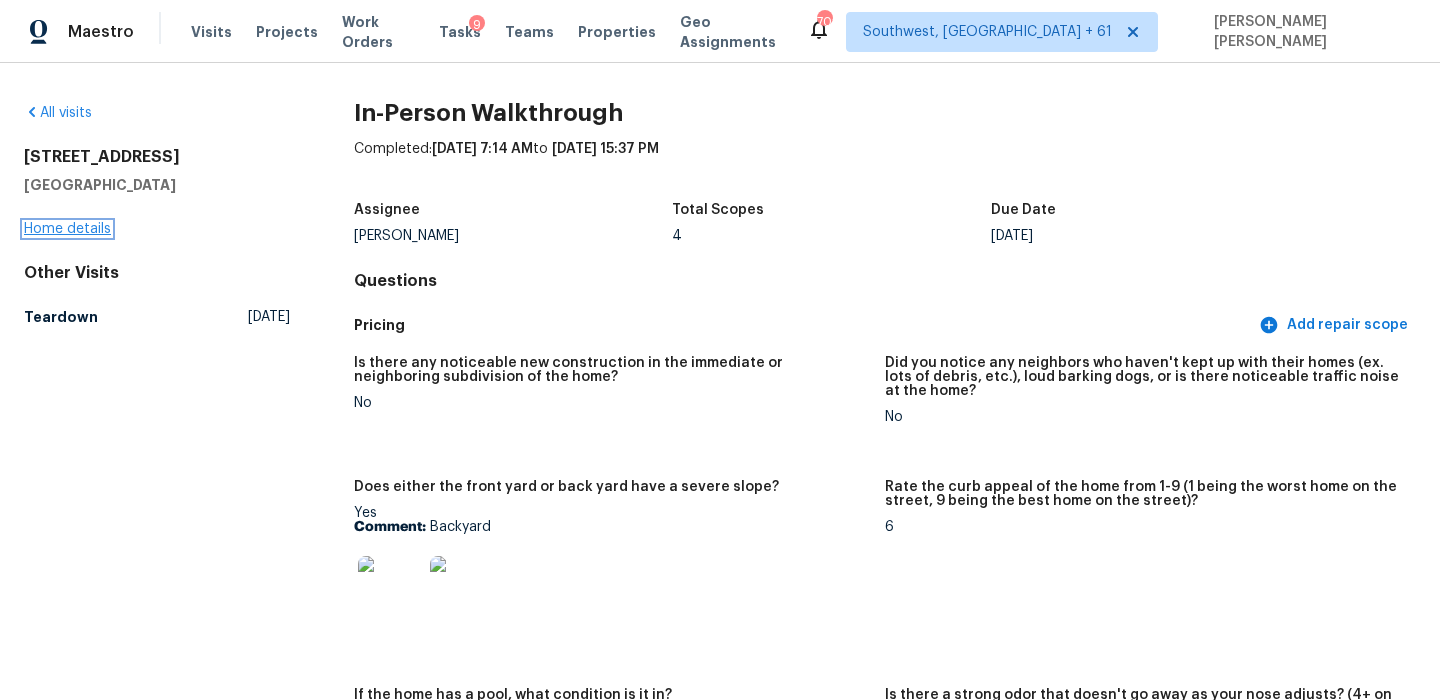 click on "Home details" at bounding box center [67, 229] 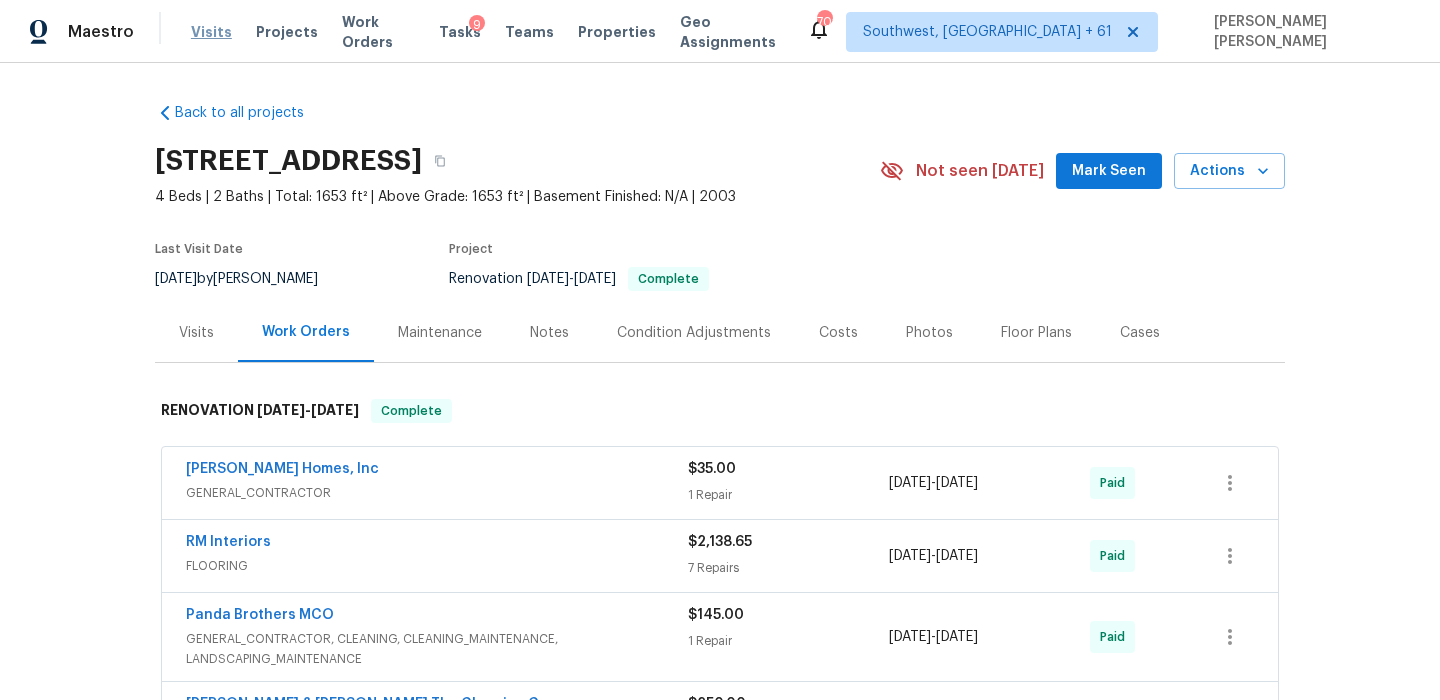 click on "Visits" at bounding box center (211, 32) 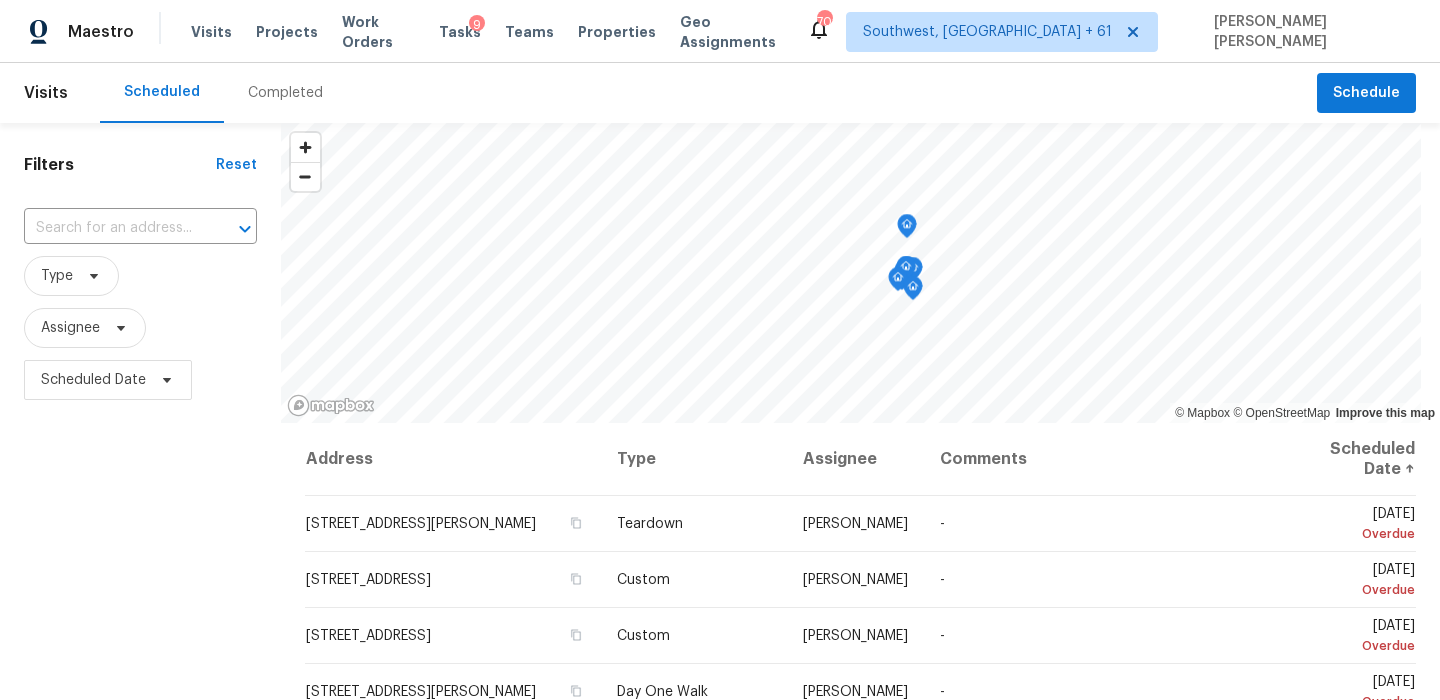 click on "Completed" at bounding box center [285, 93] 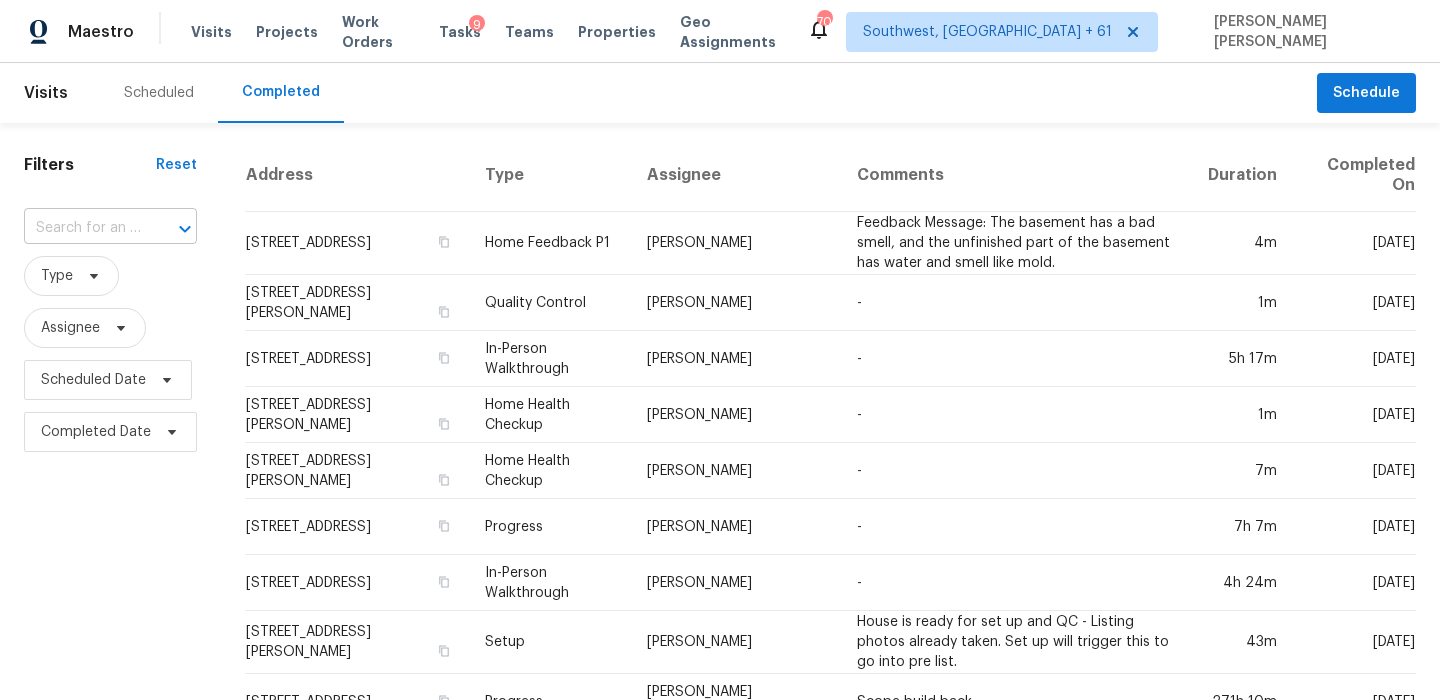 click at bounding box center [82, 228] 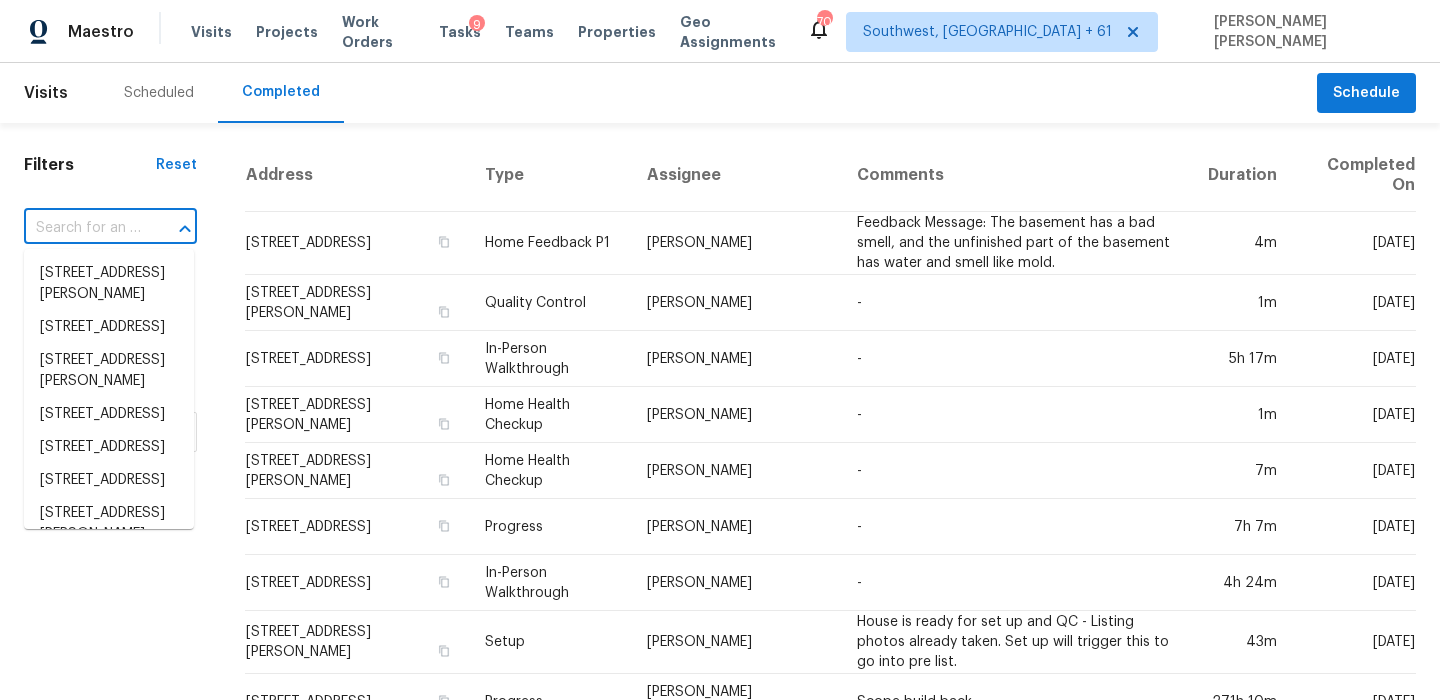 paste on "2036 Everest St Deltona, FL, 32738" 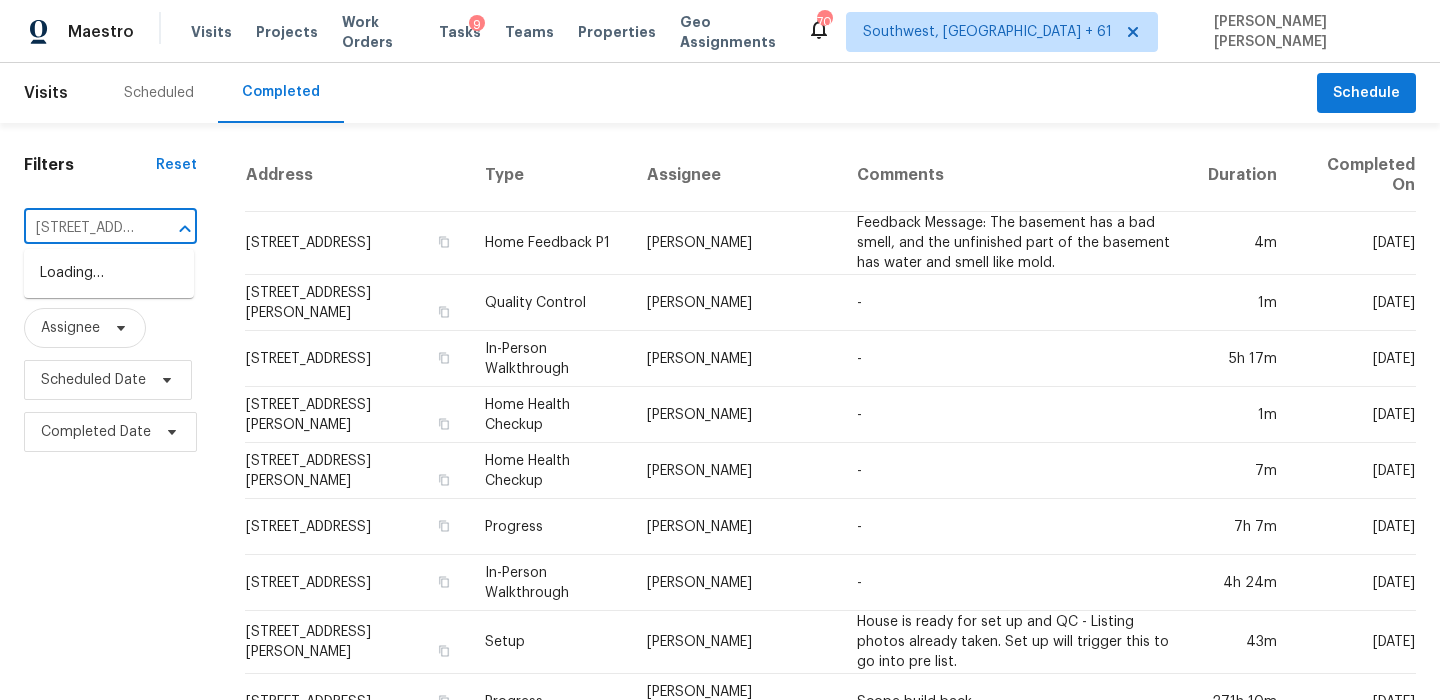 scroll, scrollTop: 0, scrollLeft: 126, axis: horizontal 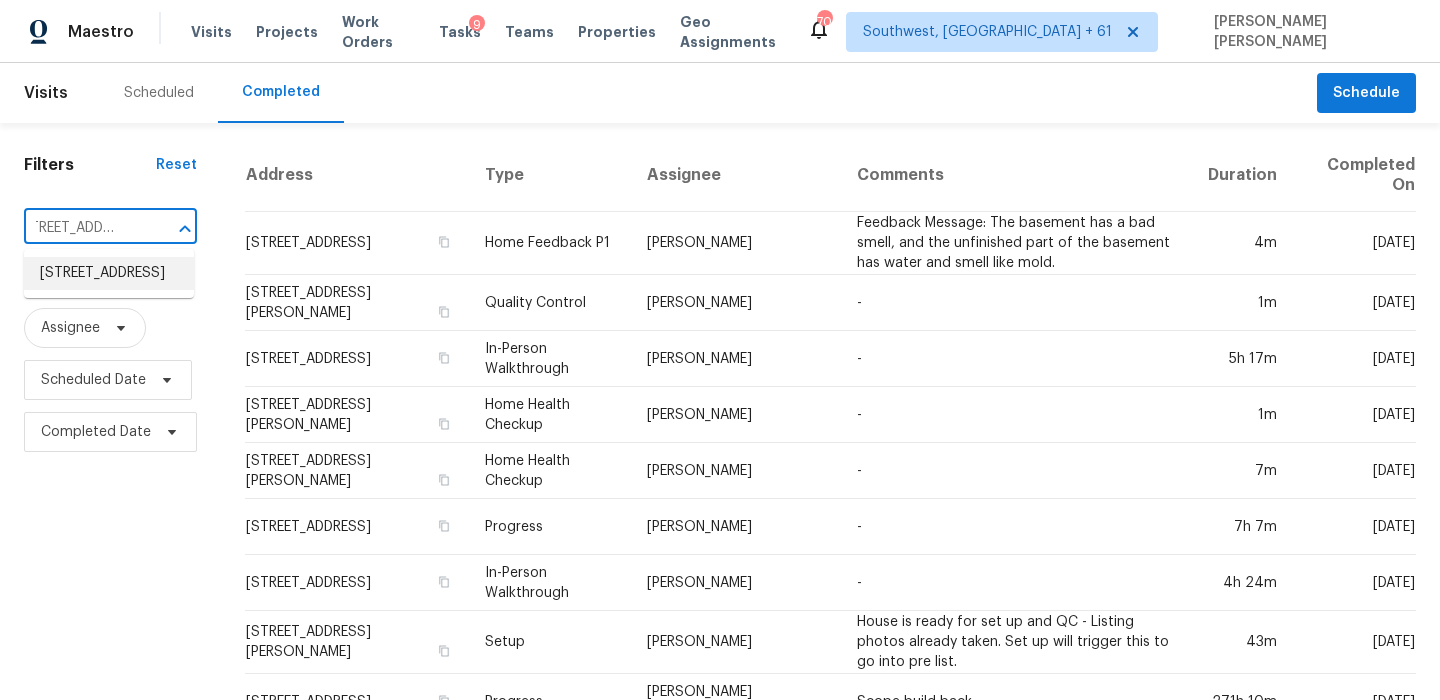 click on "2036 Everest St, Deltona, FL 32738" at bounding box center [109, 273] 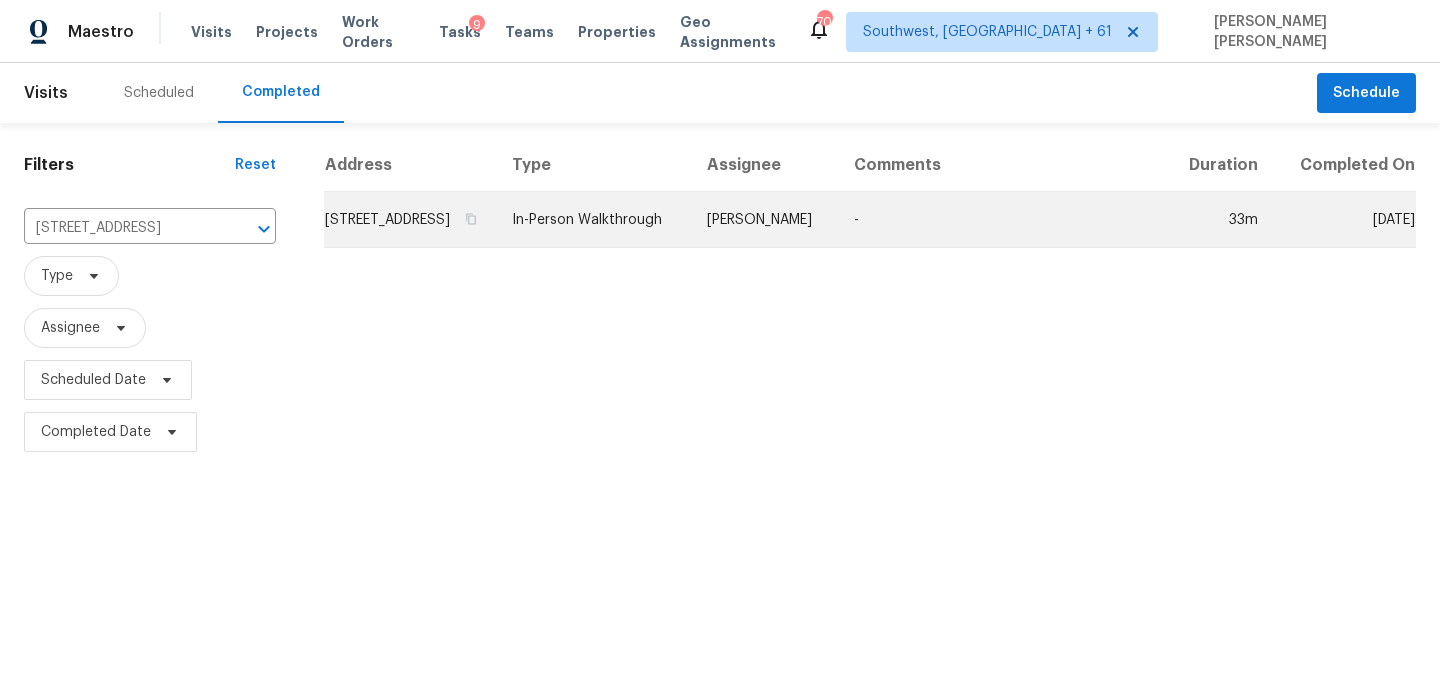 click on "Carl Biederman" at bounding box center [764, 220] 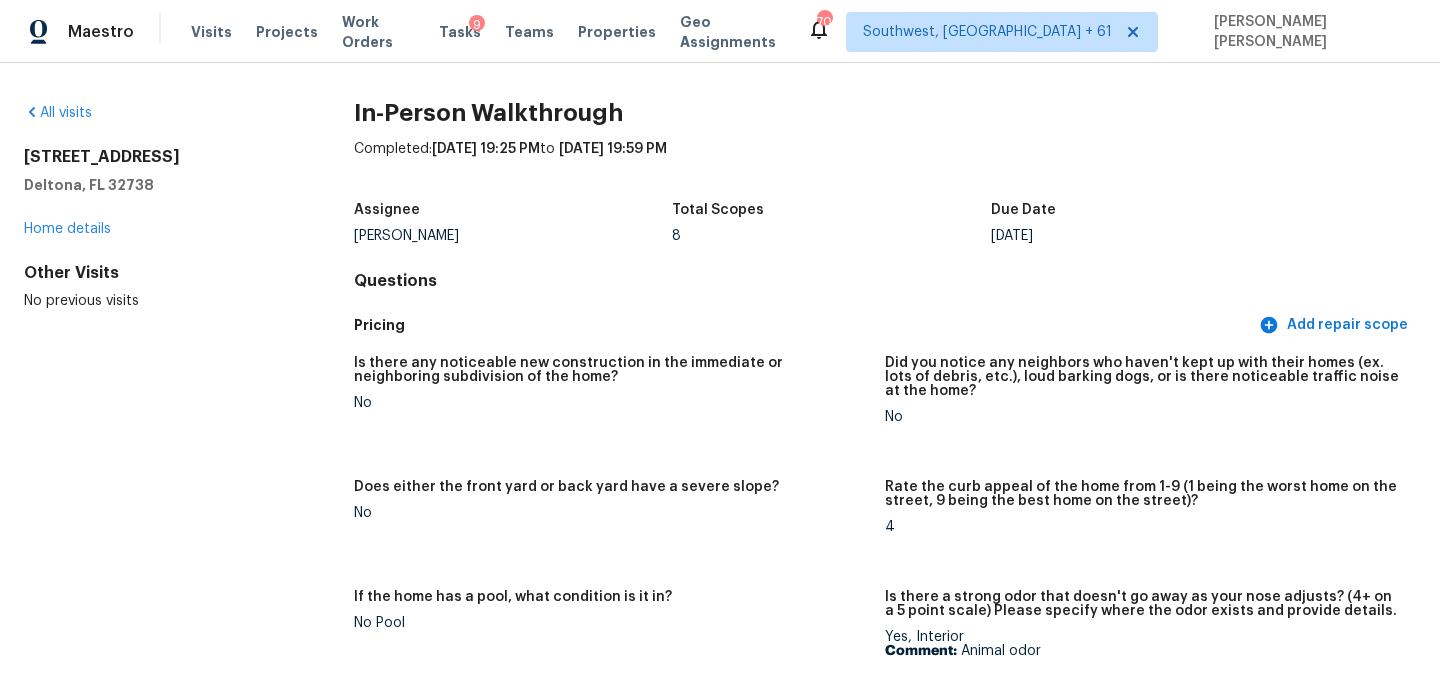 scroll, scrollTop: 368, scrollLeft: 0, axis: vertical 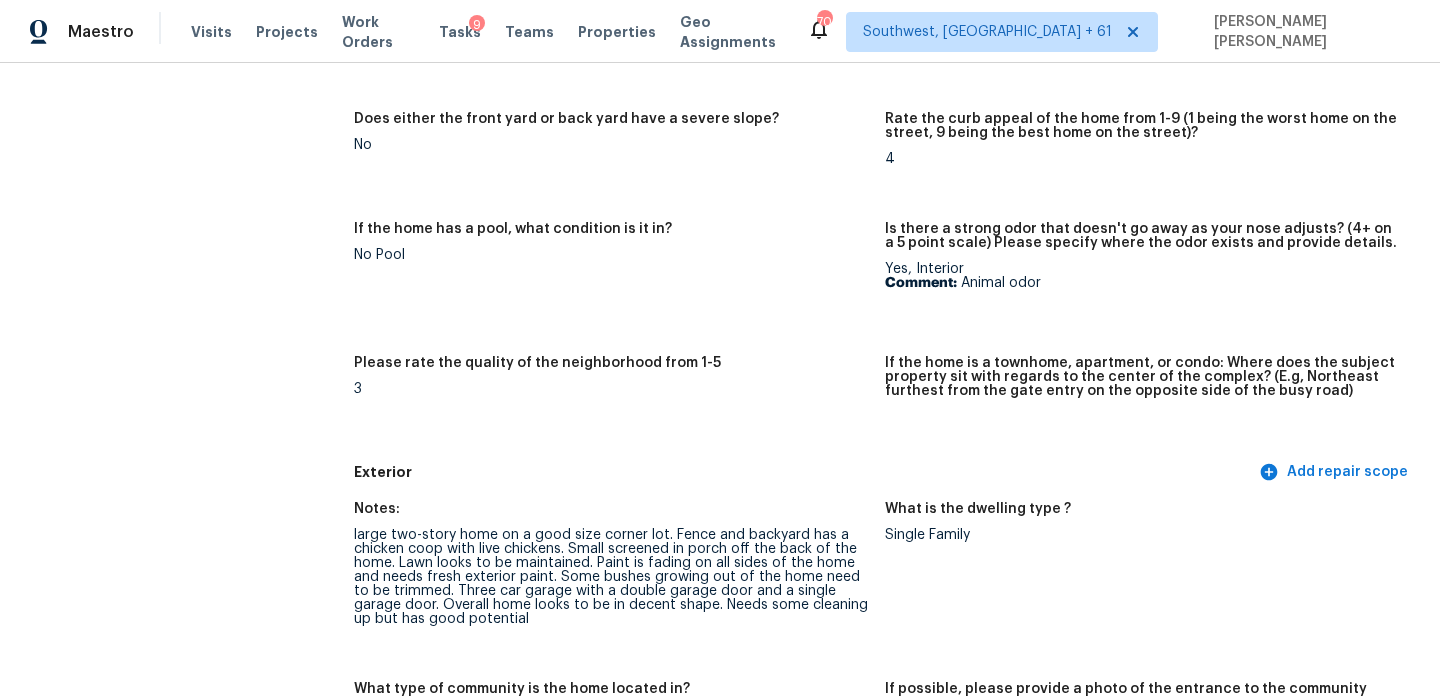 click on "If the home has a pool, what condition is it in? No Pool" at bounding box center (619, 277) 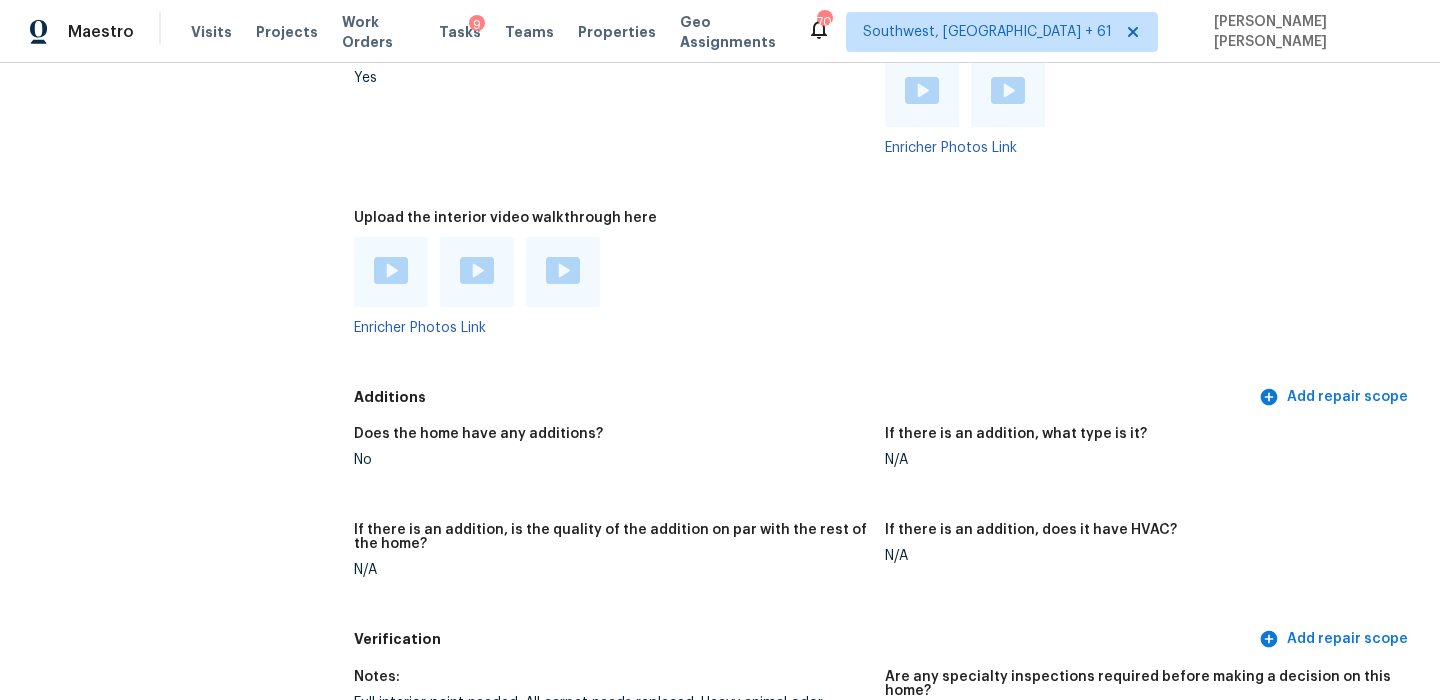 scroll, scrollTop: 3786, scrollLeft: 0, axis: vertical 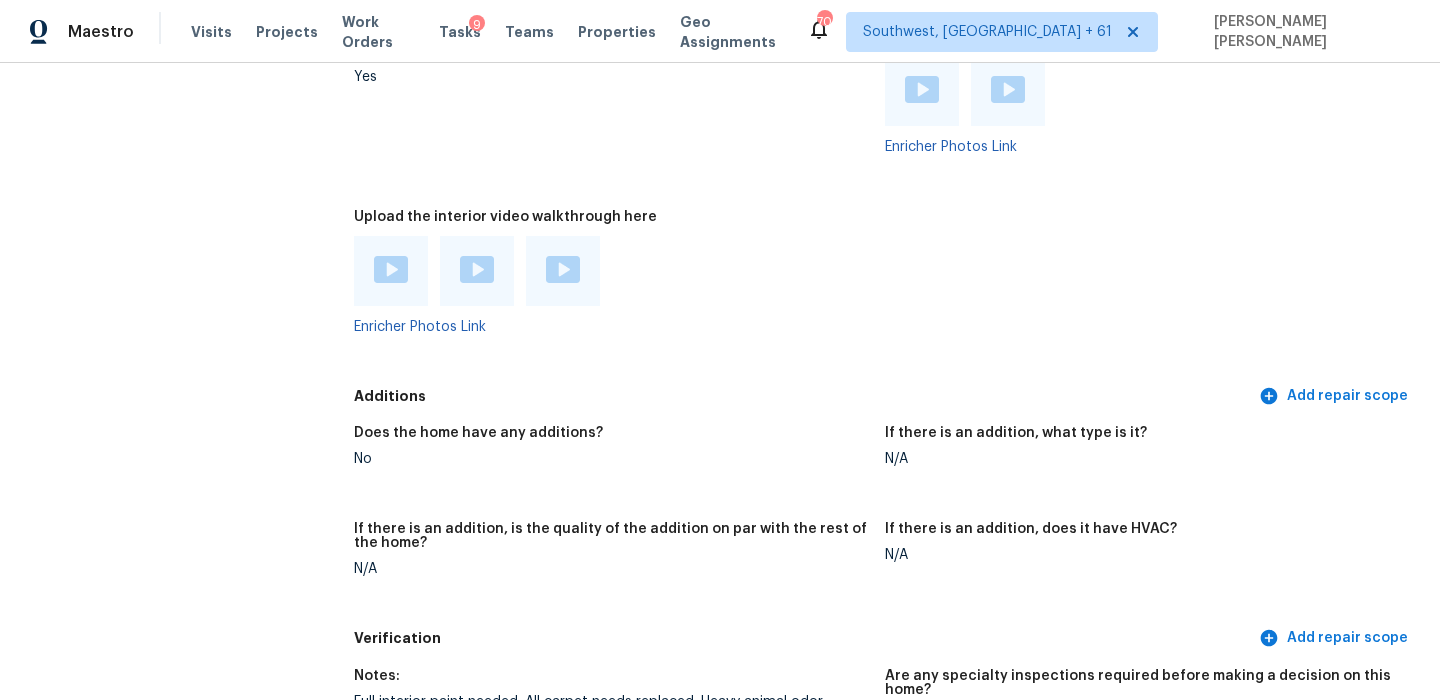 click at bounding box center (391, 269) 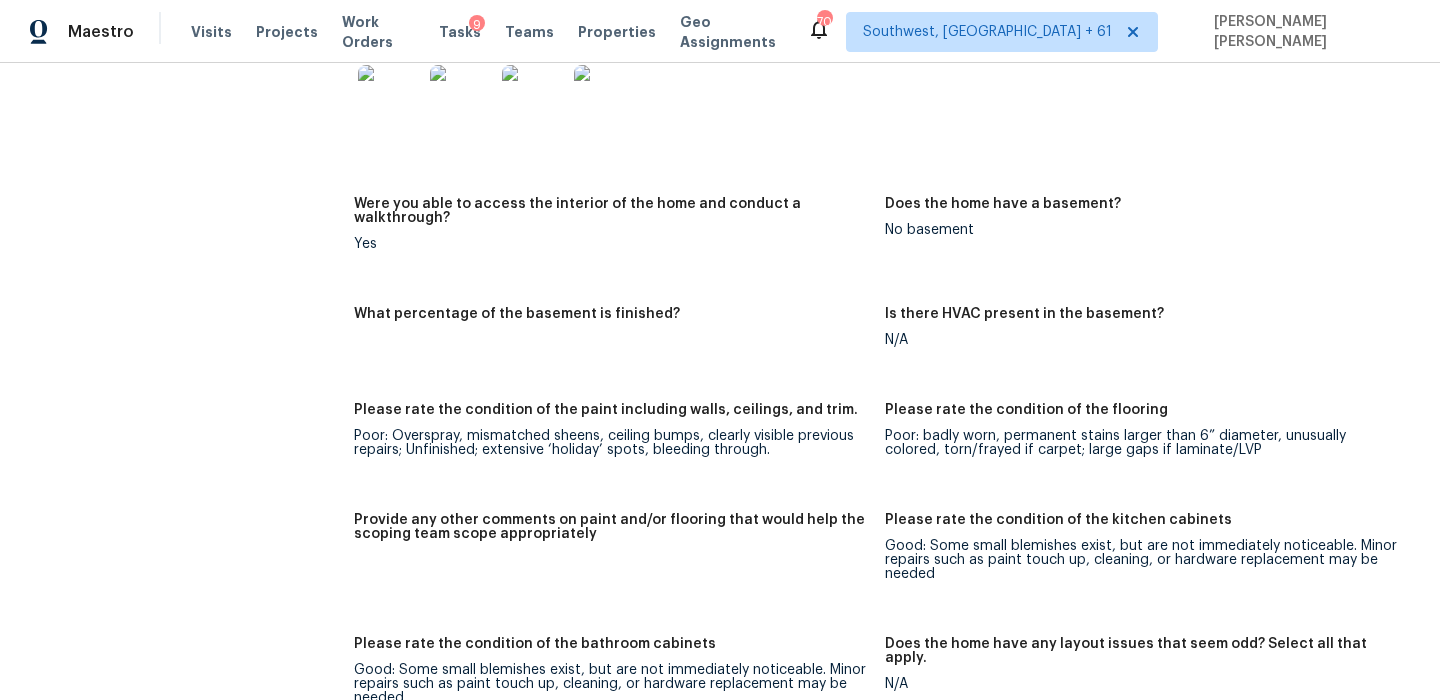 scroll, scrollTop: 4640, scrollLeft: 0, axis: vertical 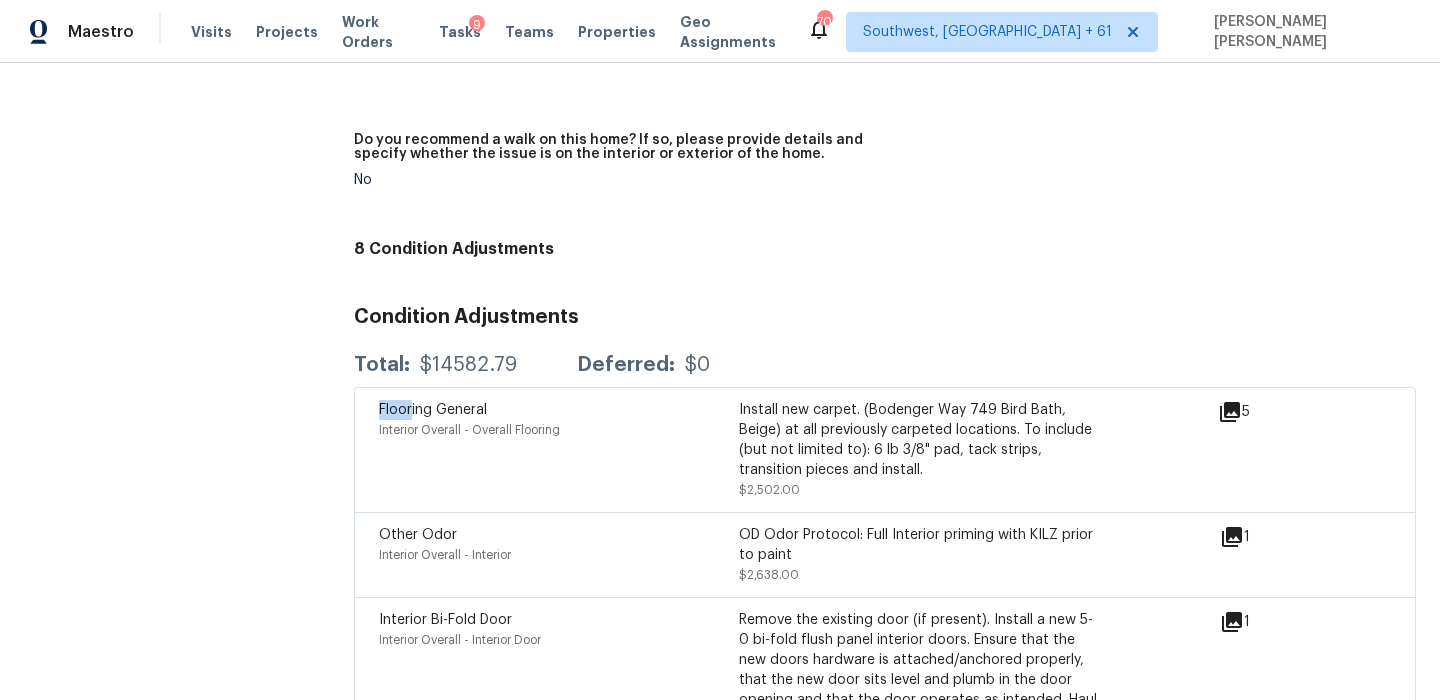 click on "Condition Adjustments" at bounding box center [885, 317] 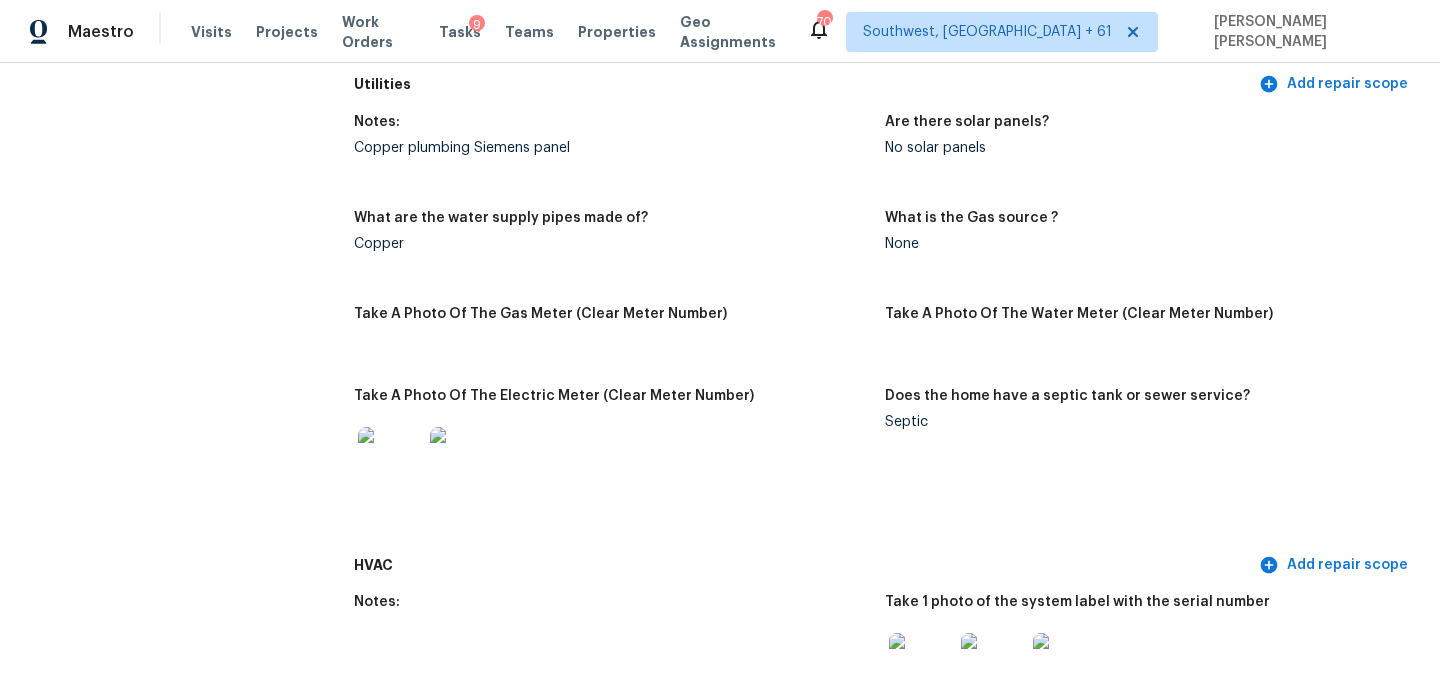 scroll, scrollTop: 2803, scrollLeft: 0, axis: vertical 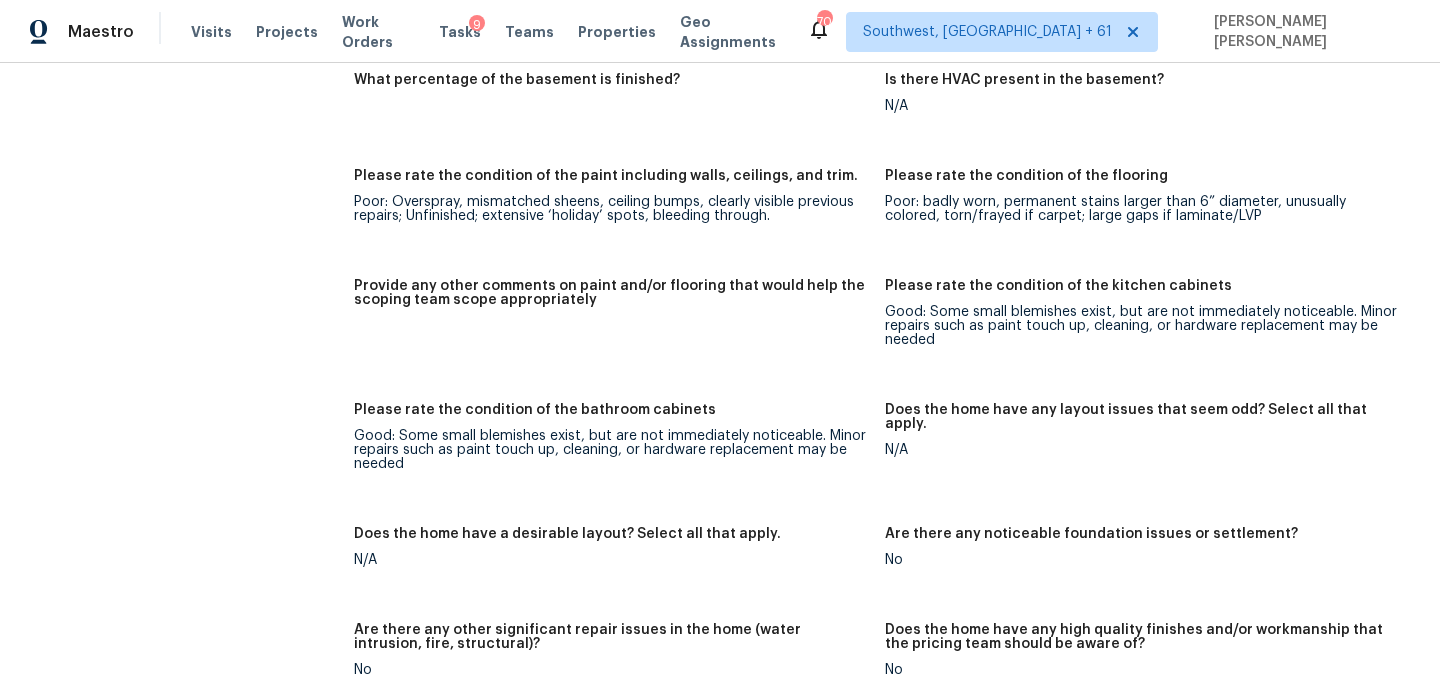click on "Provide any other comments on paint and/or flooring that would help the scoping team scope appropriately" at bounding box center (619, 329) 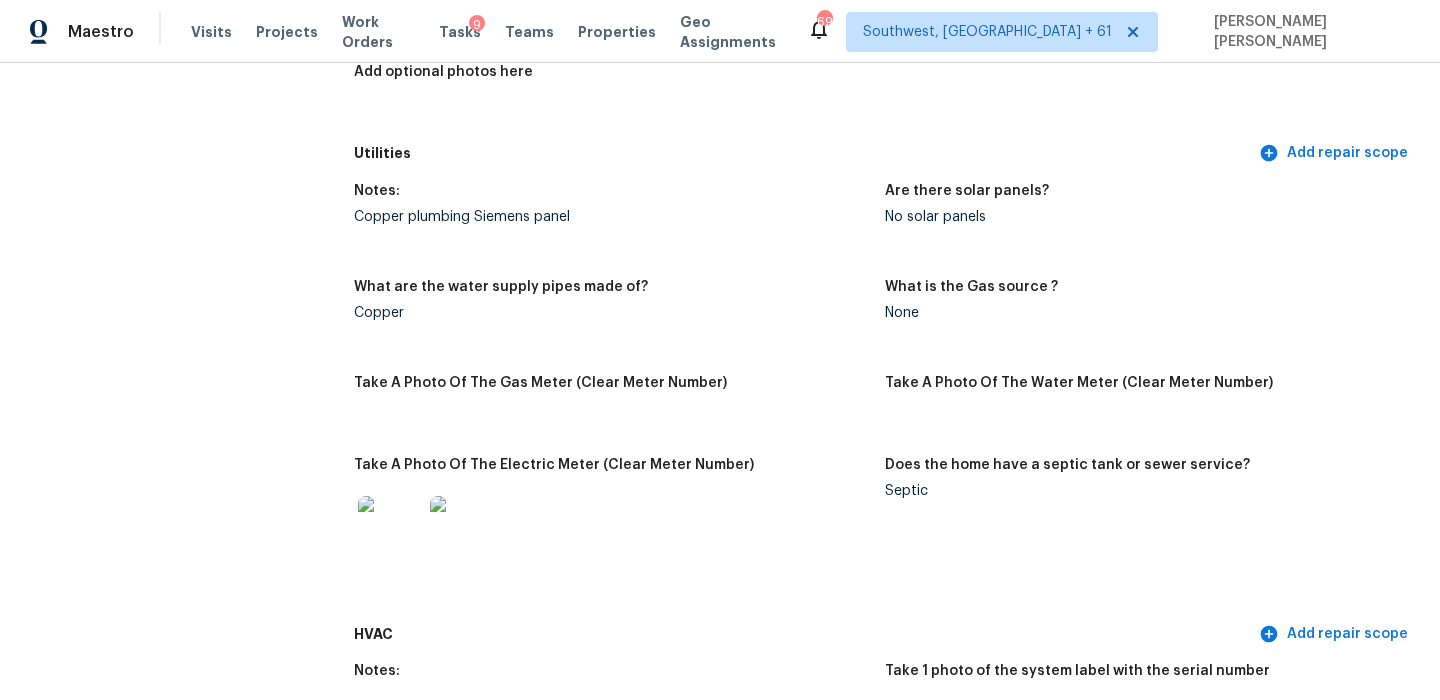 scroll, scrollTop: 1270, scrollLeft: 0, axis: vertical 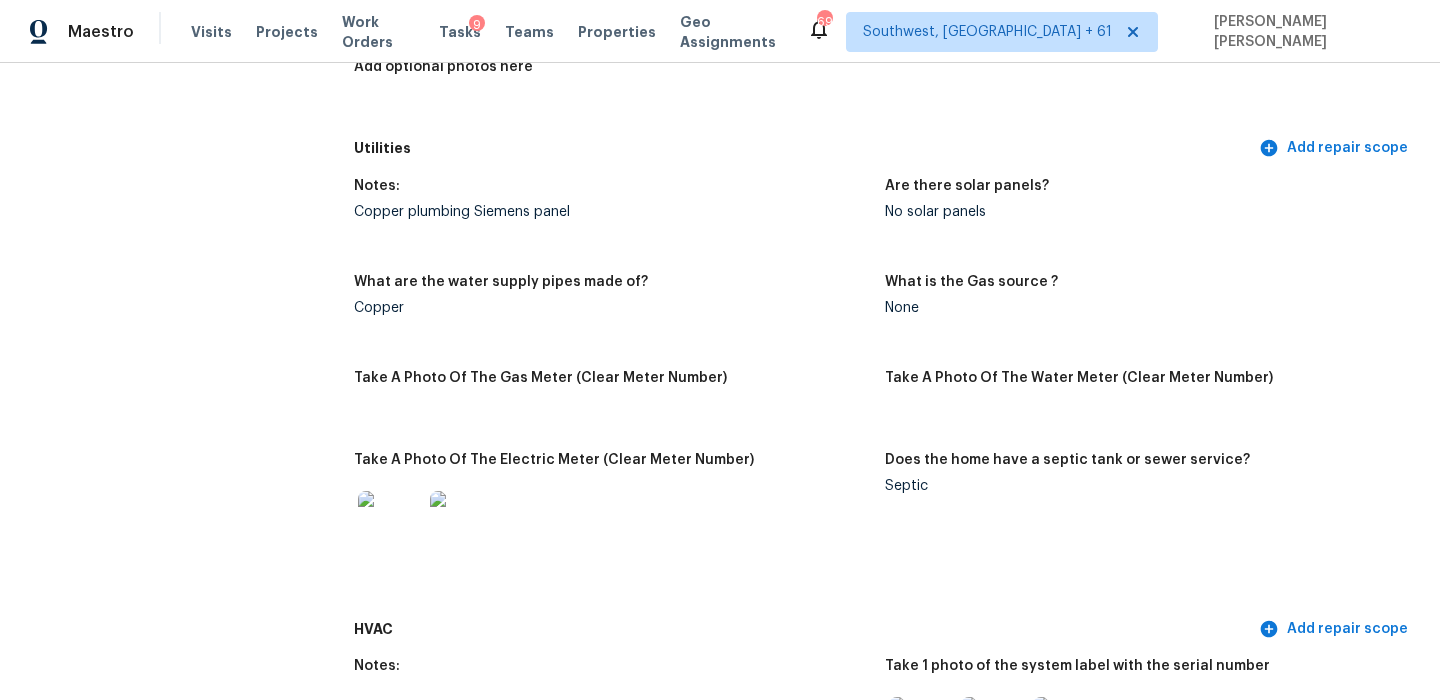 click on "All visits 2036 Everest St Deltona, FL 32738 Home details Other Visits No previous visits" at bounding box center (157, 1870) 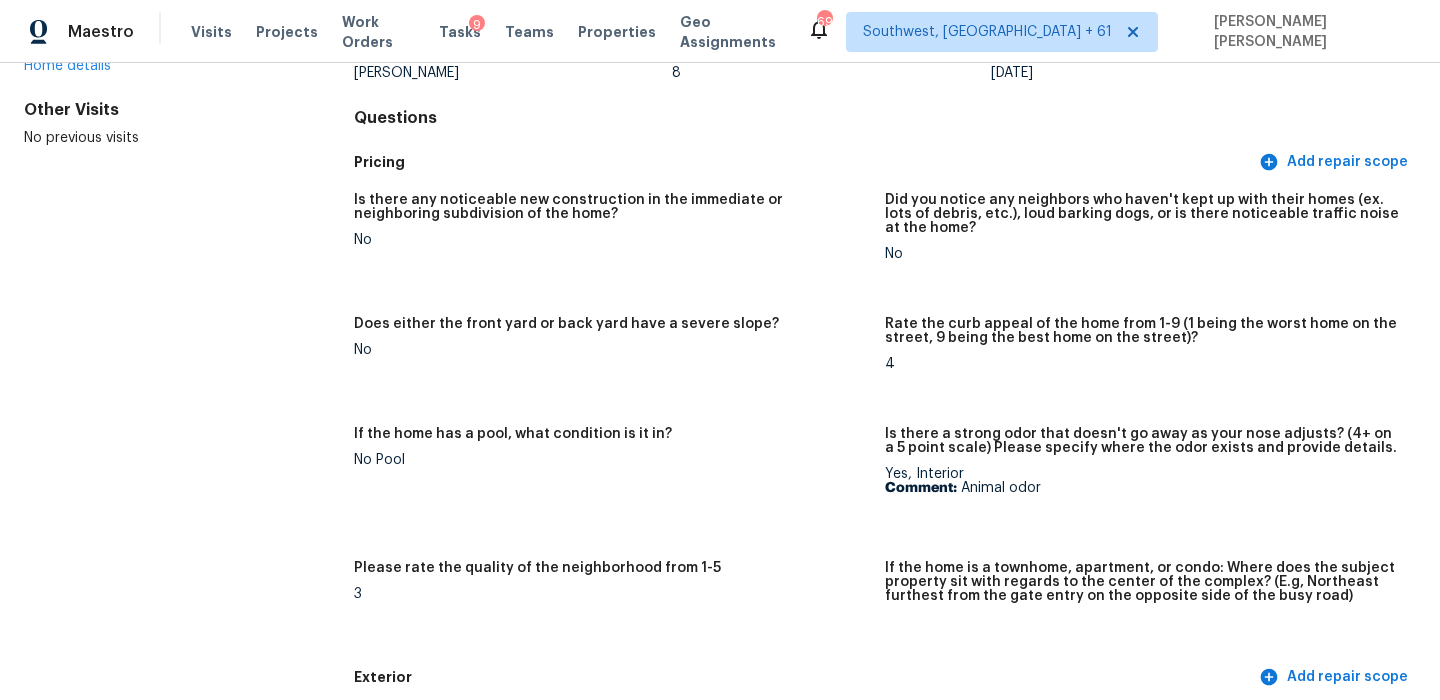 scroll, scrollTop: 0, scrollLeft: 0, axis: both 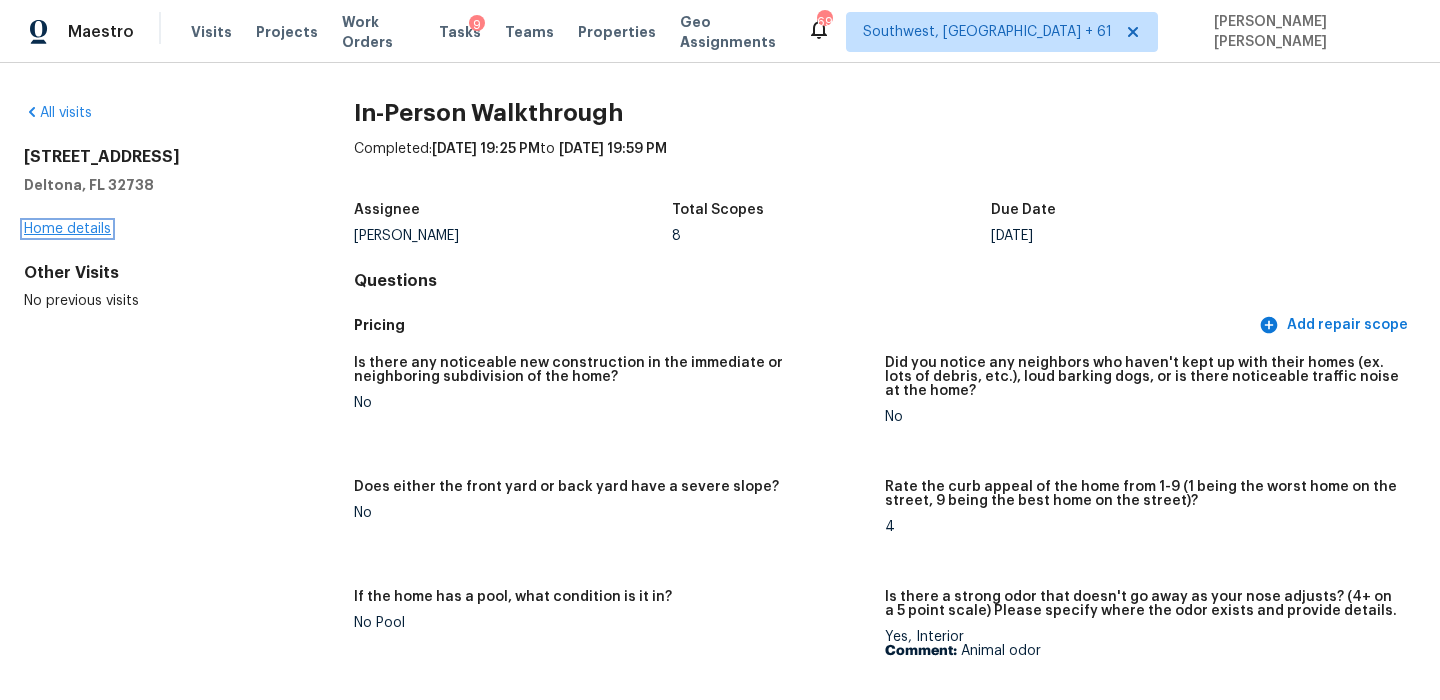 click on "Home details" at bounding box center (67, 229) 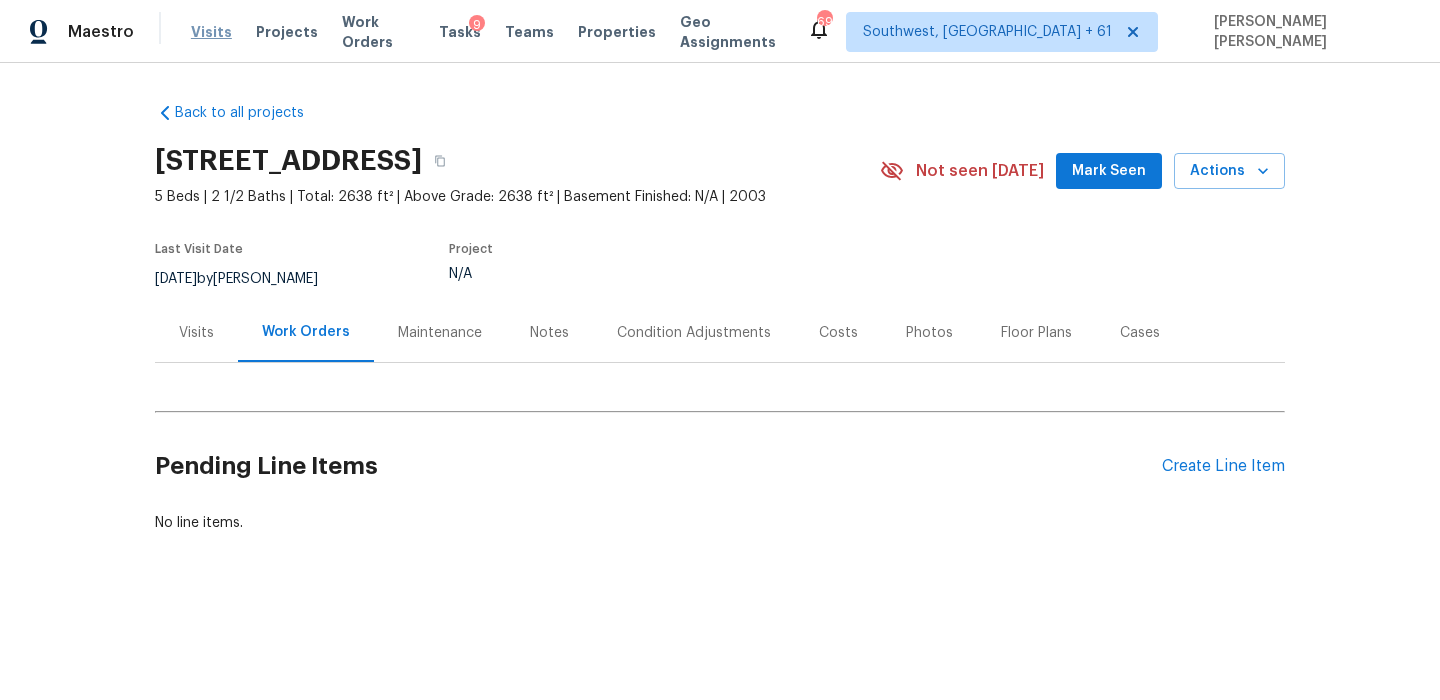 click on "Visits" at bounding box center [211, 32] 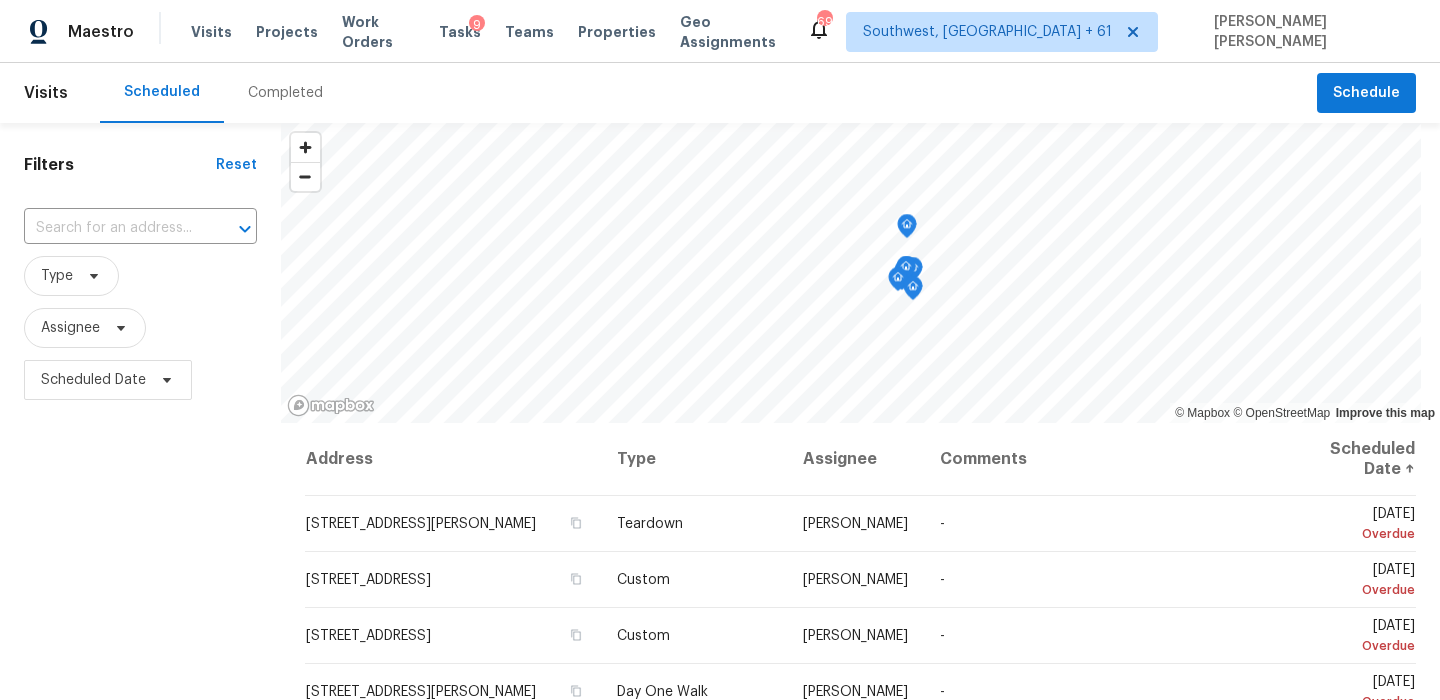 click on "Completed" at bounding box center (285, 93) 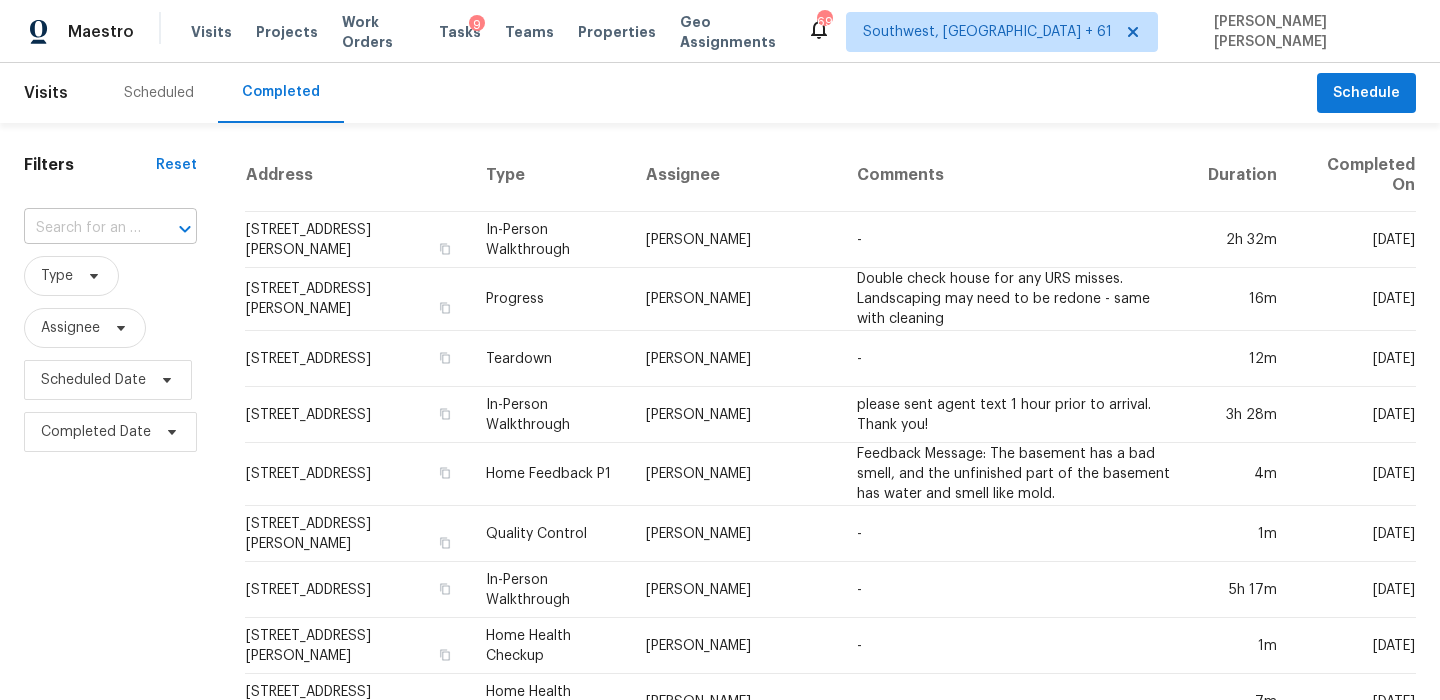 click at bounding box center (82, 228) 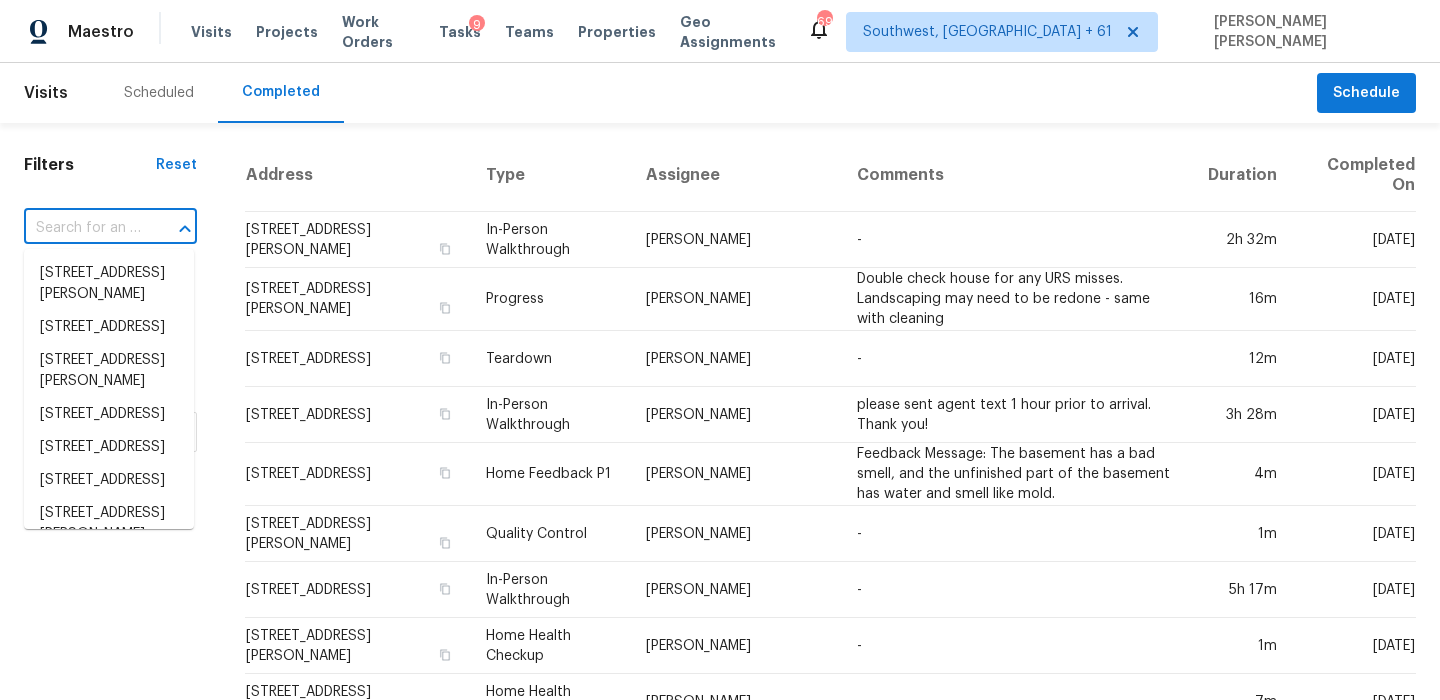 paste on "821 Middleton St Debary, FL, 32713" 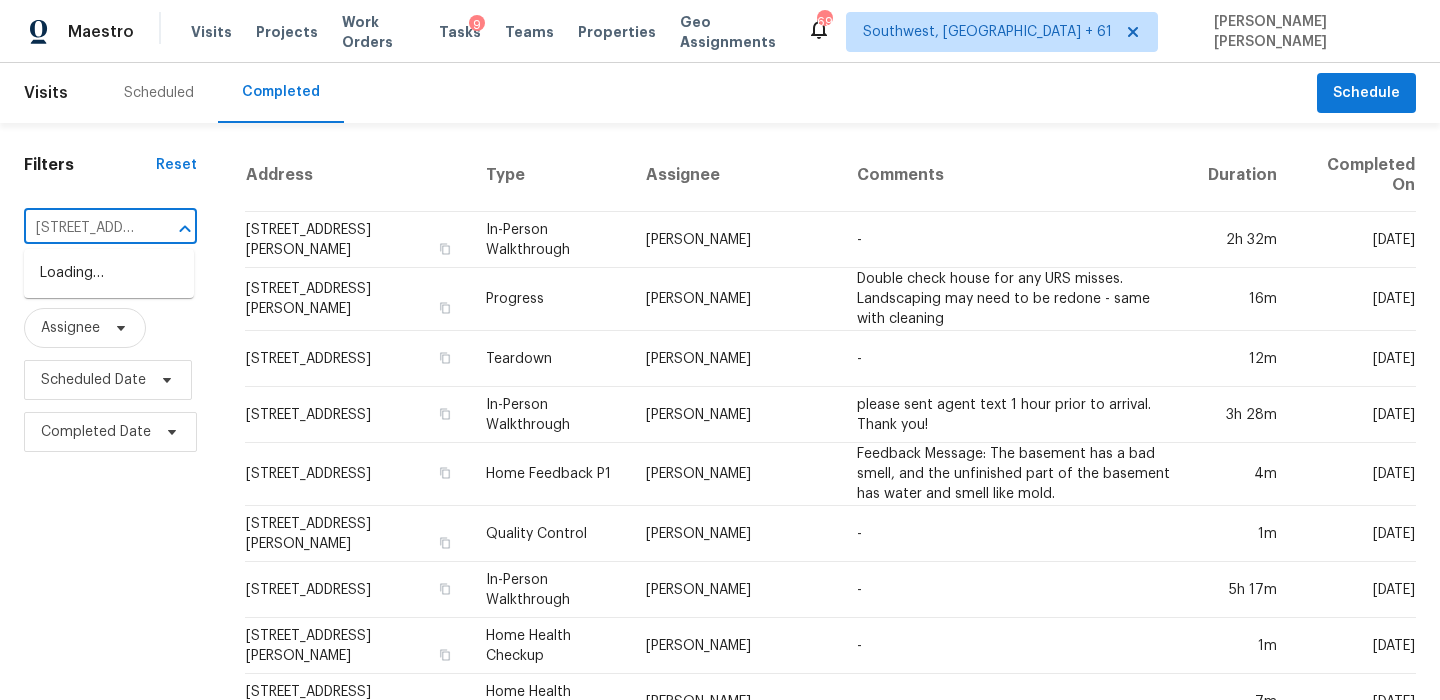 scroll, scrollTop: 0, scrollLeft: 124, axis: horizontal 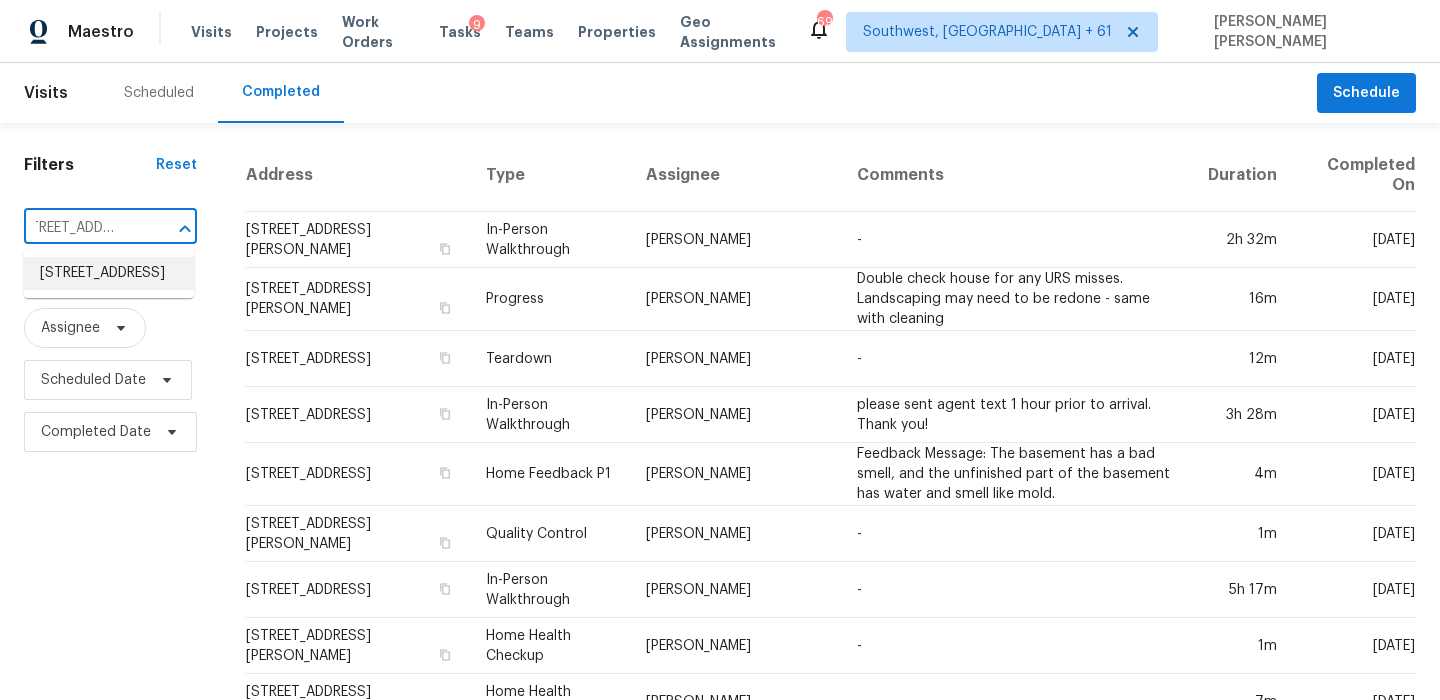 drag, startPoint x: 110, startPoint y: 269, endPoint x: 102, endPoint y: 285, distance: 17.888544 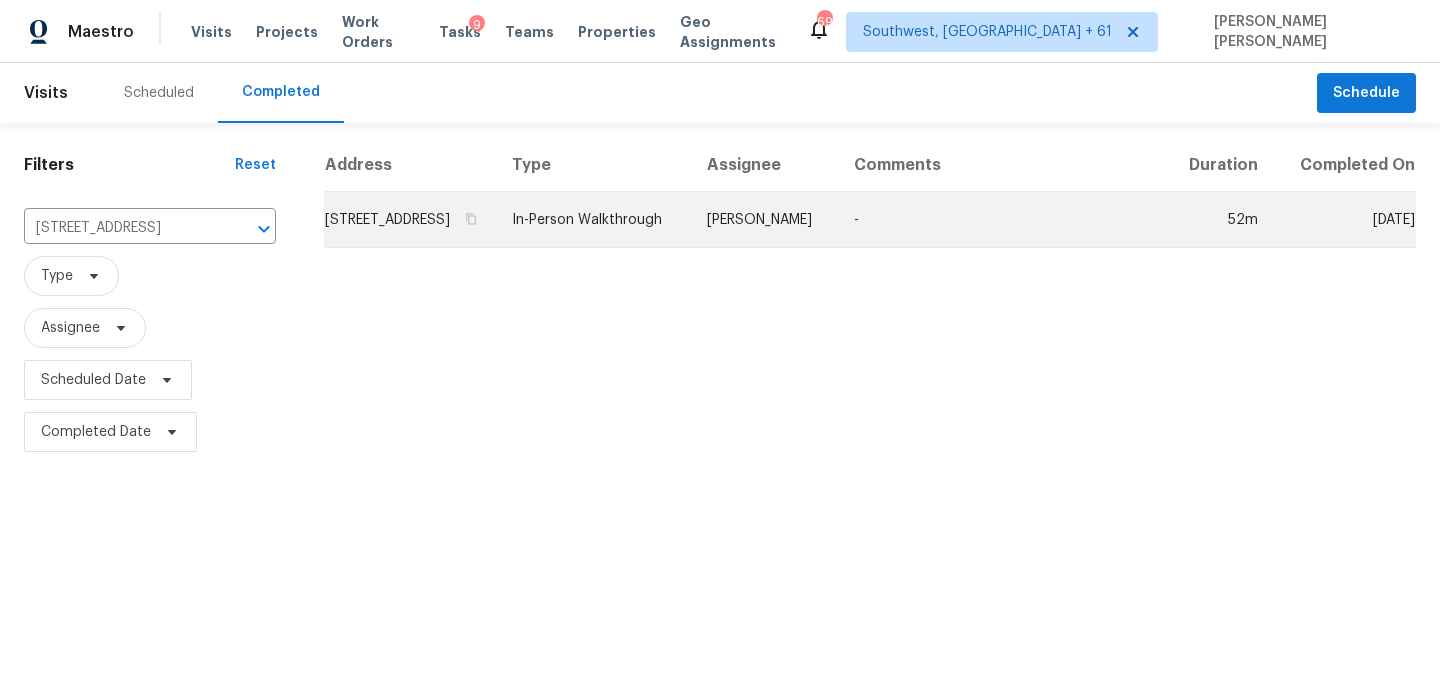 click on "Carl Biederman" at bounding box center (764, 220) 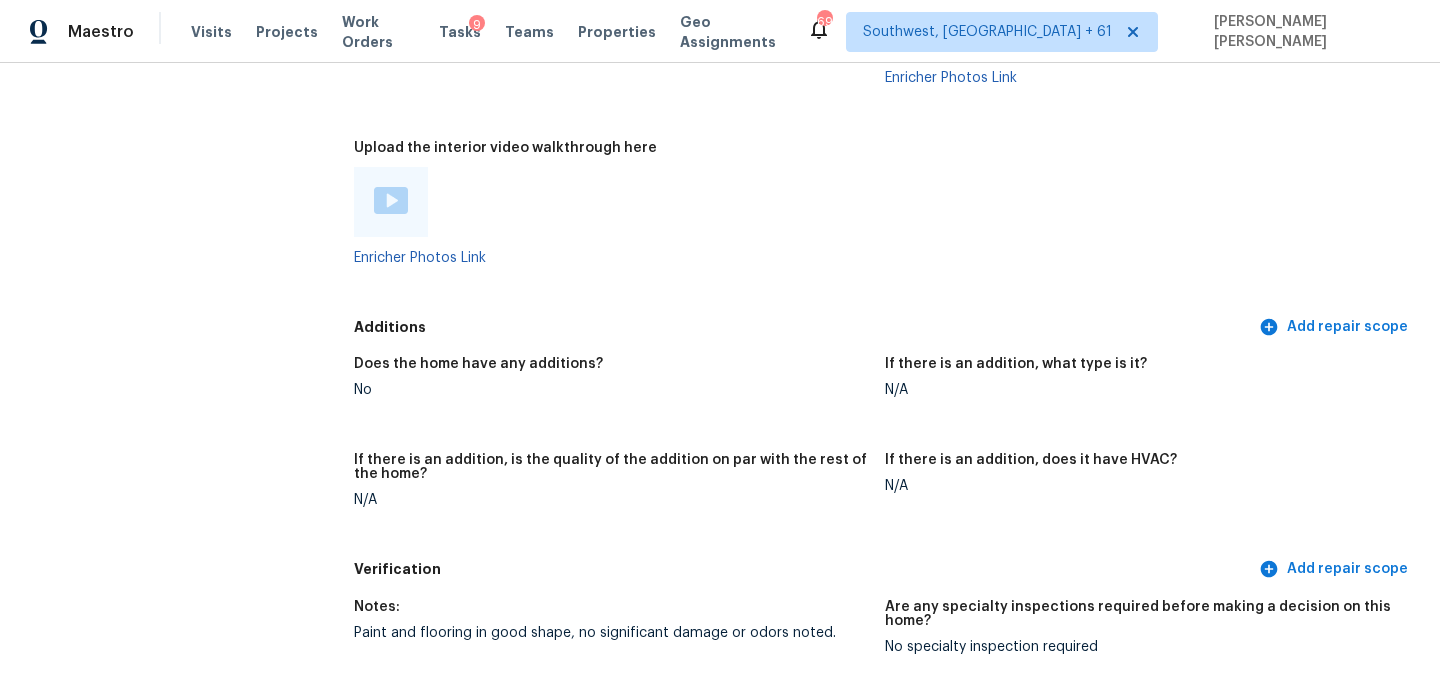 scroll, scrollTop: 3766, scrollLeft: 0, axis: vertical 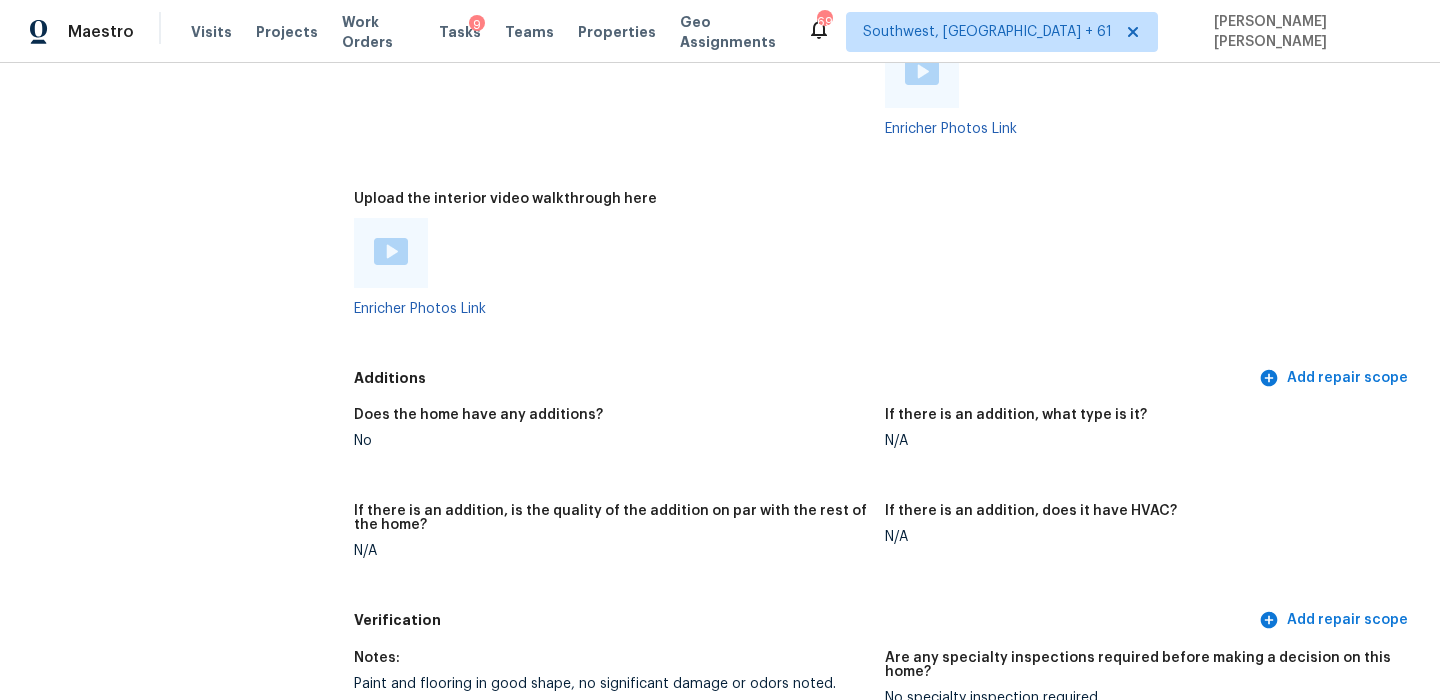 click at bounding box center (391, 251) 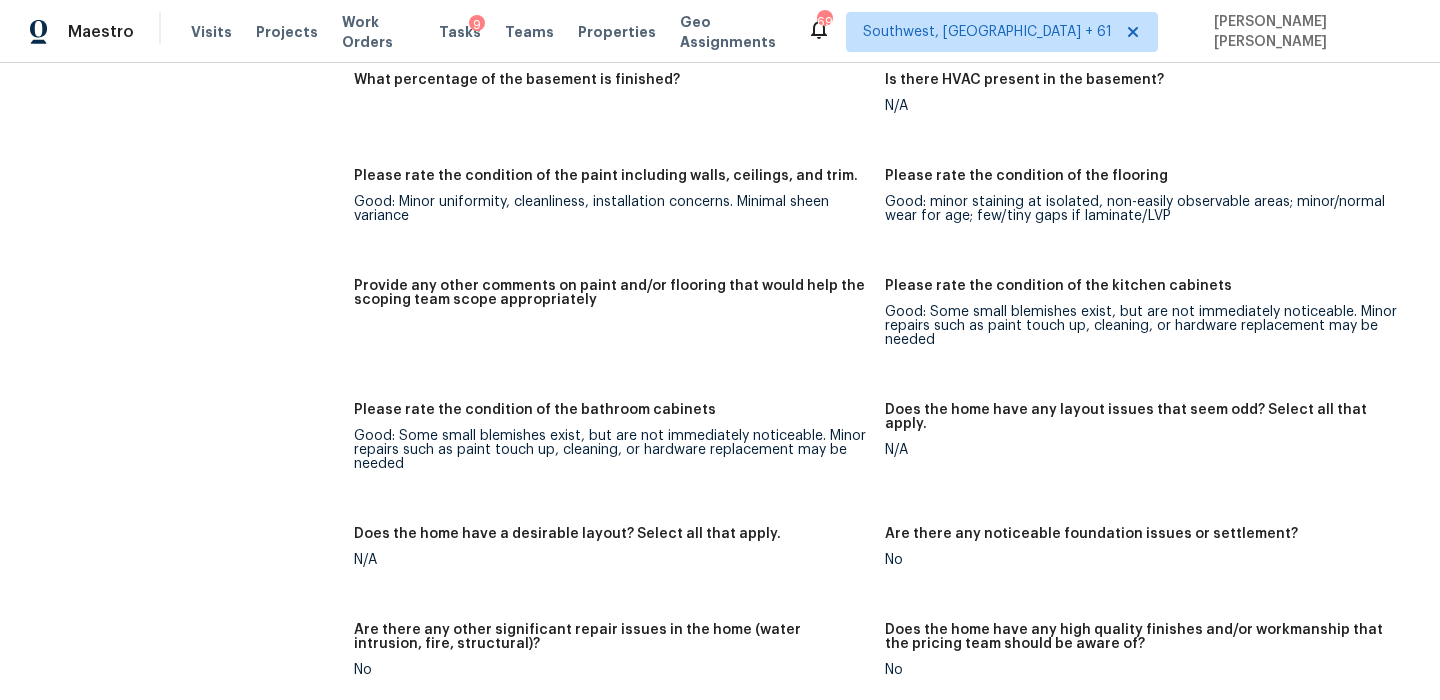 scroll, scrollTop: 2339, scrollLeft: 0, axis: vertical 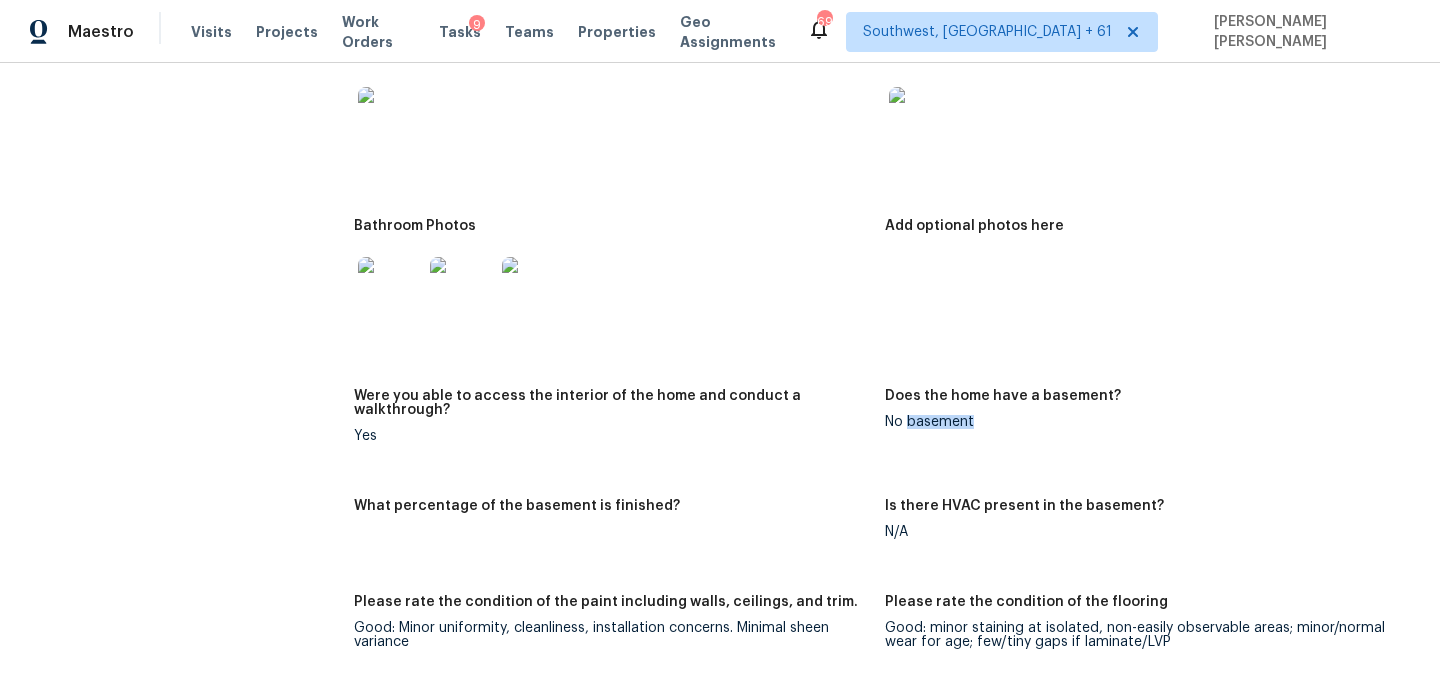 click at bounding box center [611, 289] 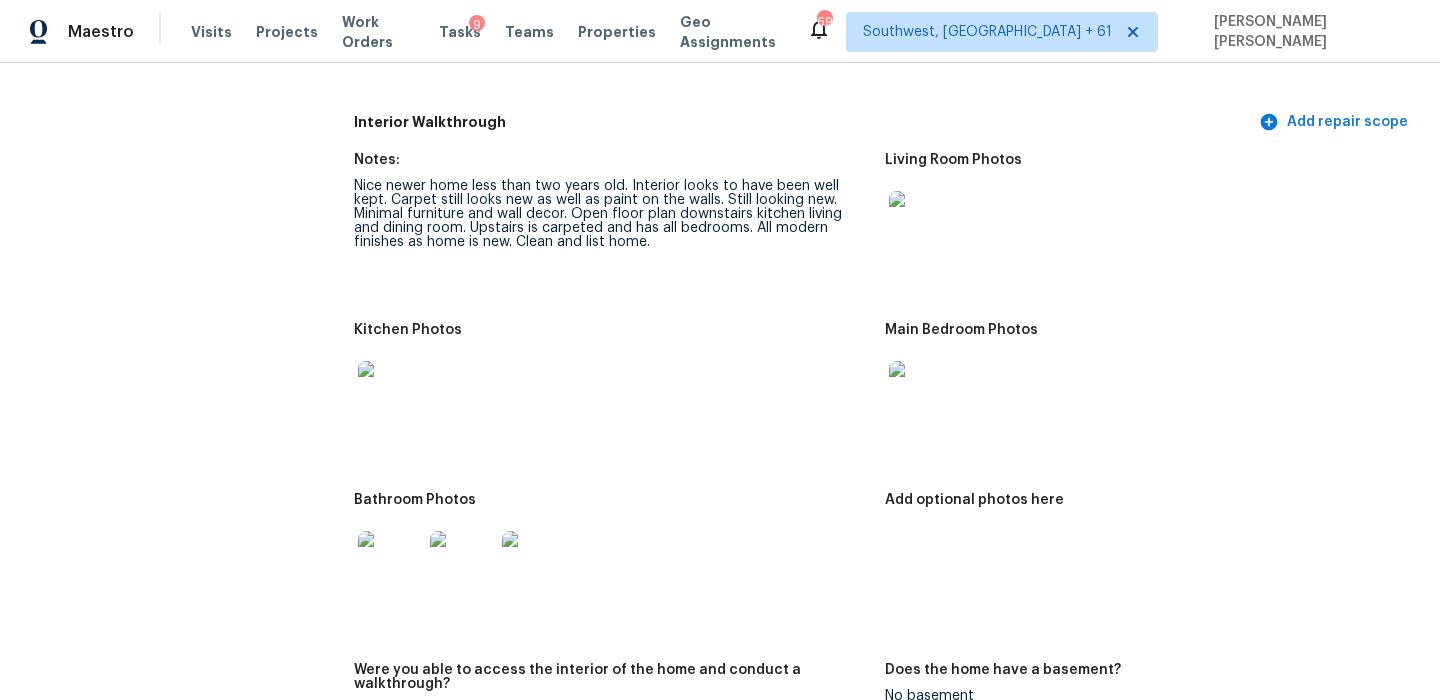 scroll, scrollTop: 2077, scrollLeft: 0, axis: vertical 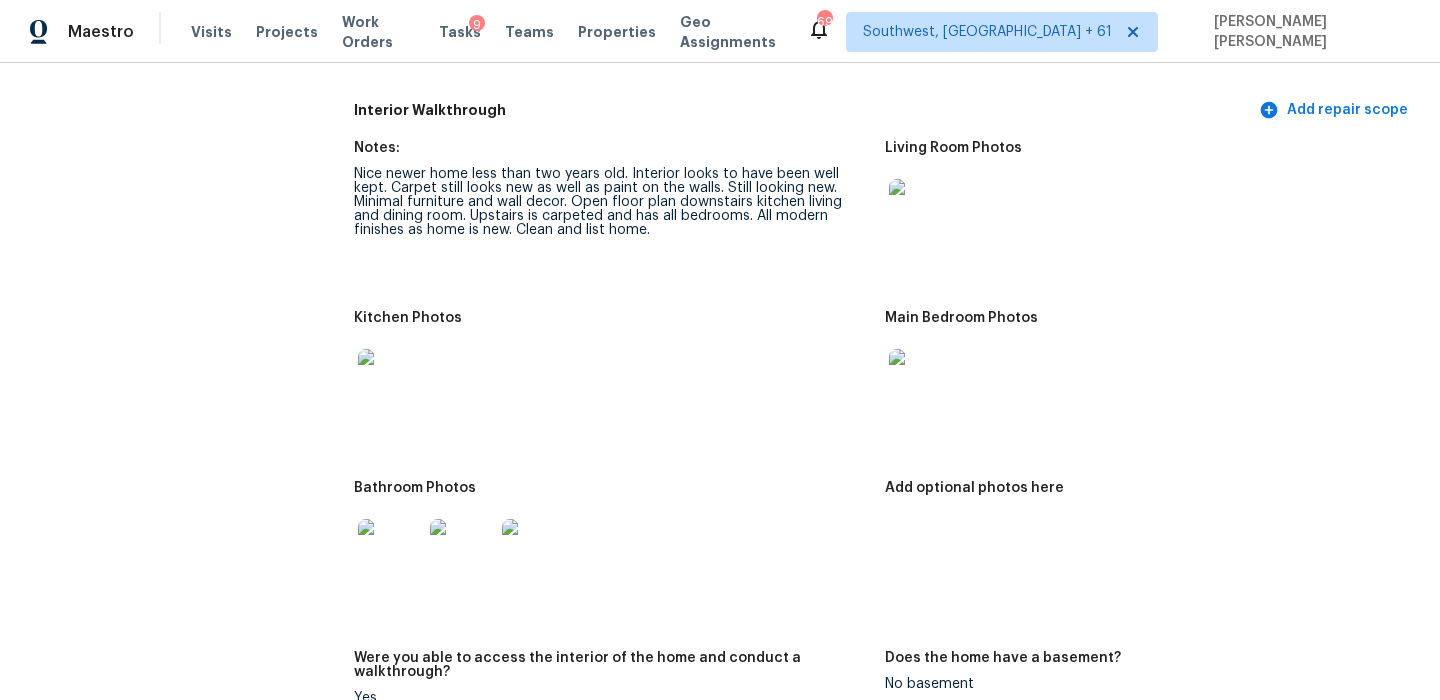 click at bounding box center (921, 211) 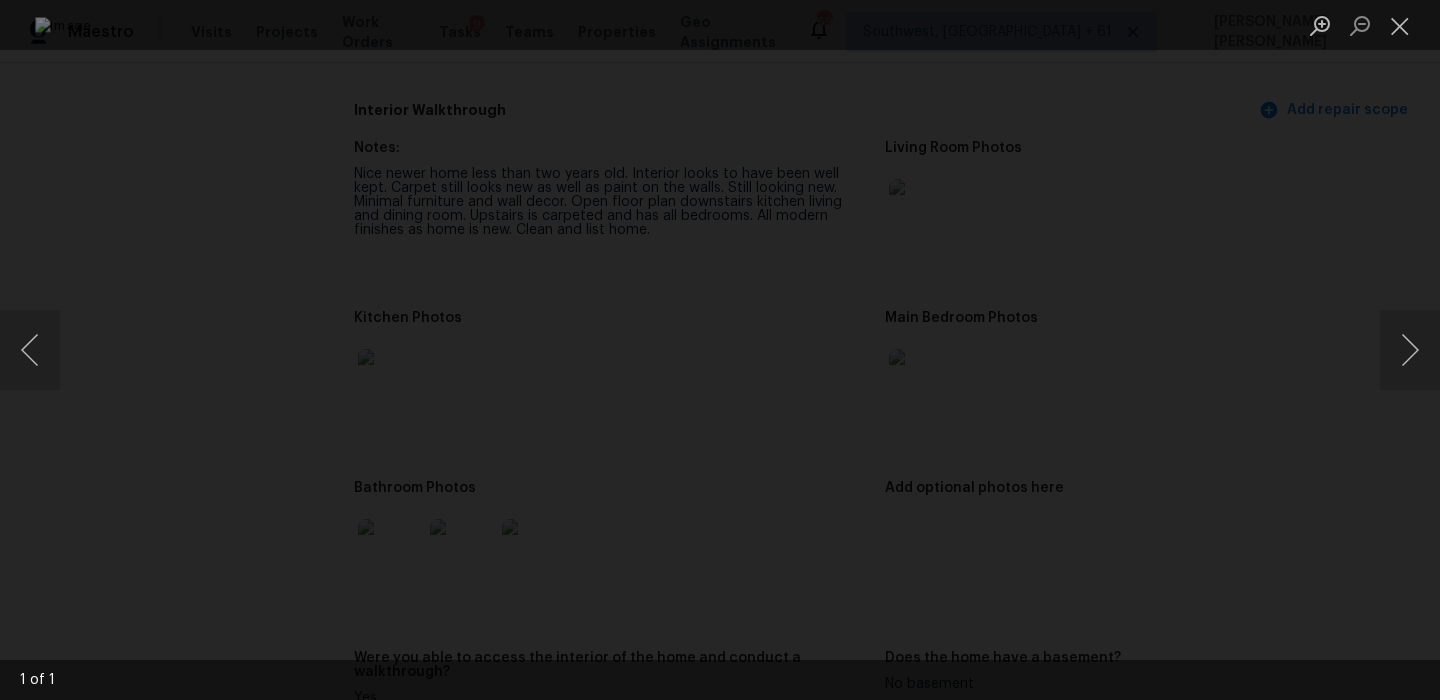 click at bounding box center (720, 350) 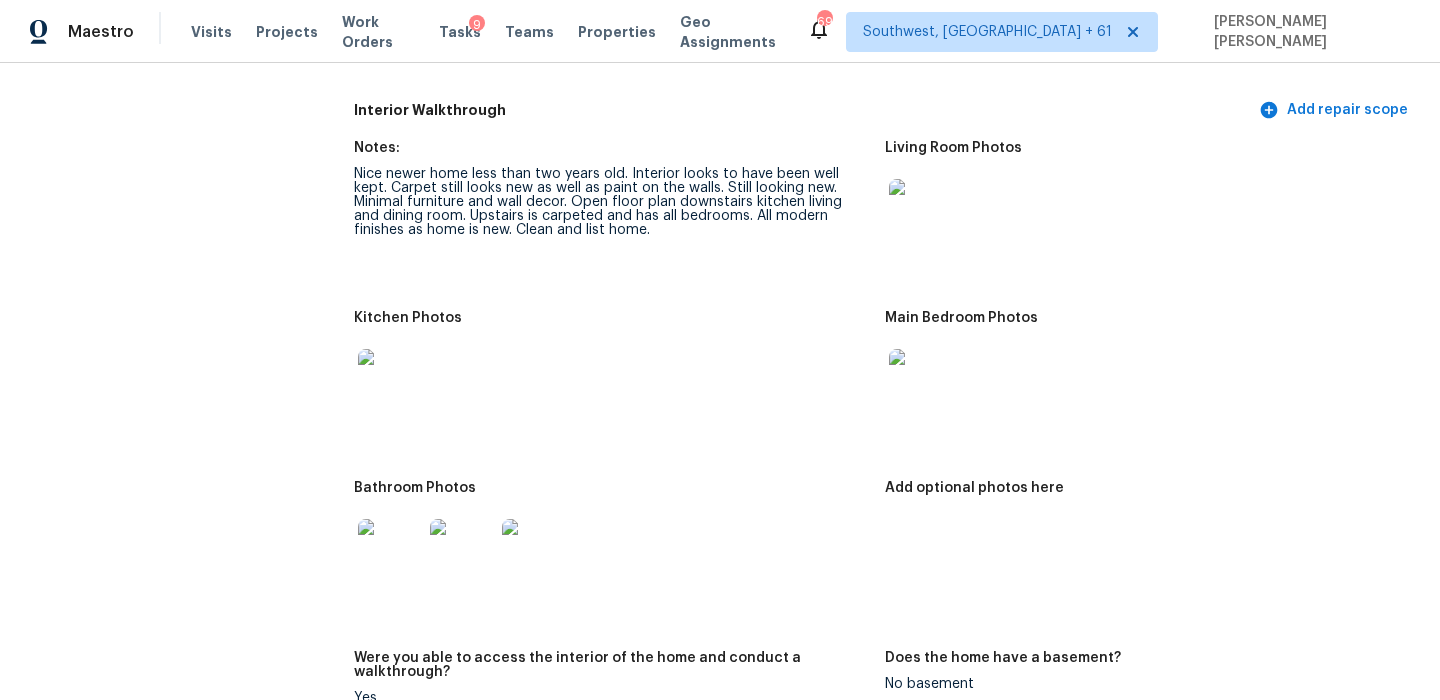 click at bounding box center [390, 381] 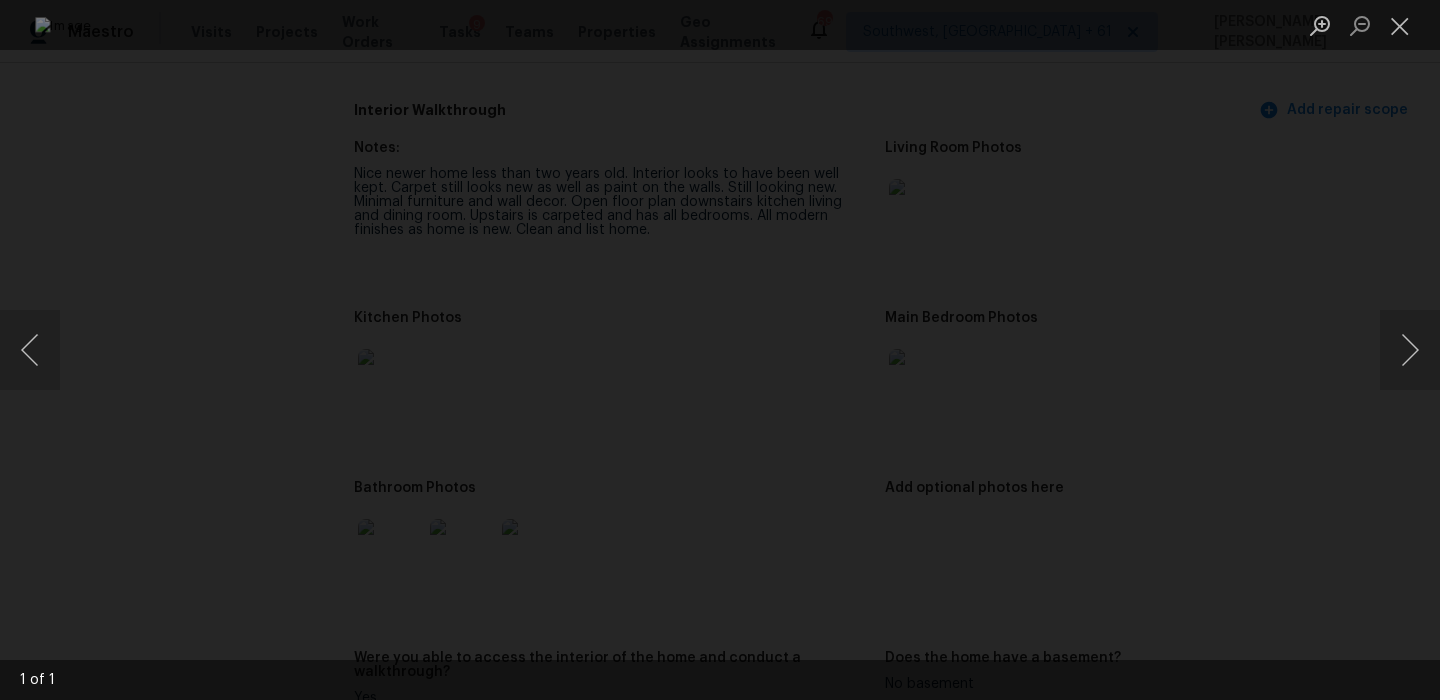 click at bounding box center (720, 350) 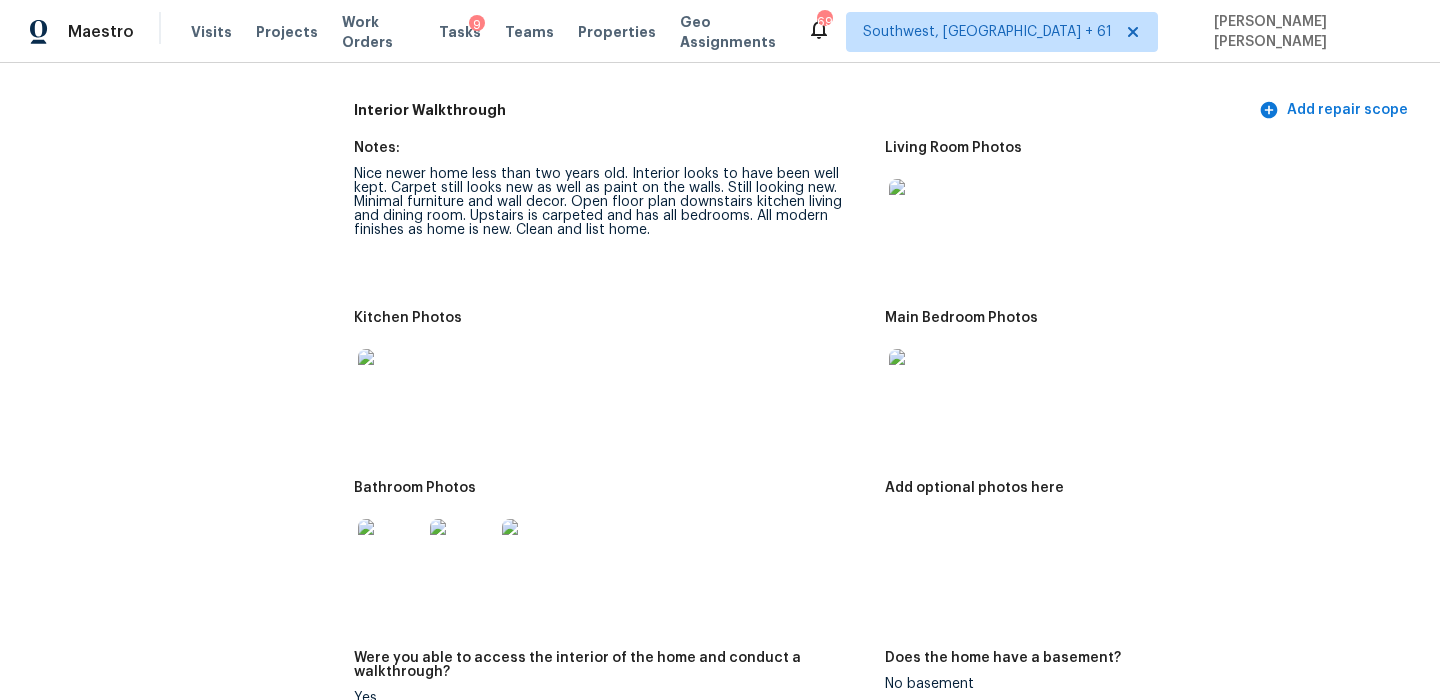click at bounding box center (921, 381) 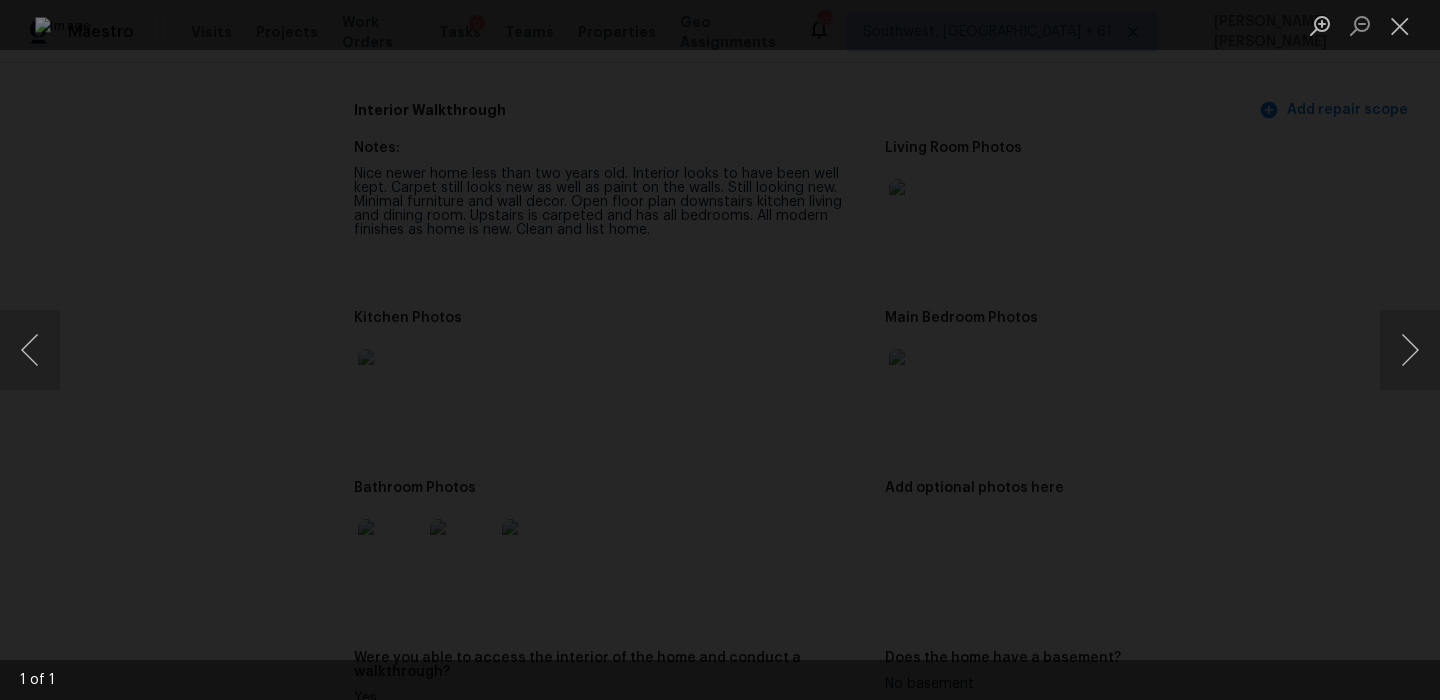 click at bounding box center (720, 350) 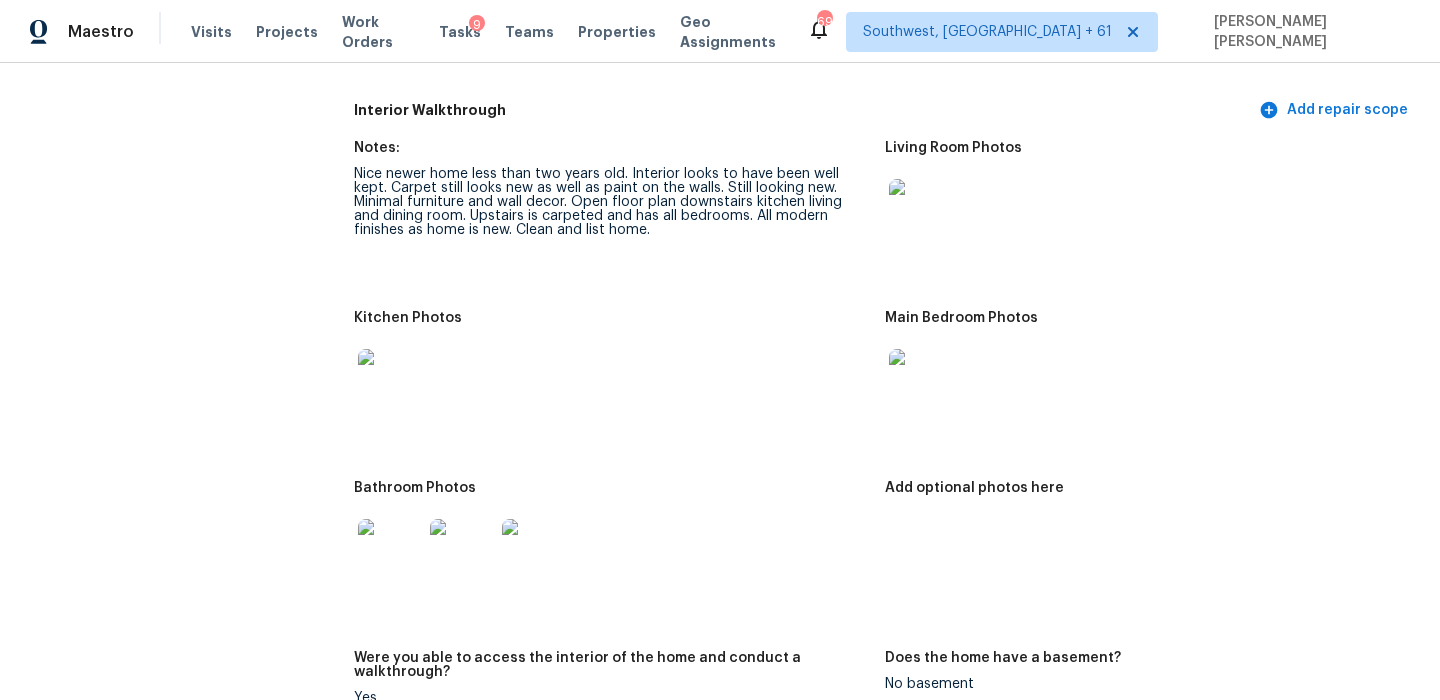 click at bounding box center (390, 551) 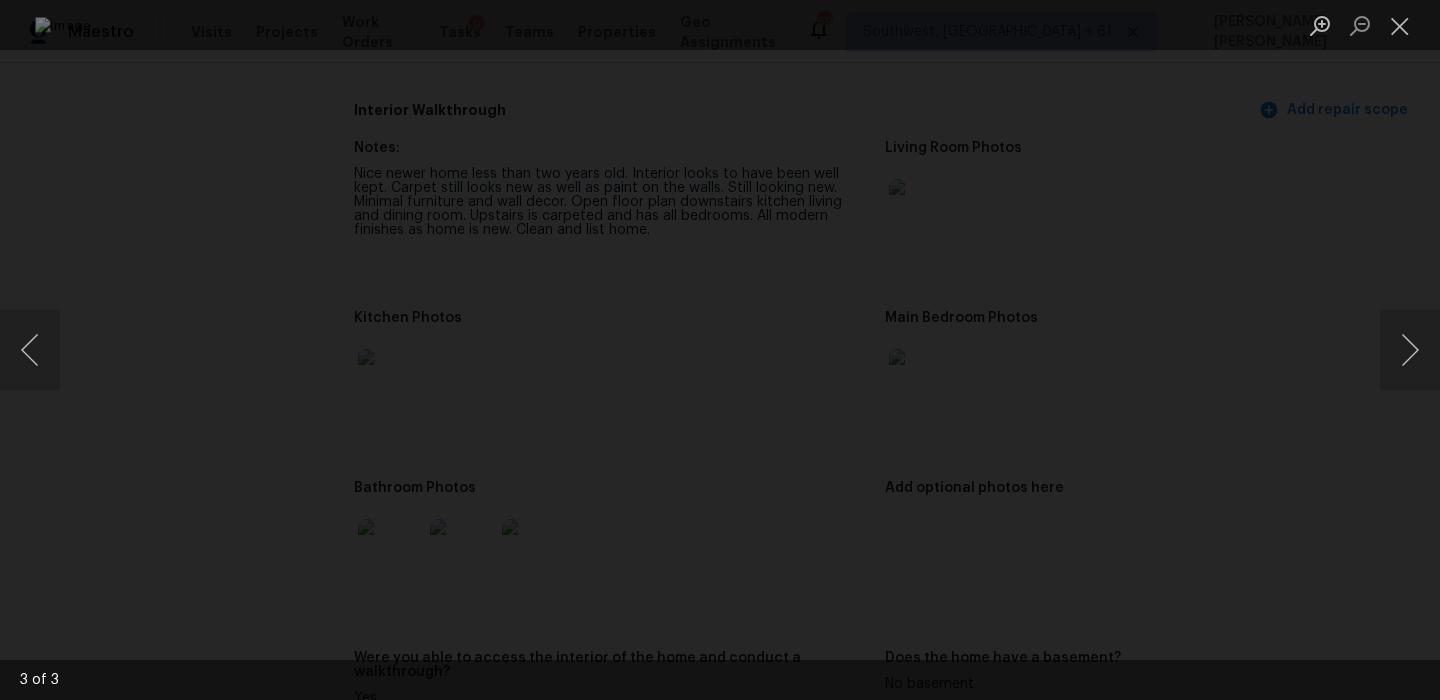 click at bounding box center (720, 350) 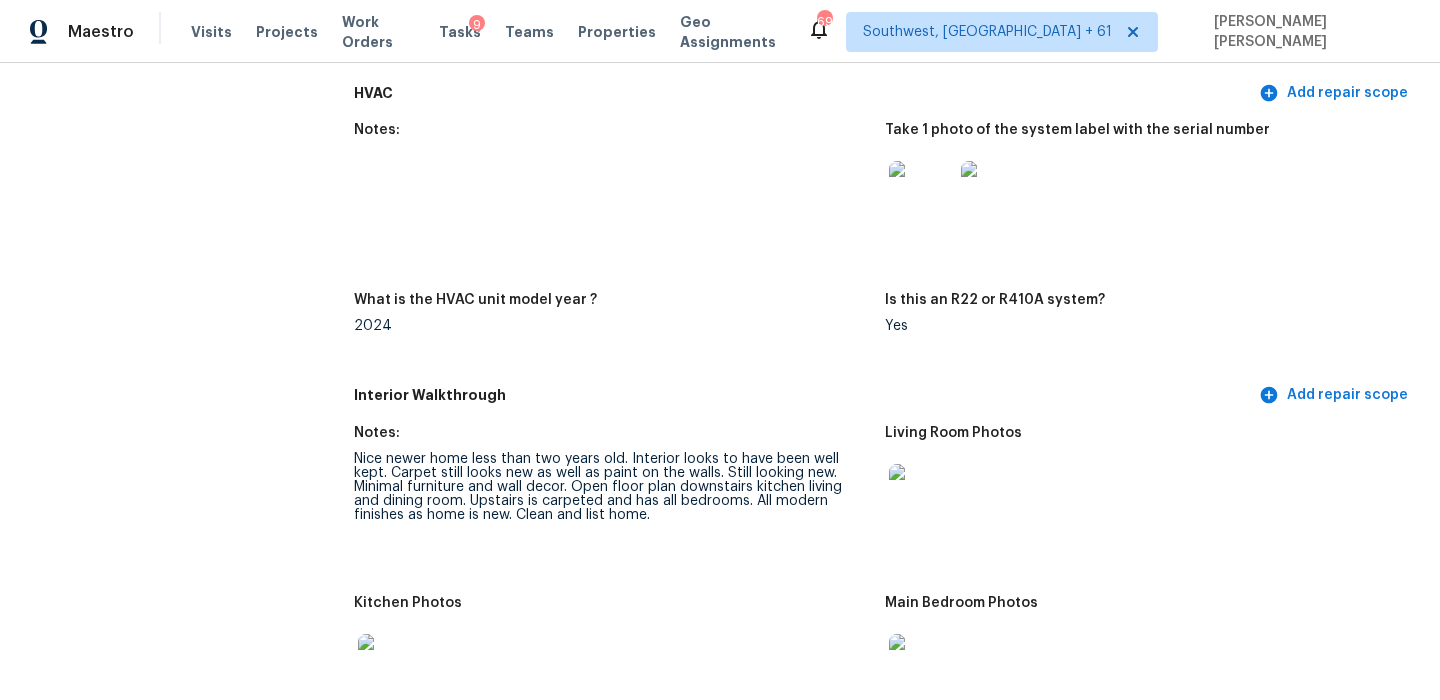 scroll, scrollTop: 2339, scrollLeft: 0, axis: vertical 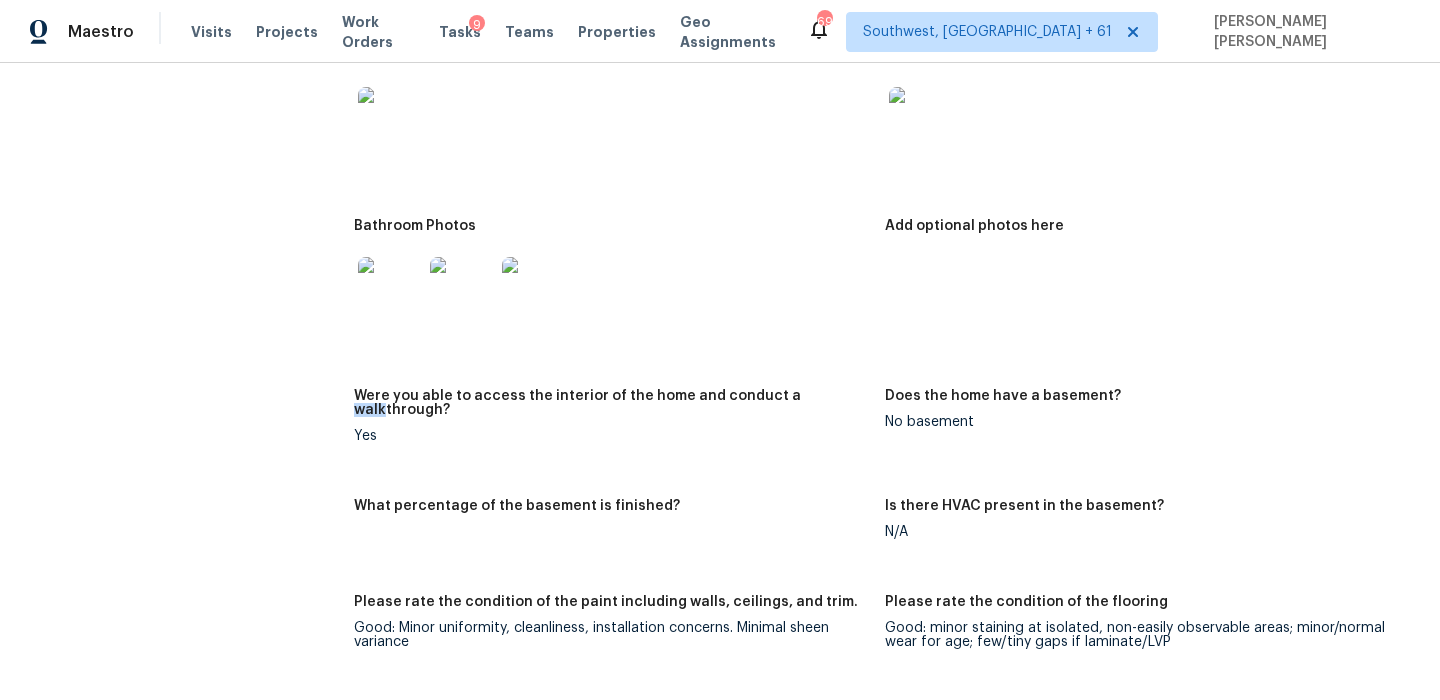 click on "Does the home have a basement? No basement" at bounding box center [1150, 432] 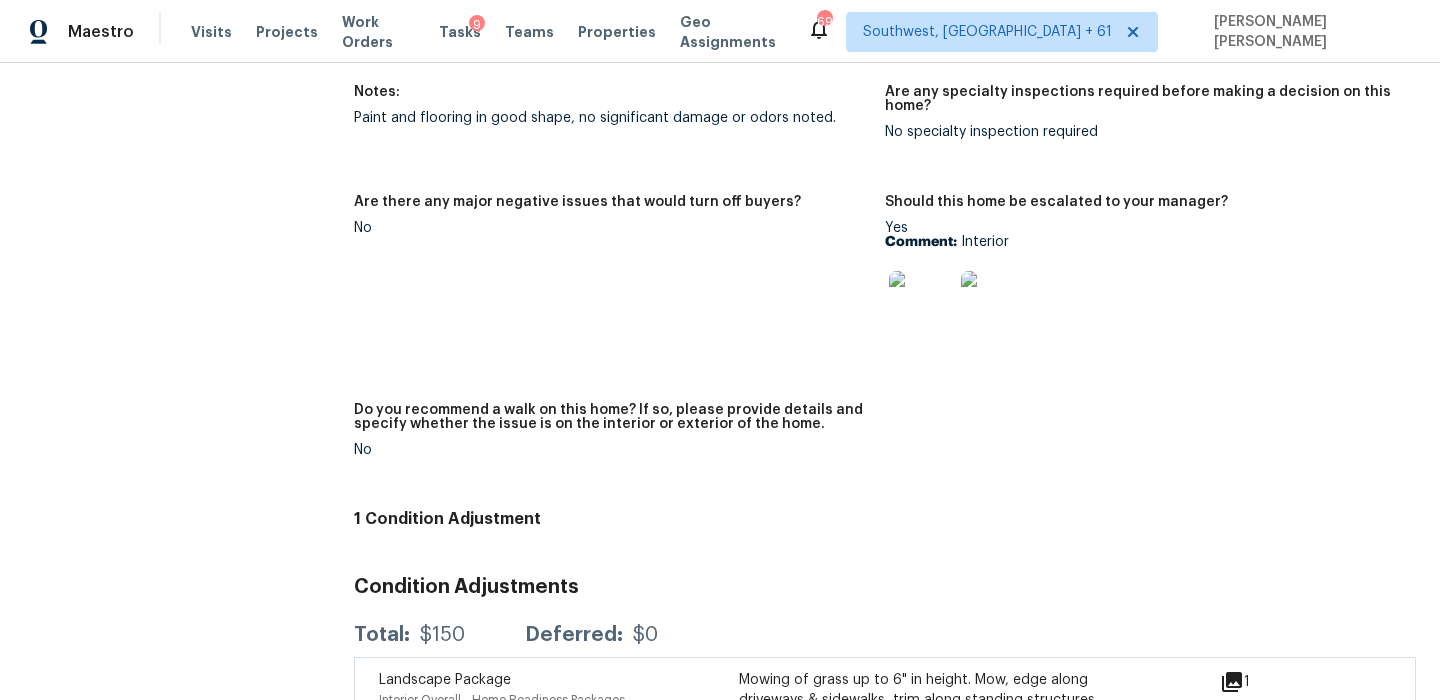scroll, scrollTop: 4497, scrollLeft: 0, axis: vertical 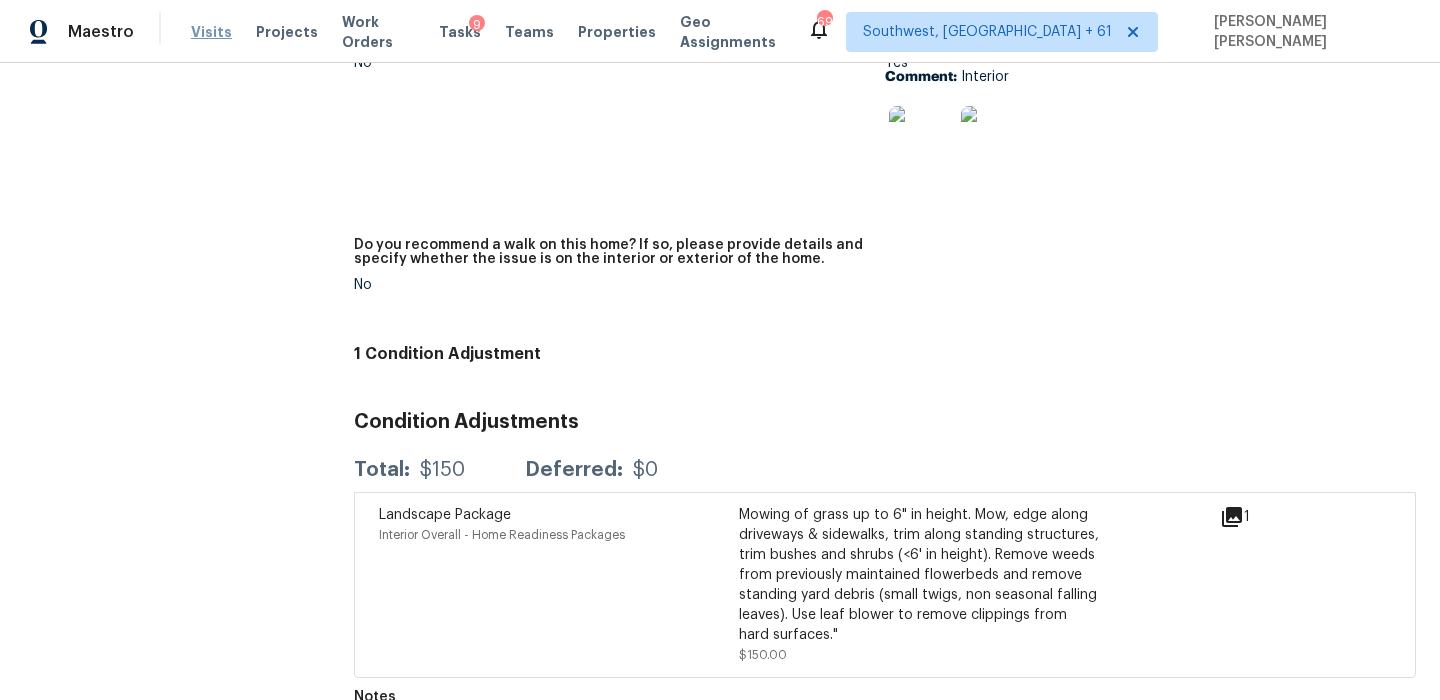 click on "Visits" at bounding box center (211, 32) 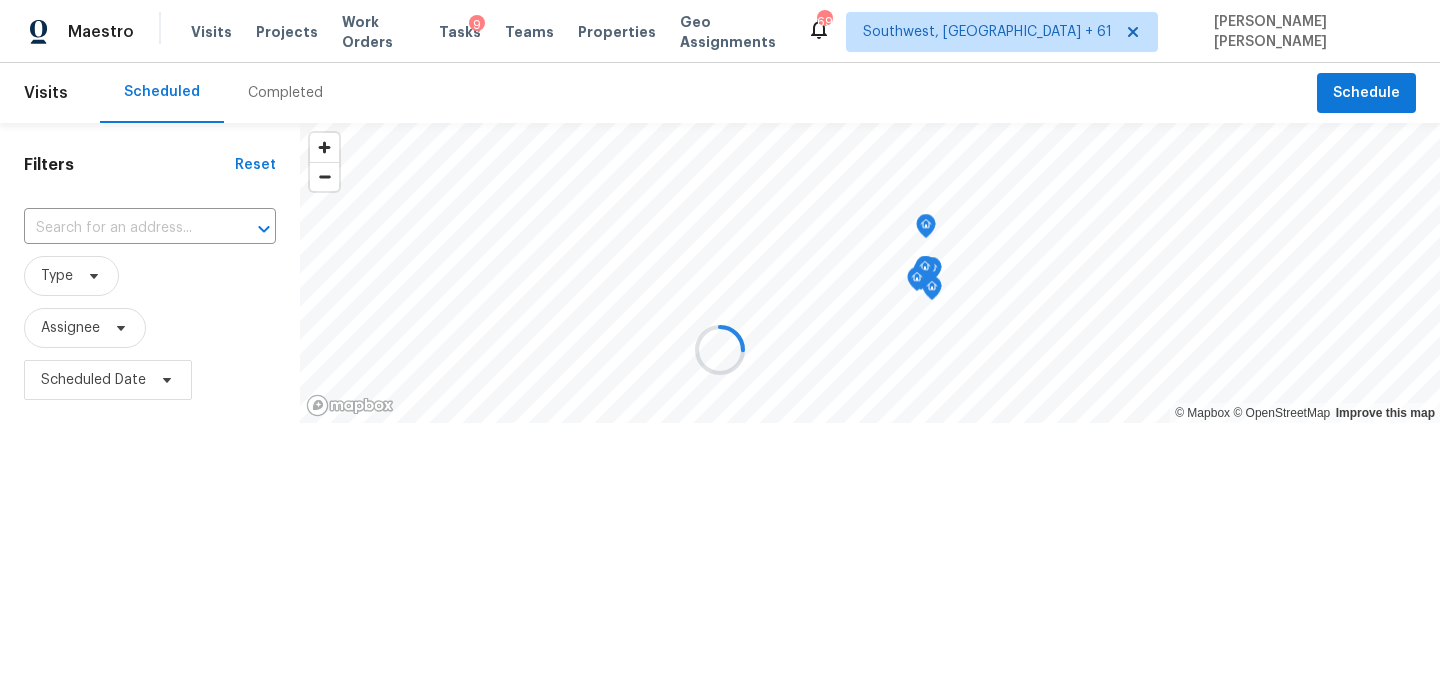 click at bounding box center (720, 350) 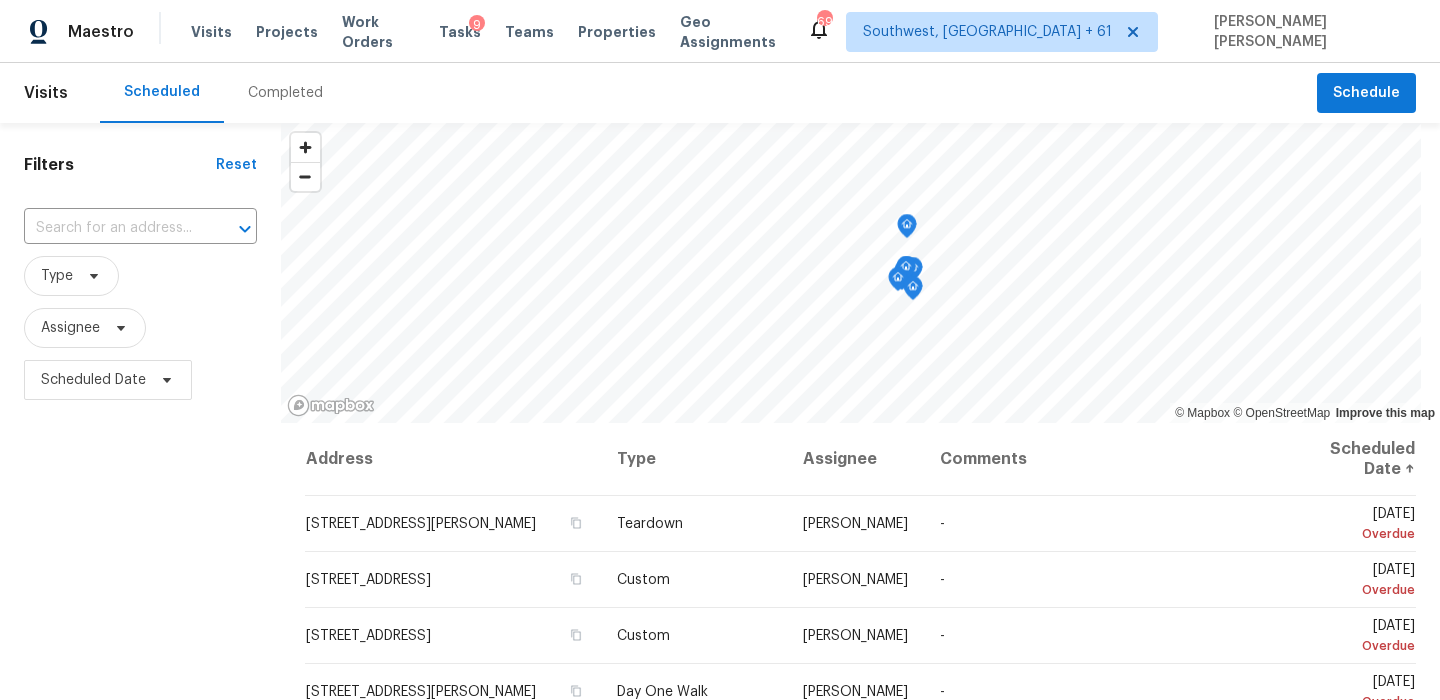 click on "Completed" at bounding box center (285, 93) 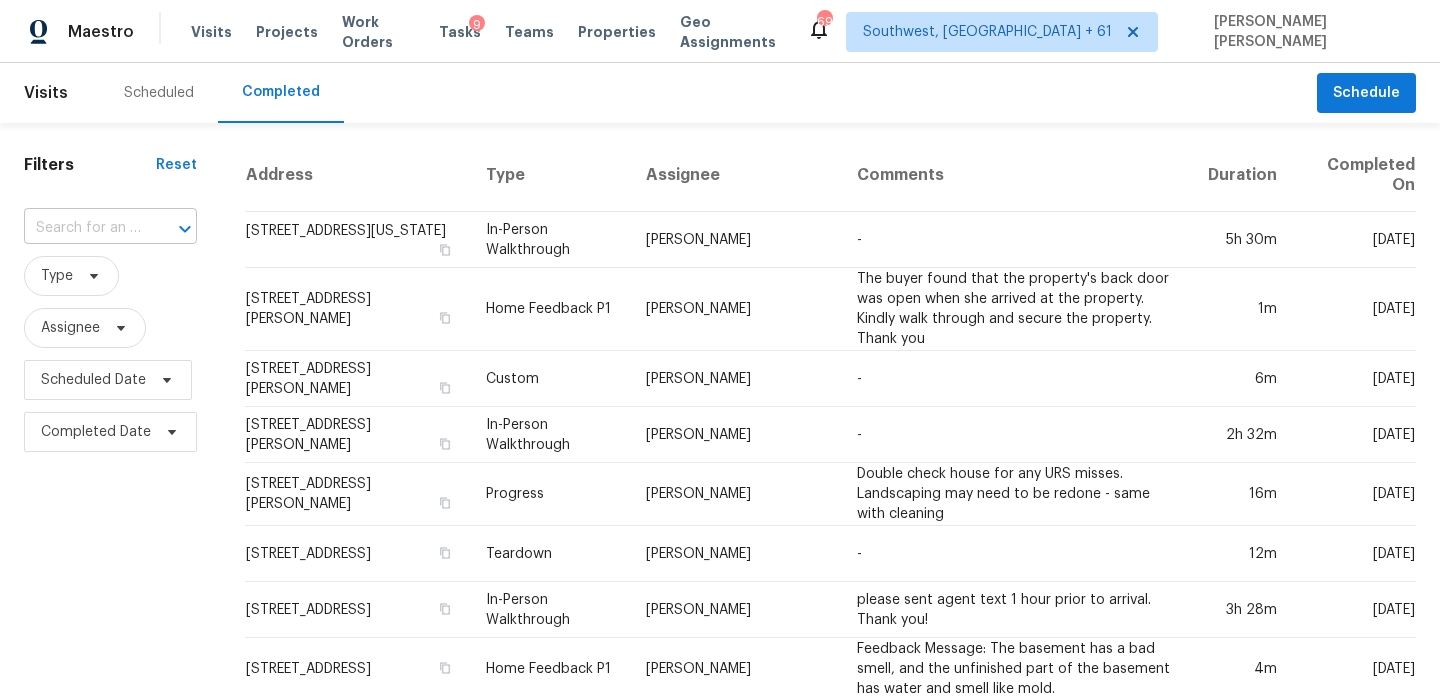 click at bounding box center [82, 228] 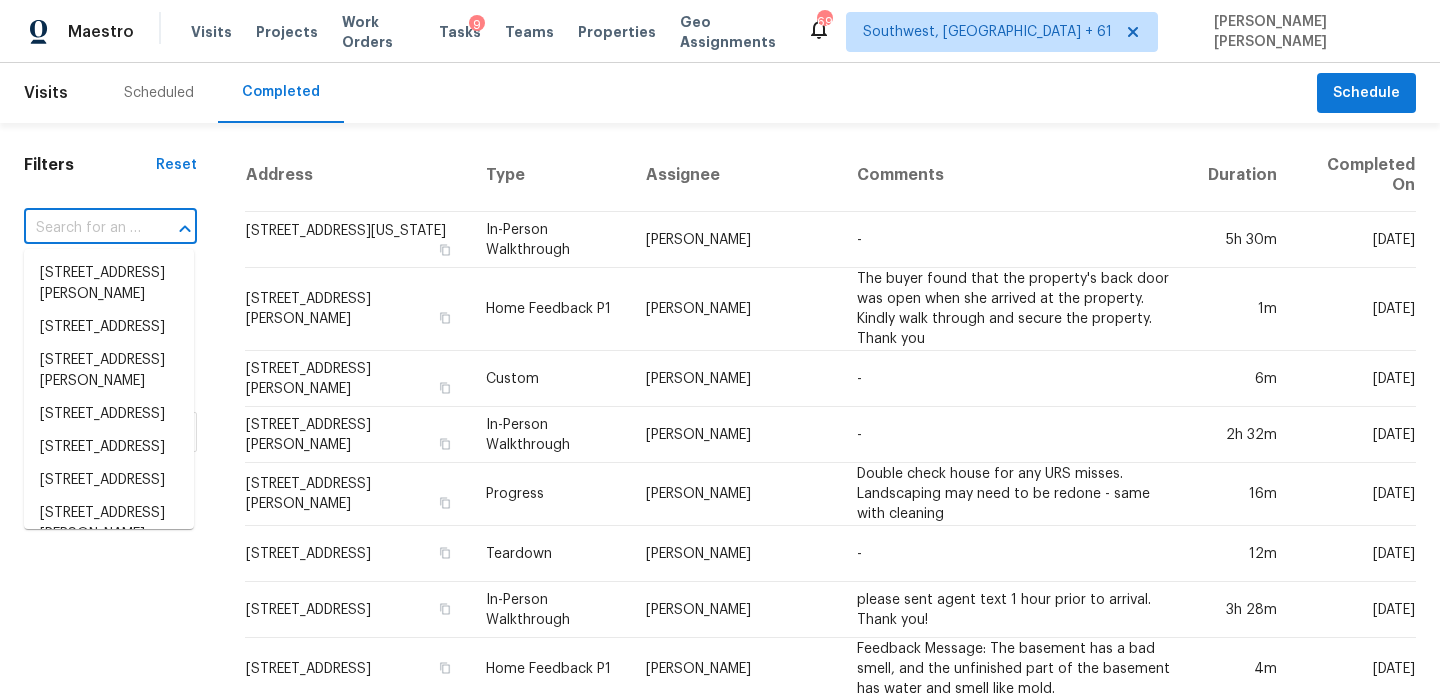 paste on "9053 S Highway 171 Grandview, TX, 76050" 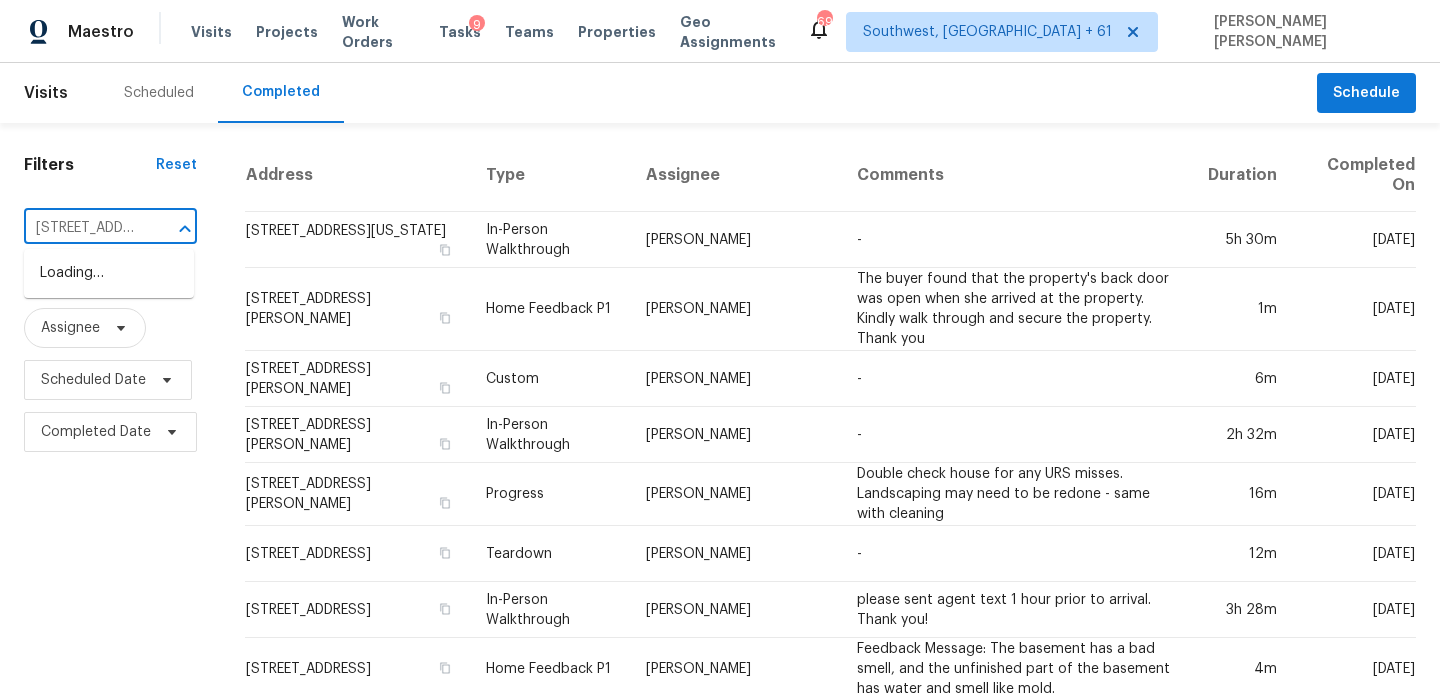 scroll, scrollTop: 0, scrollLeft: 175, axis: horizontal 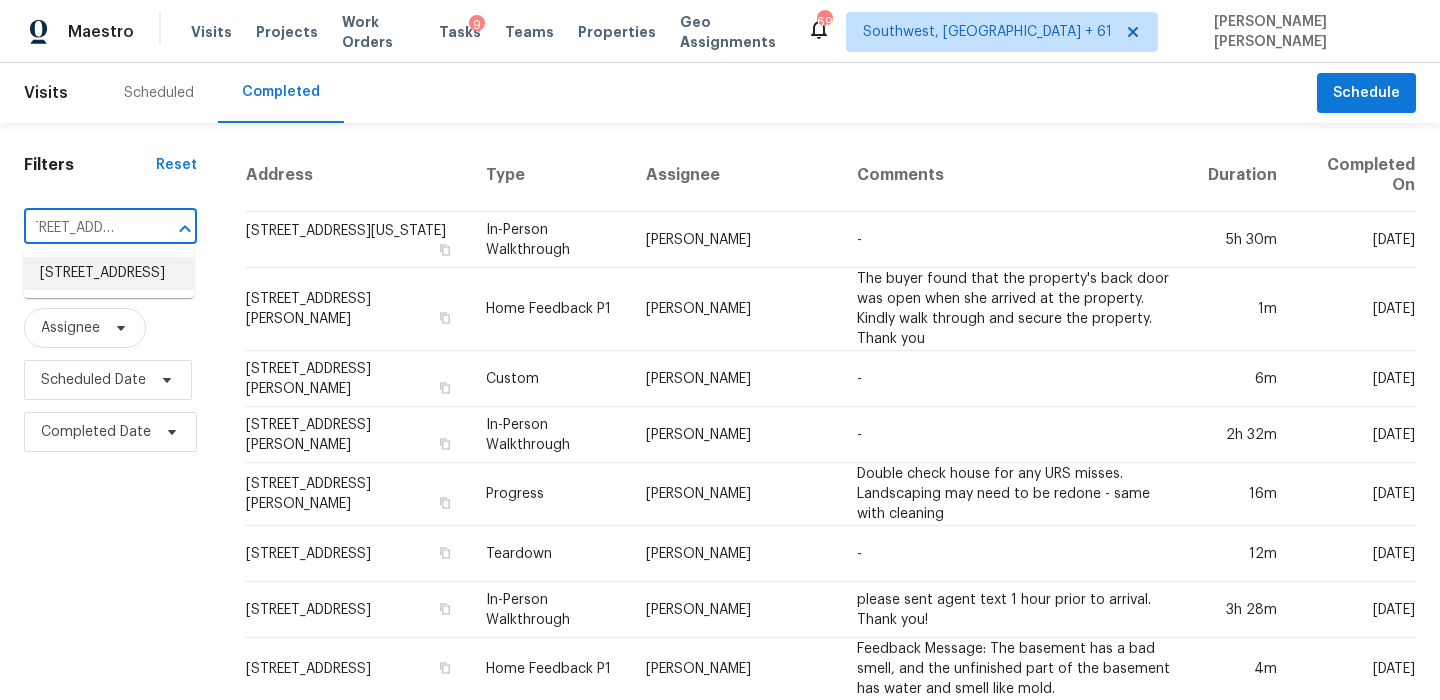 click on "9053 S Highway 171, Grandview, TX 76050" at bounding box center [109, 273] 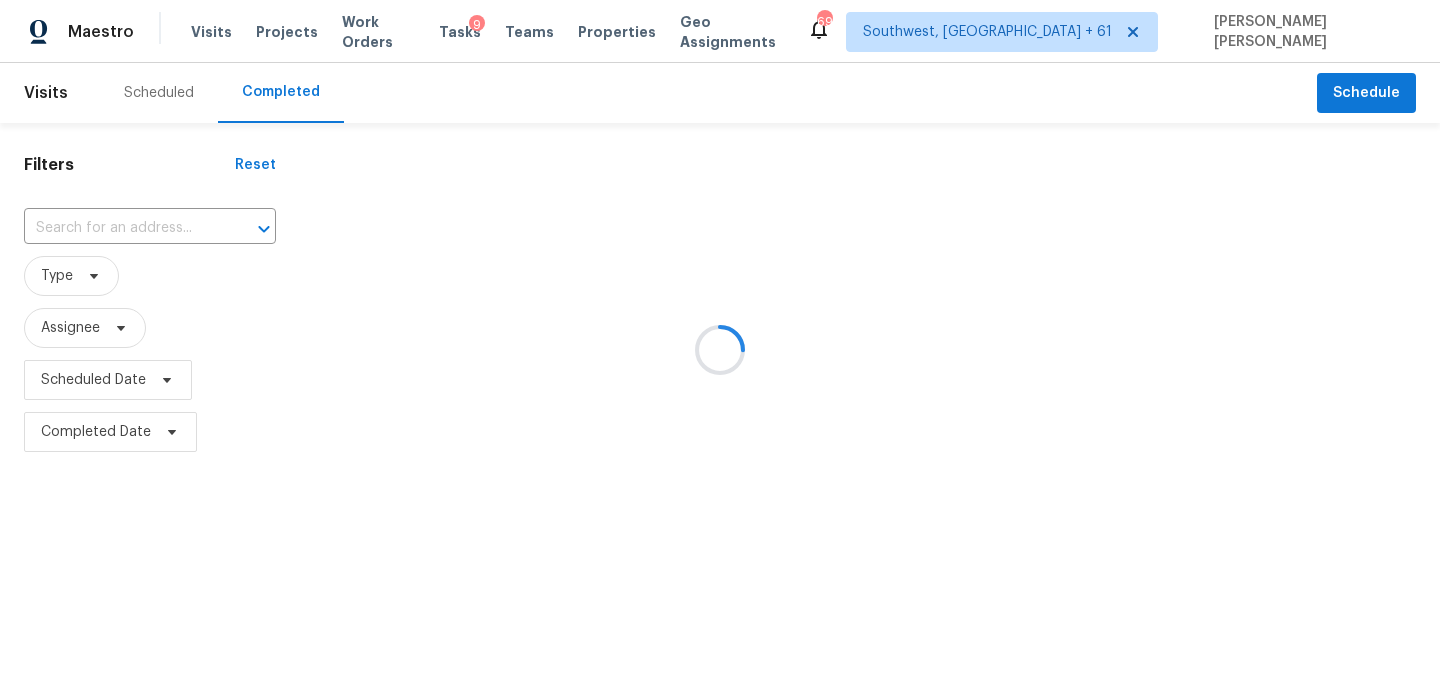 type on "9053 S Highway 171, Grandview, TX 76050" 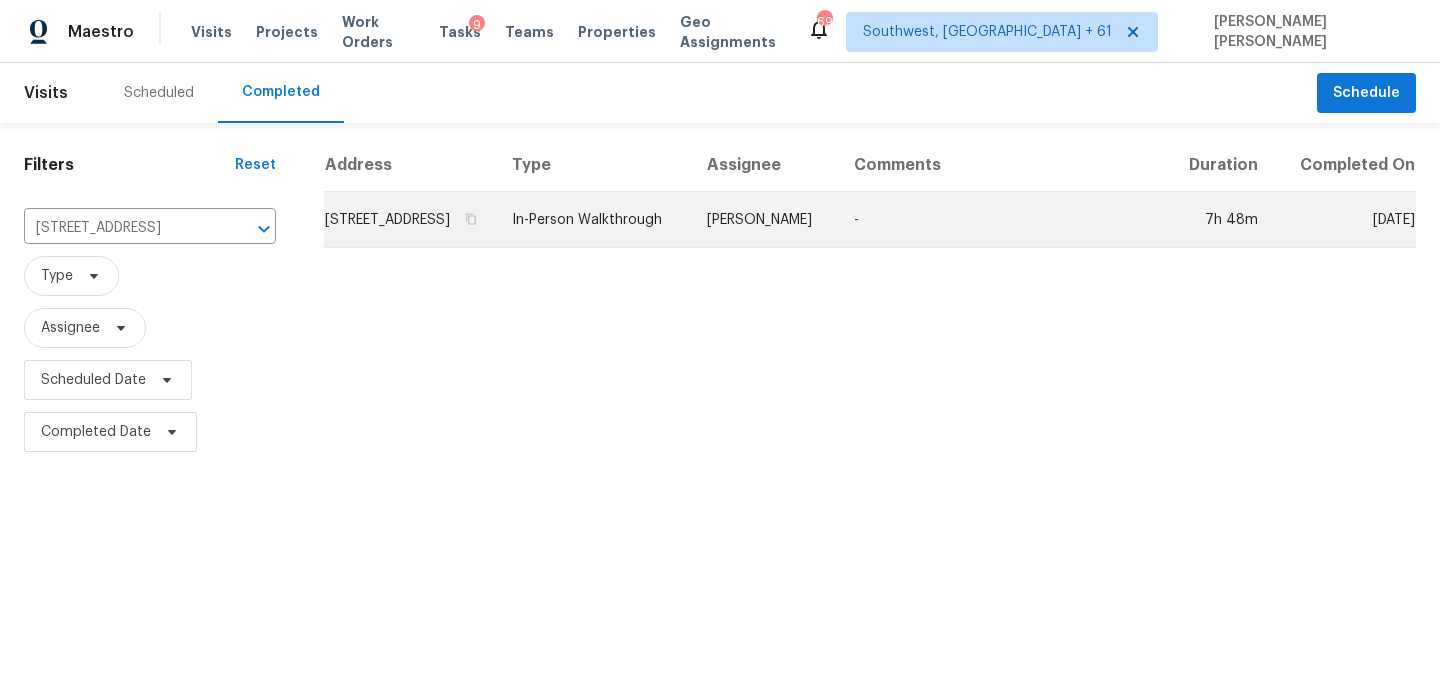click on "-" at bounding box center [1002, 220] 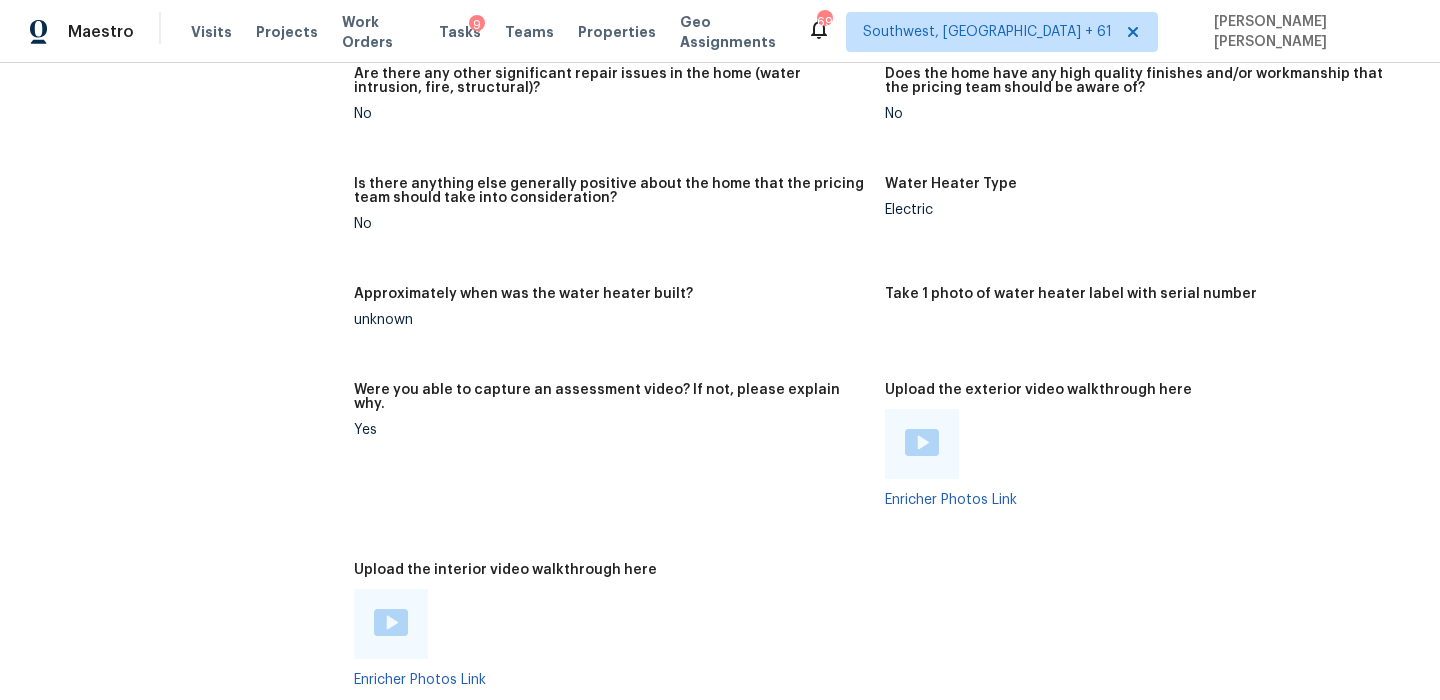 scroll, scrollTop: 3820, scrollLeft: 0, axis: vertical 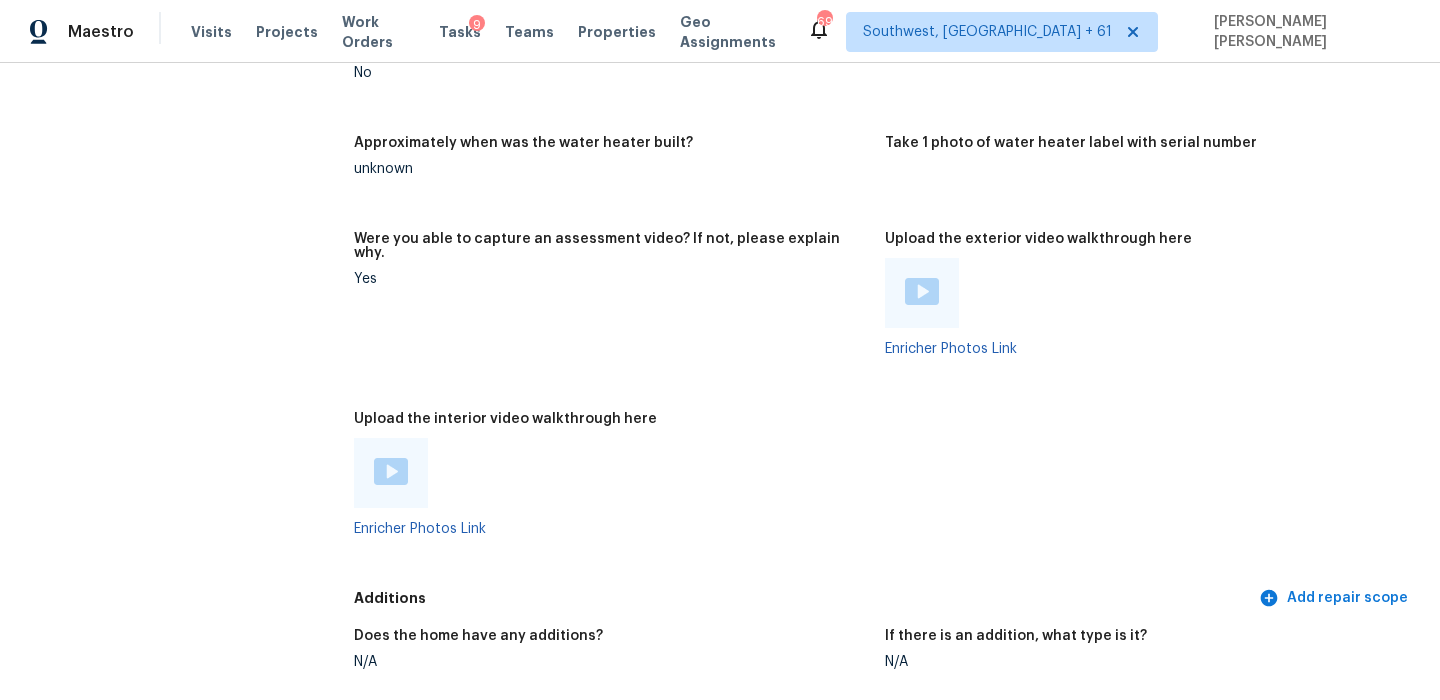 click at bounding box center [391, 471] 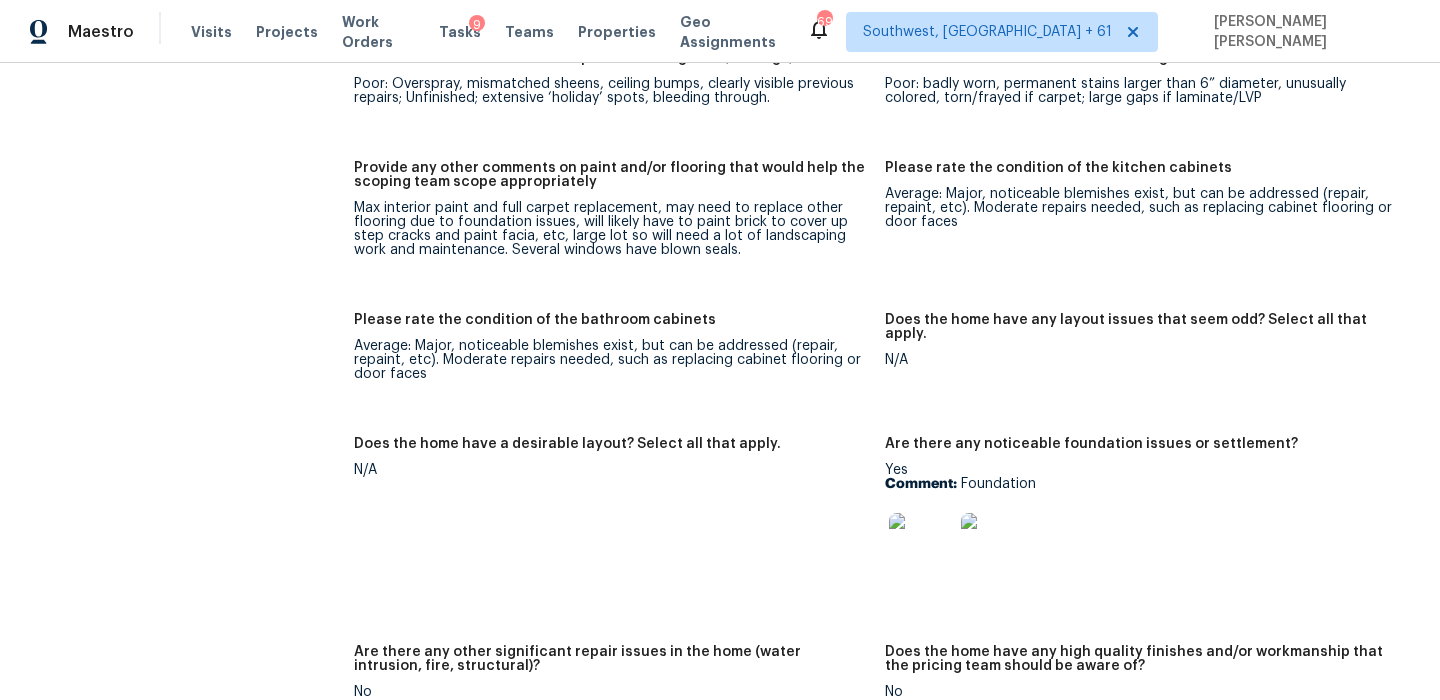scroll, scrollTop: 3186, scrollLeft: 0, axis: vertical 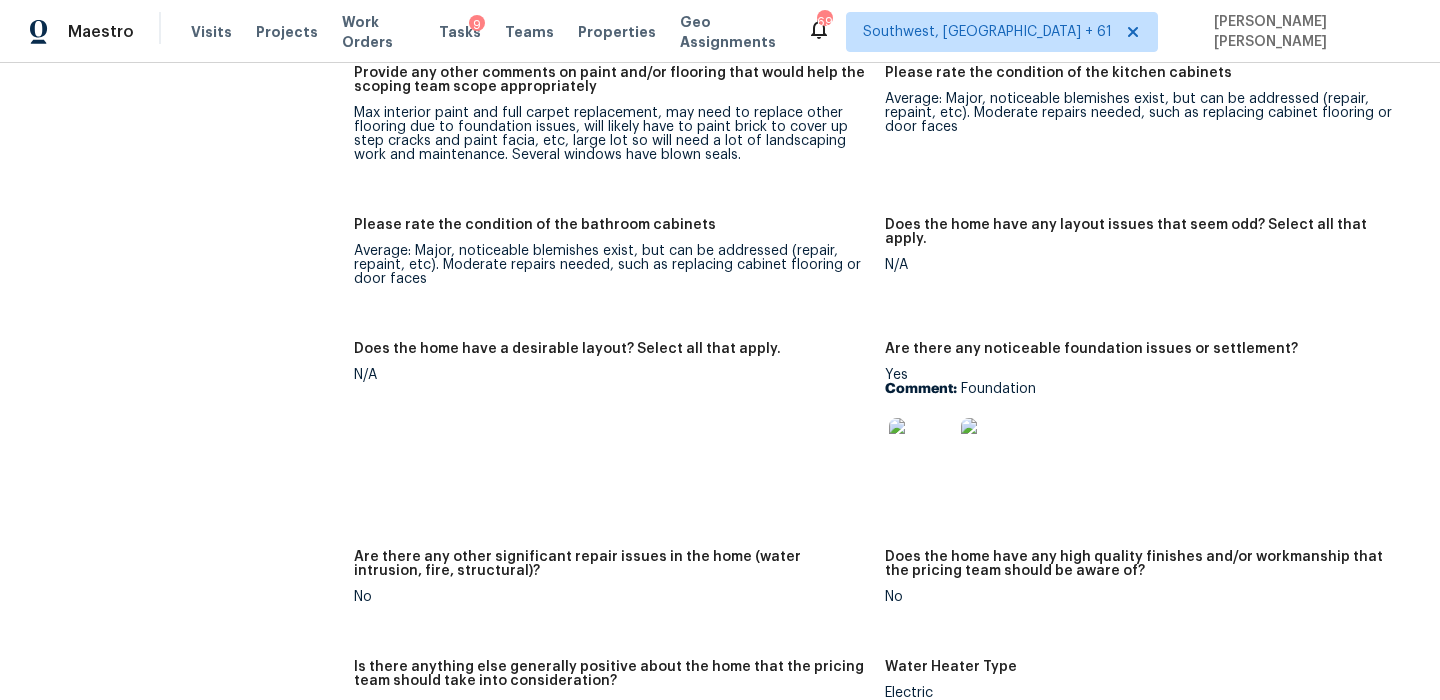 click at bounding box center (921, 450) 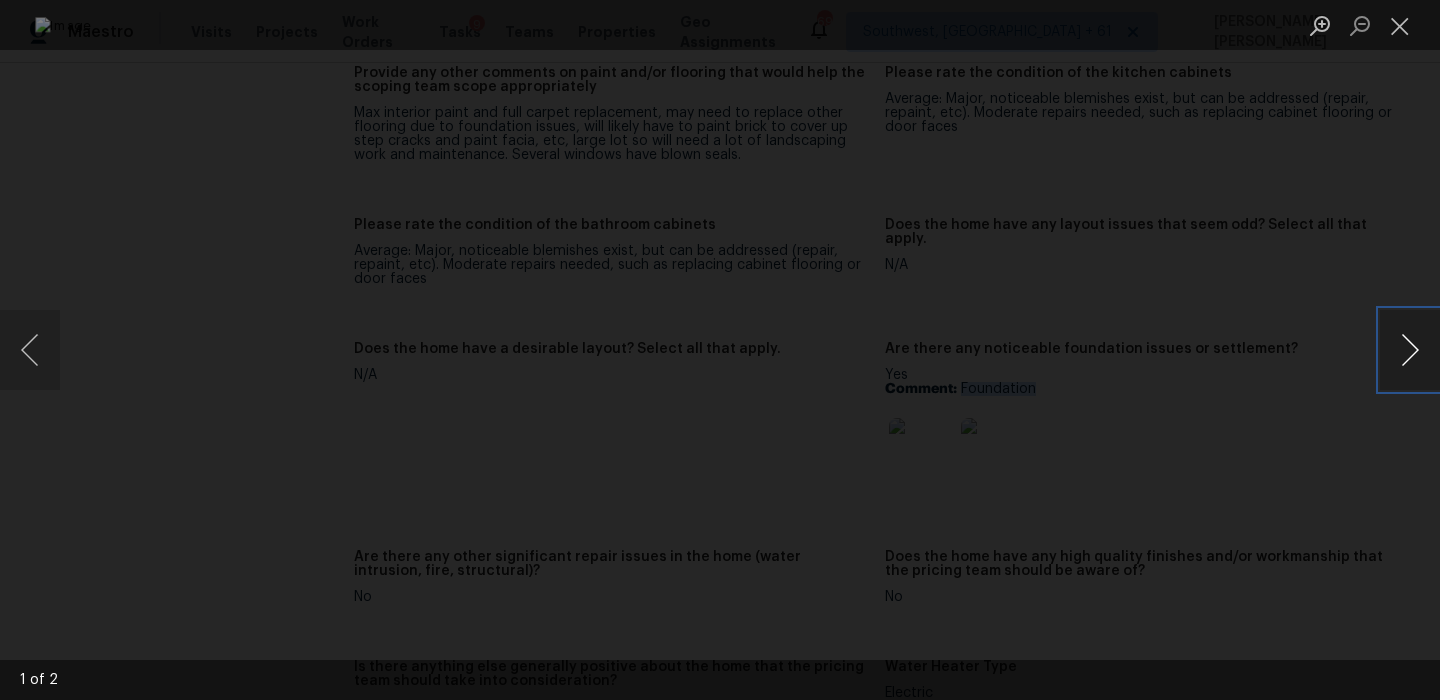 click at bounding box center (1410, 350) 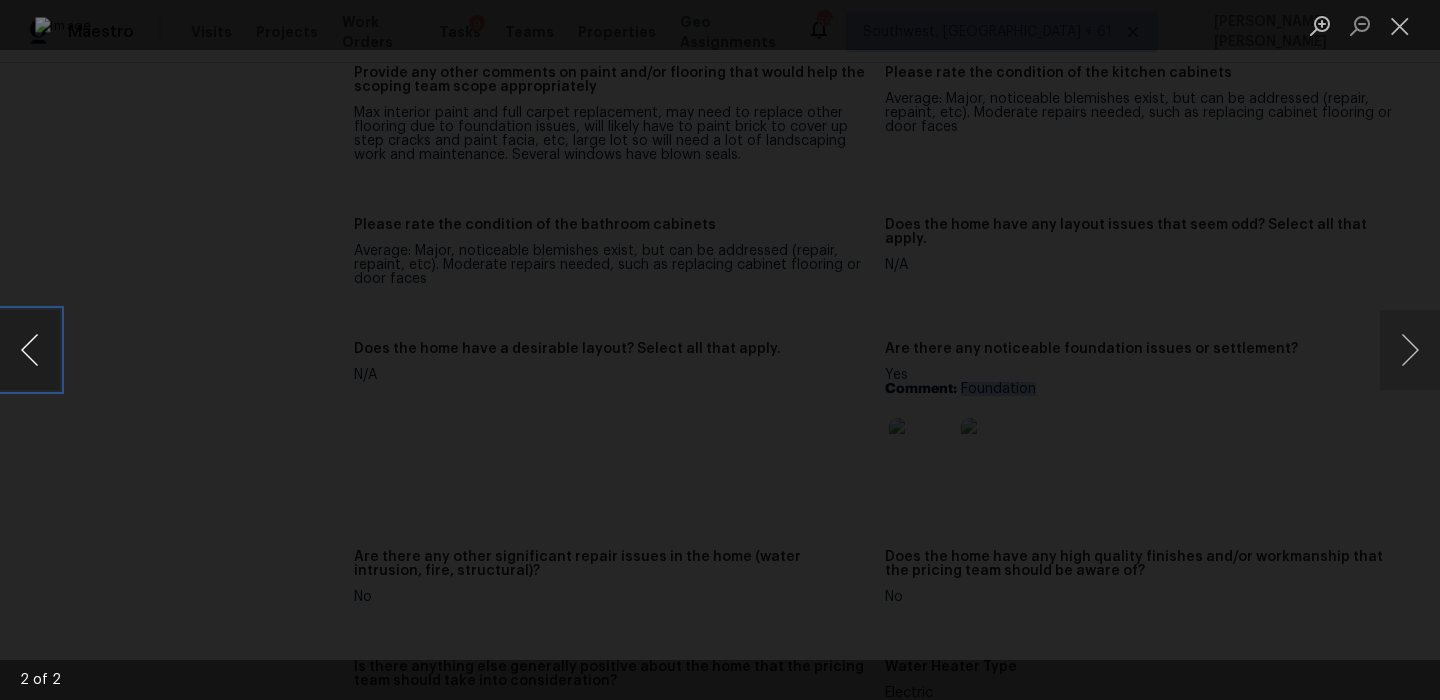 click at bounding box center [30, 350] 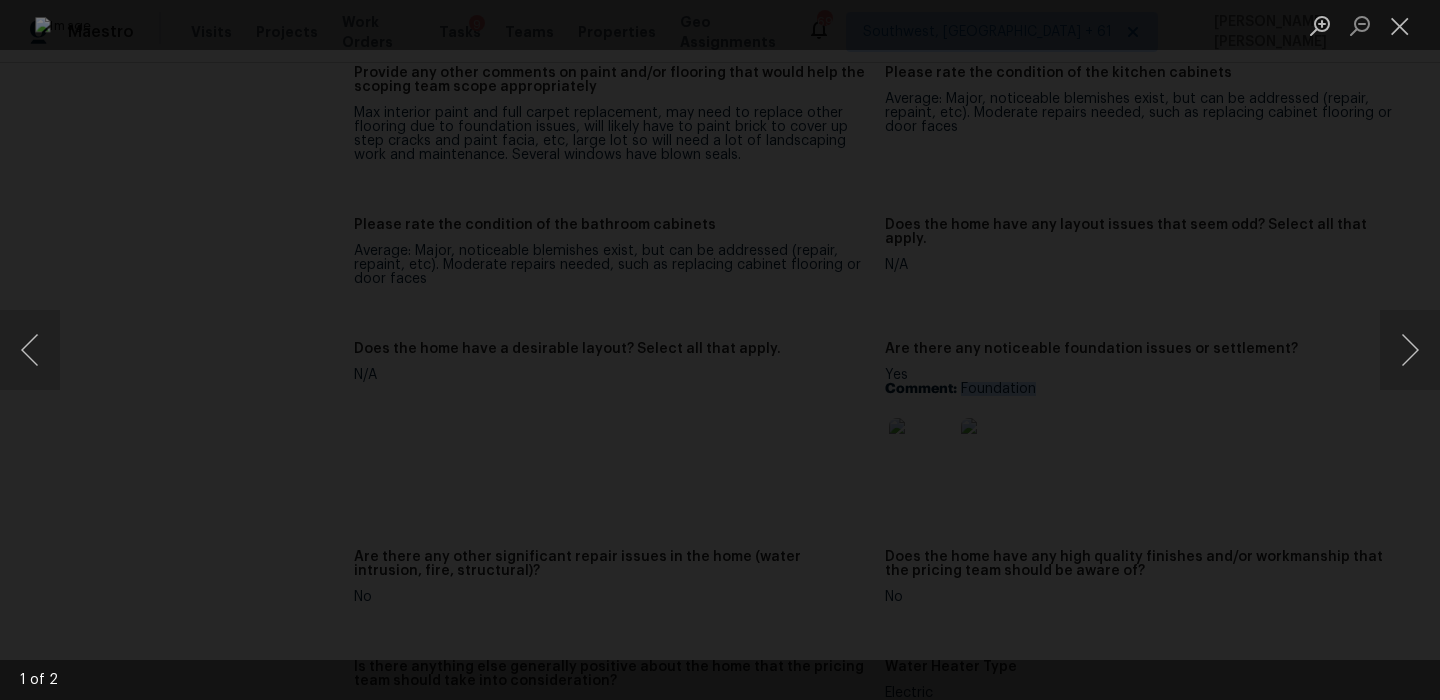 click at bounding box center [720, 350] 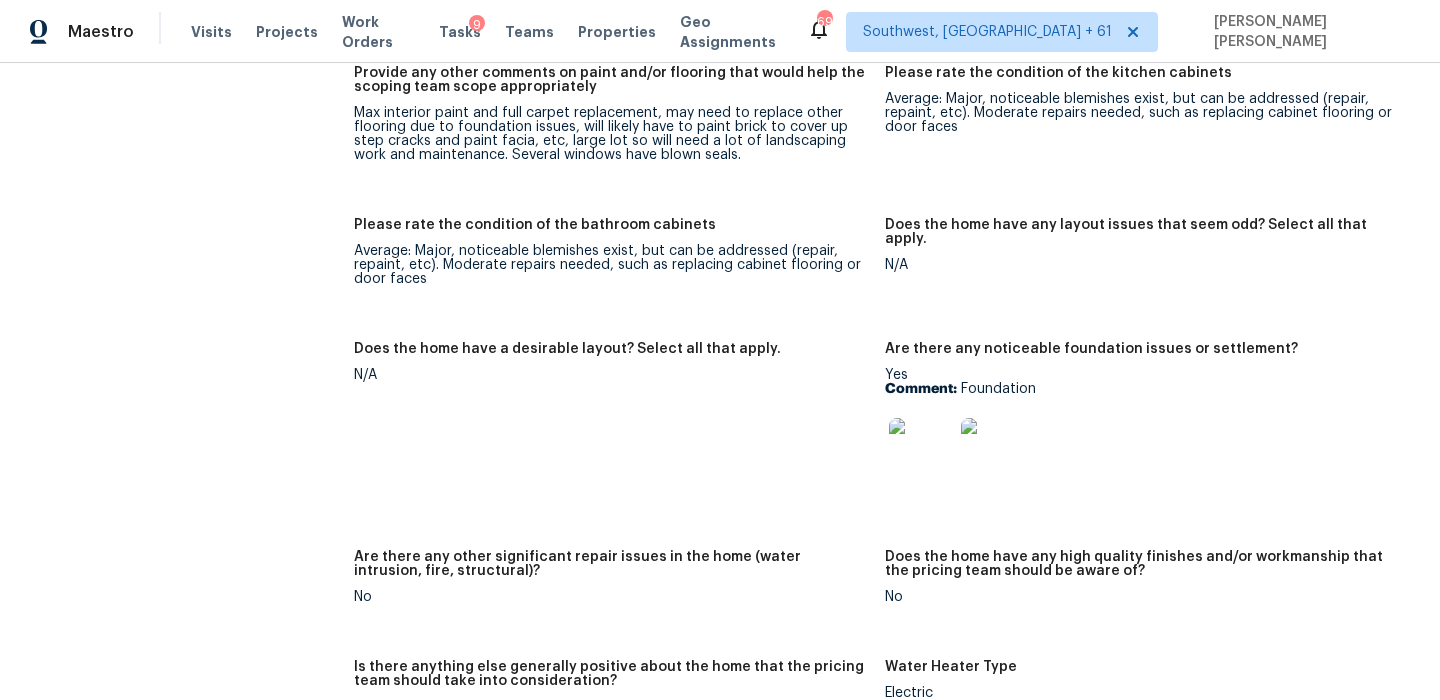 click at bounding box center (720, 350) 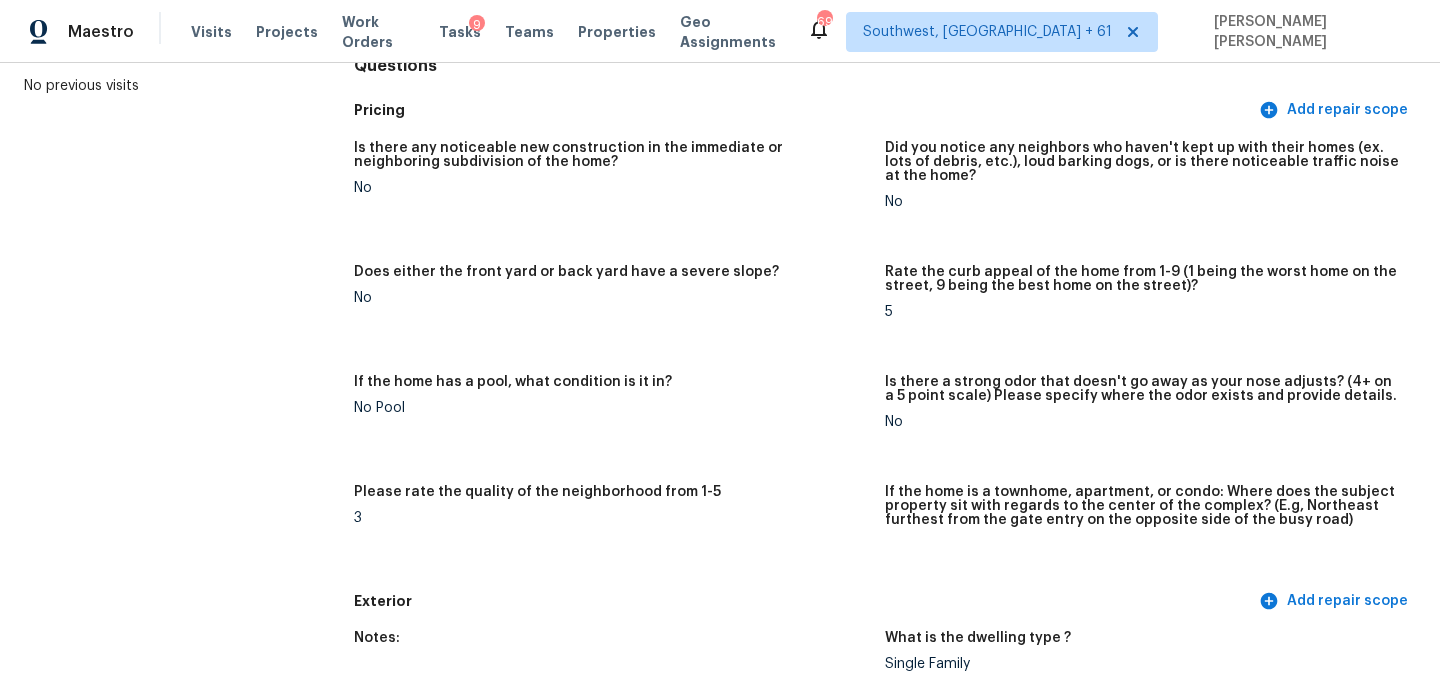 scroll, scrollTop: 3001, scrollLeft: 0, axis: vertical 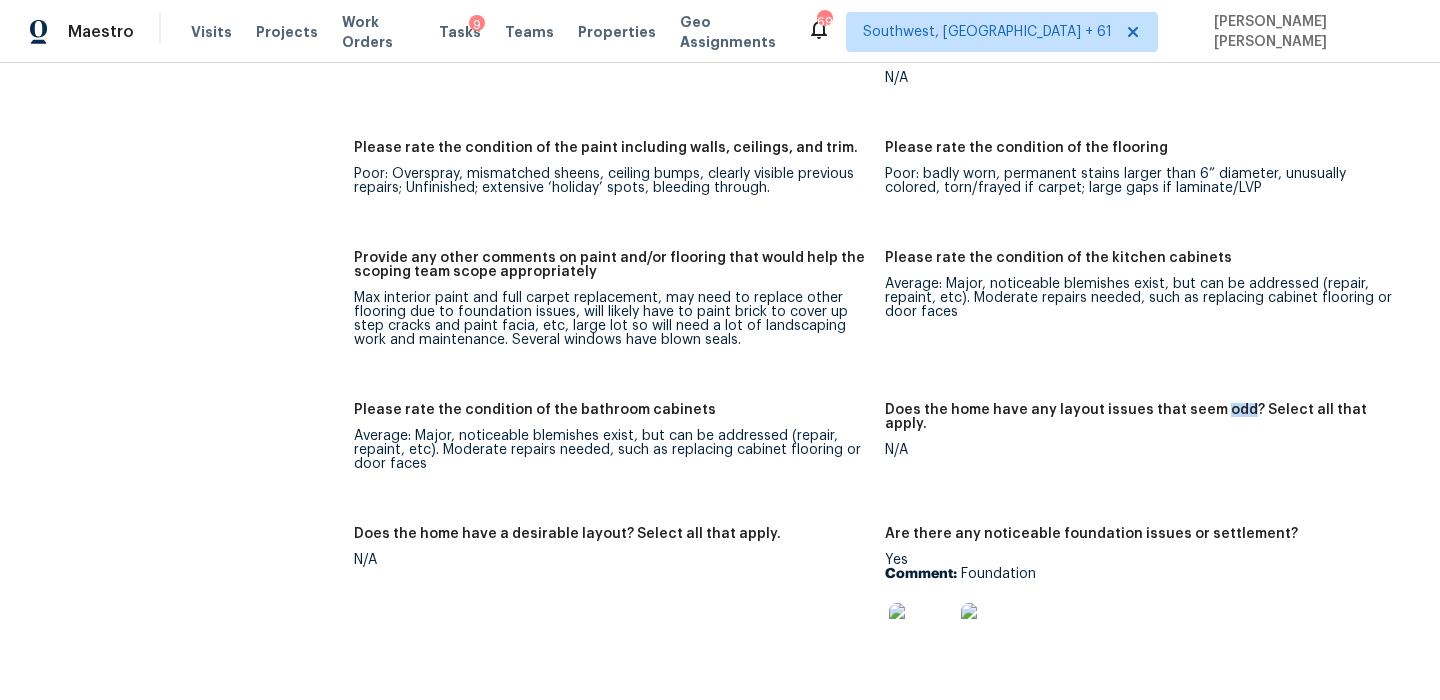 click on "Provide any other comments on paint and/or flooring that would help the scoping team scope appropriately Max interior paint and full carpet replacement, may need to replace other flooring due to foundation issues, will likely have to paint brick to cover up step cracks and paint facia, etc, large lot so will need a lot of landscaping work and maintenance.  Several windows have blown seals." at bounding box center [619, 315] 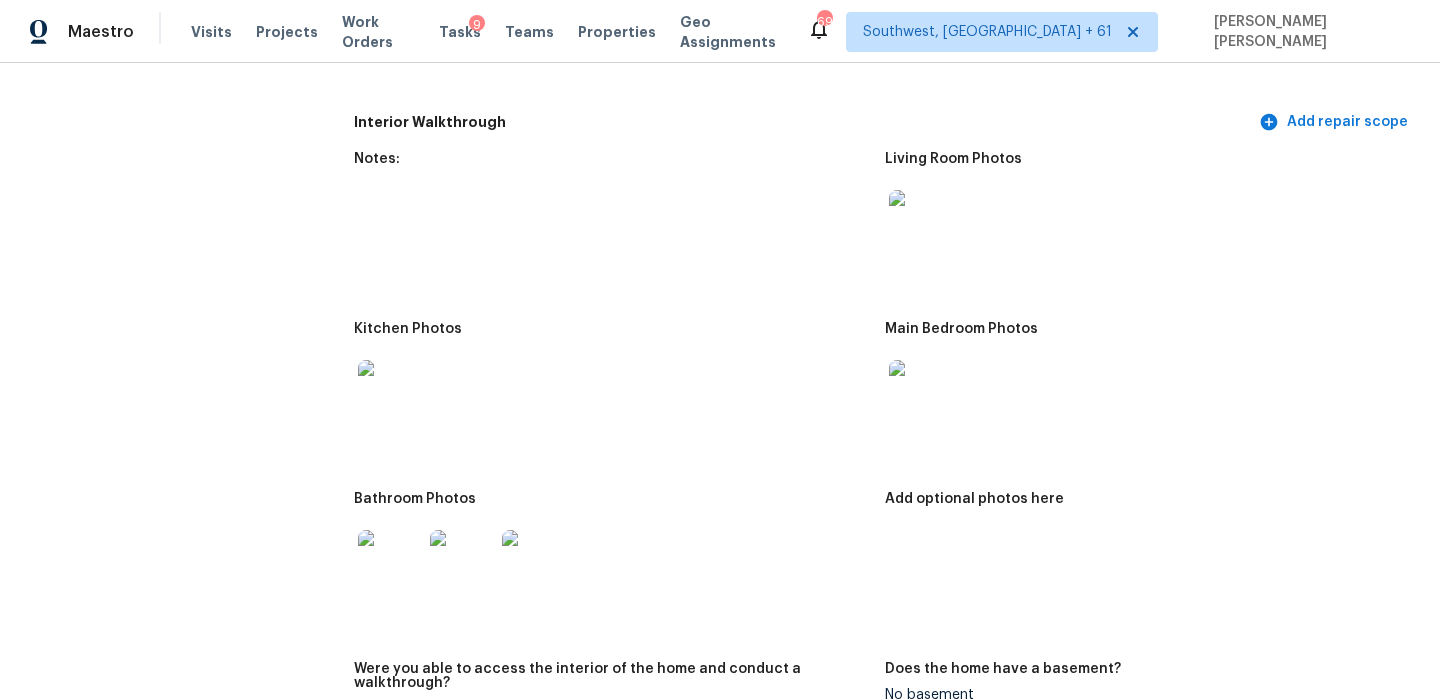 scroll, scrollTop: 2228, scrollLeft: 0, axis: vertical 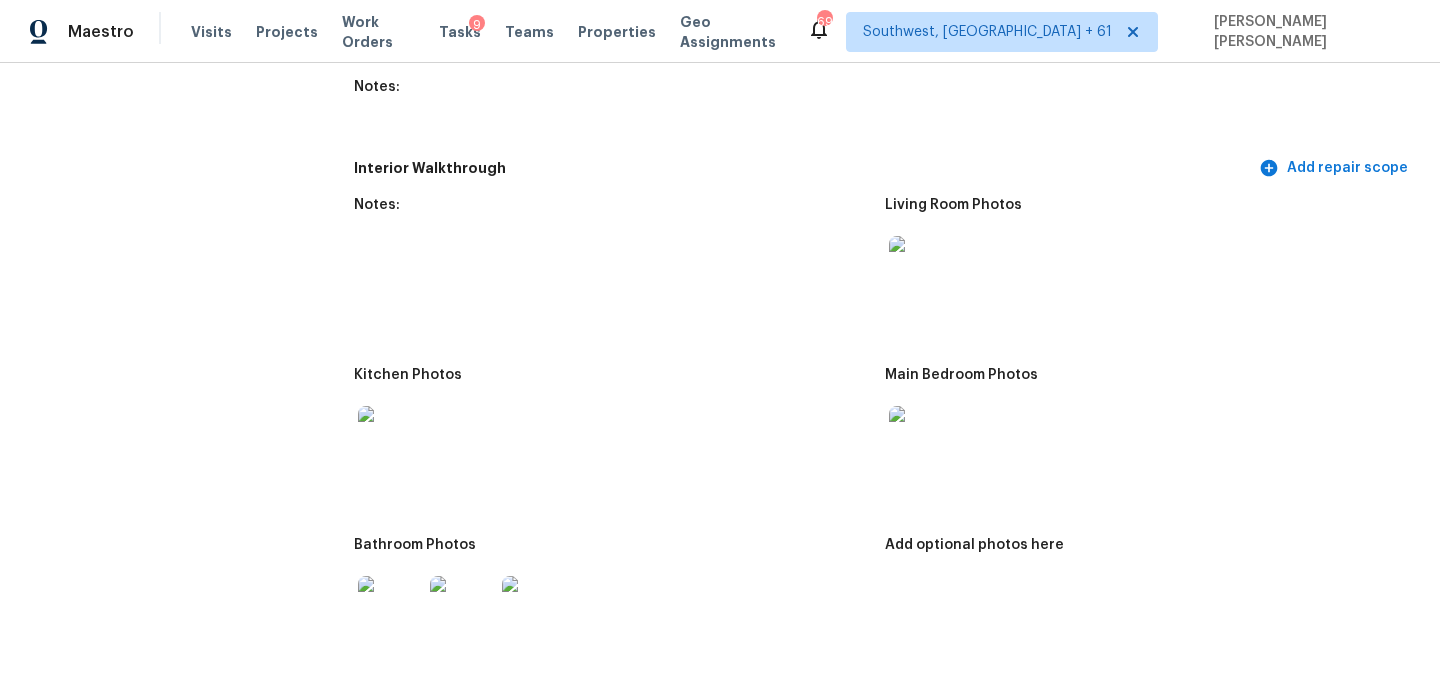 click at bounding box center (921, 268) 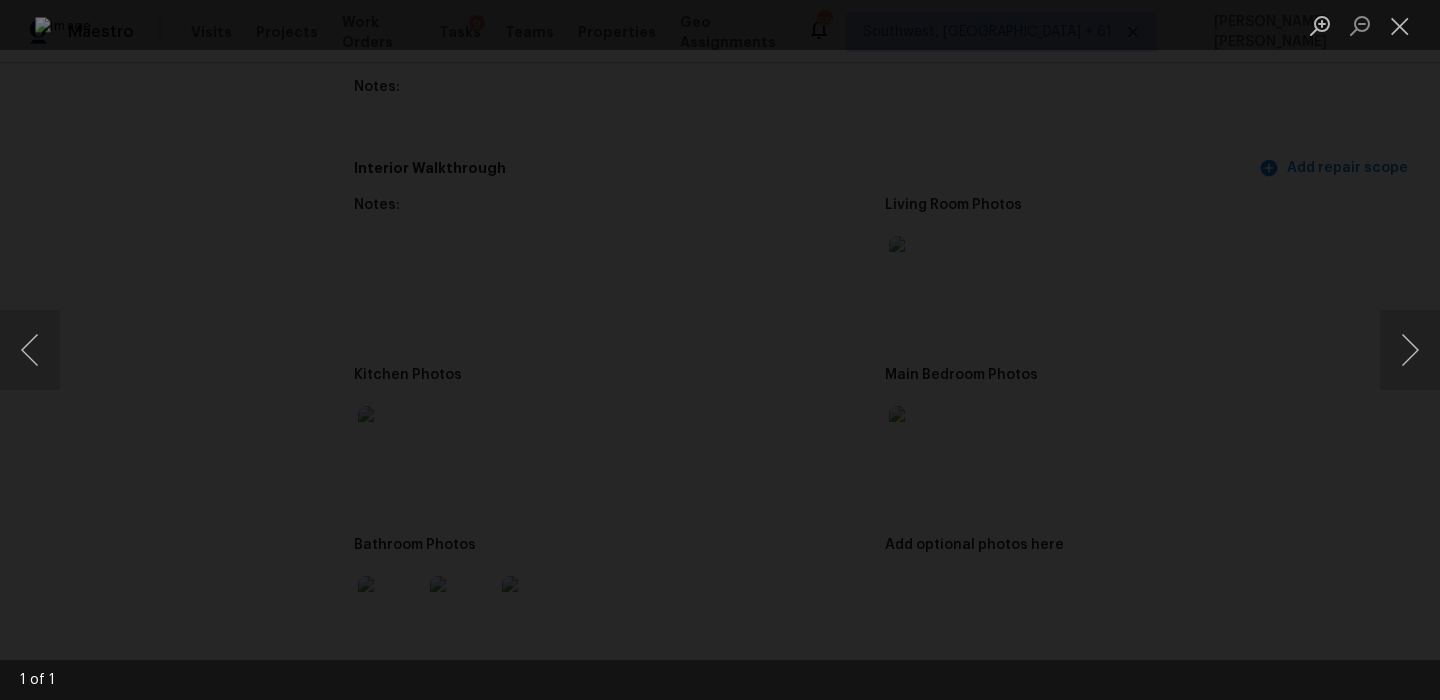 click at bounding box center (720, 350) 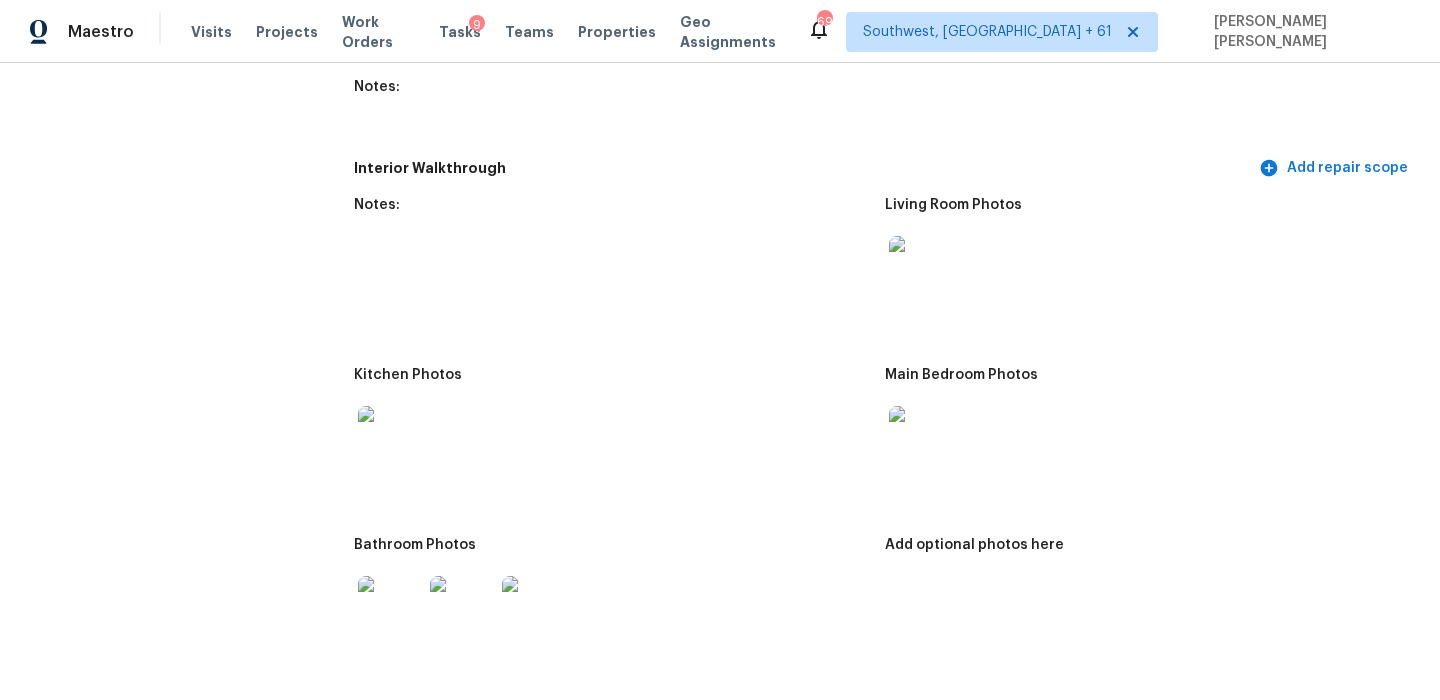click at bounding box center (390, 438) 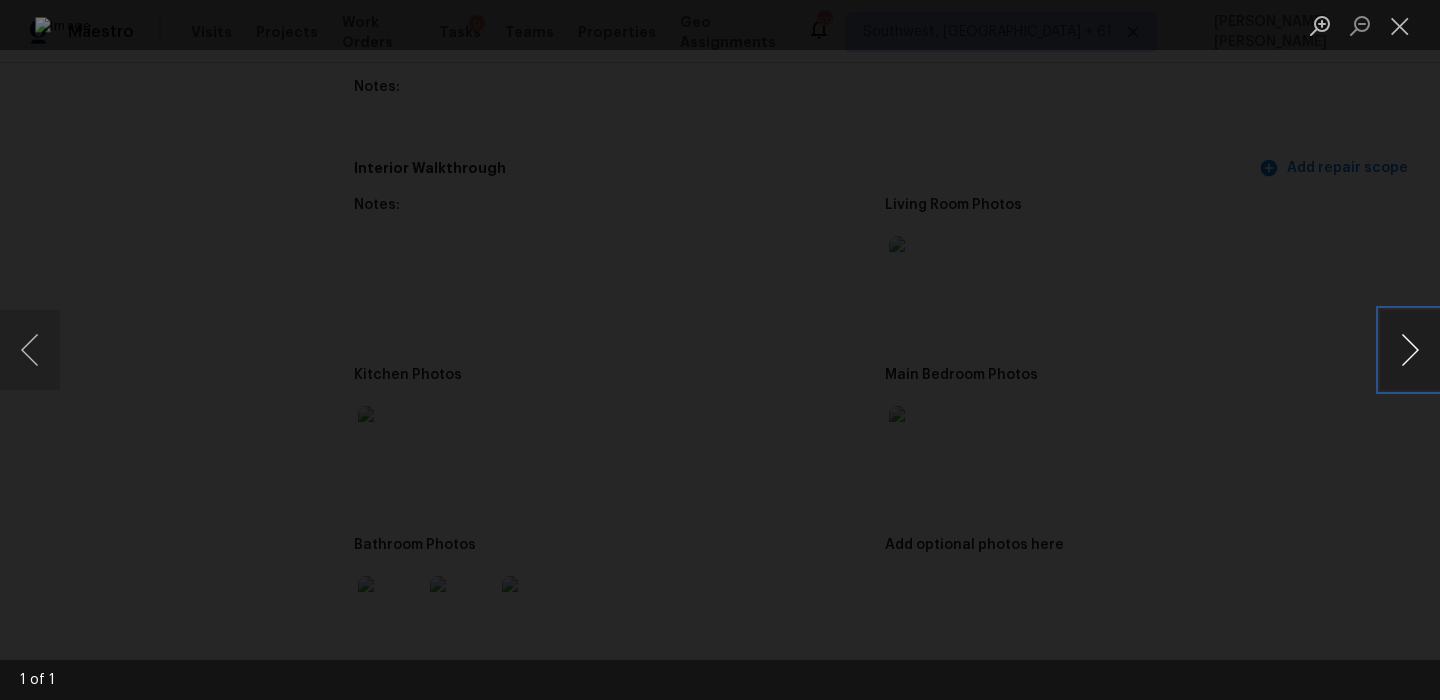 click at bounding box center (1410, 350) 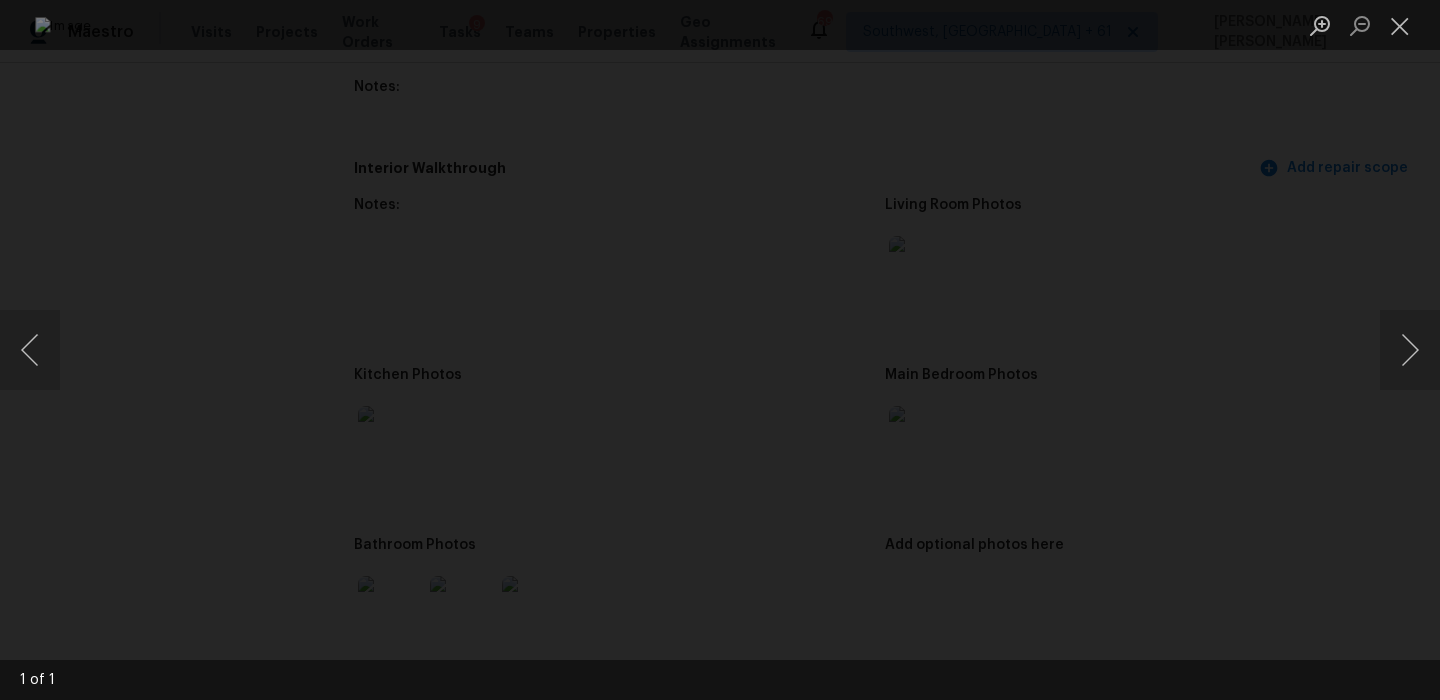 click at bounding box center (720, 350) 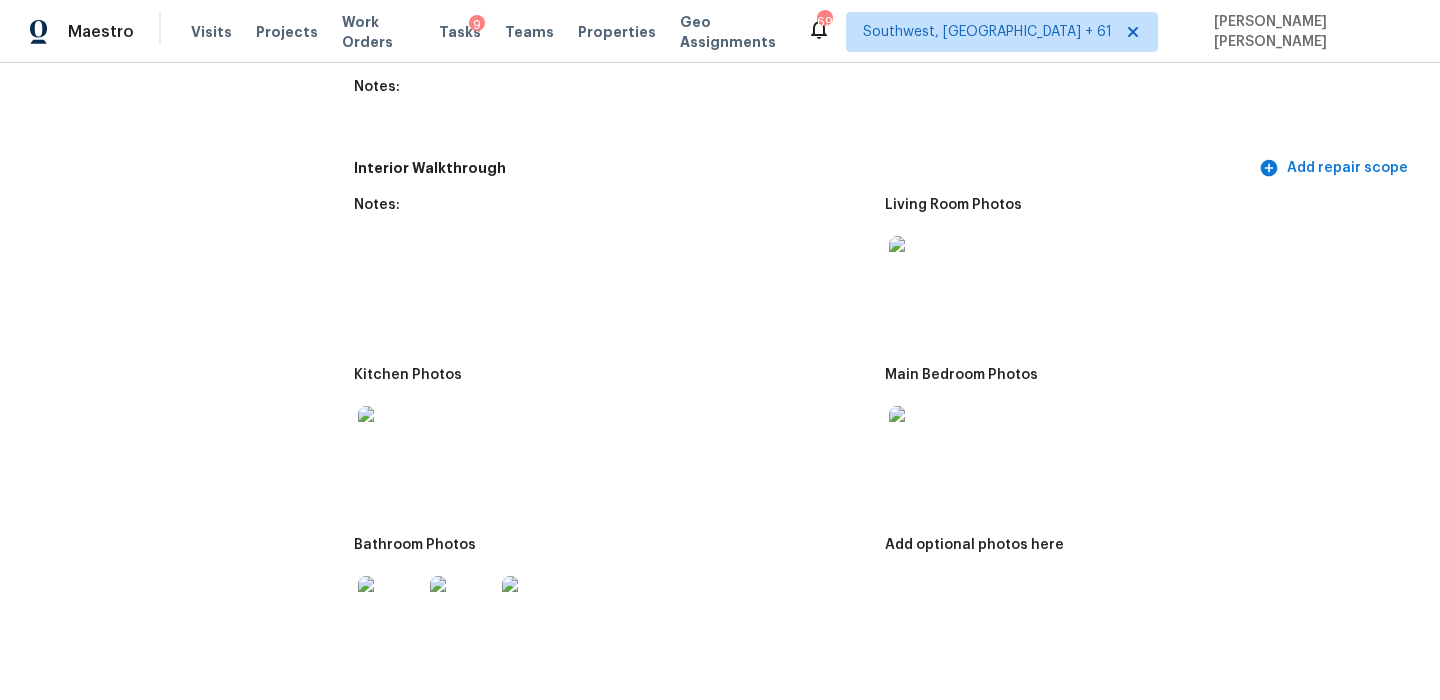 click at bounding box center (921, 438) 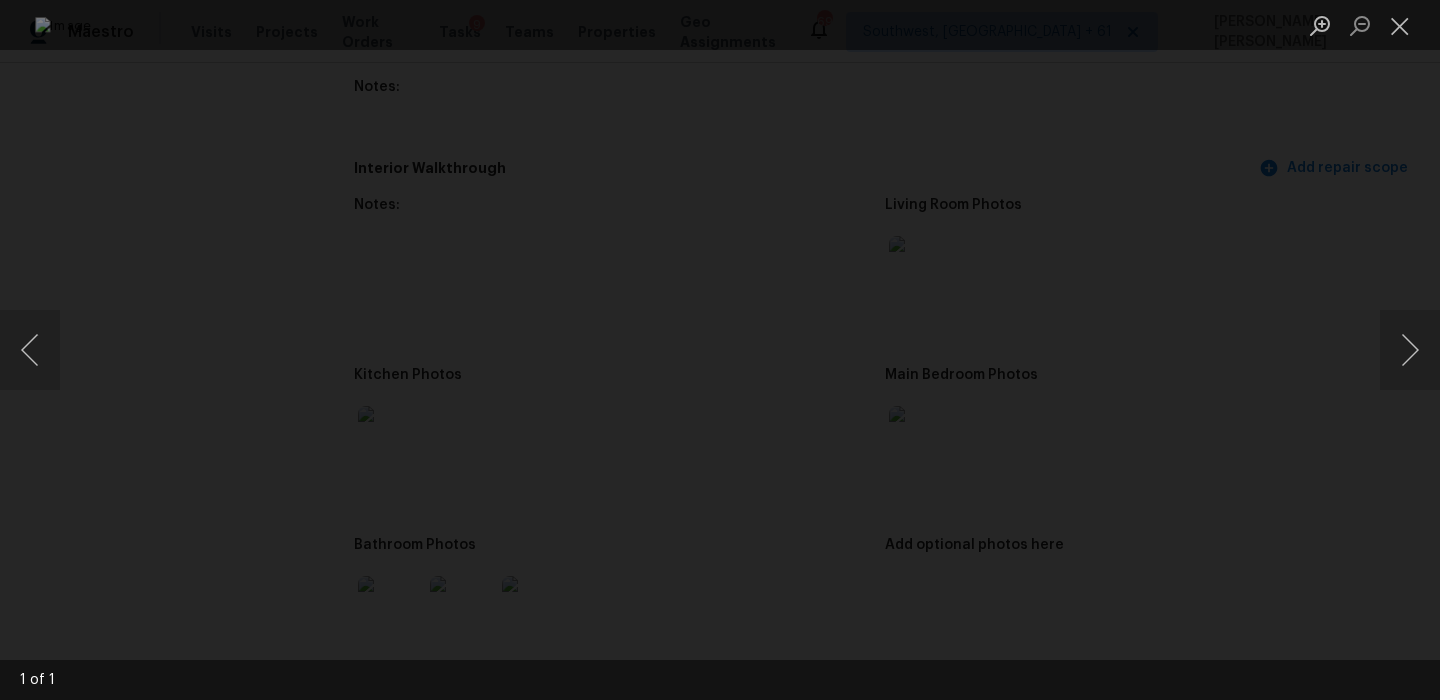 click at bounding box center (720, 350) 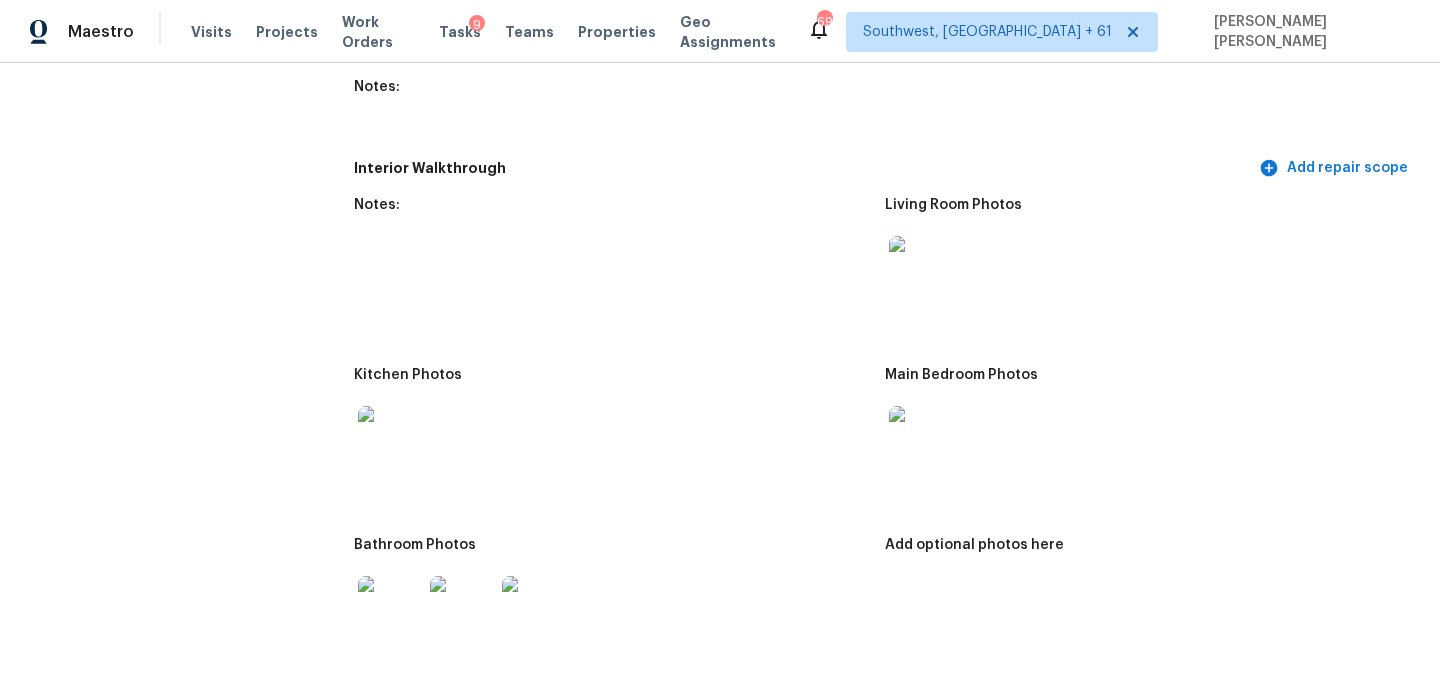 click on "All visits 9053 S Highway 171 Grandview, TX 76050 Home details Other Visits No previous visits In-Person Walkthrough Completed:  7/11/2025, 7:28 AM  to   7/11/2025, 15:16 PM Assignee Jason Fletcher Total Scopes 9 Due Date Fri, Jul 11 Questions Pricing Add repair scope Is there any noticeable new construction in the immediate or neighboring subdivision of the home? No Did you notice any neighbors who haven't kept up with their homes (ex. lots of debris, etc.), loud barking dogs, or is there noticeable traffic noise at the home? No Does either the front yard or back yard have a severe slope? No Rate the curb appeal of the home from 1-9 (1 being the worst home on the street, 9 being the best home on the street)? 5 If the home has a pool, what condition is it in? No Pool Is there a strong odor that doesn't go away as your nose adjusts? (4+ on a 5 point scale) Please specify where the odor exists and provide details. No Please rate the quality of the neighborhood from 1-5 3 Exterior Add repair scope Notes: Notes:" at bounding box center [720, 1057] 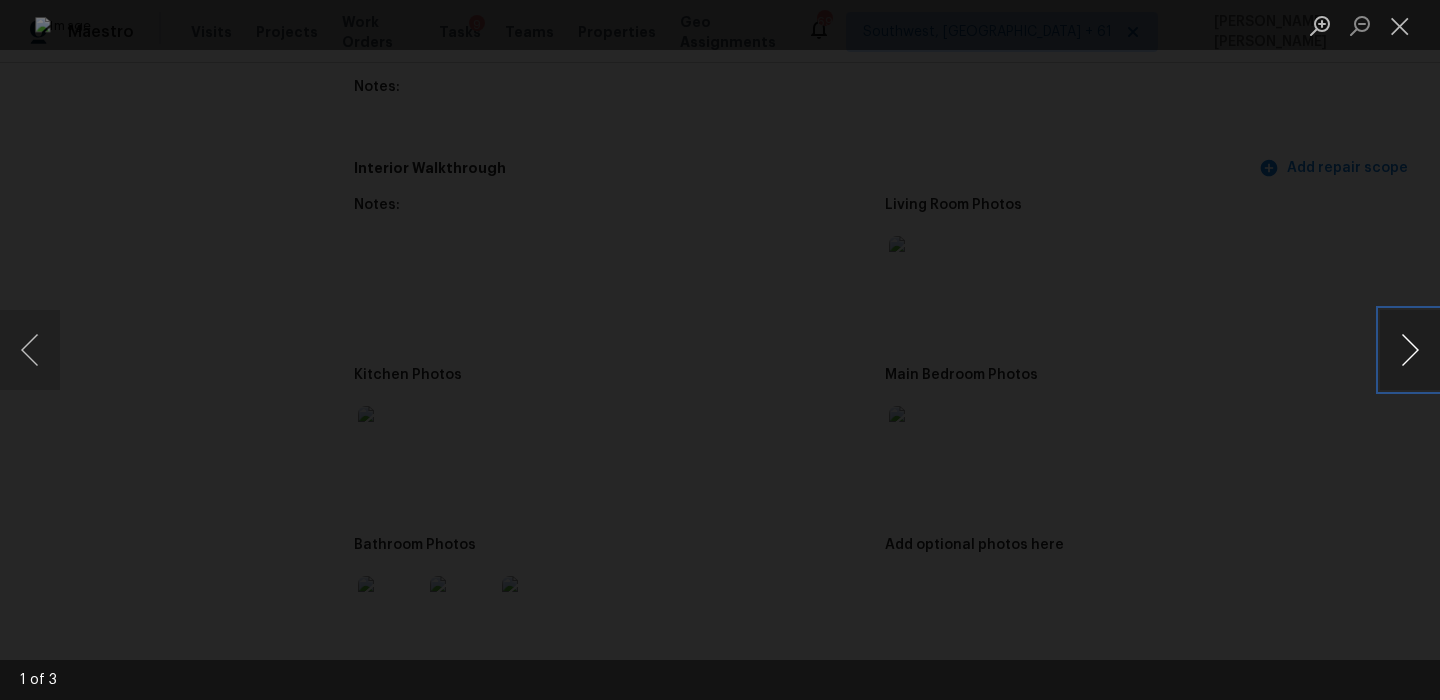click at bounding box center (1410, 350) 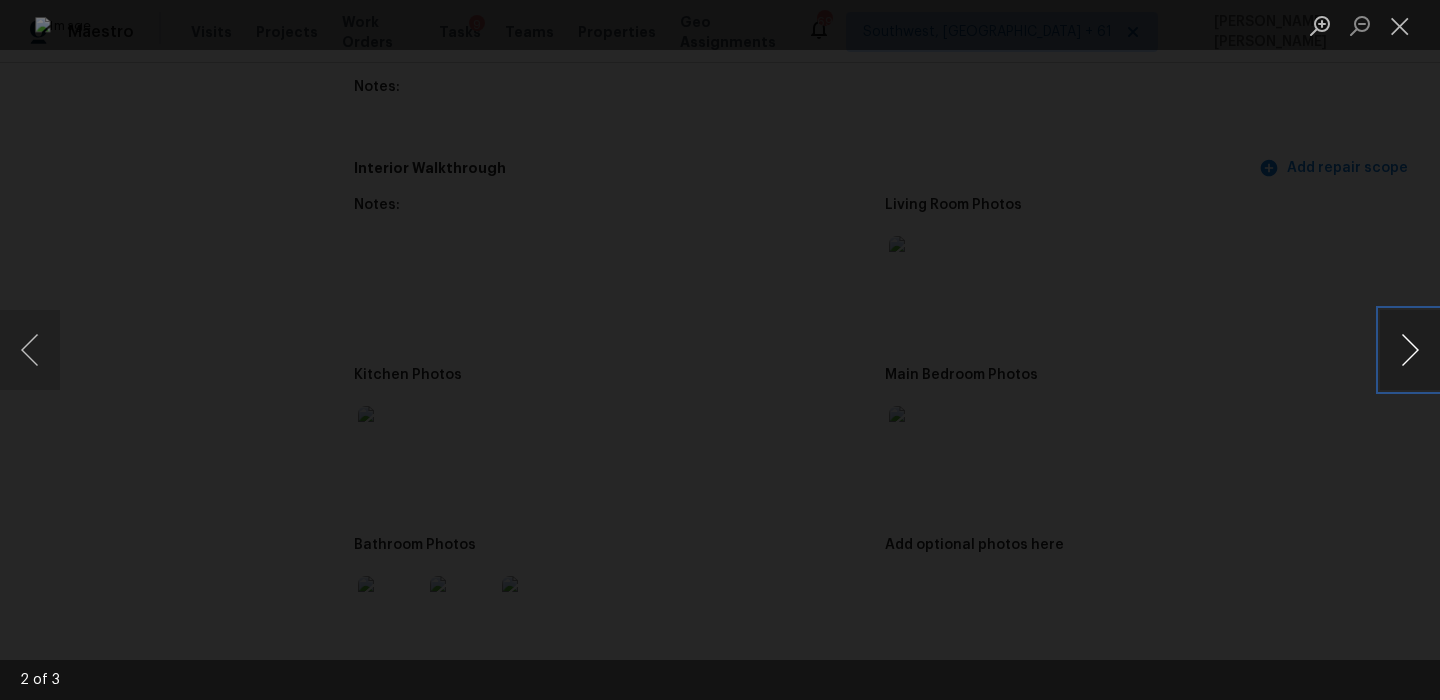 click at bounding box center (1410, 350) 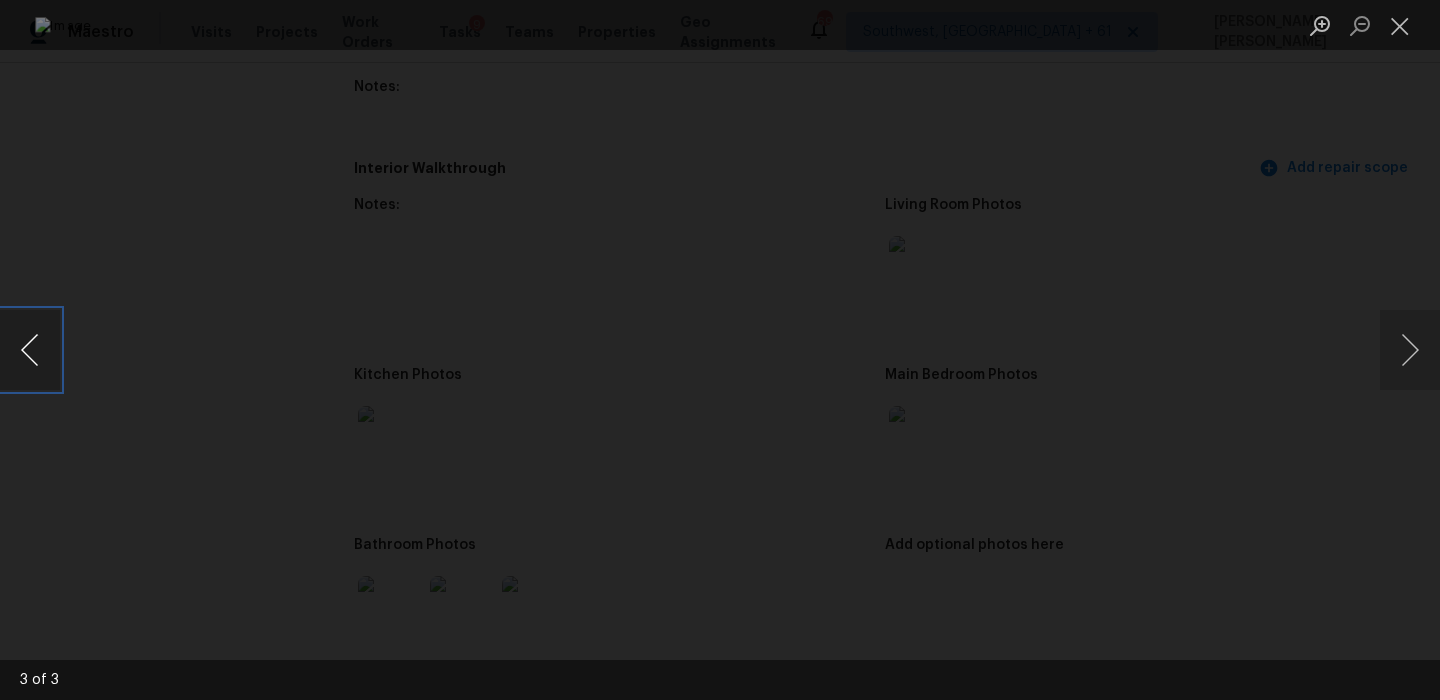 click at bounding box center (30, 350) 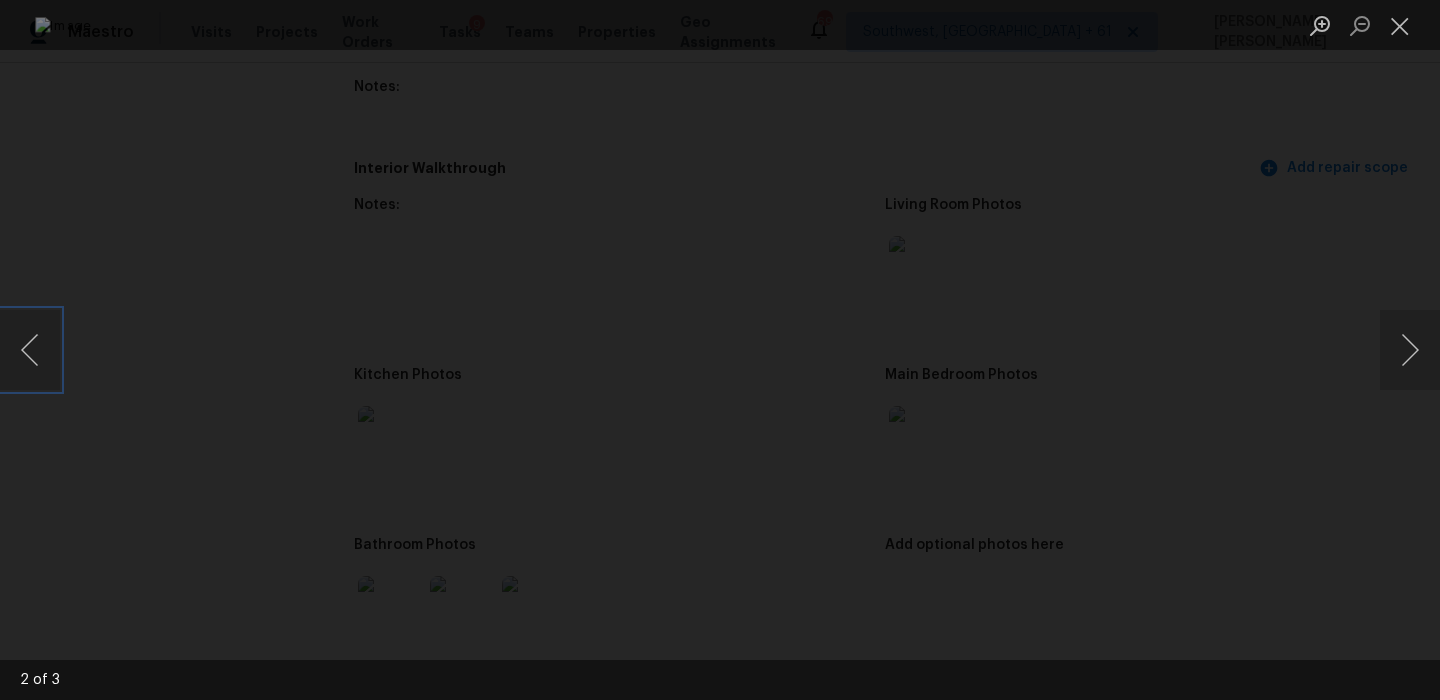 type 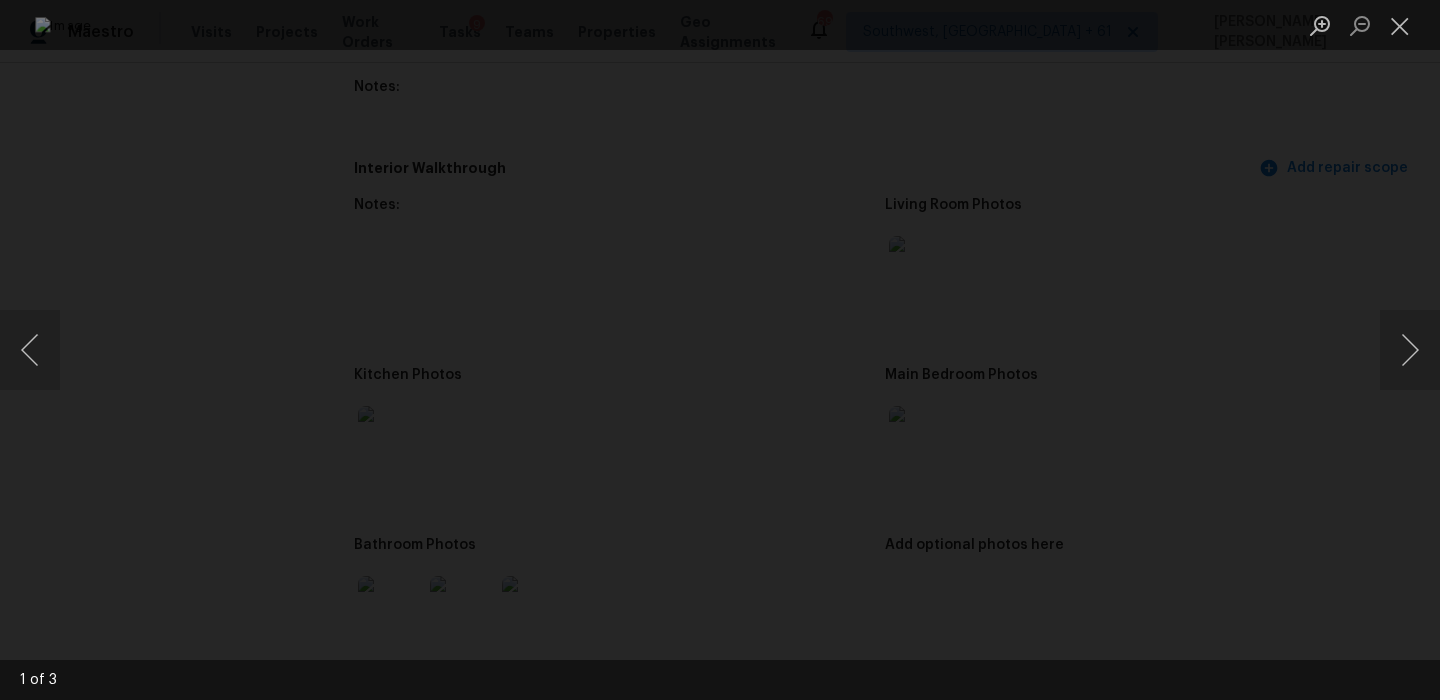 click at bounding box center (720, 350) 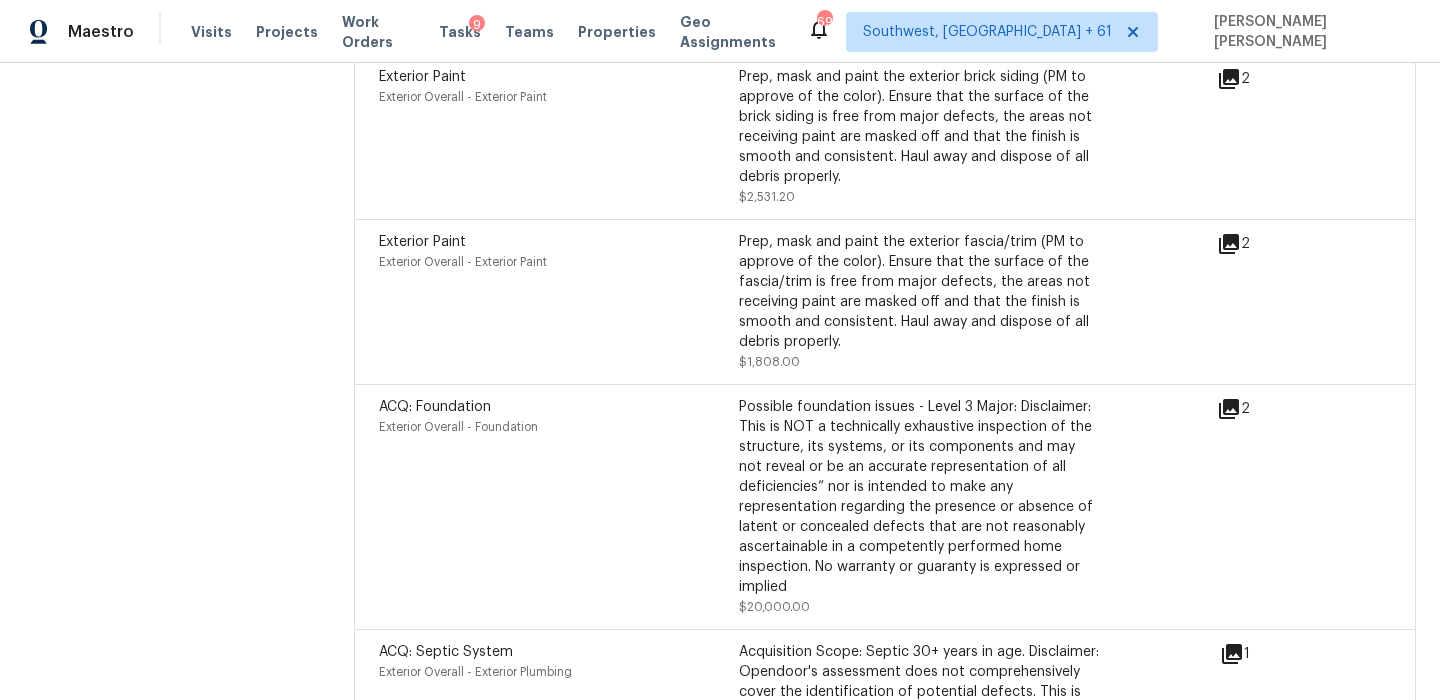 scroll, scrollTop: 2903, scrollLeft: 0, axis: vertical 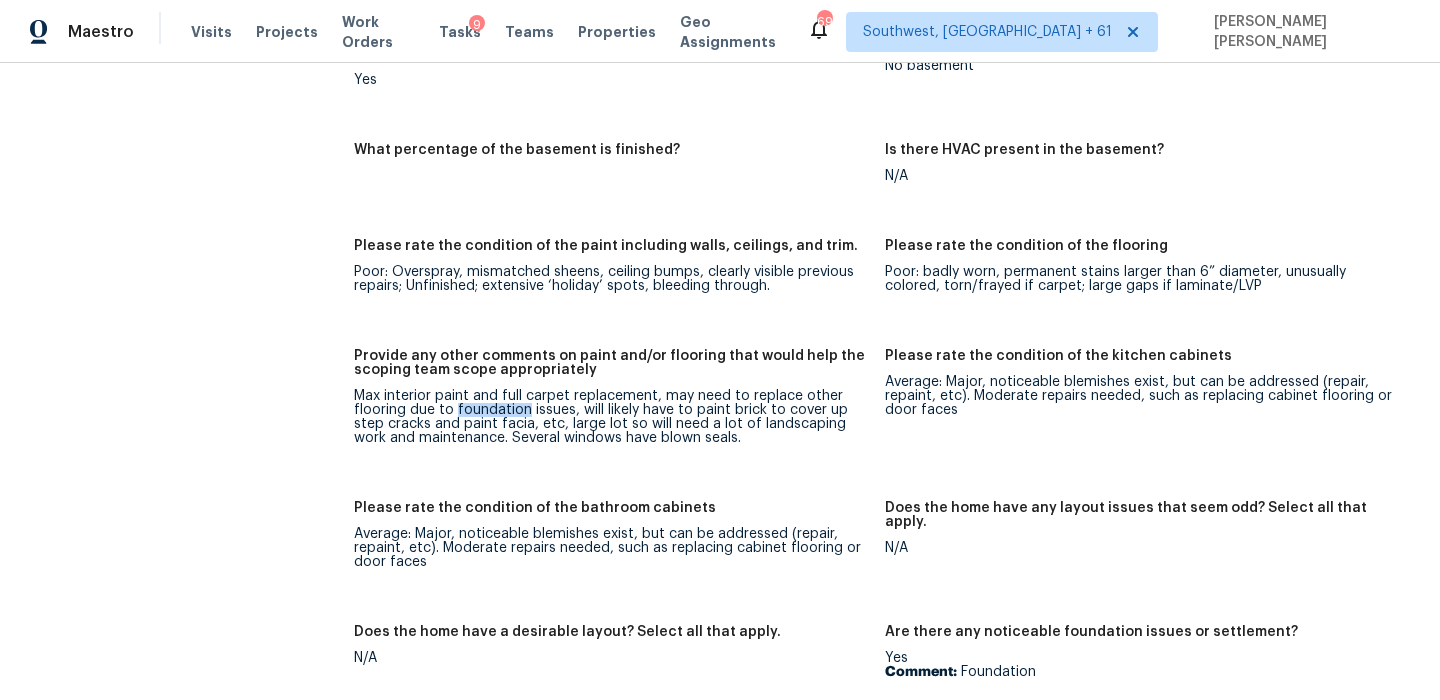 click on "What percentage of the basement is finished?" at bounding box center [619, 179] 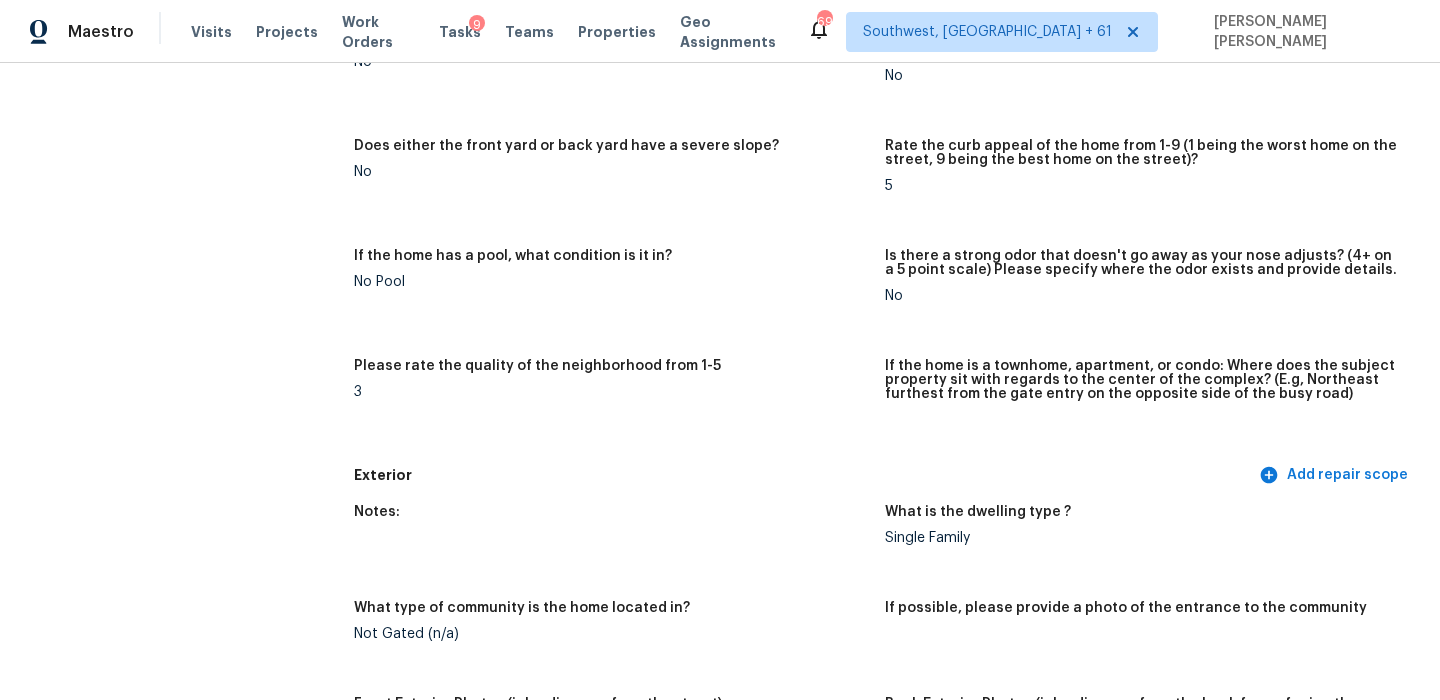 scroll, scrollTop: 0, scrollLeft: 0, axis: both 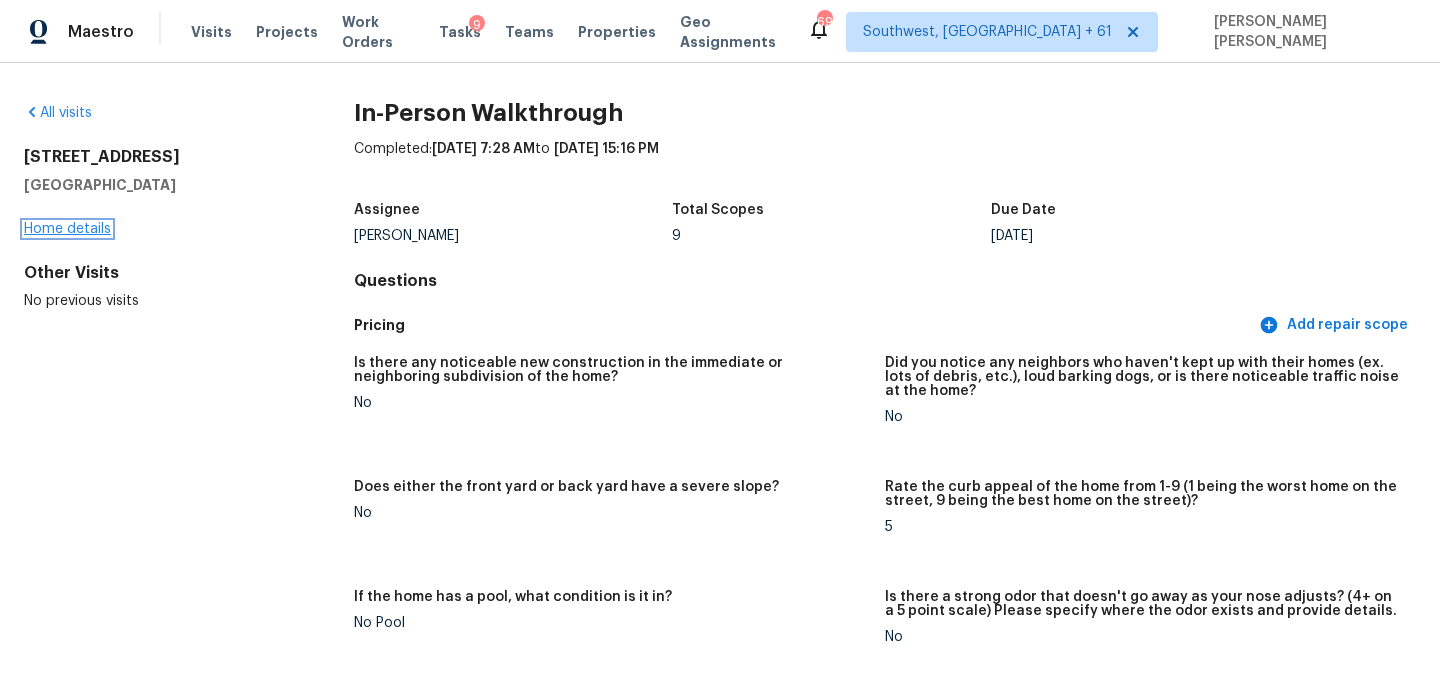 click on "Home details" at bounding box center (67, 229) 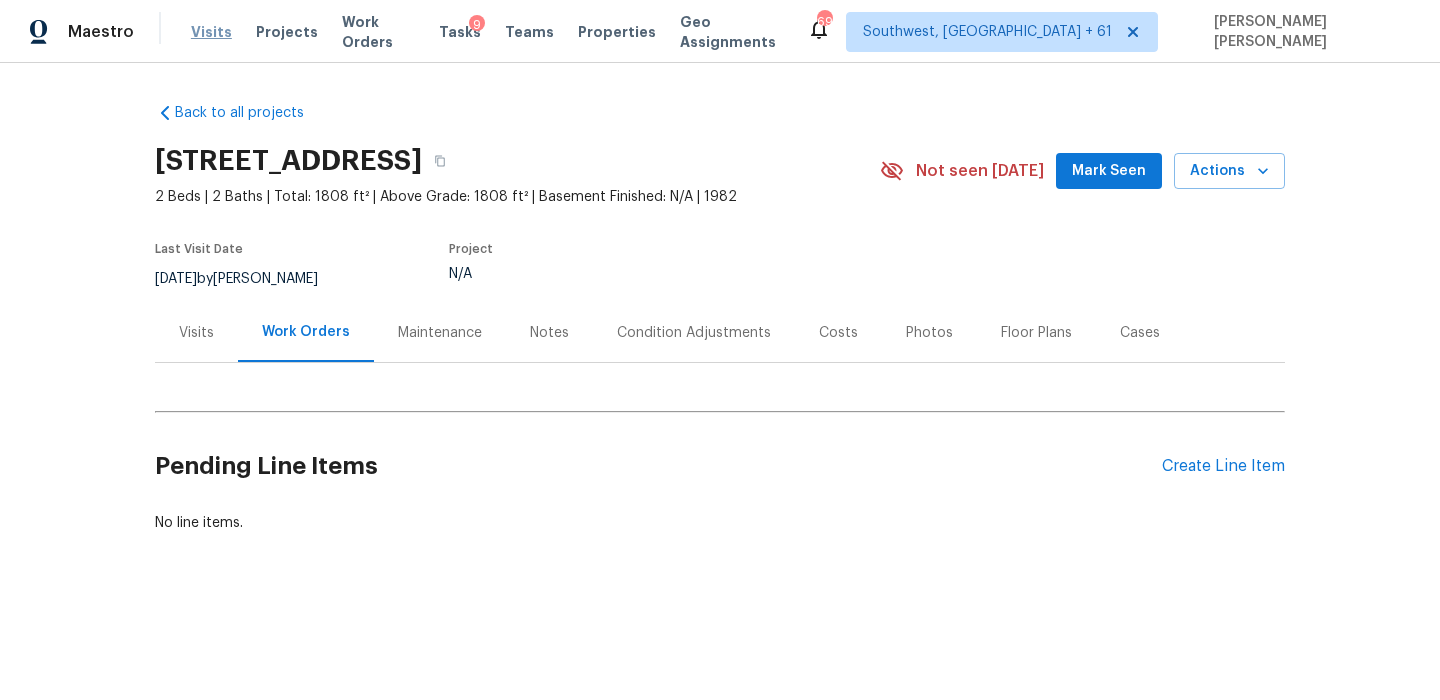 click on "Visits" at bounding box center [211, 32] 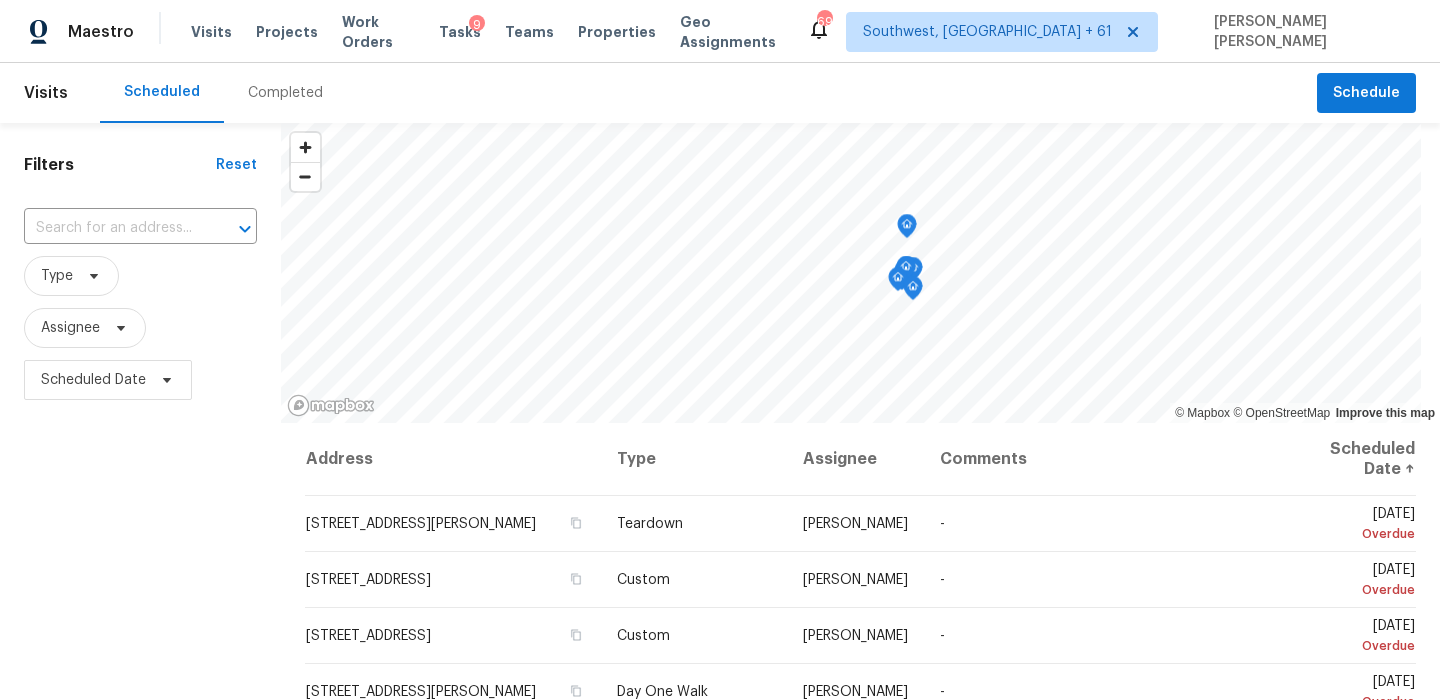 click on "Completed" at bounding box center [285, 93] 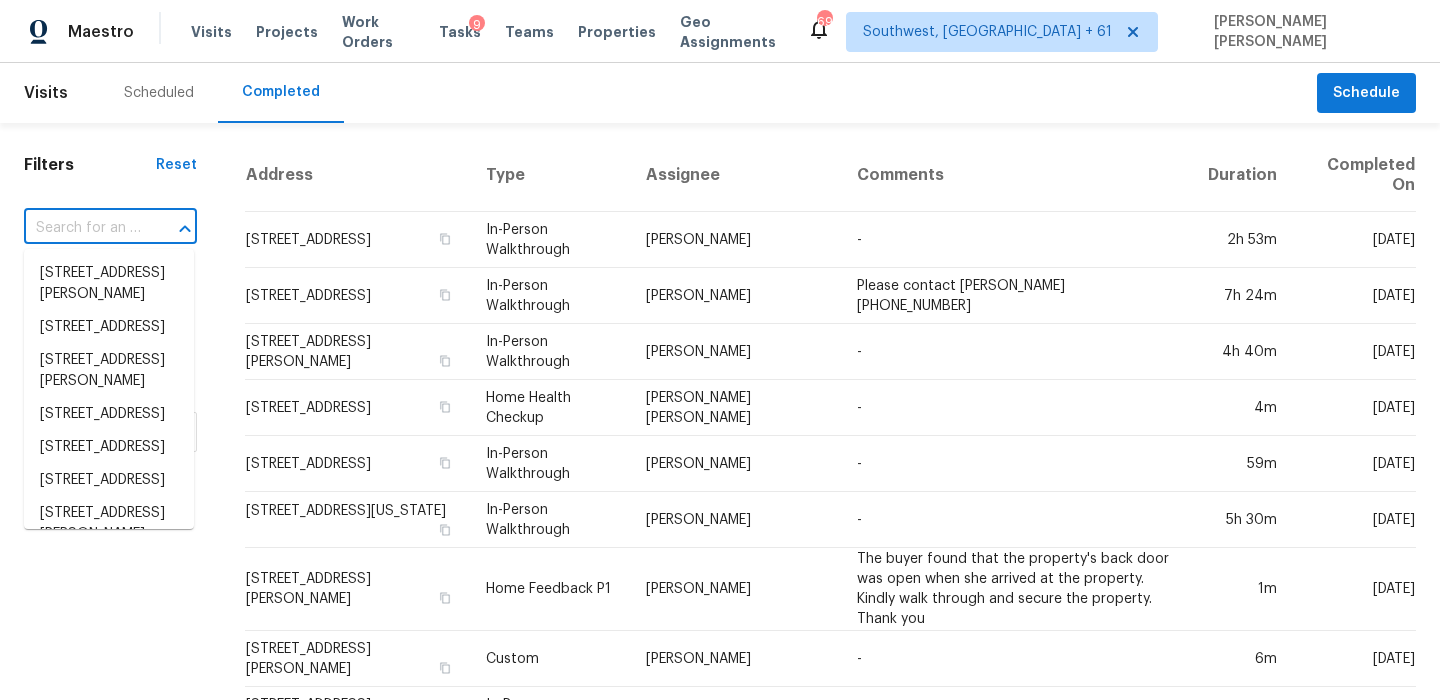 click at bounding box center (82, 228) 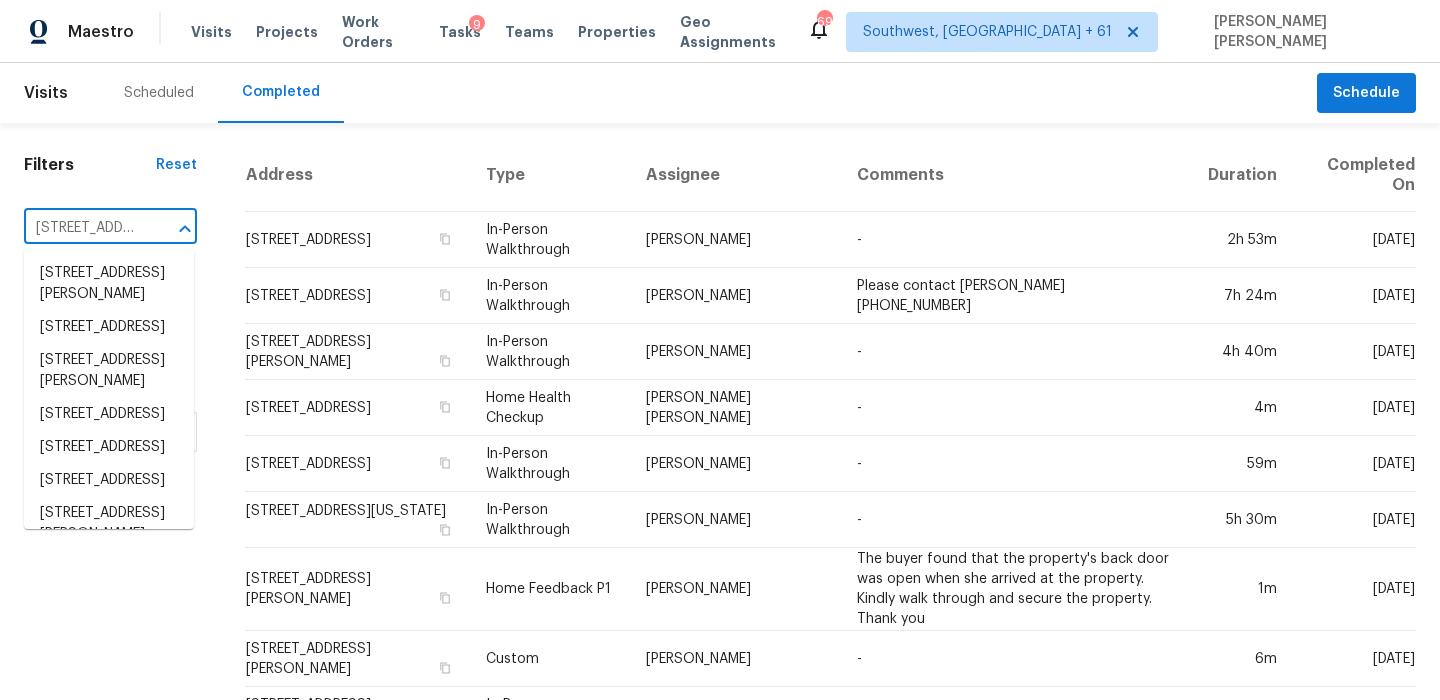 scroll, scrollTop: 0, scrollLeft: 206, axis: horizontal 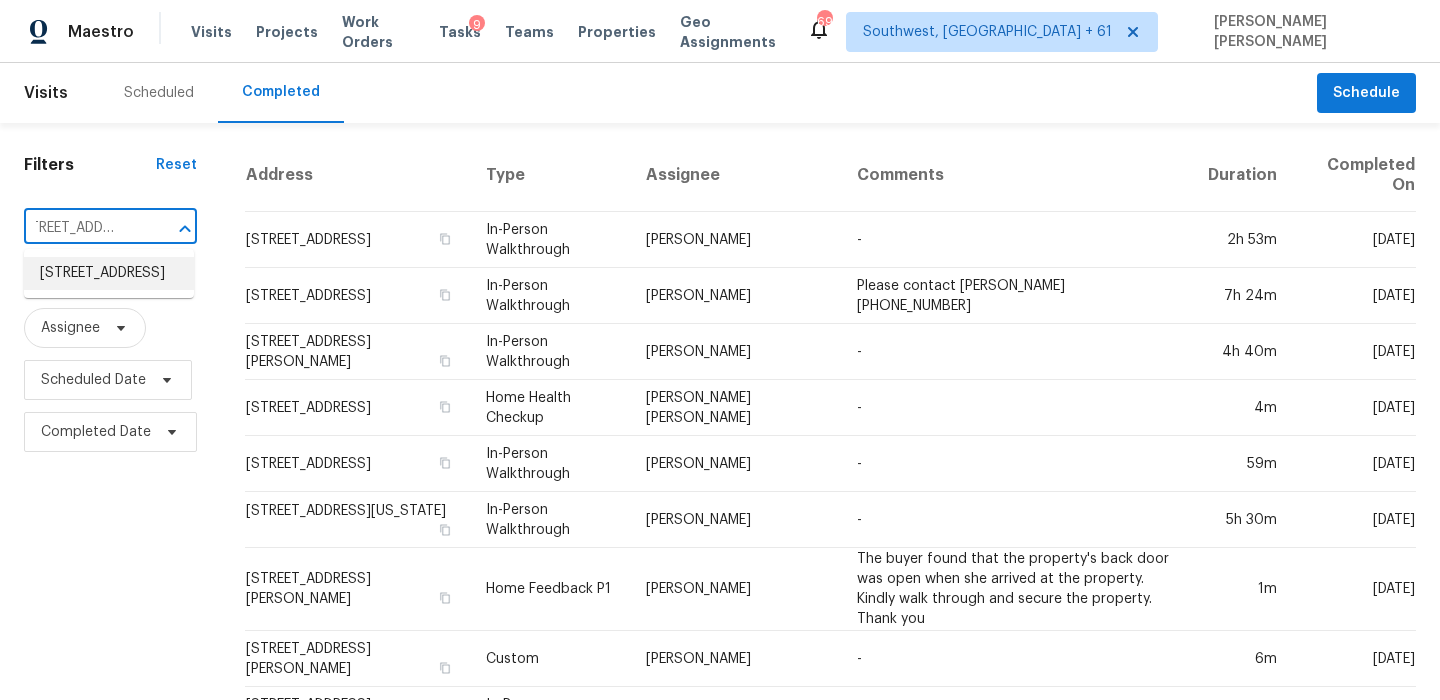 click on "10539 Marcel Way, Rancho Cordova, CA 95670" at bounding box center (109, 273) 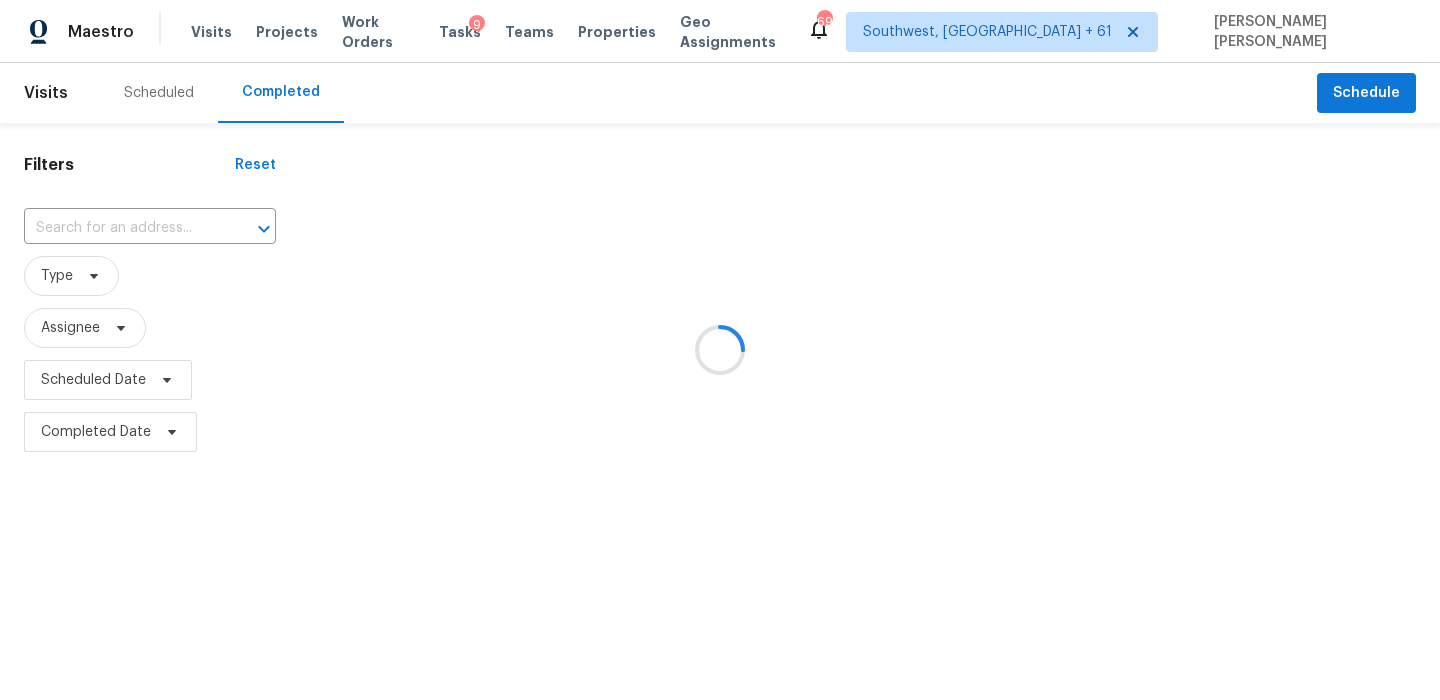 type on "10539 Marcel Way, Rancho Cordova, CA 95670" 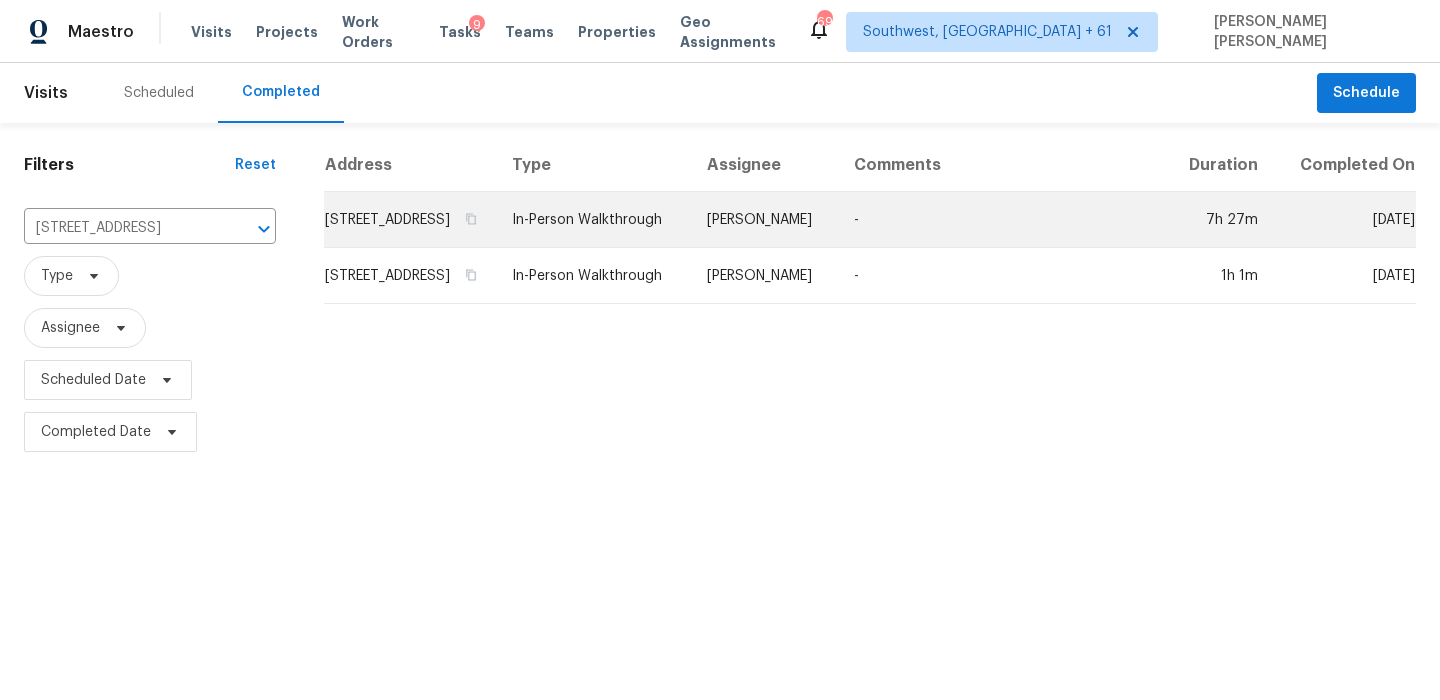 click on "In-Person Walkthrough" at bounding box center [593, 220] 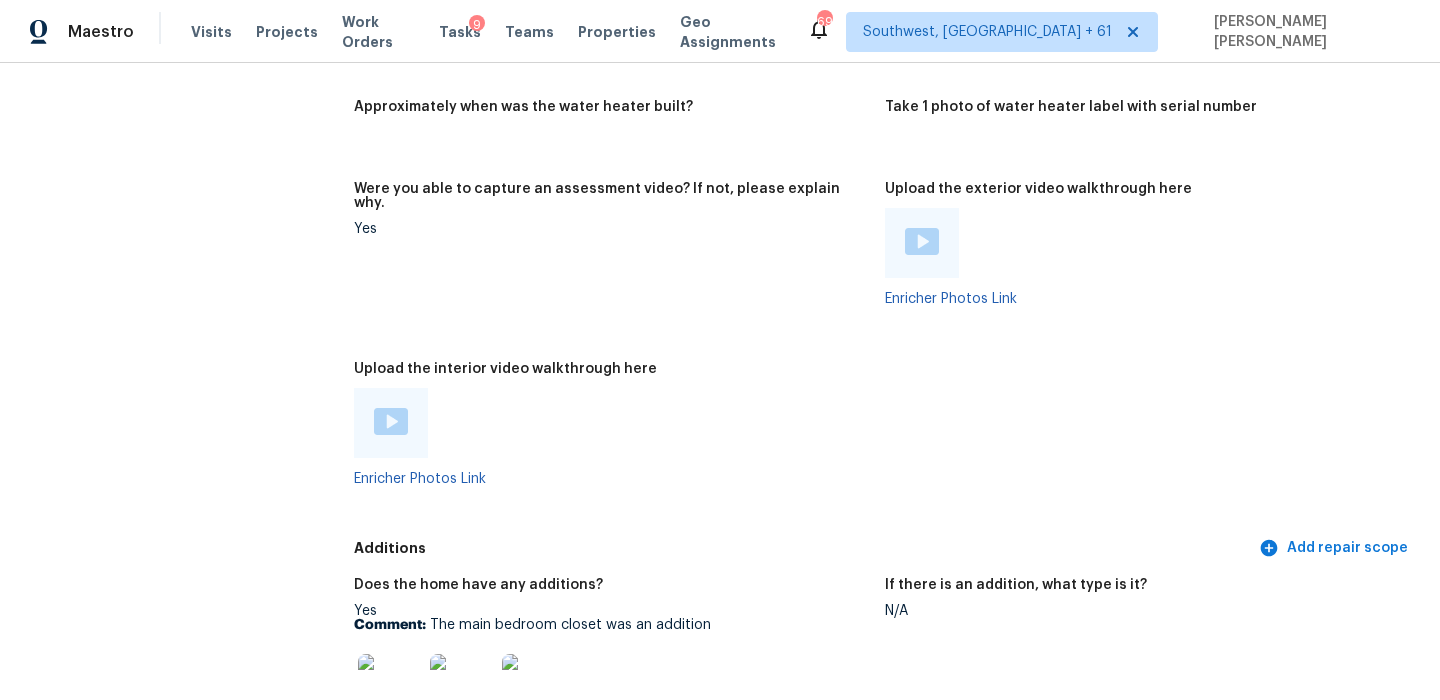 scroll, scrollTop: 3420, scrollLeft: 0, axis: vertical 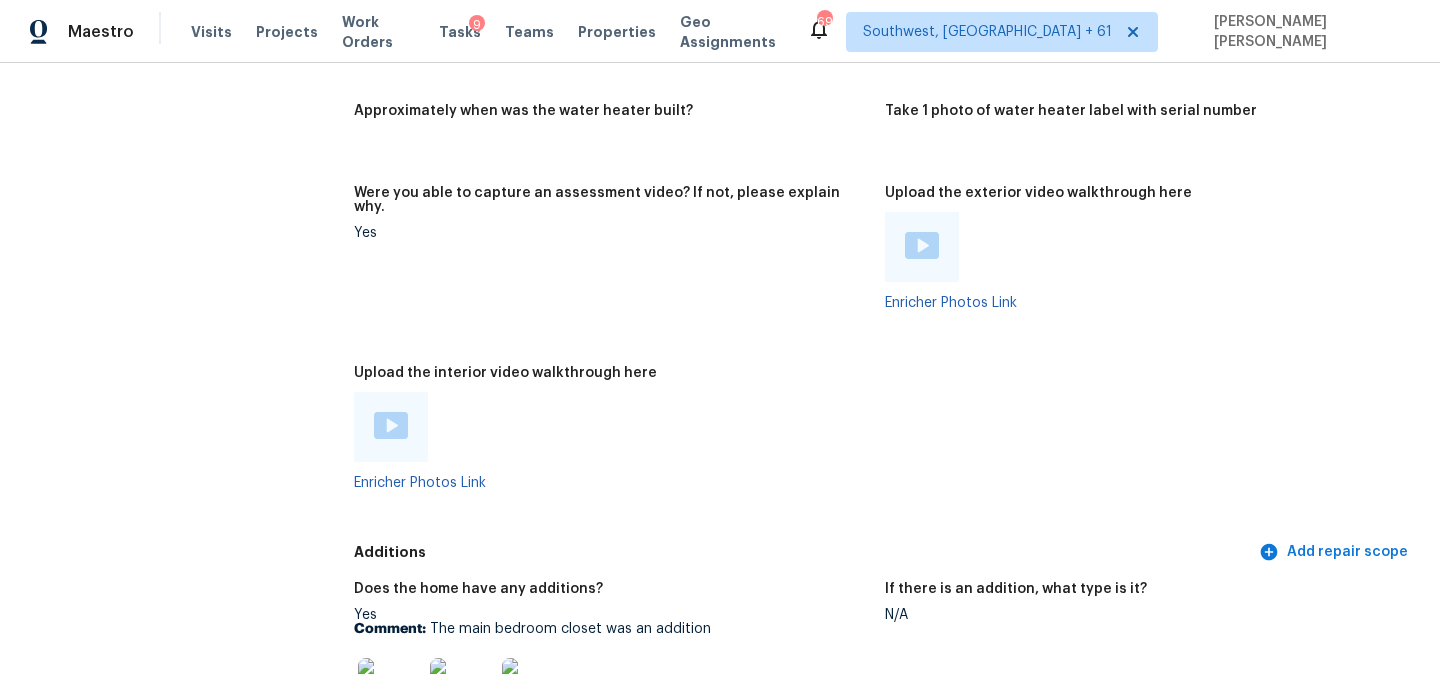 click at bounding box center [391, 425] 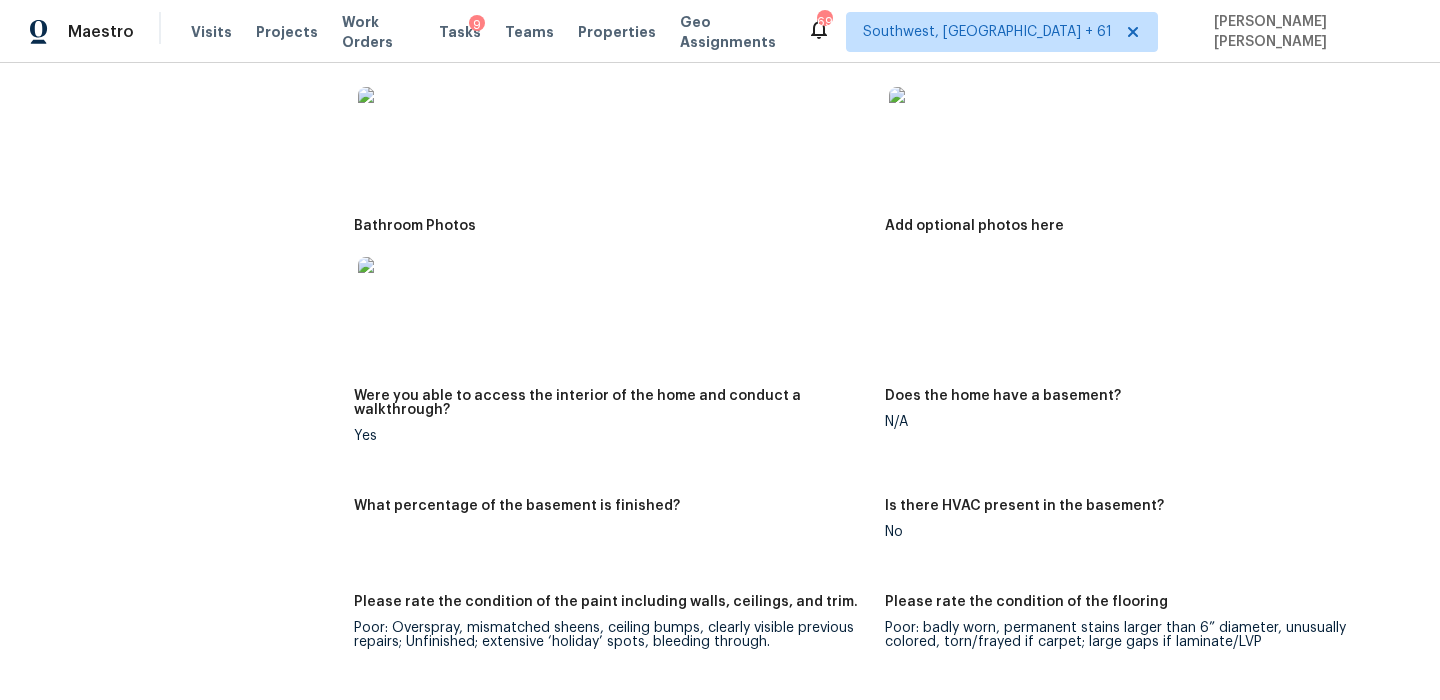 scroll, scrollTop: 2625, scrollLeft: 0, axis: vertical 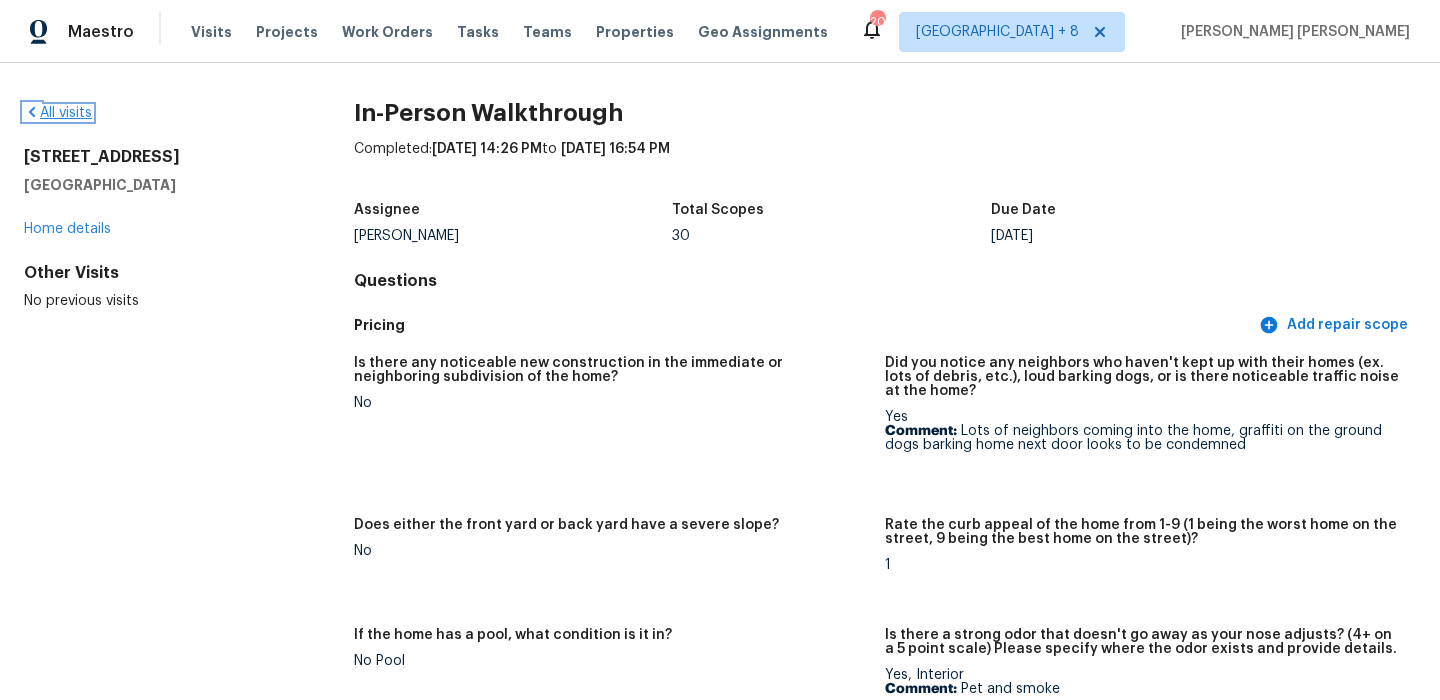 click on "All visits" at bounding box center [58, 113] 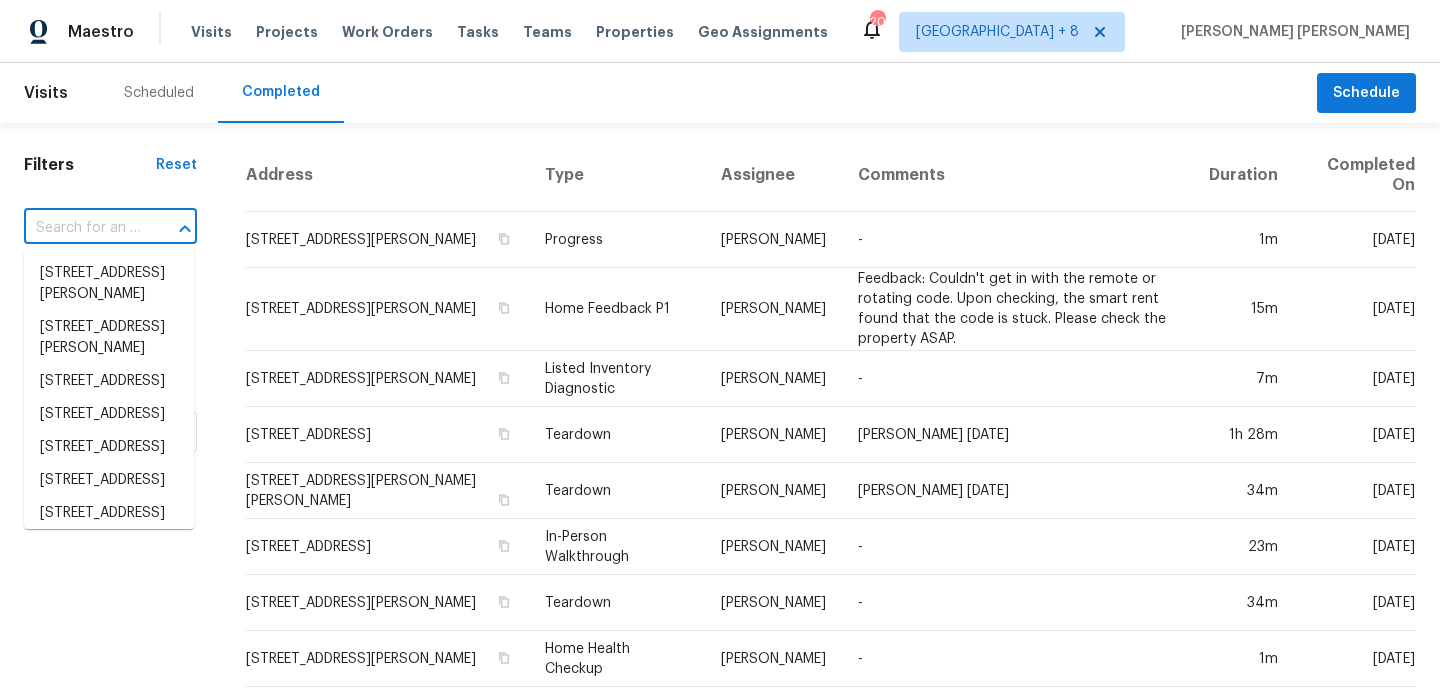click at bounding box center [82, 228] 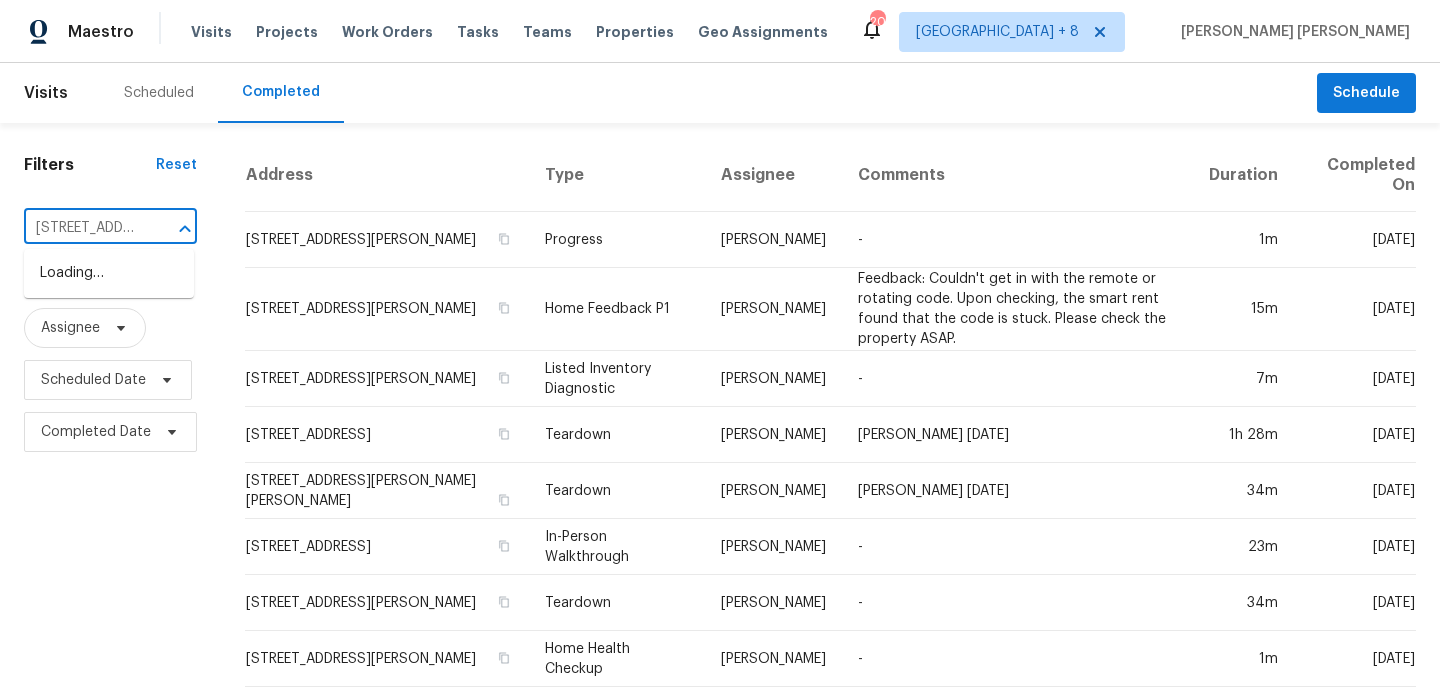 scroll, scrollTop: 0, scrollLeft: 134, axis: horizontal 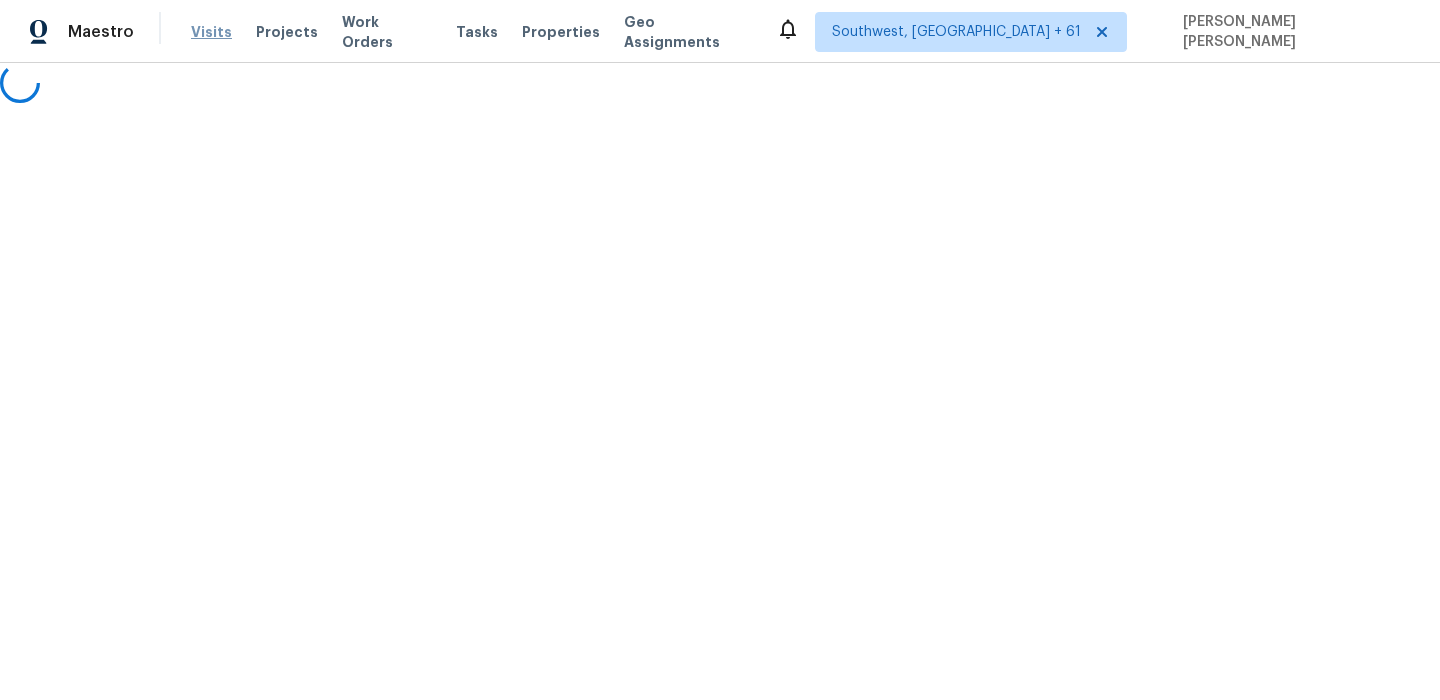click on "Visits" at bounding box center [211, 32] 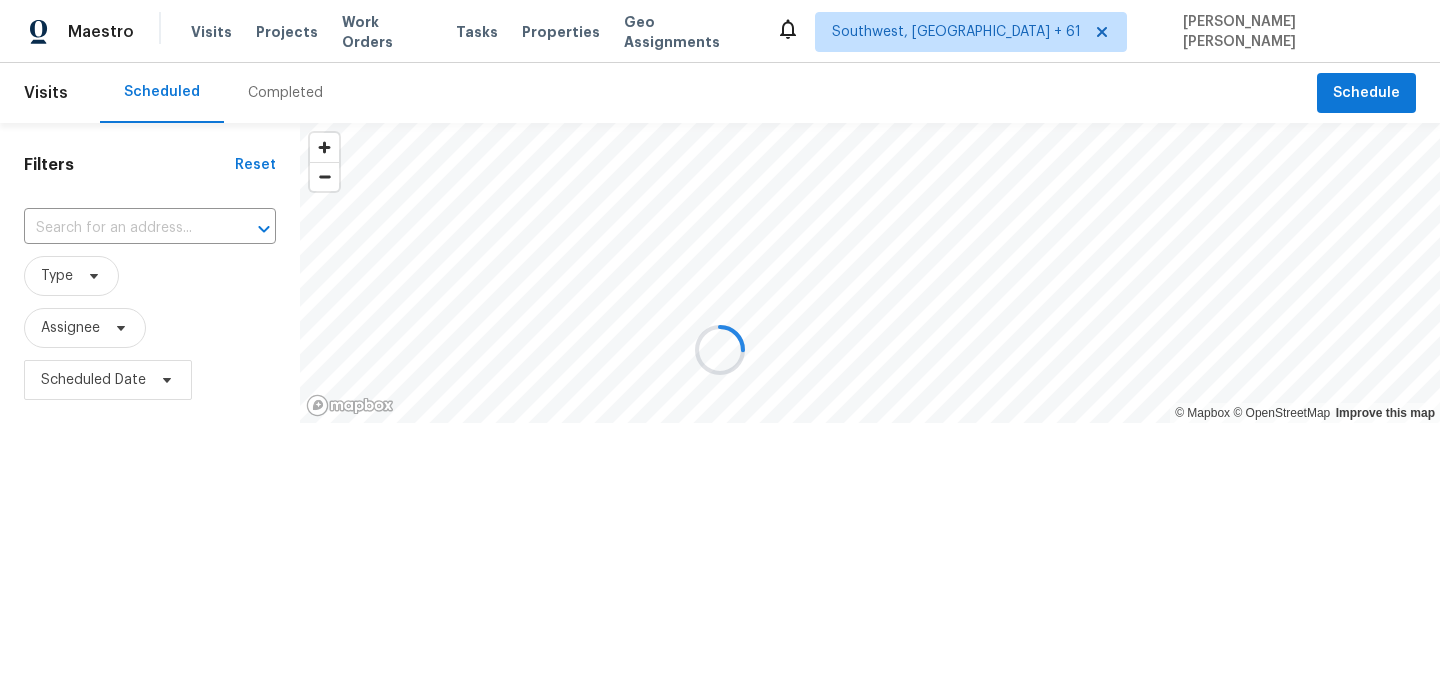 click at bounding box center [720, 350] 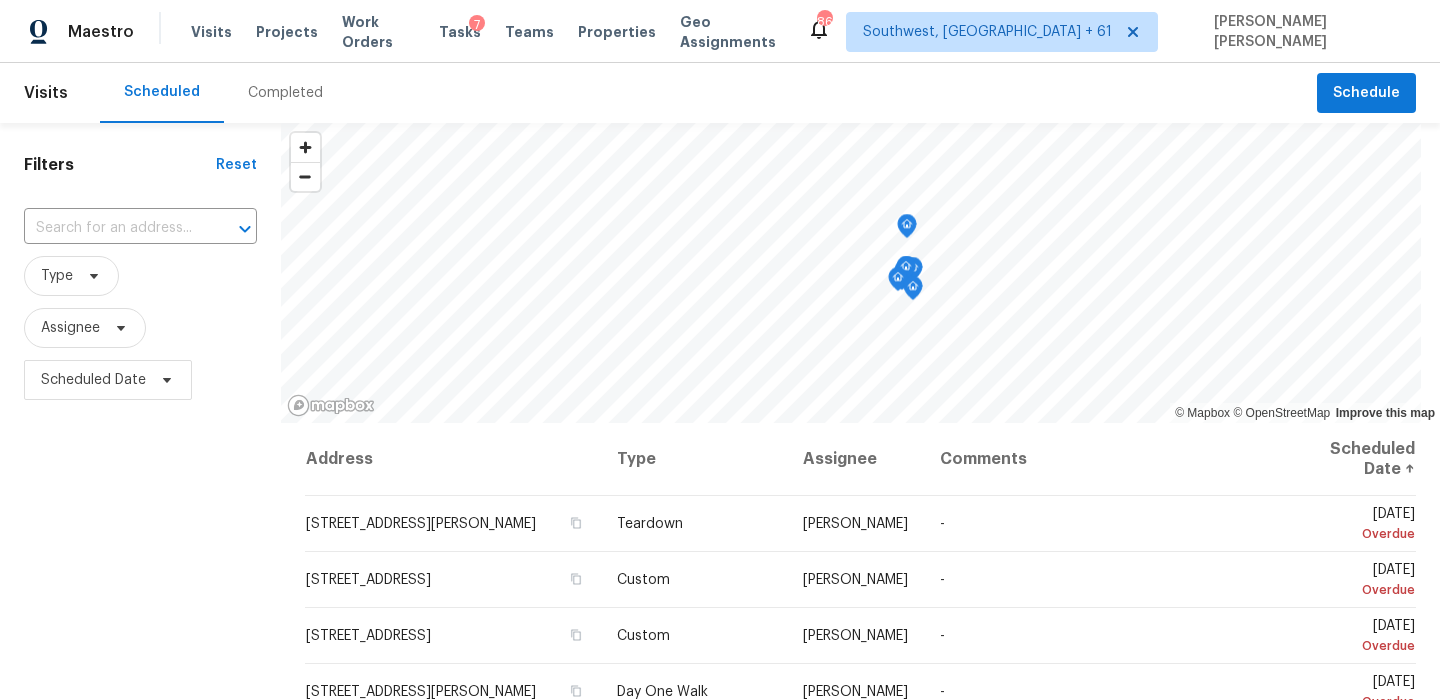 click on "Completed" at bounding box center [285, 93] 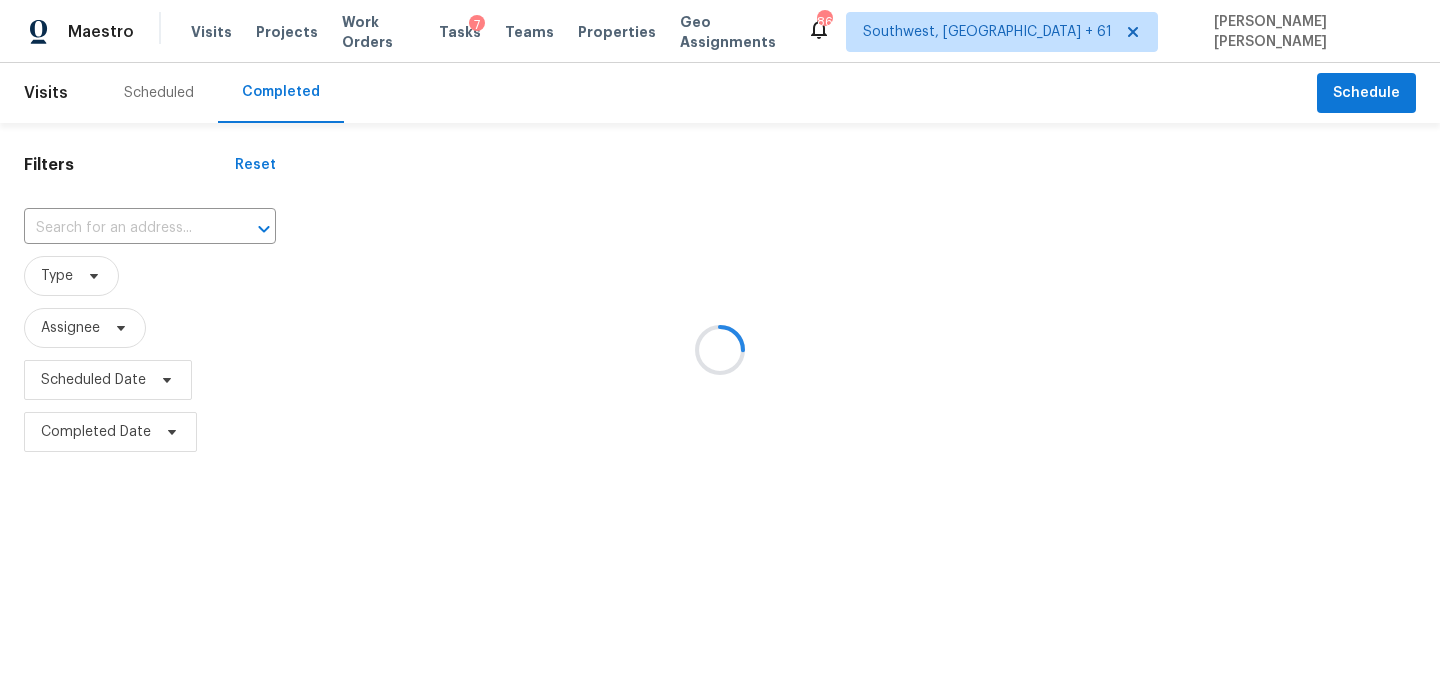 click at bounding box center (720, 350) 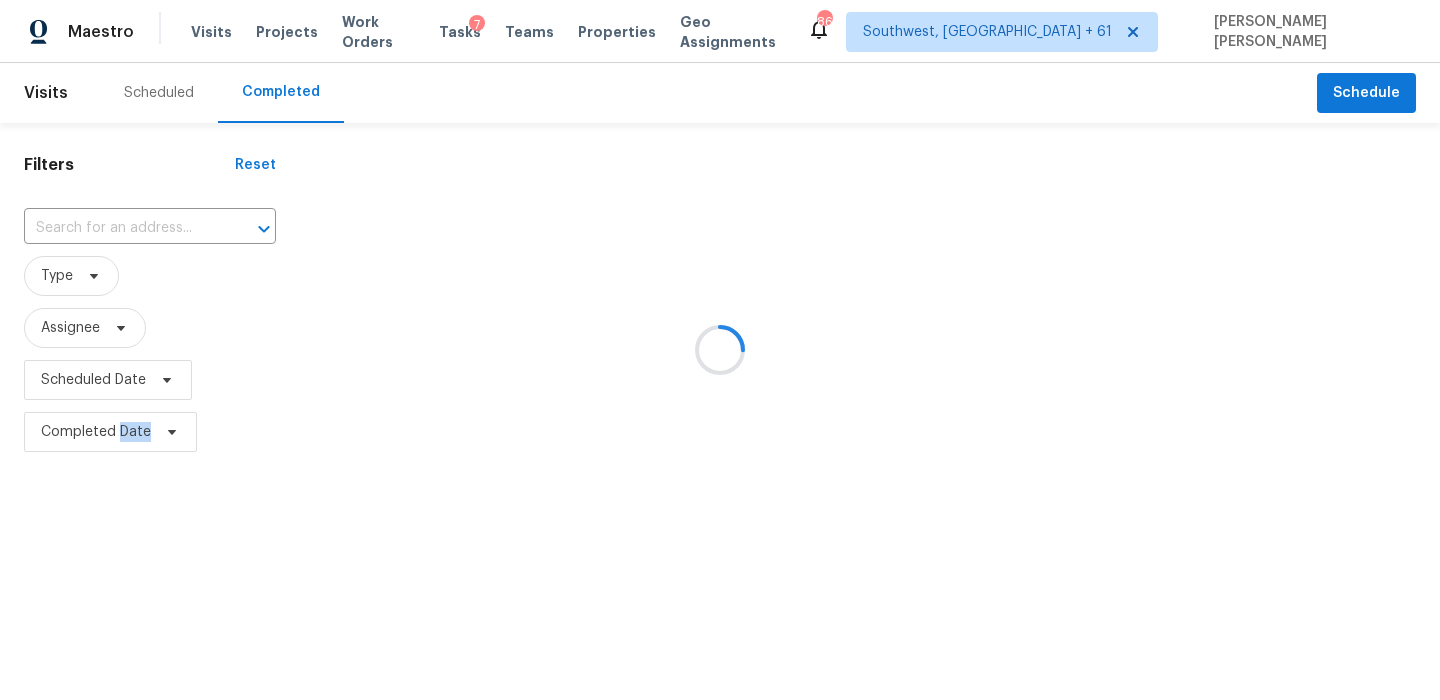 click at bounding box center [720, 350] 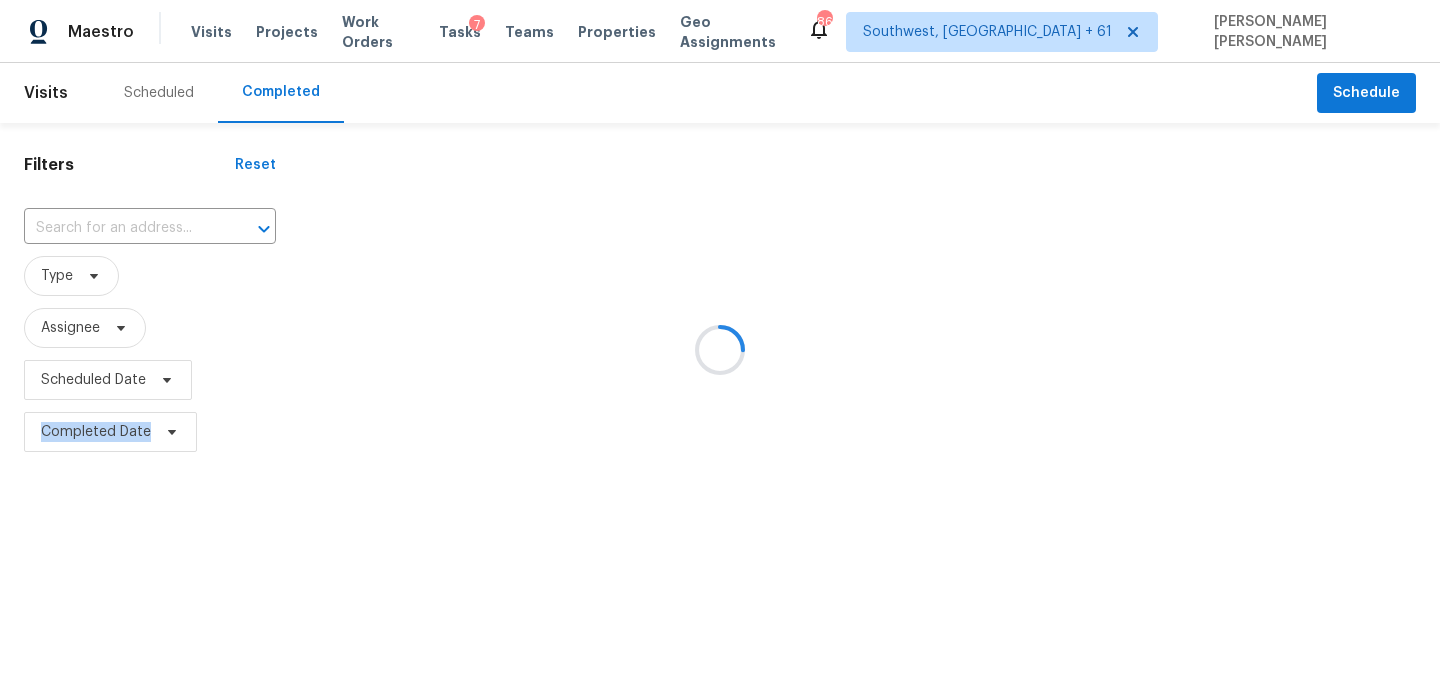 click at bounding box center [720, 350] 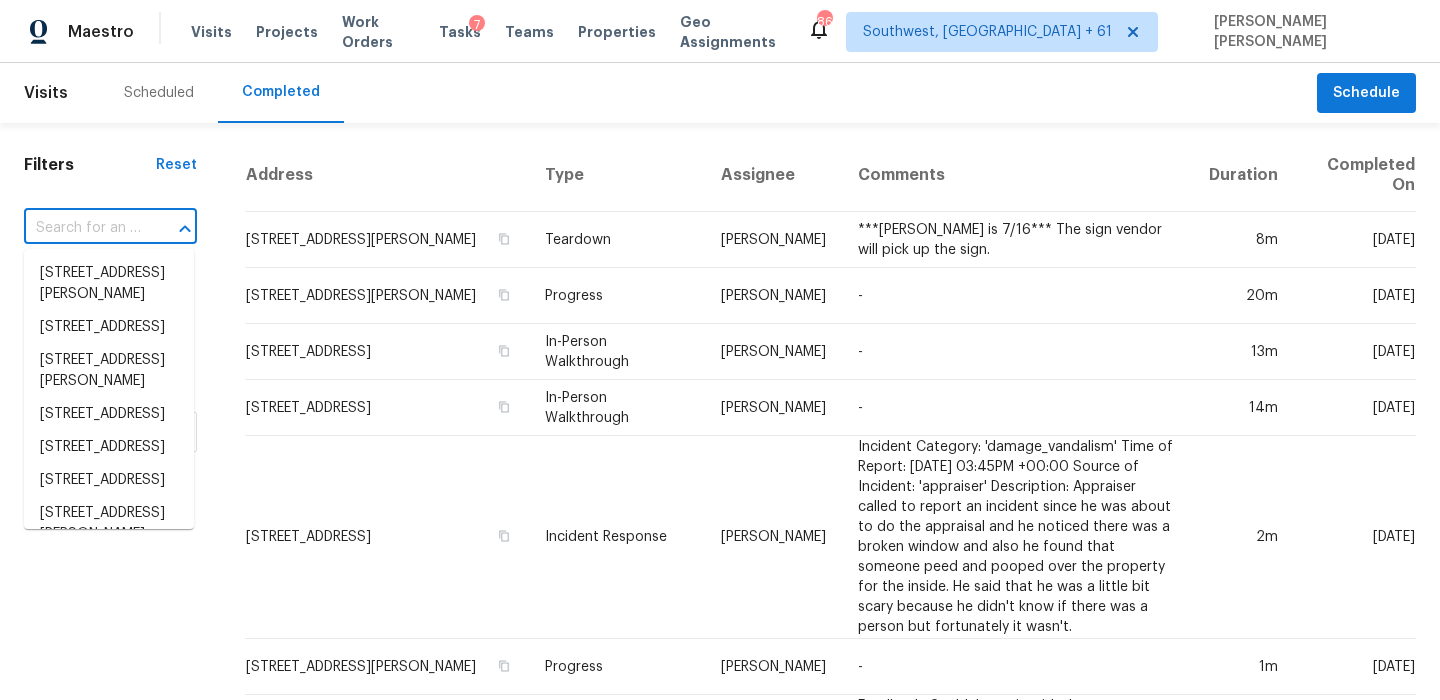 click at bounding box center (82, 228) 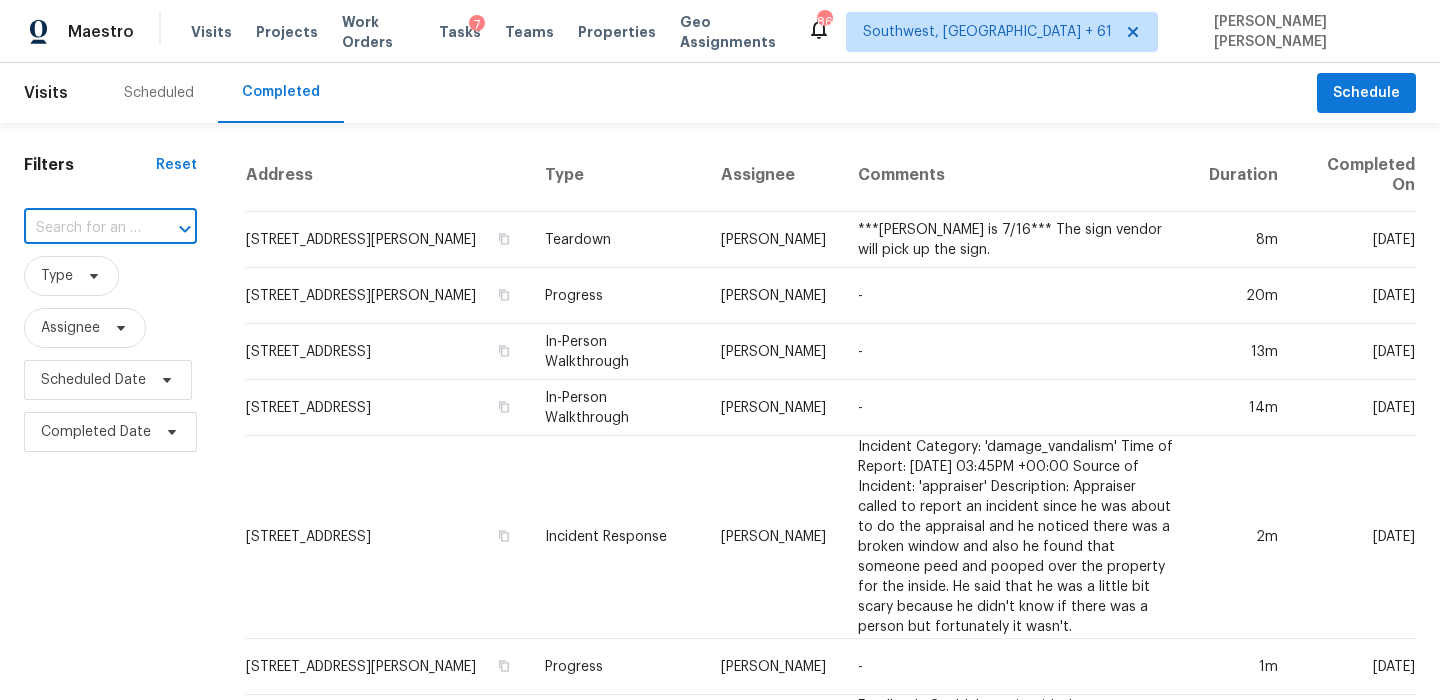 paste on "[URL][DOMAIN_NAME][US_STATE][US_STATE][US_STATE][DATE][US_STATE][US_STATE].." 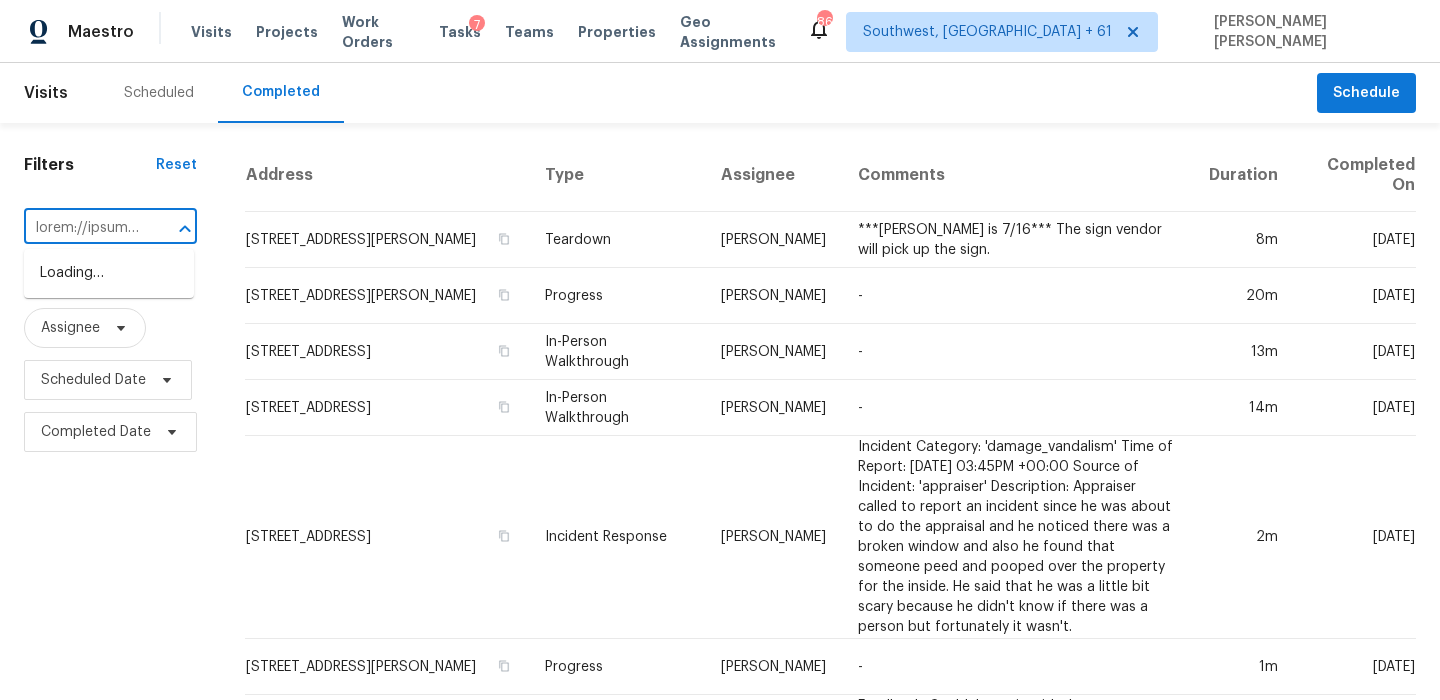 scroll, scrollTop: 0, scrollLeft: 10009, axis: horizontal 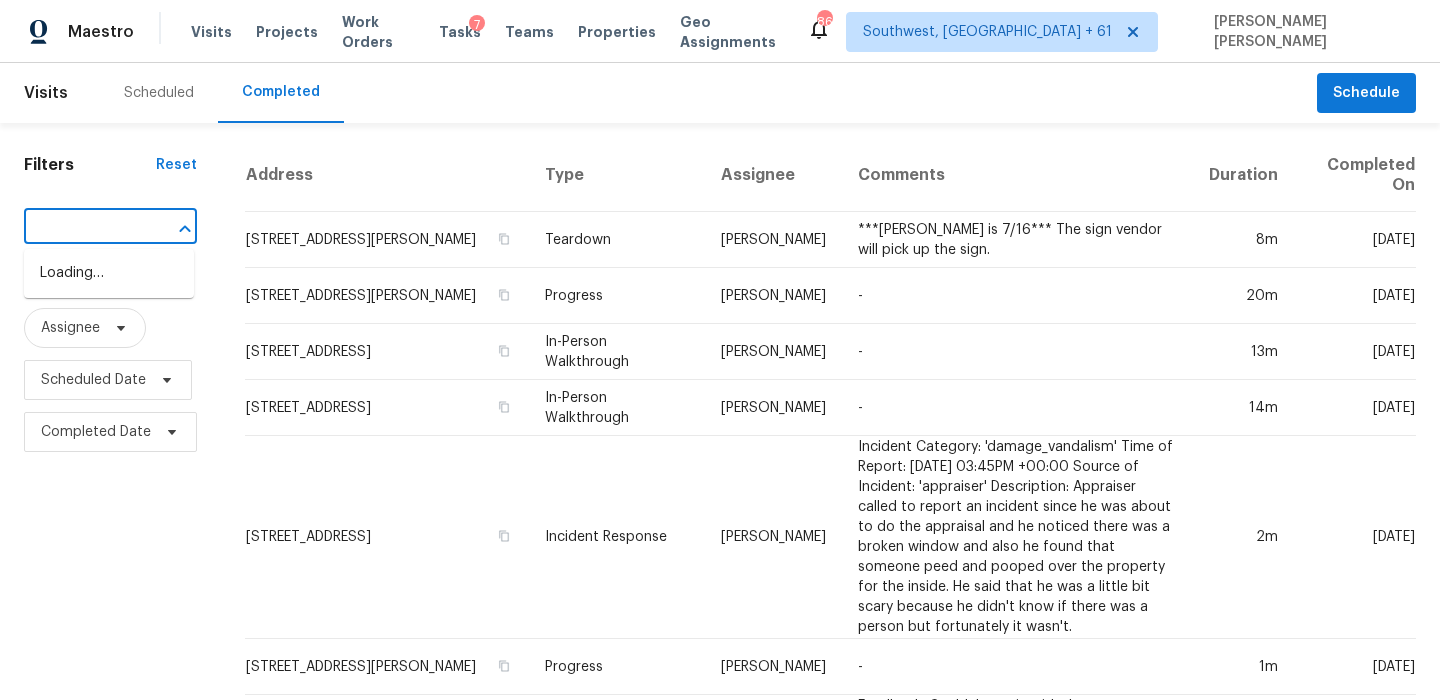 type on "[URL][DOMAIN_NAME][US_STATE][US_STATE][US_STATE][DATE][US_STATE][US_STATE].." 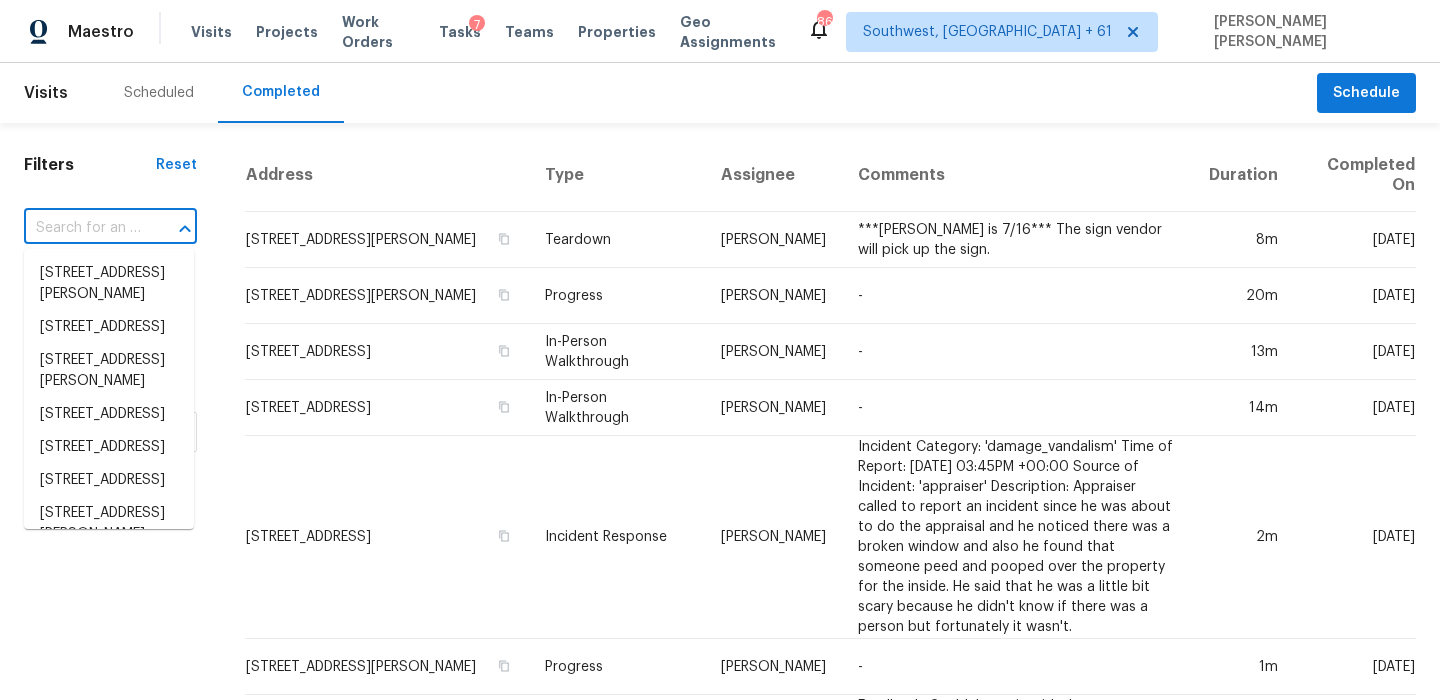 scroll, scrollTop: 0, scrollLeft: 0, axis: both 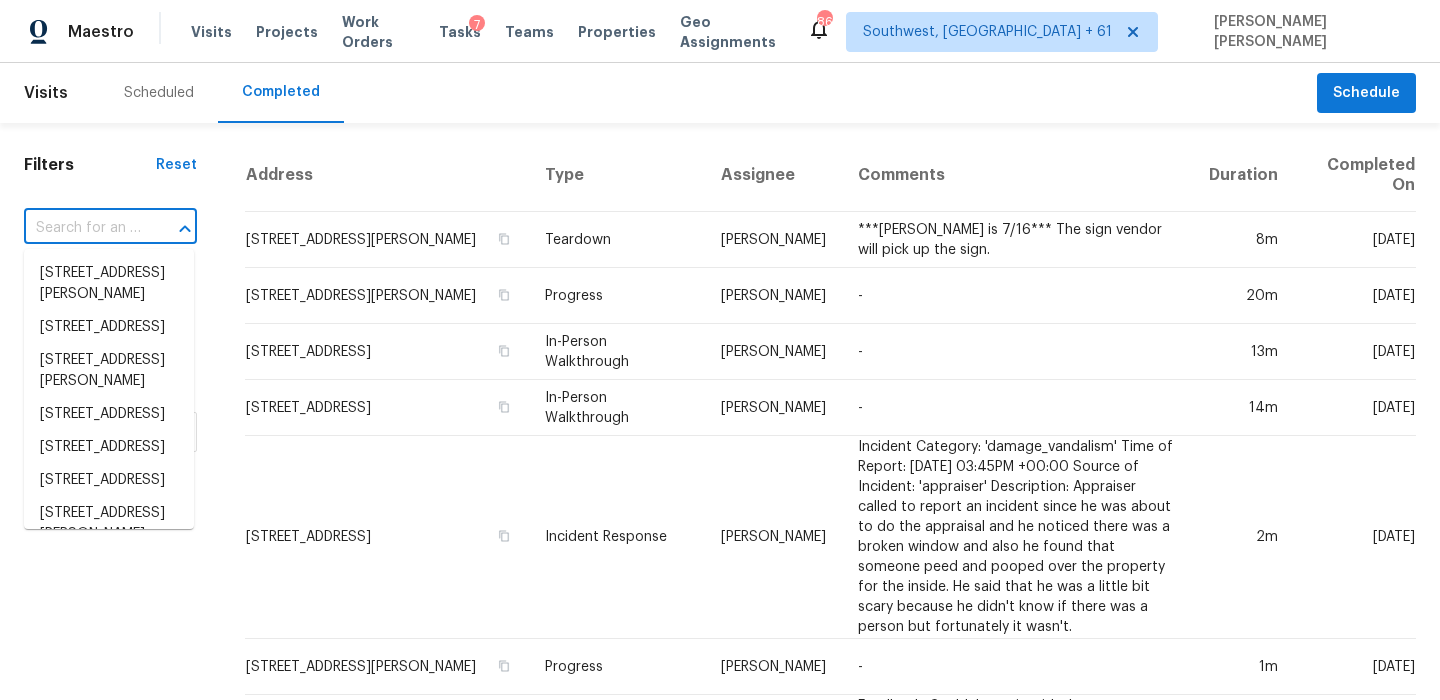 click at bounding box center (82, 228) 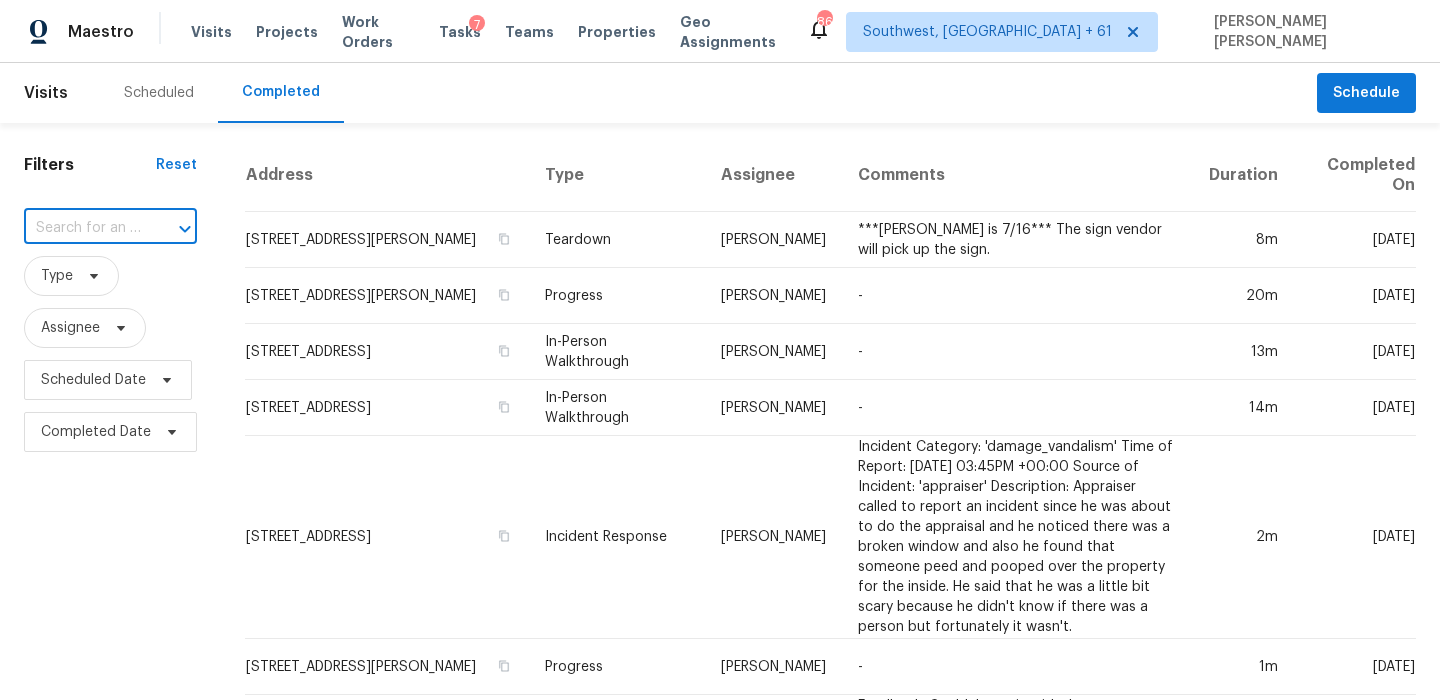 paste on "133 Wescott Pl, Columbia, SC 29229" 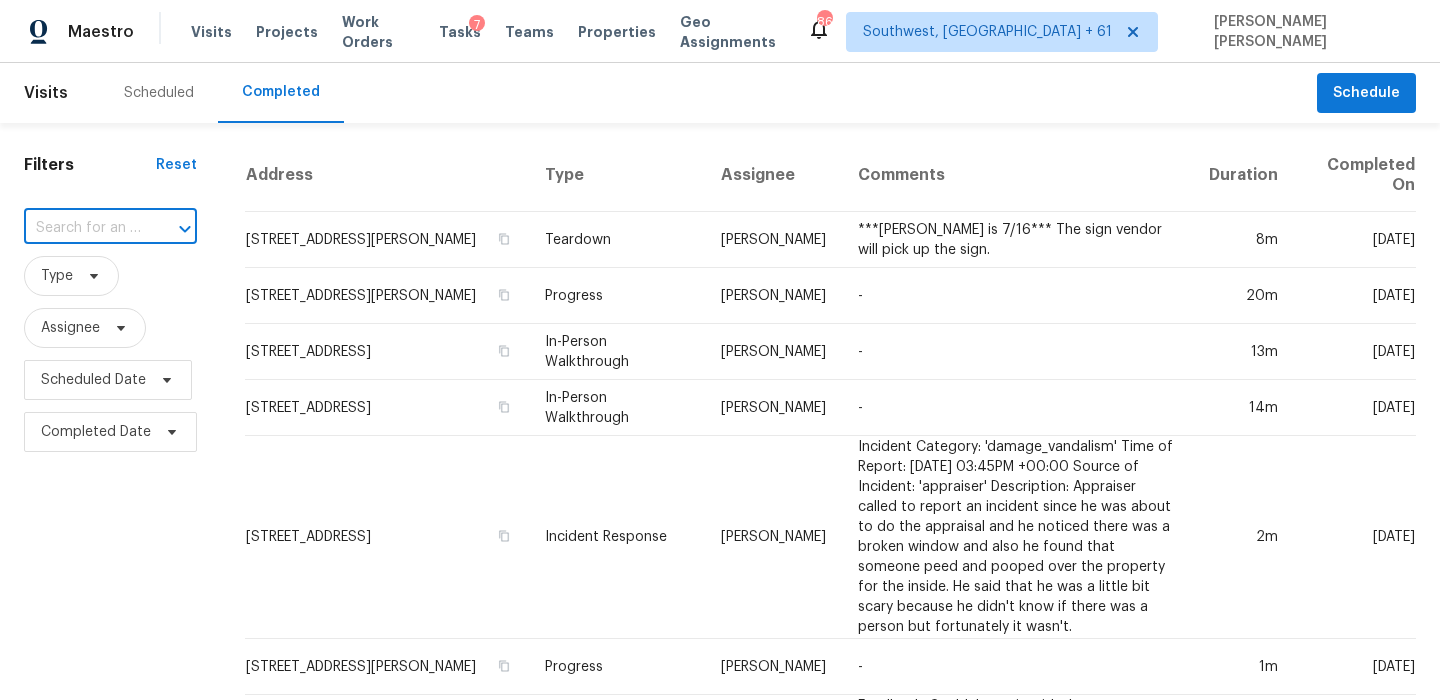 type on "133 Wescott Pl, Columbia, SC 29229" 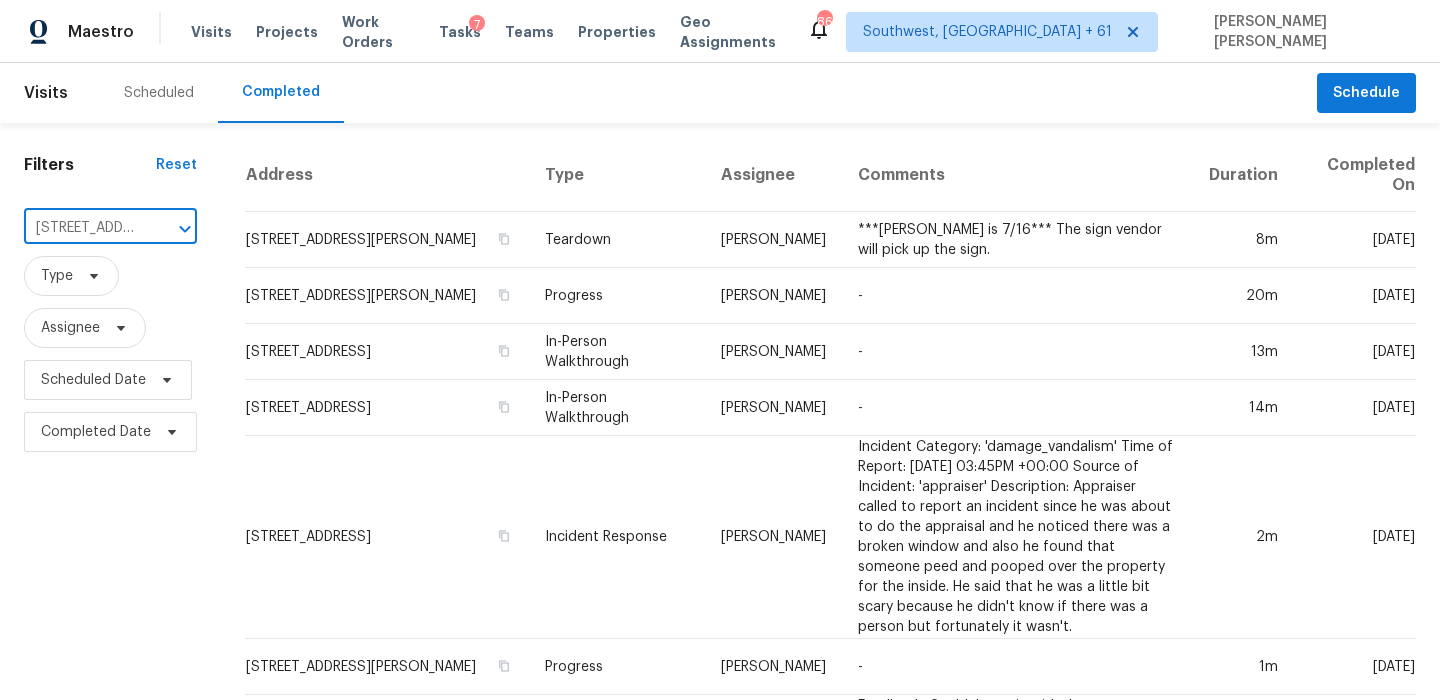 scroll, scrollTop: 0, scrollLeft: 134, axis: horizontal 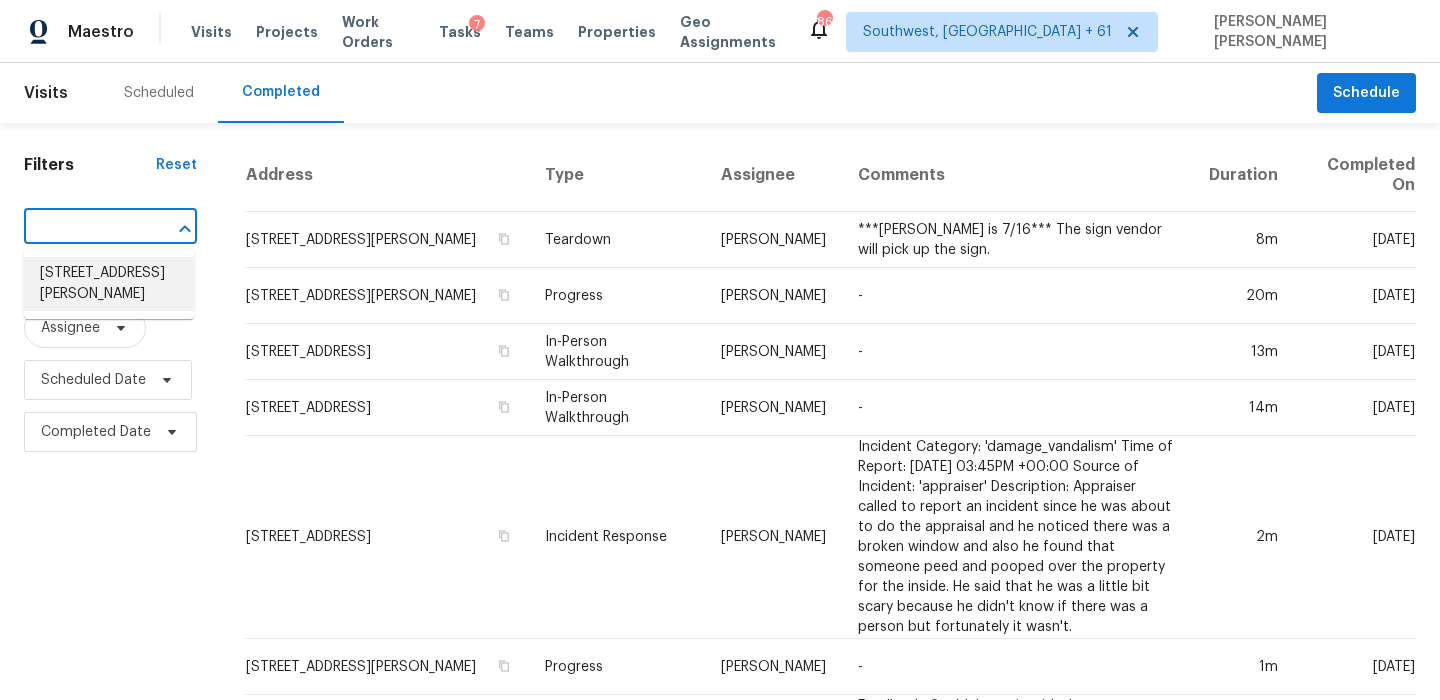click on "133 Wescott Pl, Columbia, SC 29229" at bounding box center (109, 284) 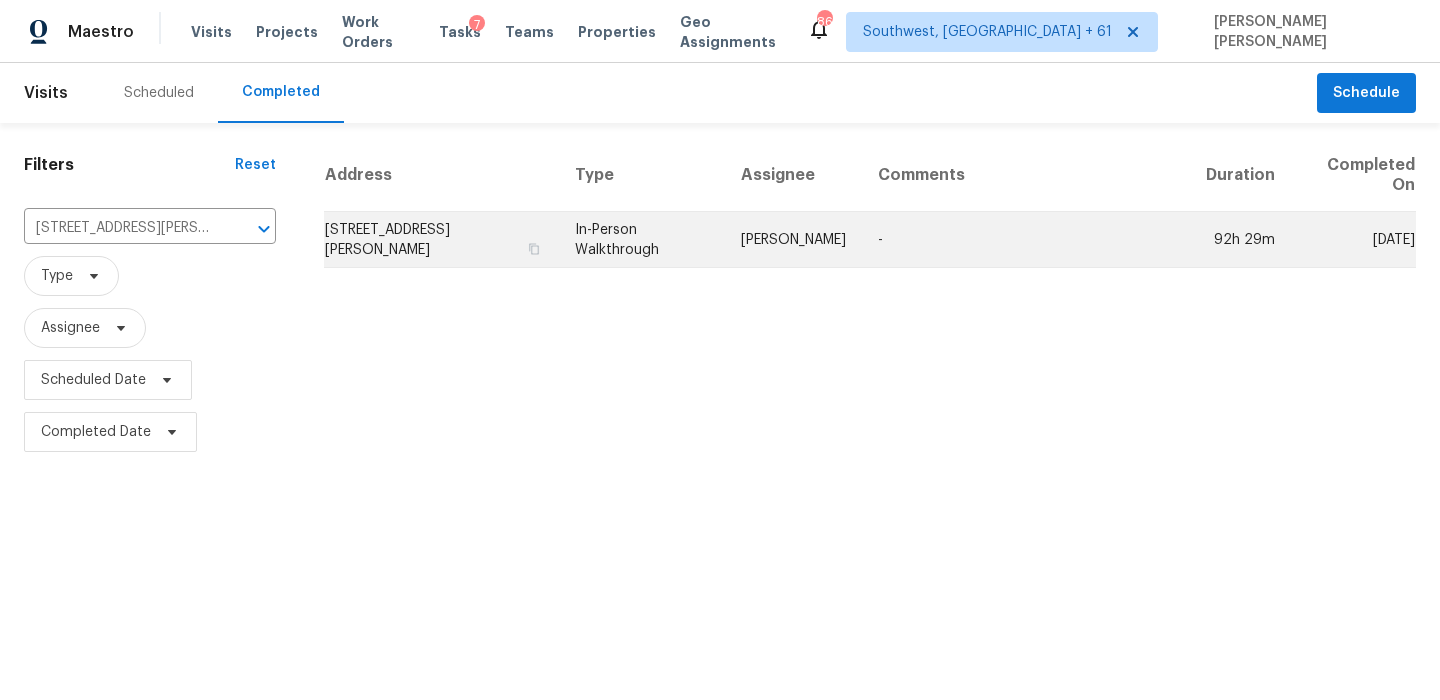 click on "Ryan Middleton" at bounding box center [793, 240] 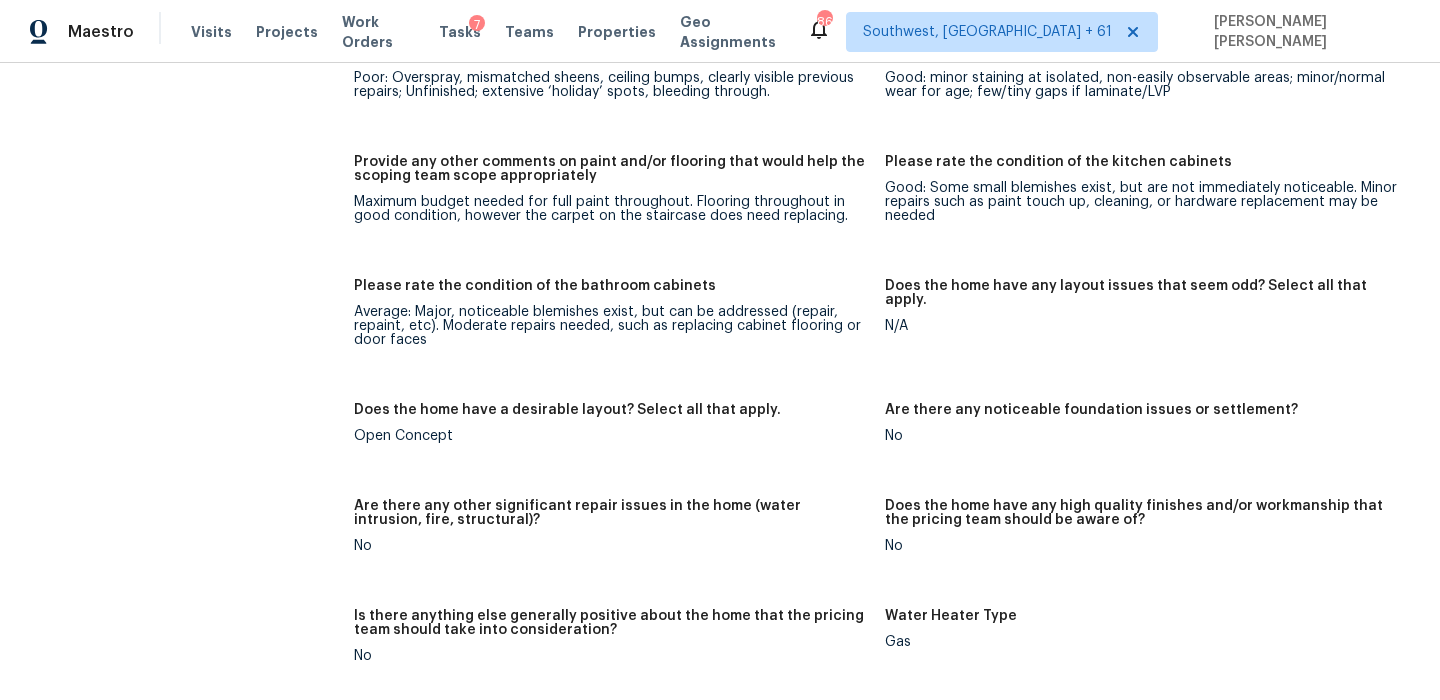 scroll, scrollTop: 4890, scrollLeft: 0, axis: vertical 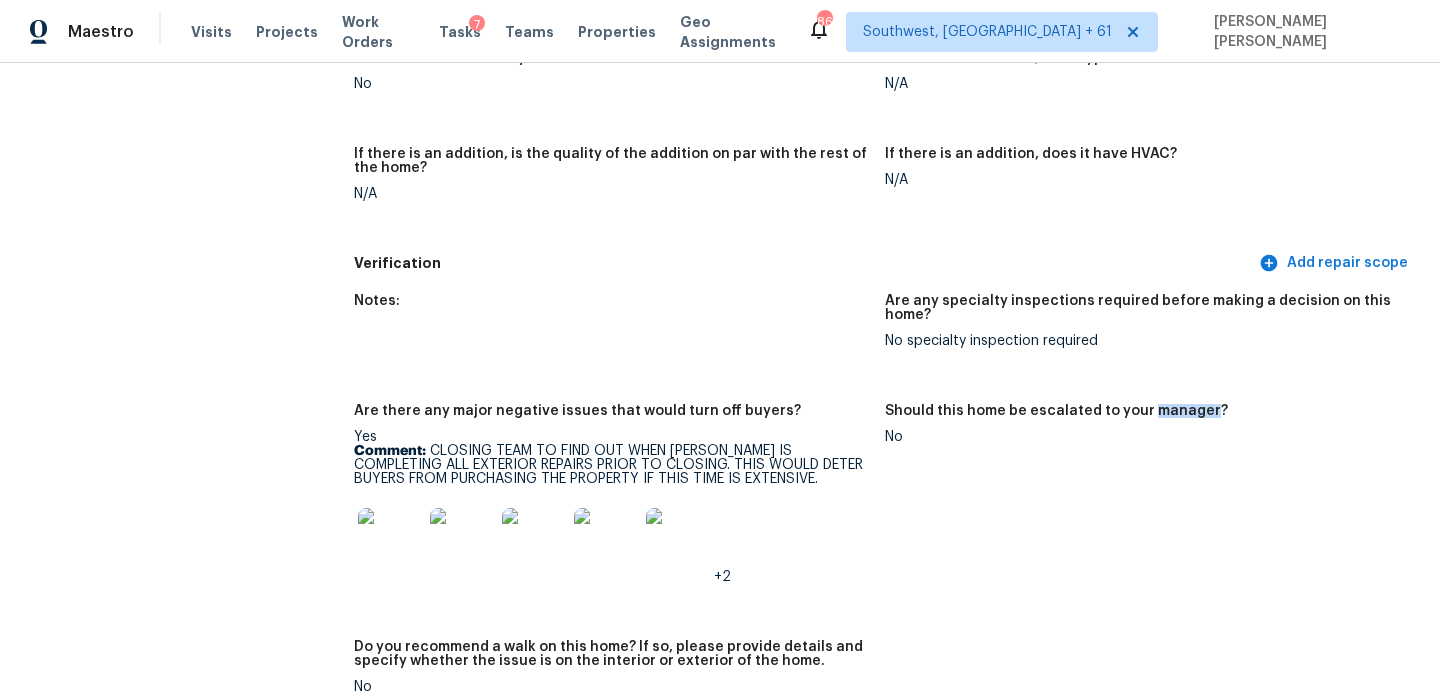 click on "Verification" at bounding box center [804, 263] 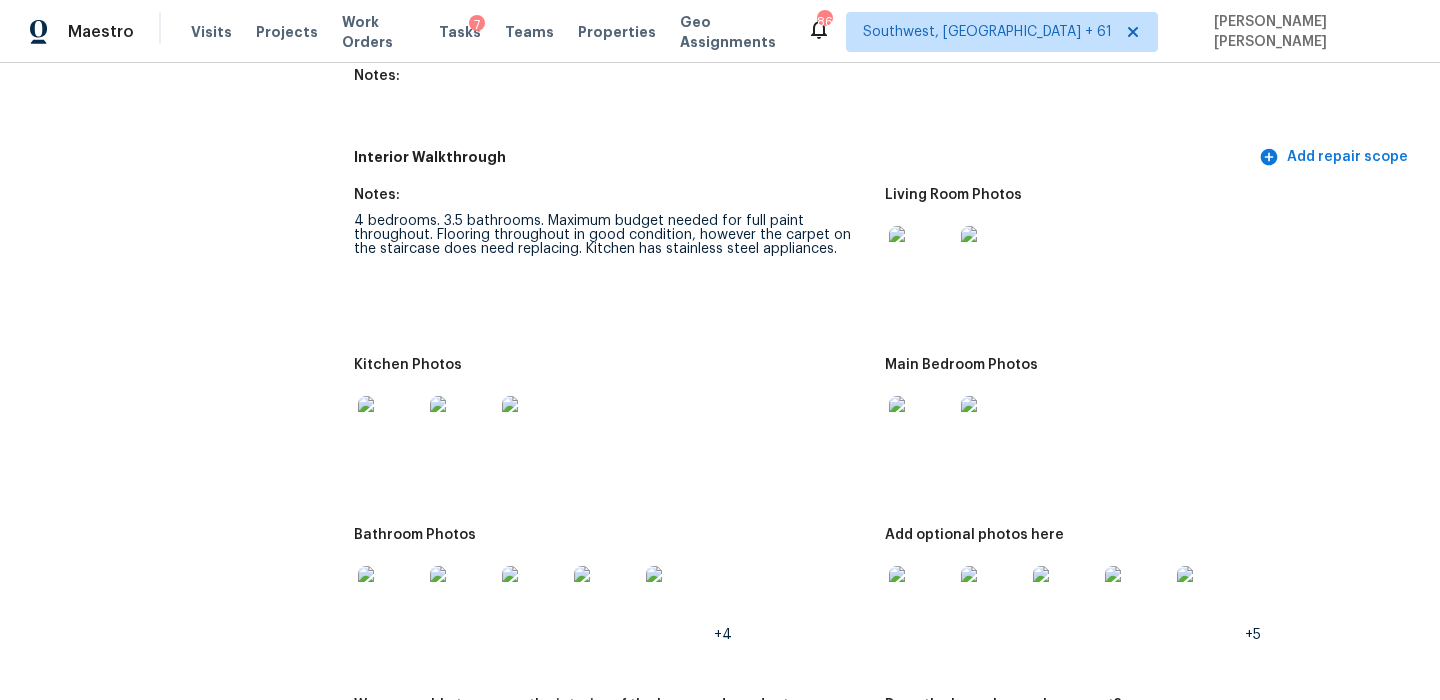 scroll, scrollTop: 3012, scrollLeft: 0, axis: vertical 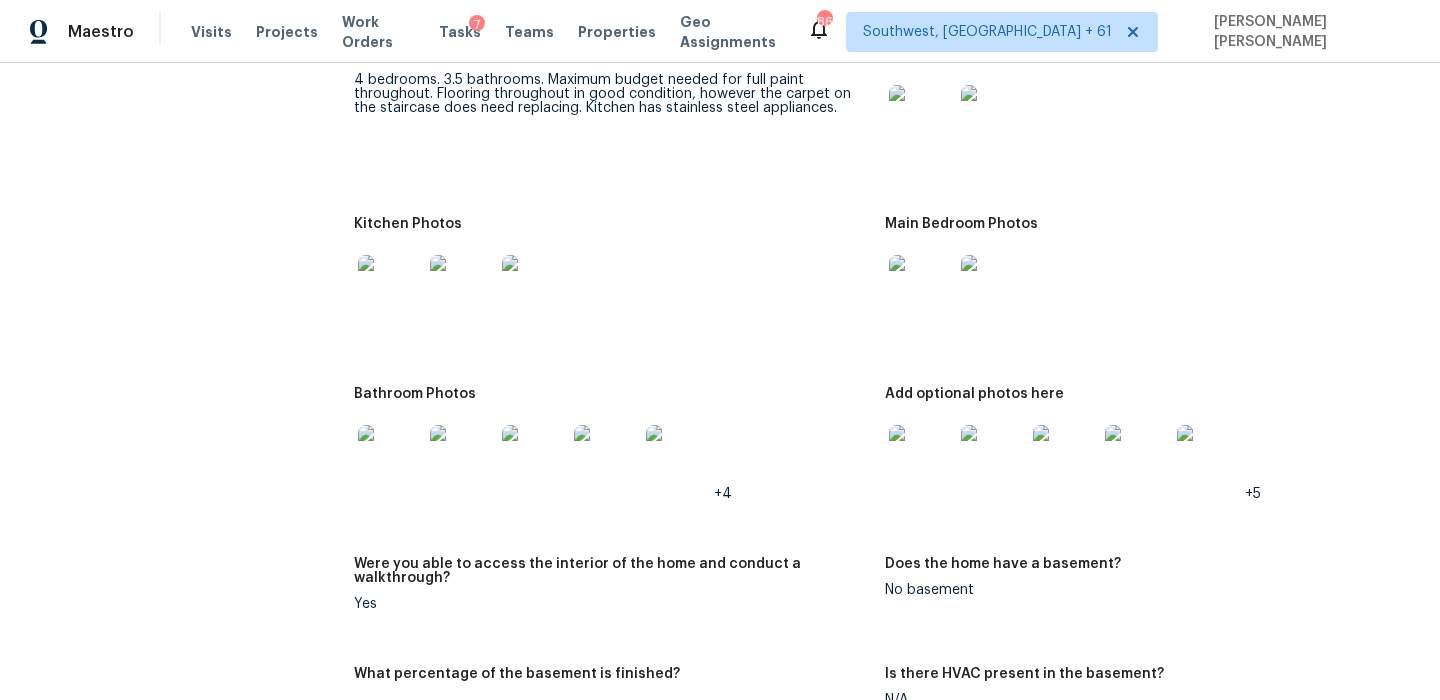 click at bounding box center (921, 117) 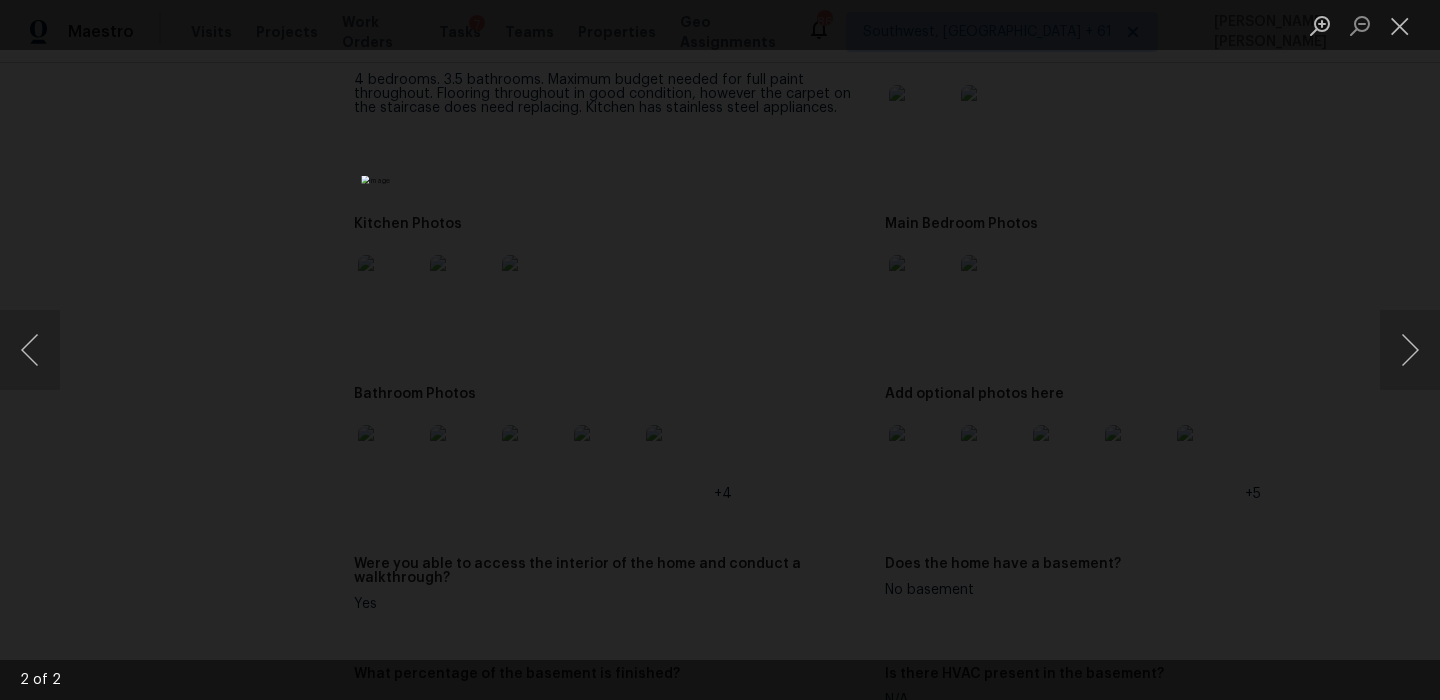 click at bounding box center [720, 350] 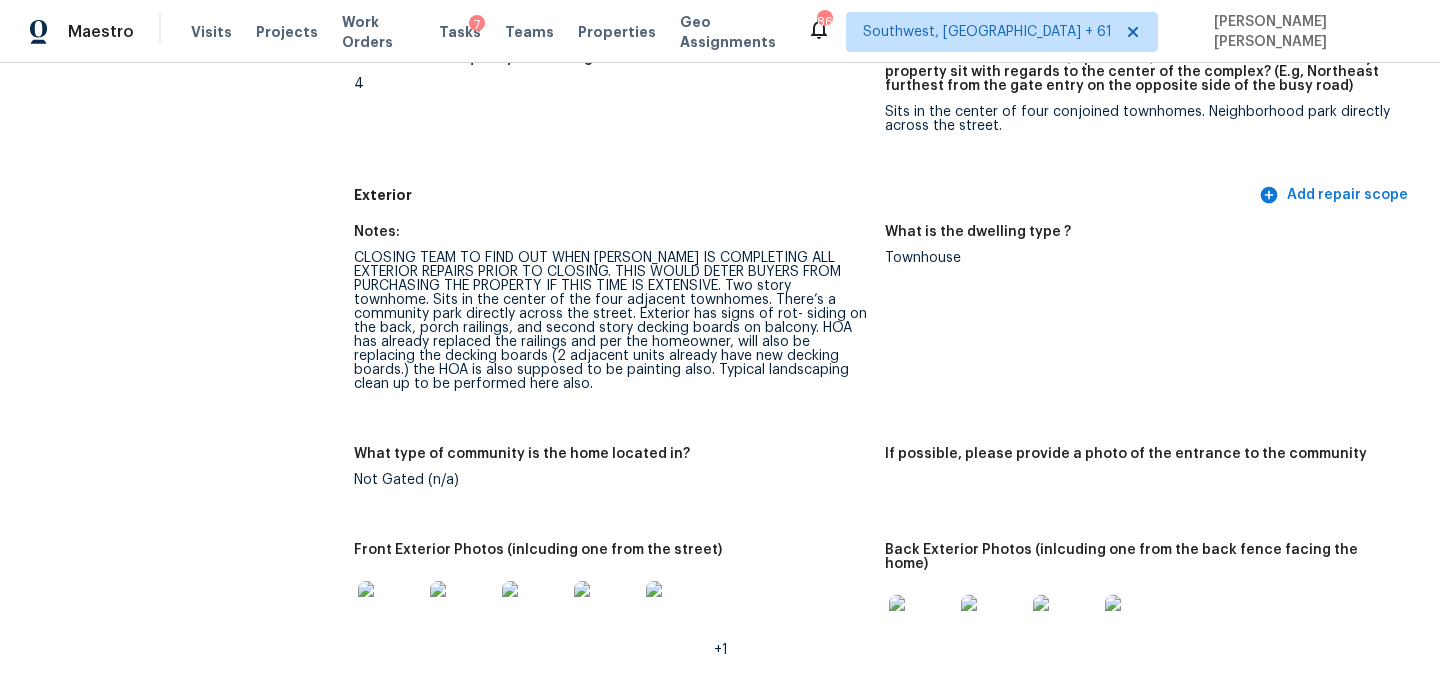 scroll, scrollTop: 0, scrollLeft: 0, axis: both 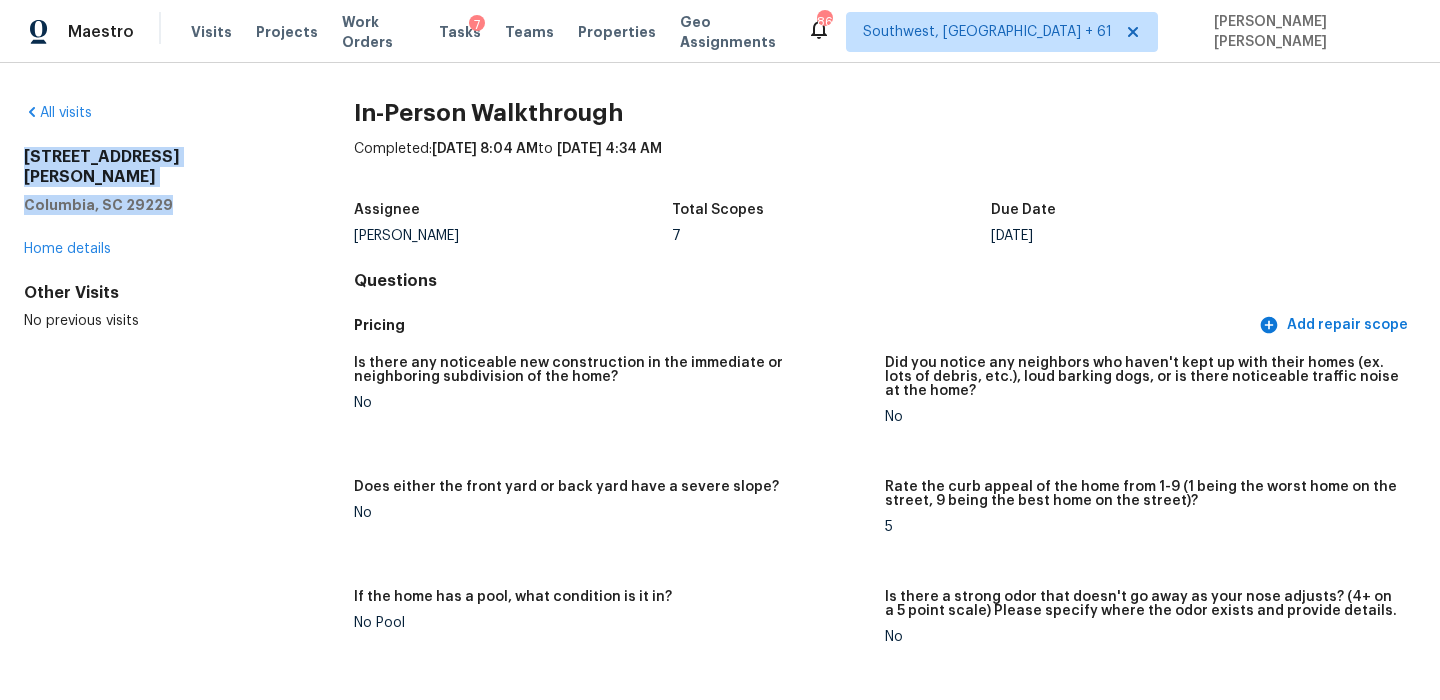 drag, startPoint x: 23, startPoint y: 153, endPoint x: 202, endPoint y: 187, distance: 182.20044 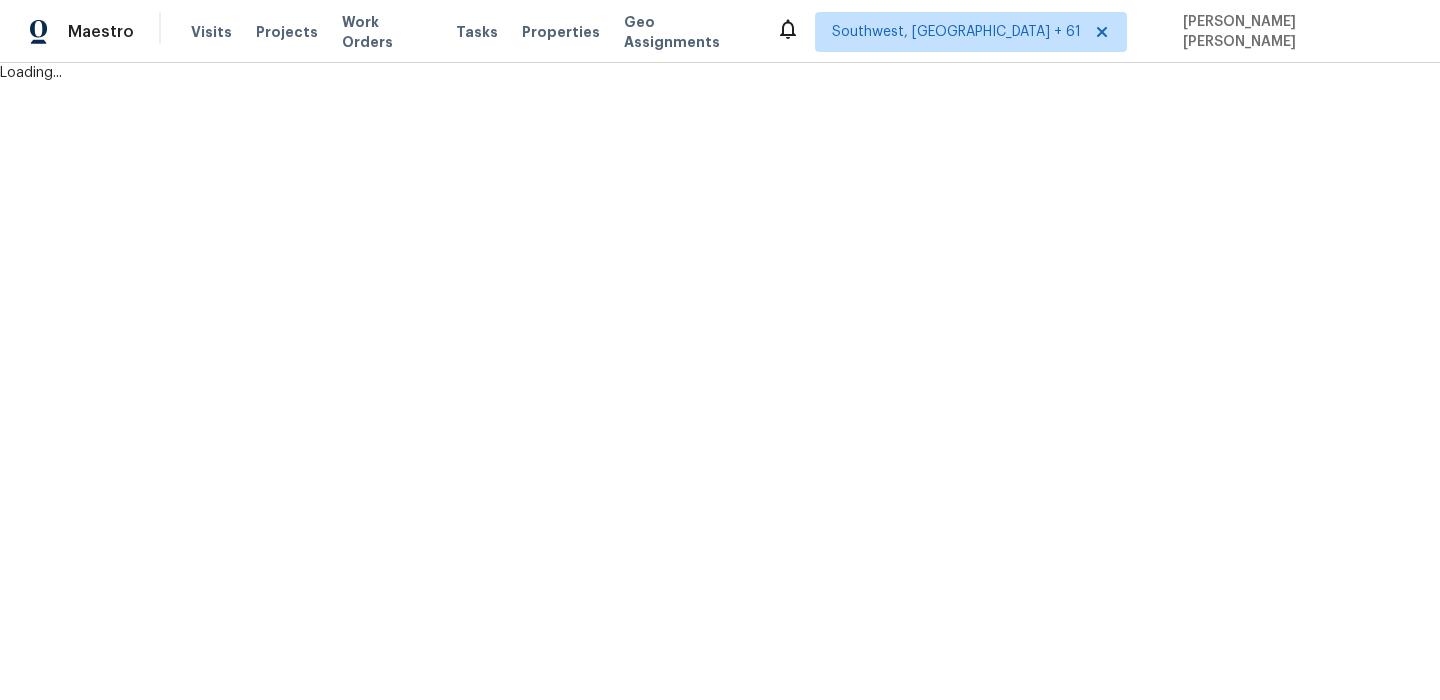 scroll, scrollTop: 0, scrollLeft: 0, axis: both 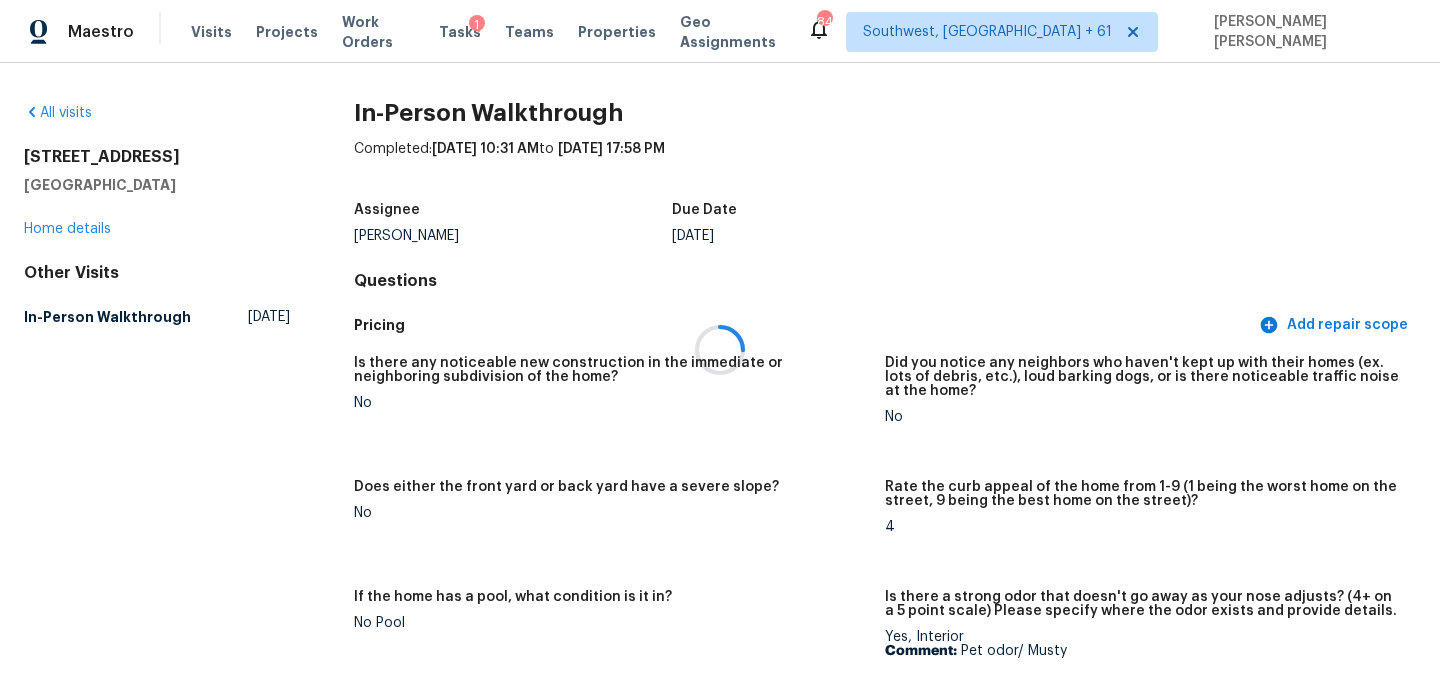 click at bounding box center [720, 350] 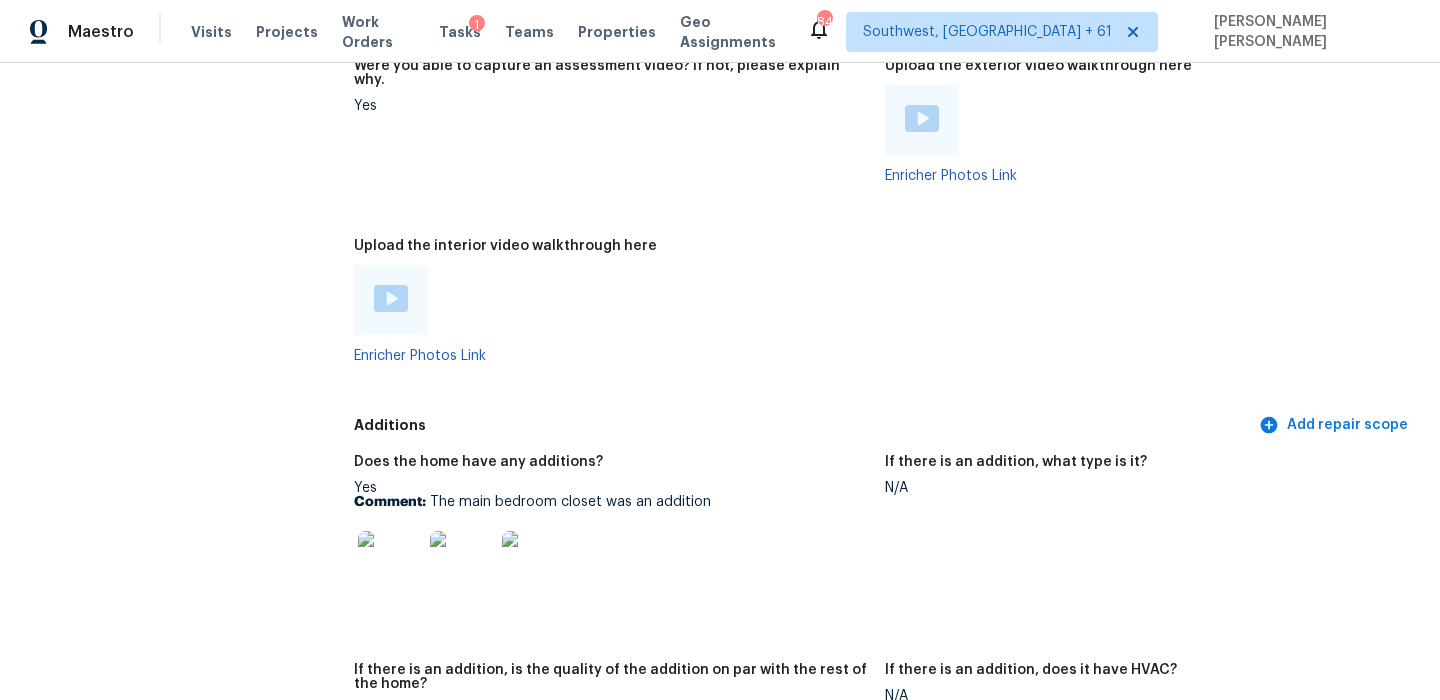 scroll, scrollTop: 3651, scrollLeft: 0, axis: vertical 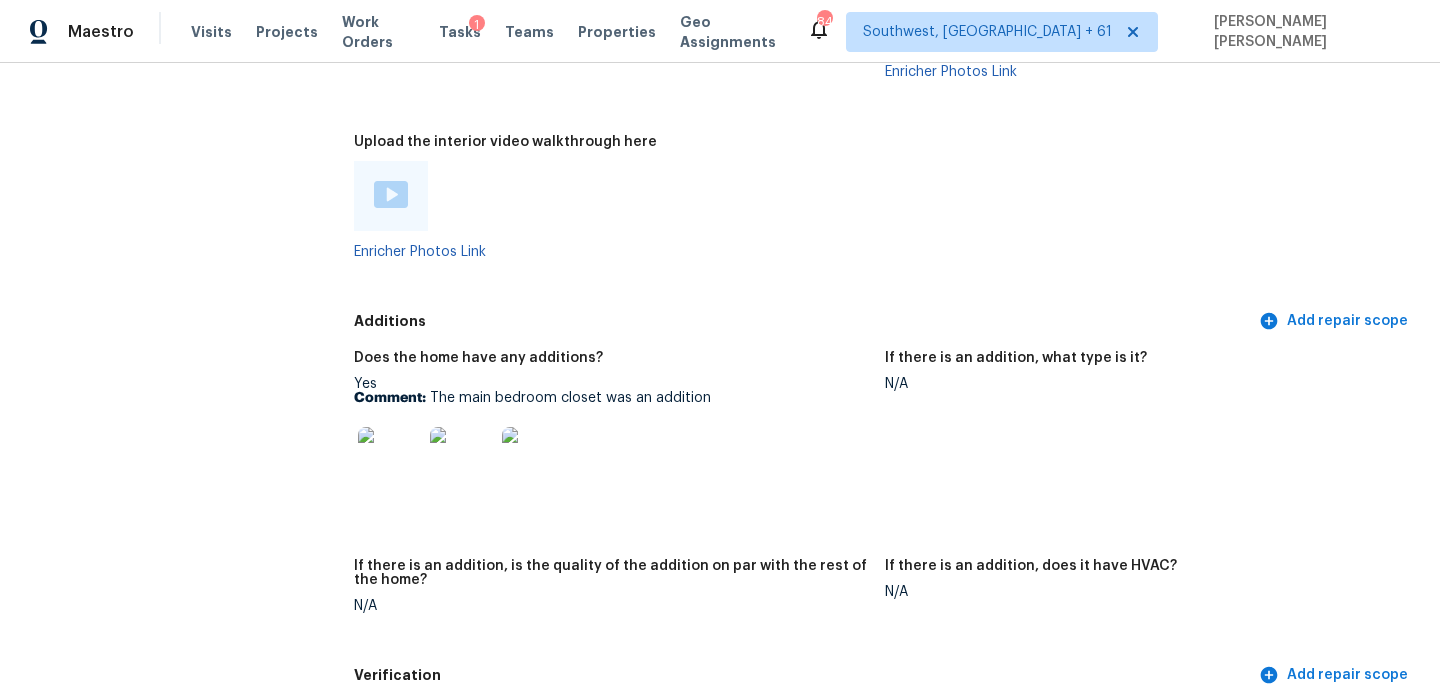 click on "Comment:   The main bedroom closet was an addition" at bounding box center (611, 398) 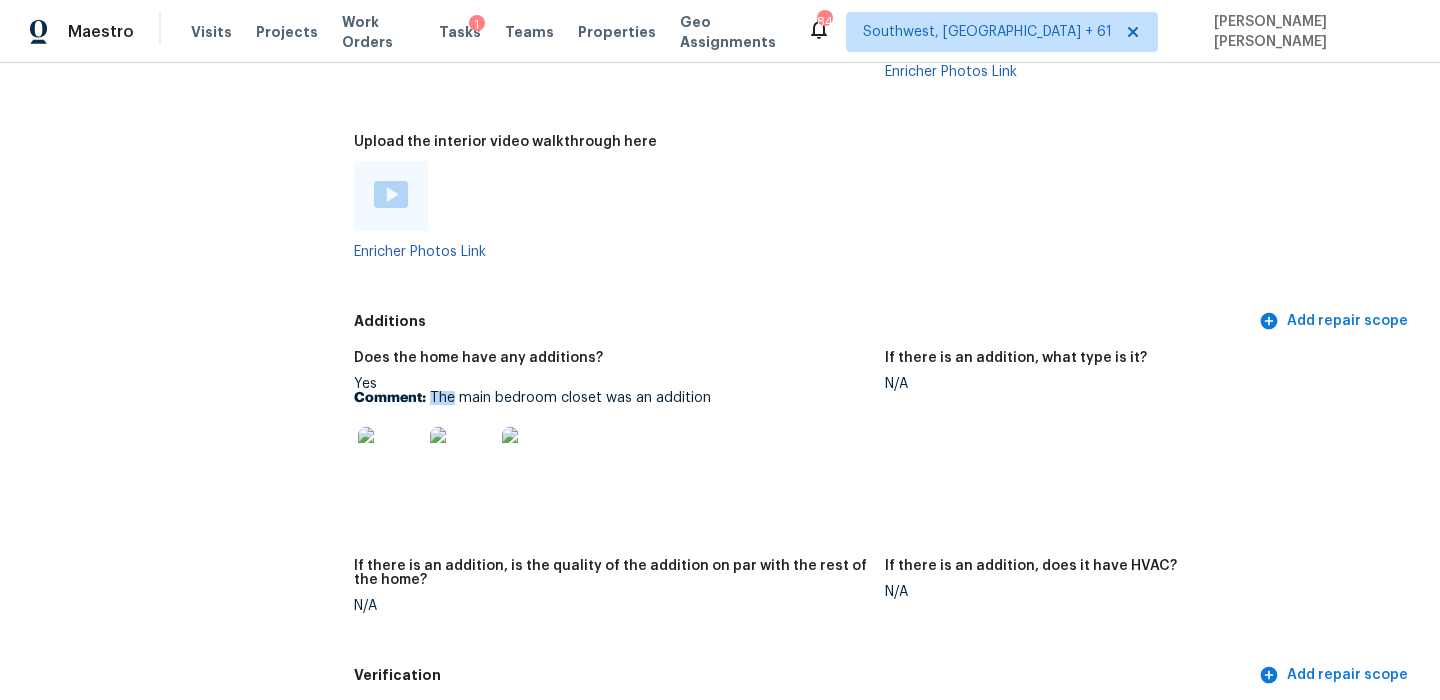 click on "Comment:   The main bedroom closet was an addition" at bounding box center [611, 398] 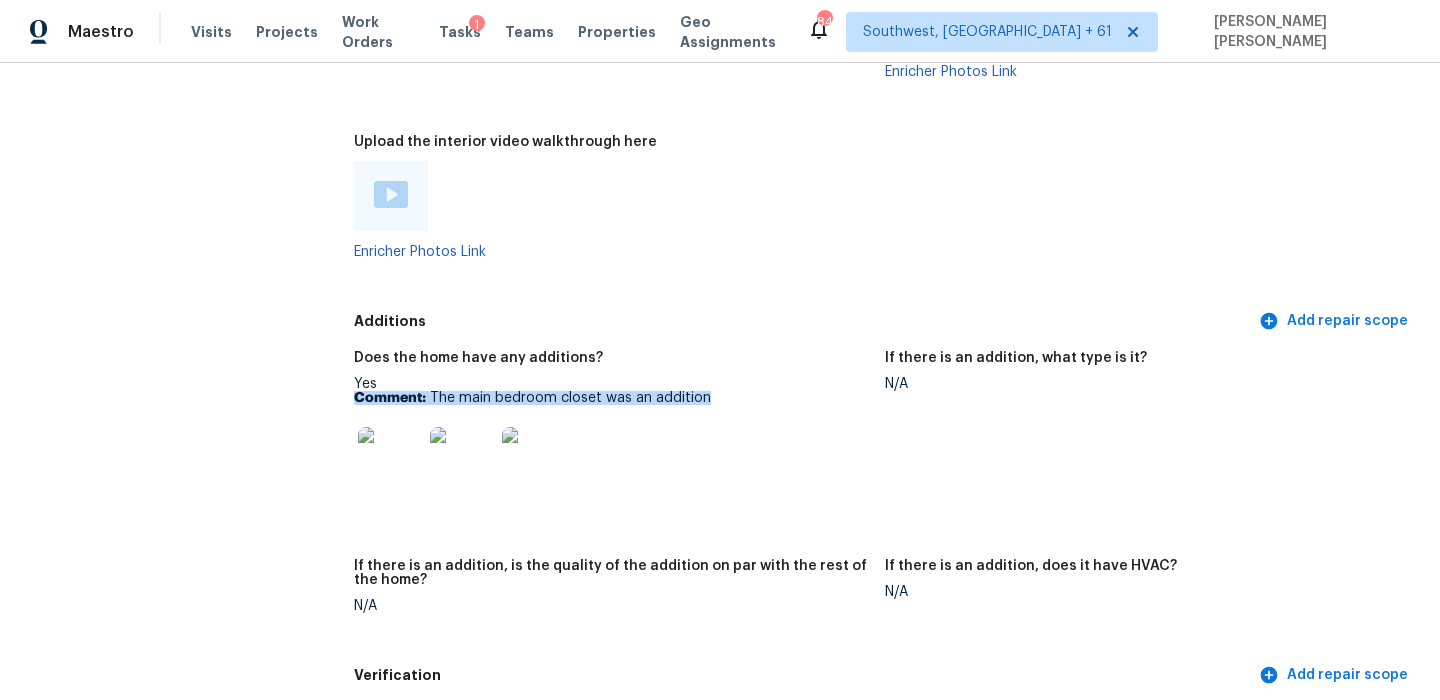click on "Comment:   The main bedroom closet was an addition" at bounding box center [611, 398] 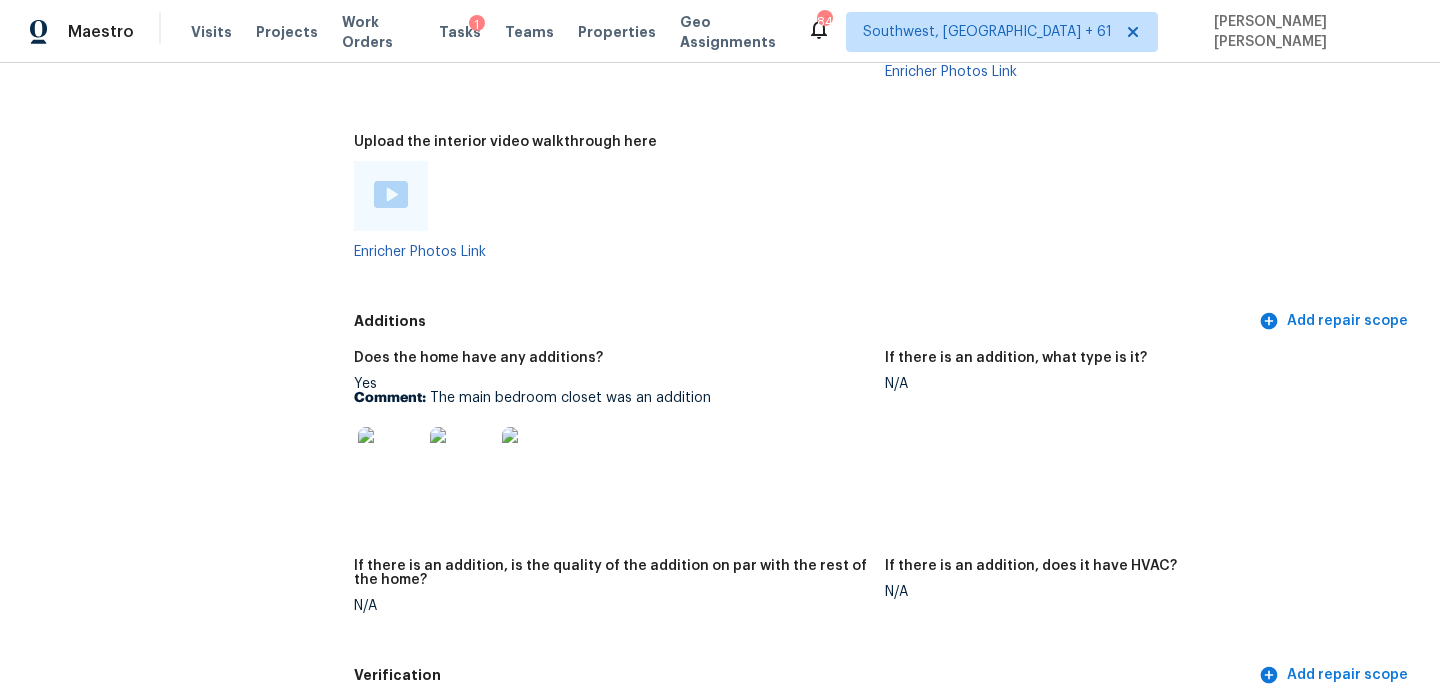 click on "All visits [STREET_ADDRESS] Home details Other Visits In-Person Walkthrough [DATE] In-Person Walkthrough Completed:  [DATE] 10:31 AM  to   [DATE] 17:58 PM Assignee [PERSON_NAME] Total Scopes 0 Due Date [DATE] Questions Pricing Add repair scope Is there any noticeable new construction in the immediate or neighboring subdivision of the home? No Did you notice any neighbors who haven't kept up with their homes (ex. lots of debris, etc.), loud barking dogs, or is there noticeable traffic noise at the home? No Does either the front yard or back yard have a severe slope? No Rate the curb appeal of the home from 1-9 (1 being the worst home on the street, 9 being the best home on the street)? 4 If the home has a pool, what condition is it in? No Pool Is there a strong odor that doesn't go away as your nose adjusts? (4+ on a 5 point scale) Please specify where the odor exists and provide details. Yes, Interior Comment:   Pet odor/ Musty 3 Exterior Add repair scope Notes:" at bounding box center [720, -1166] 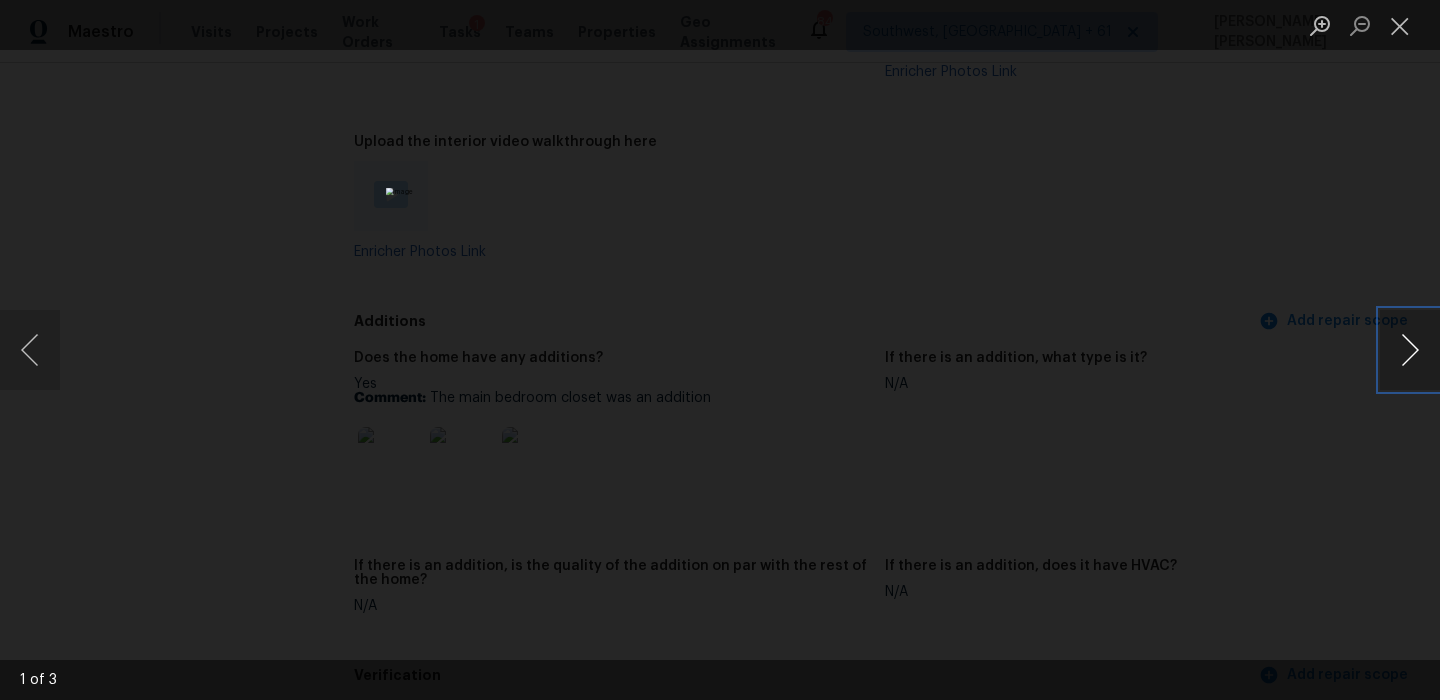 click at bounding box center [1410, 350] 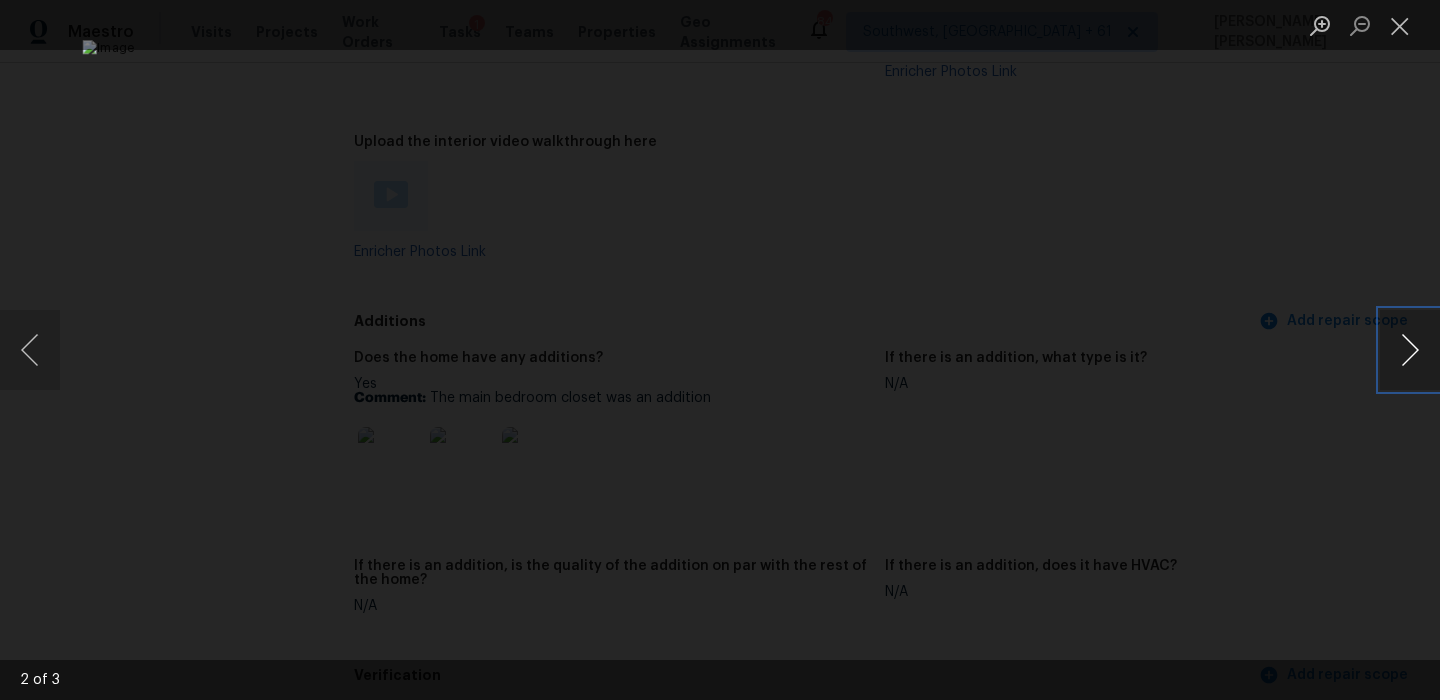 type 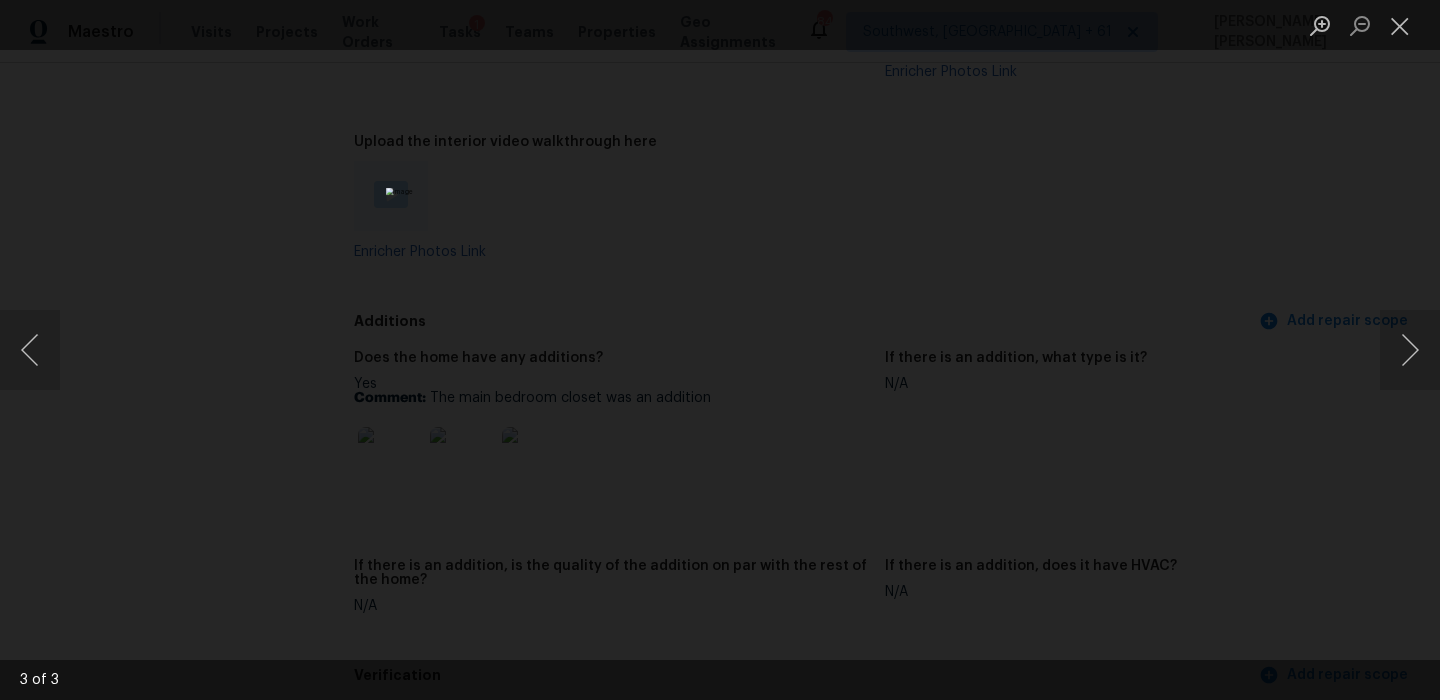 click at bounding box center (720, 350) 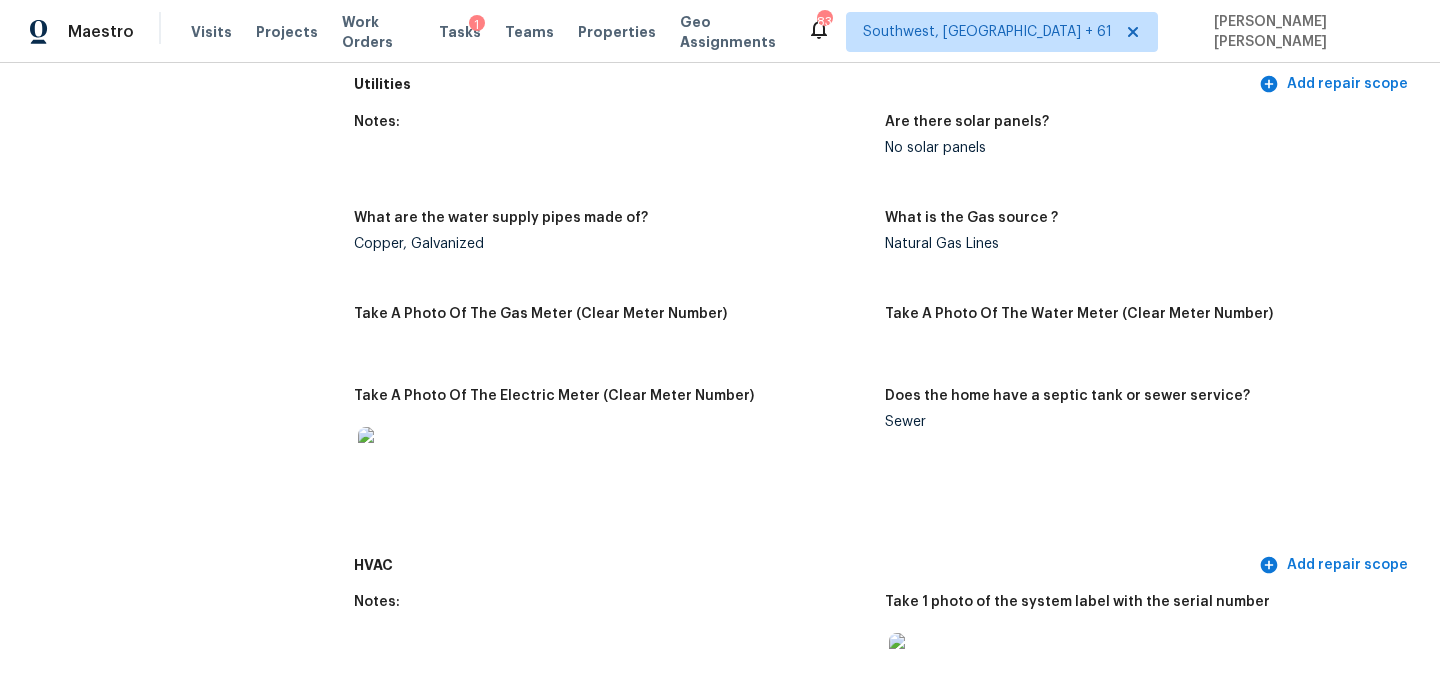 scroll, scrollTop: 2791, scrollLeft: 0, axis: vertical 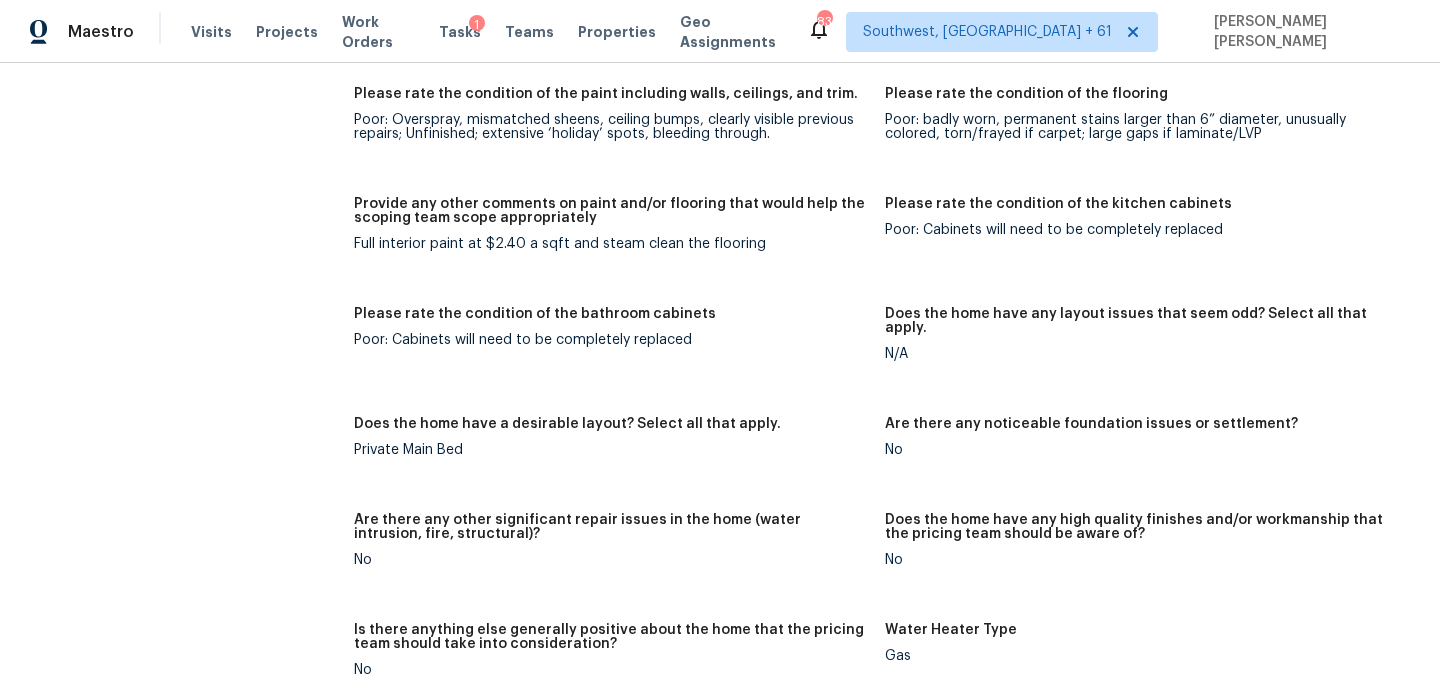 click on "Please rate the condition of the kitchen cabinets Poor: Cabinets will need to be completely replaced" at bounding box center (1150, 240) 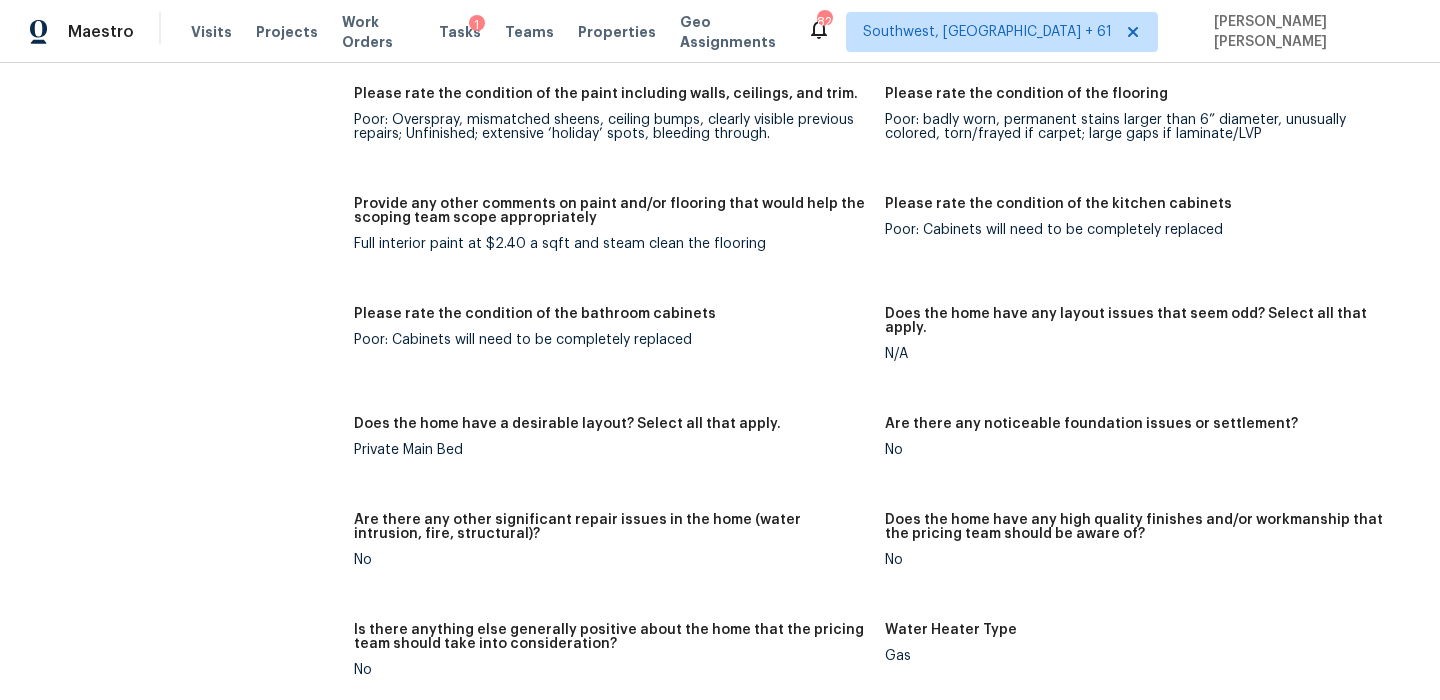 scroll, scrollTop: 215, scrollLeft: 0, axis: vertical 